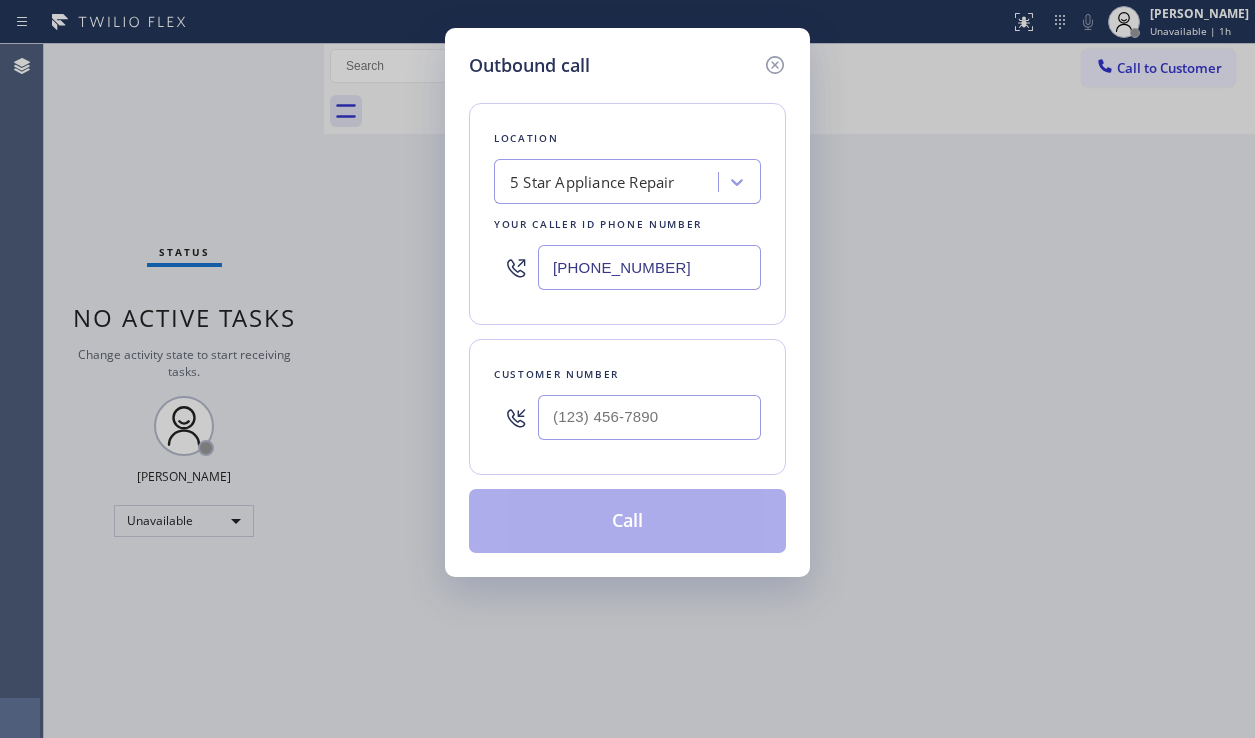 scroll, scrollTop: 0, scrollLeft: 0, axis: both 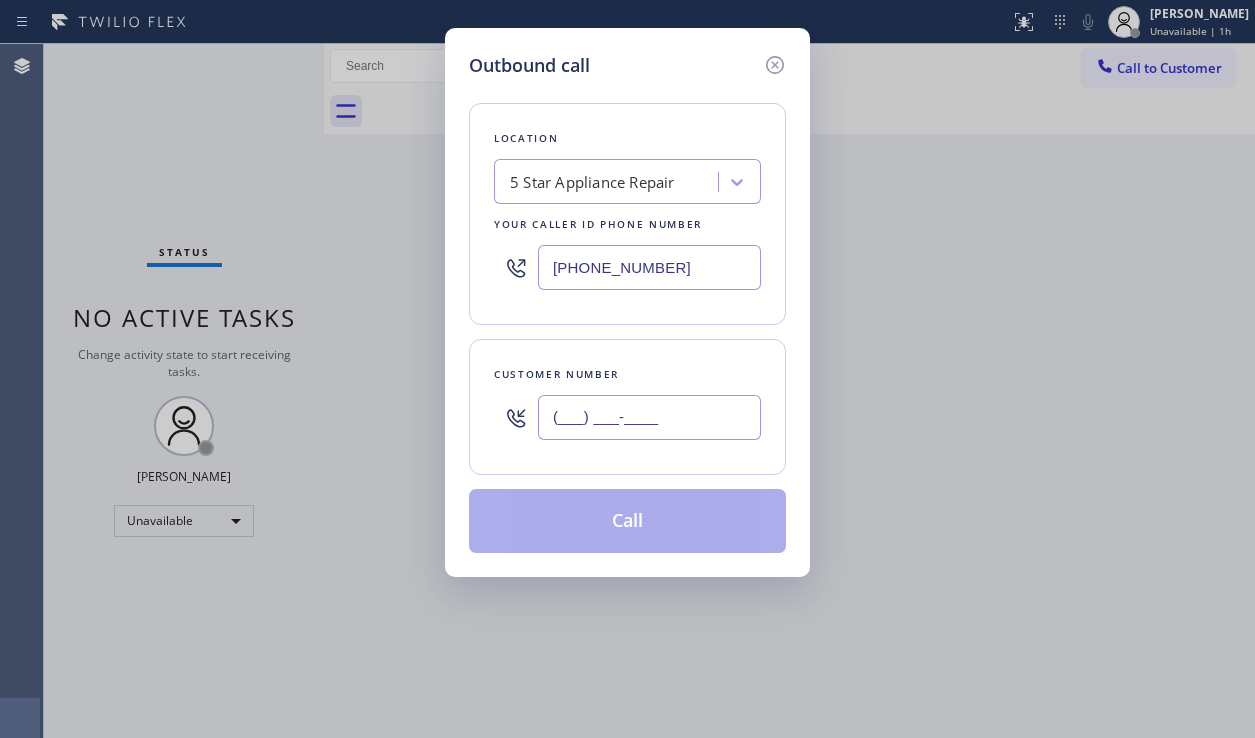 click on "(___) ___-____" at bounding box center (649, 417) 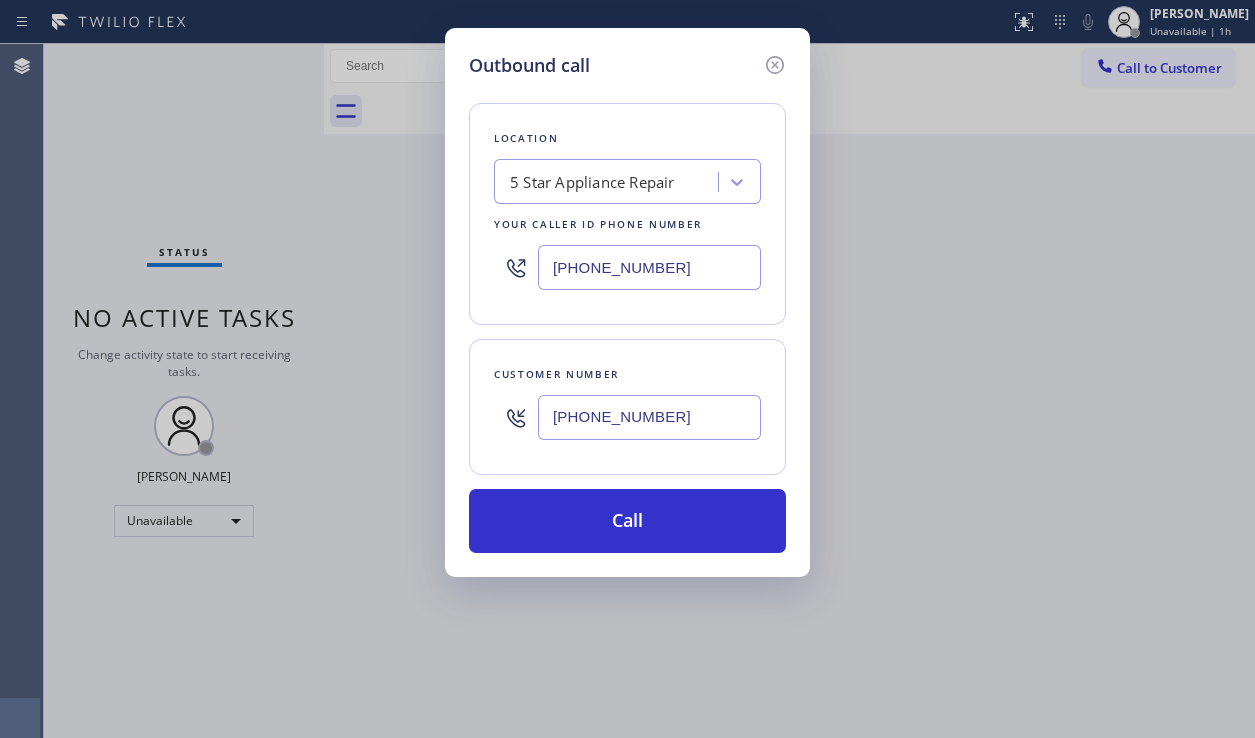 type on "[PHONE_NUMBER]" 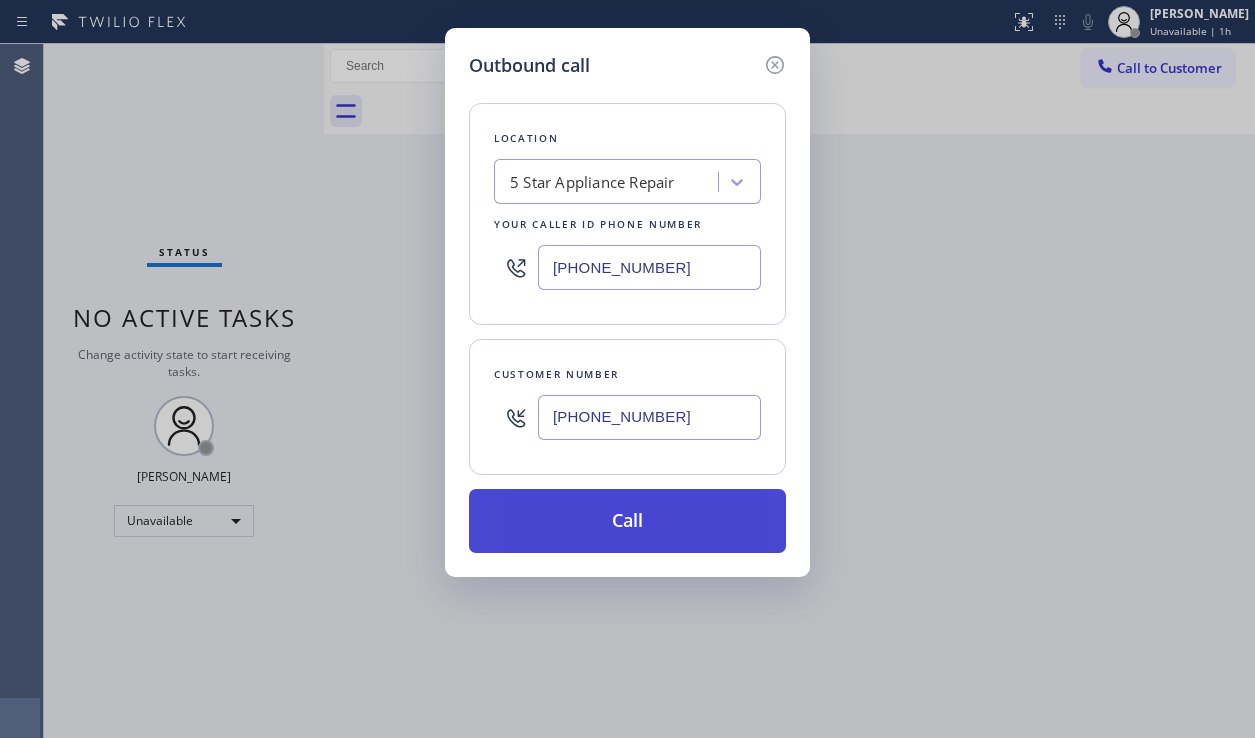 click on "Call" at bounding box center (627, 521) 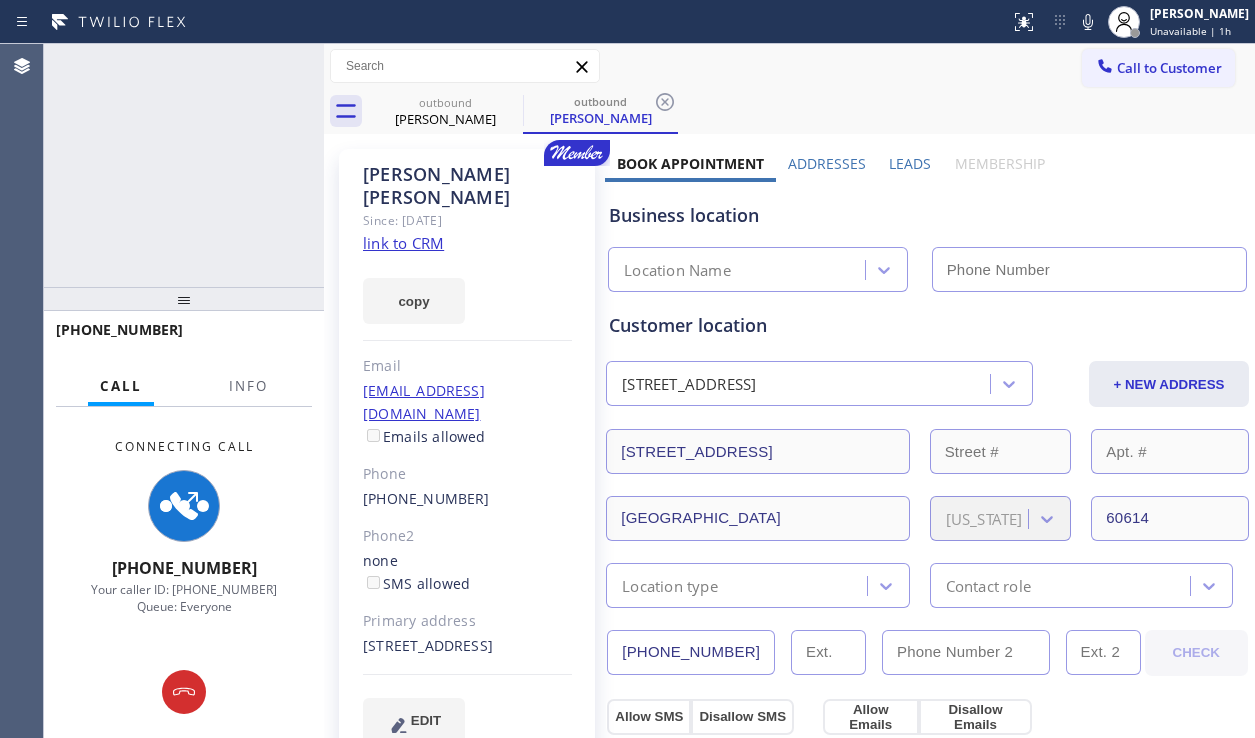 type on "[PHONE_NUMBER]" 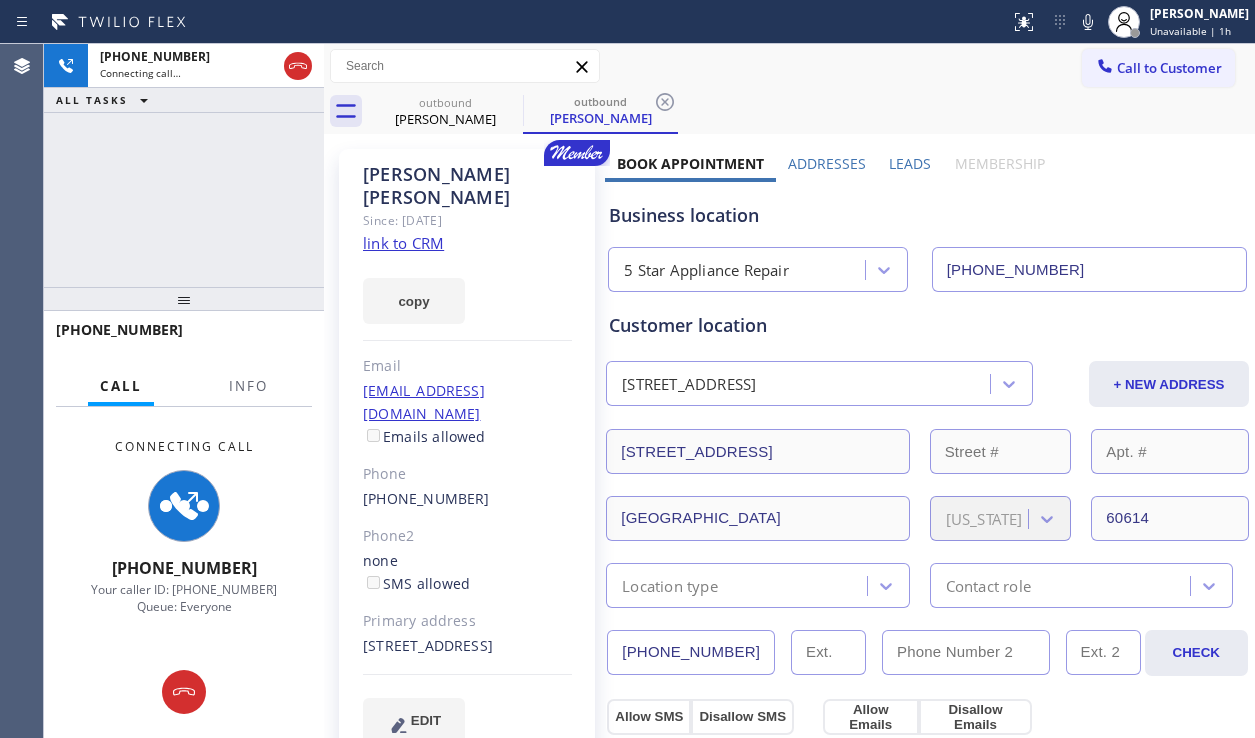 click on "Leads" at bounding box center (910, 163) 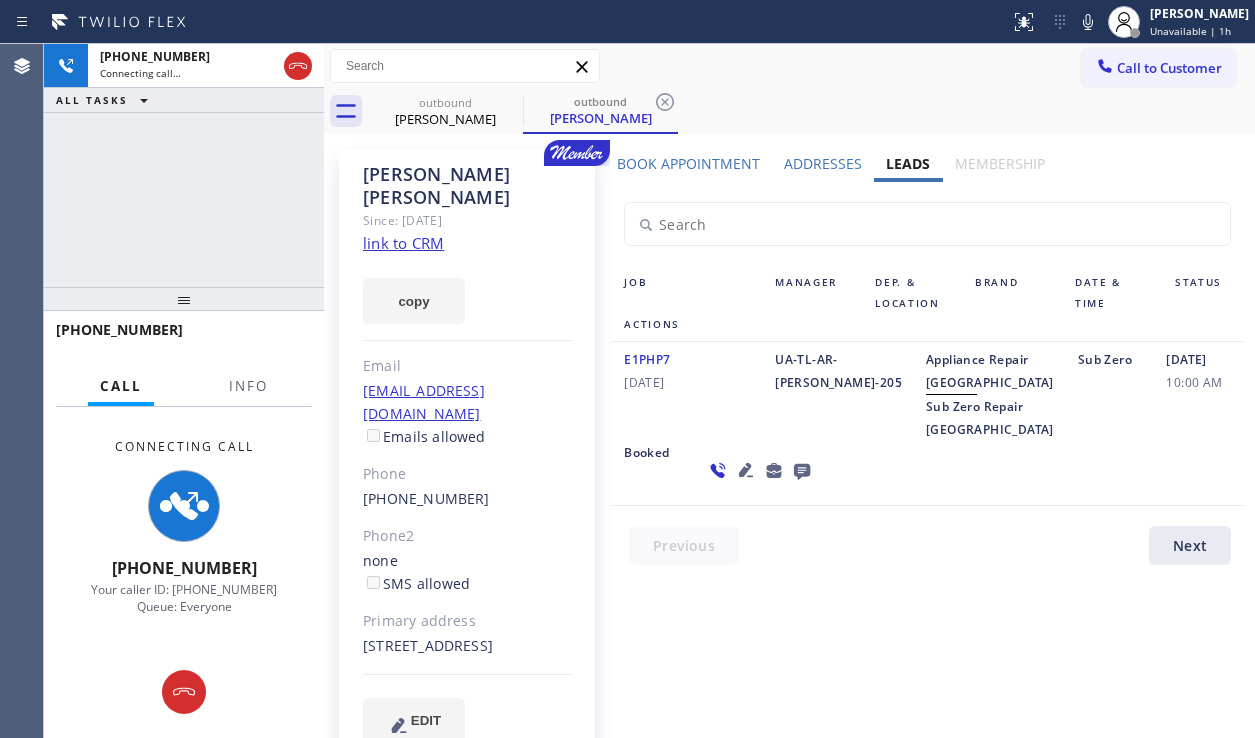 click 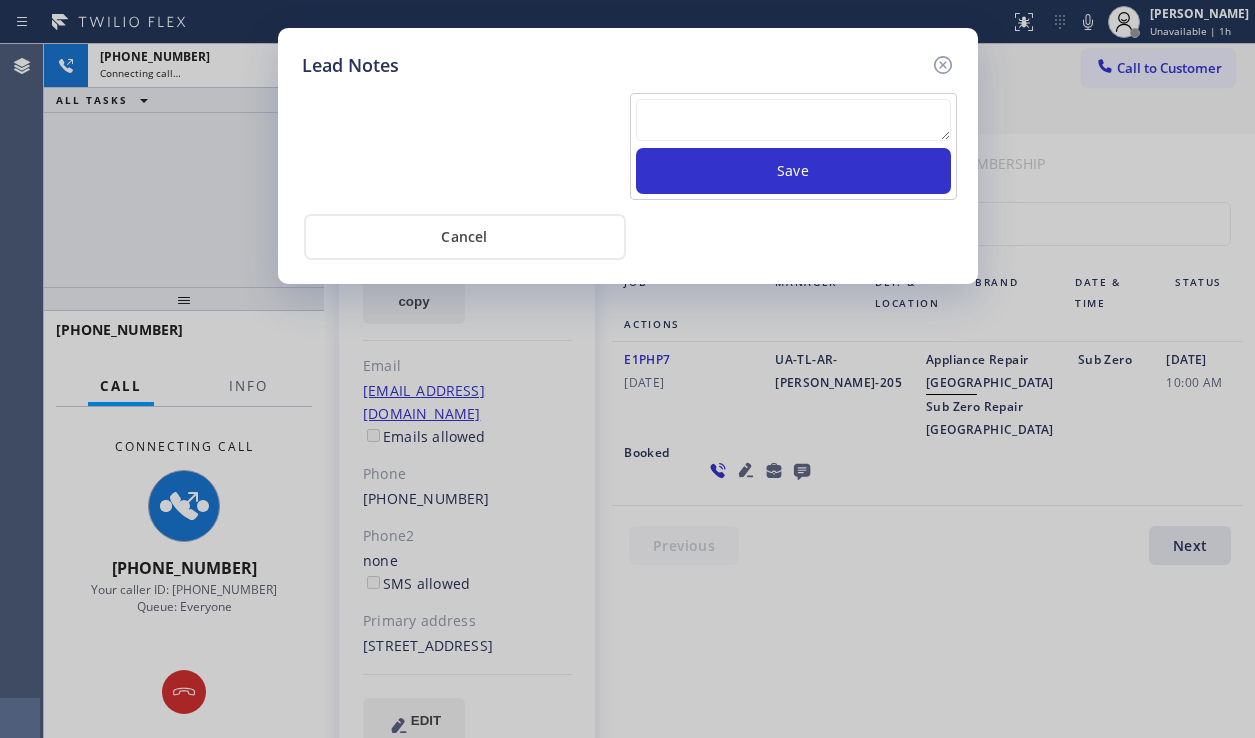click at bounding box center [793, 120] 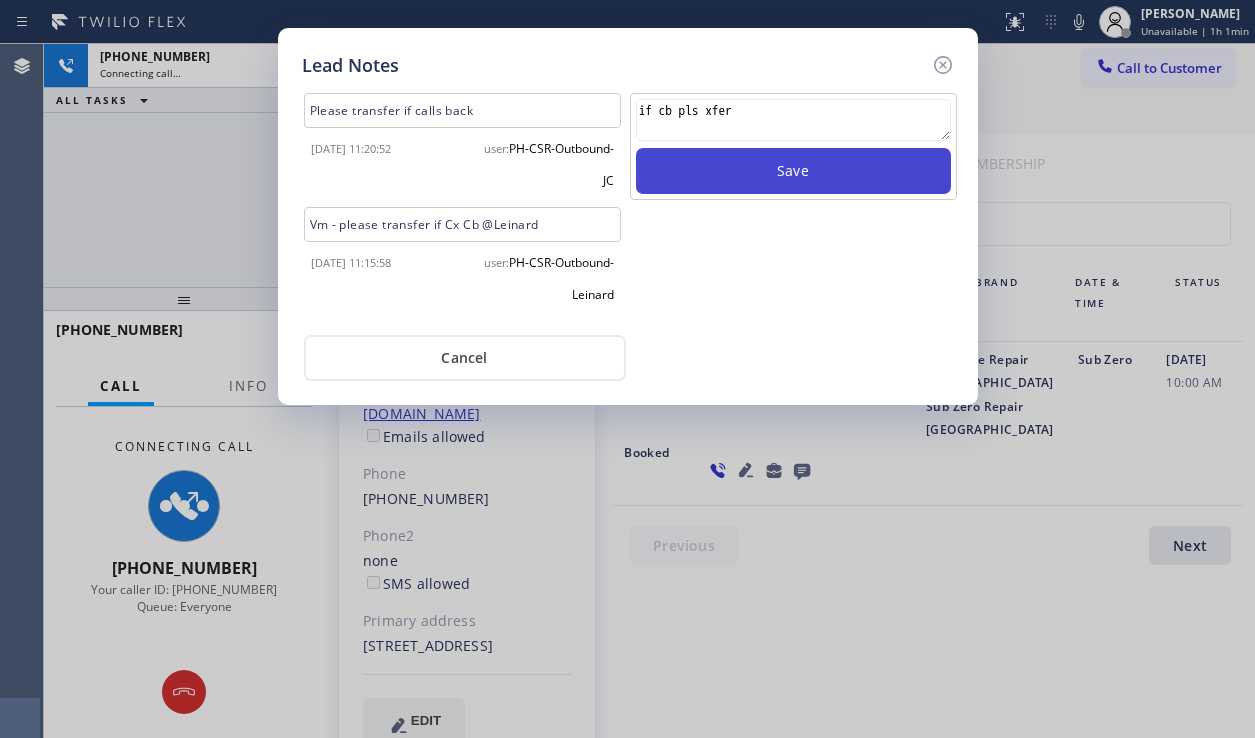 type on "if cb pls xfer" 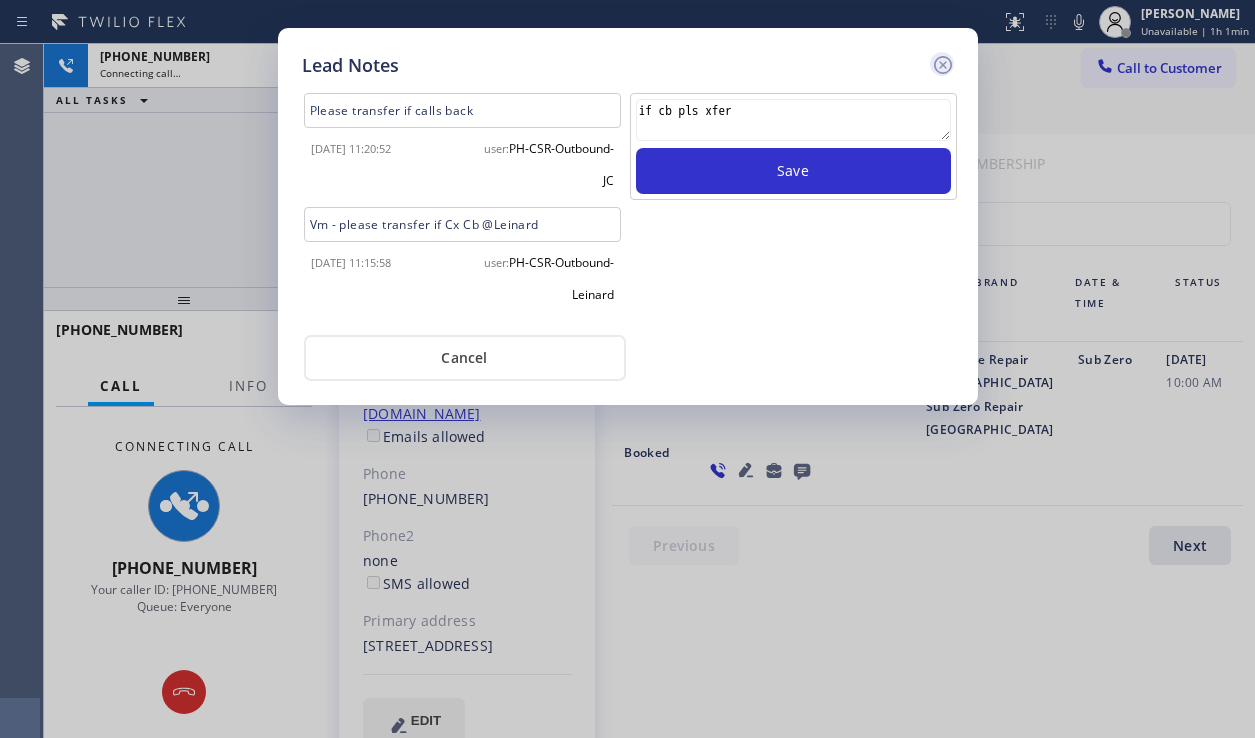 type 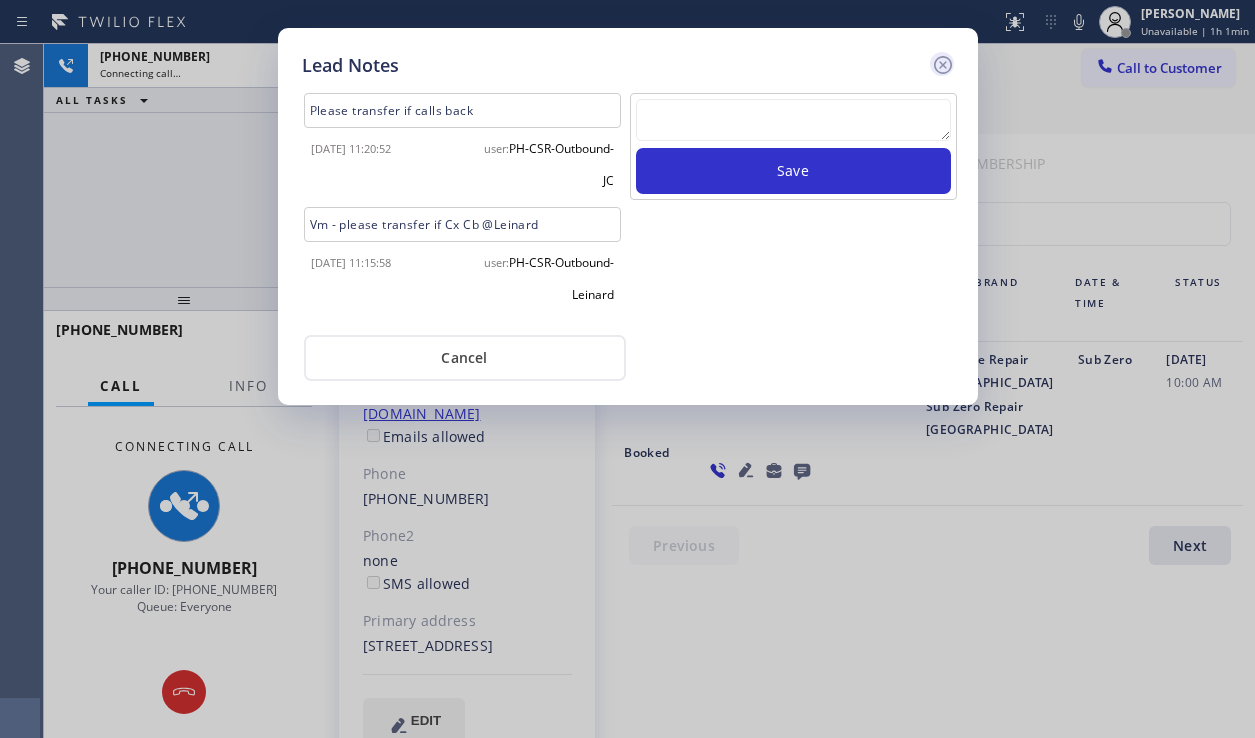 click 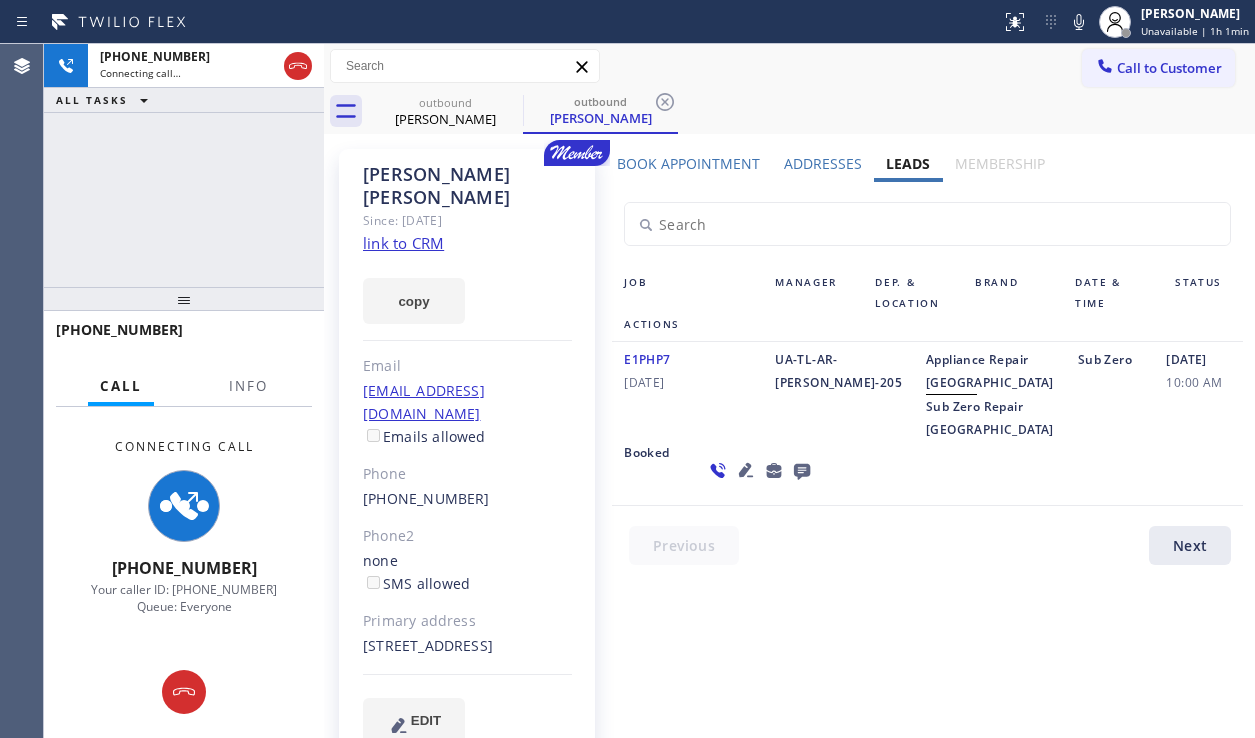 click on "Booked" at bounding box center (652, 470) 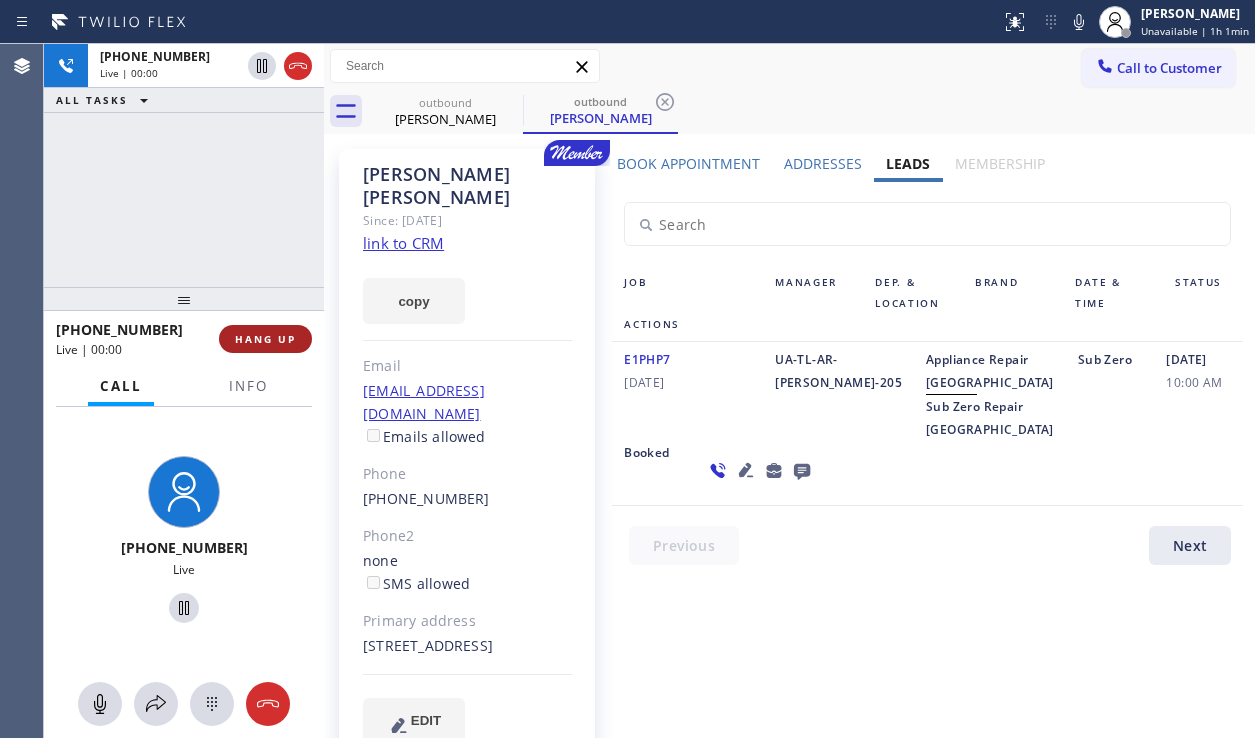 click on "HANG UP" at bounding box center (265, 339) 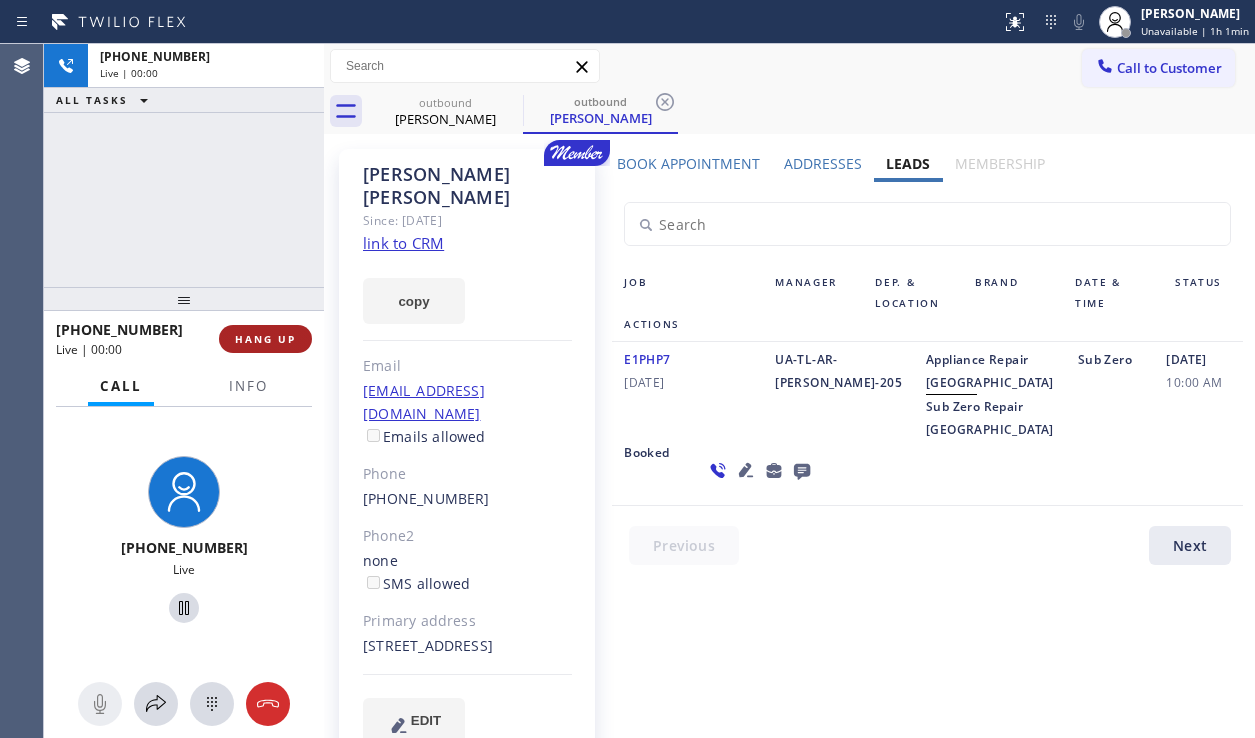 click on "HANG UP" at bounding box center [265, 339] 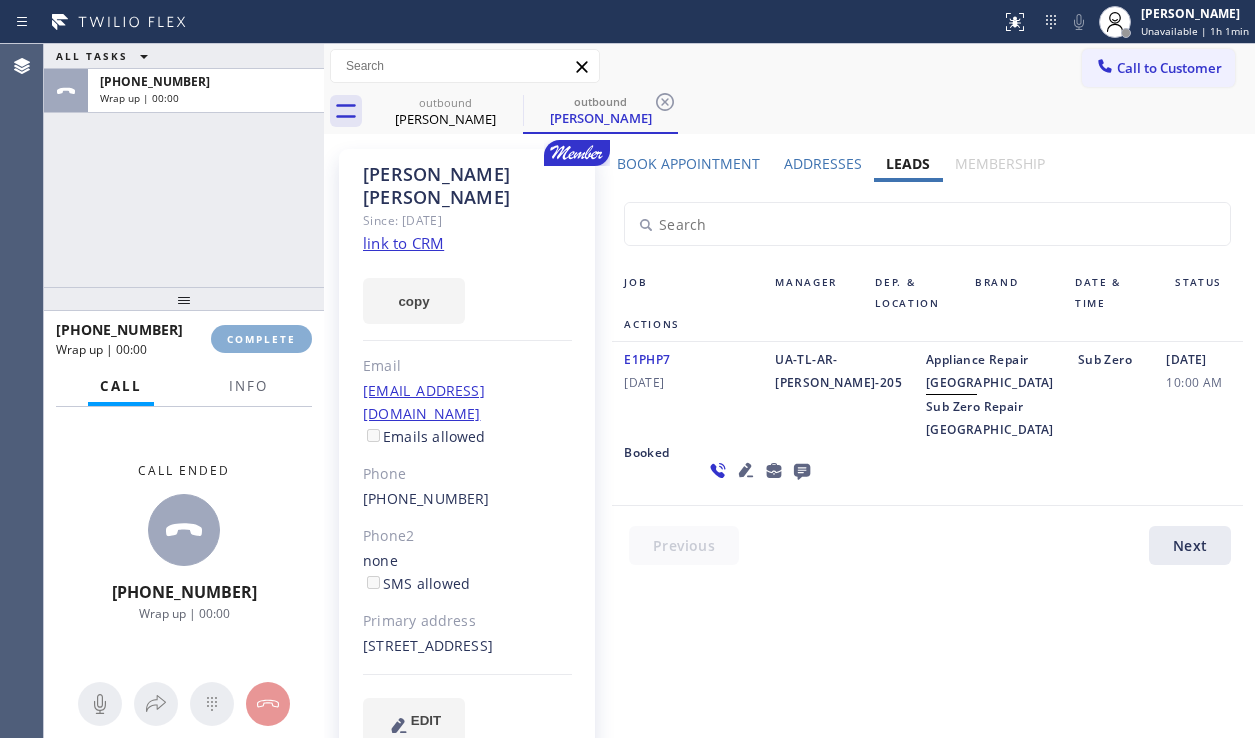 click on "COMPLETE" at bounding box center [261, 339] 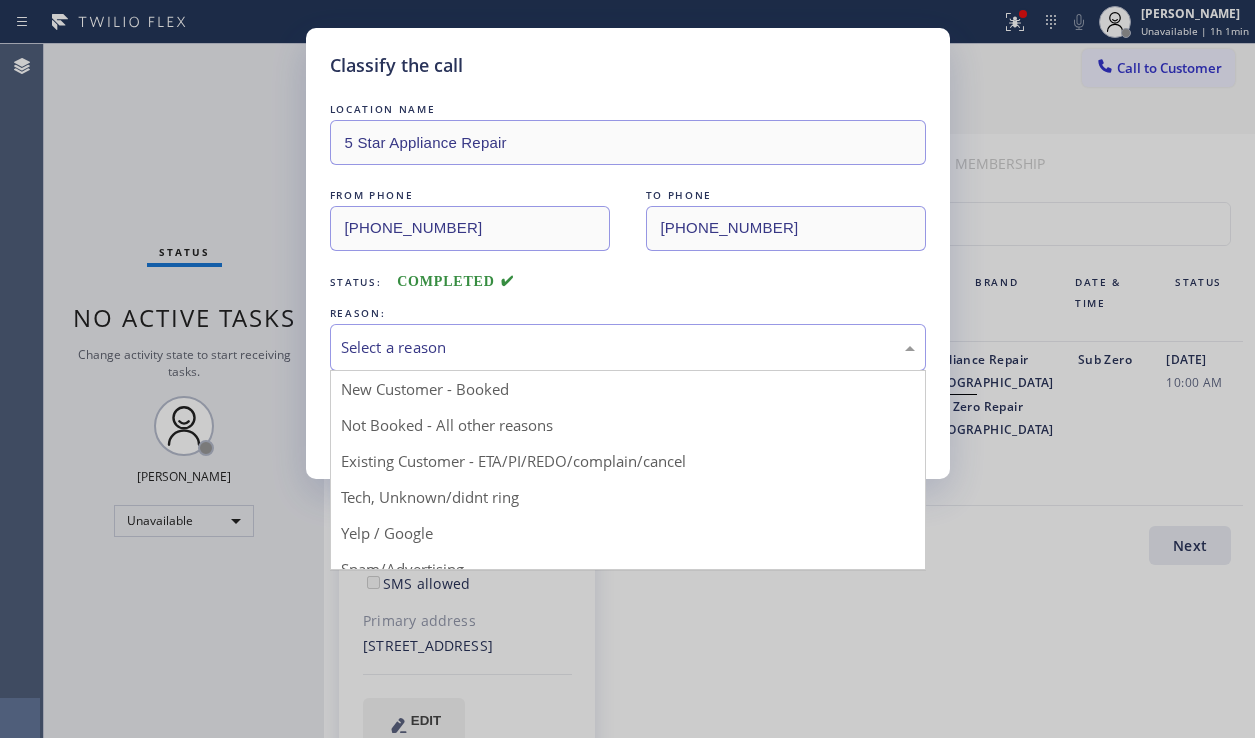 click on "Select a reason" at bounding box center (628, 347) 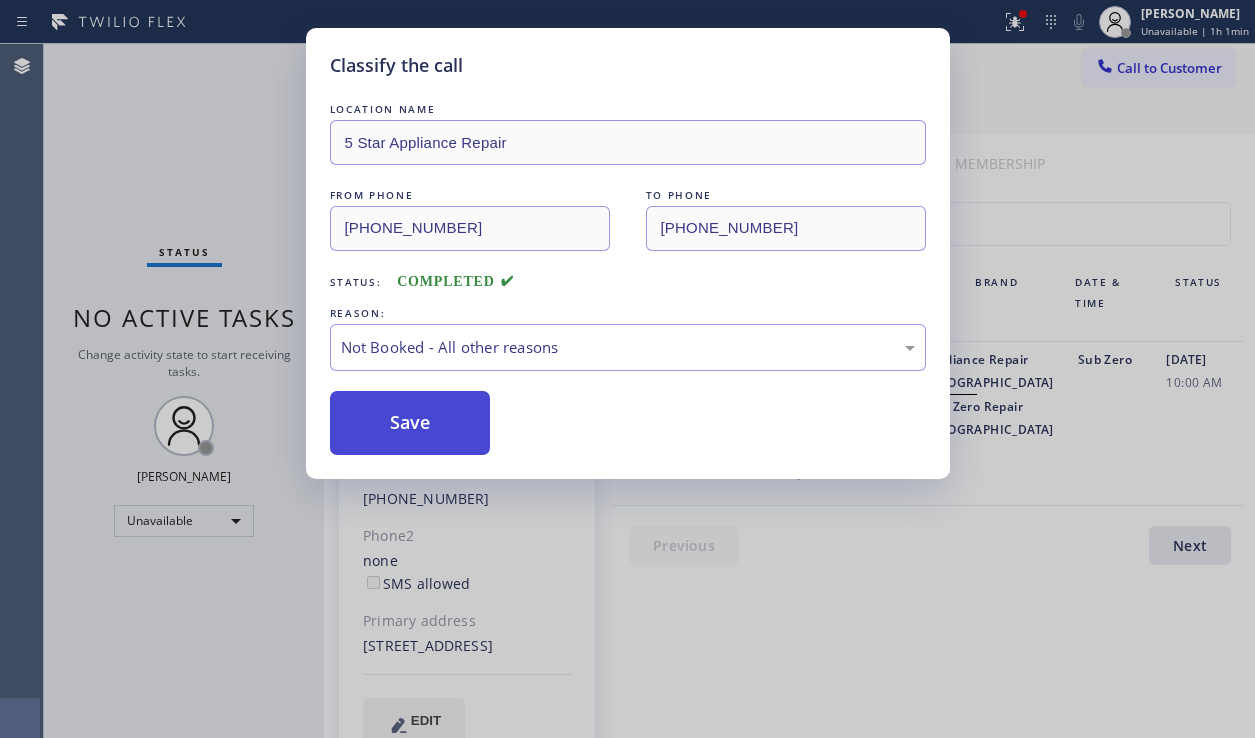 click on "Save" at bounding box center [410, 423] 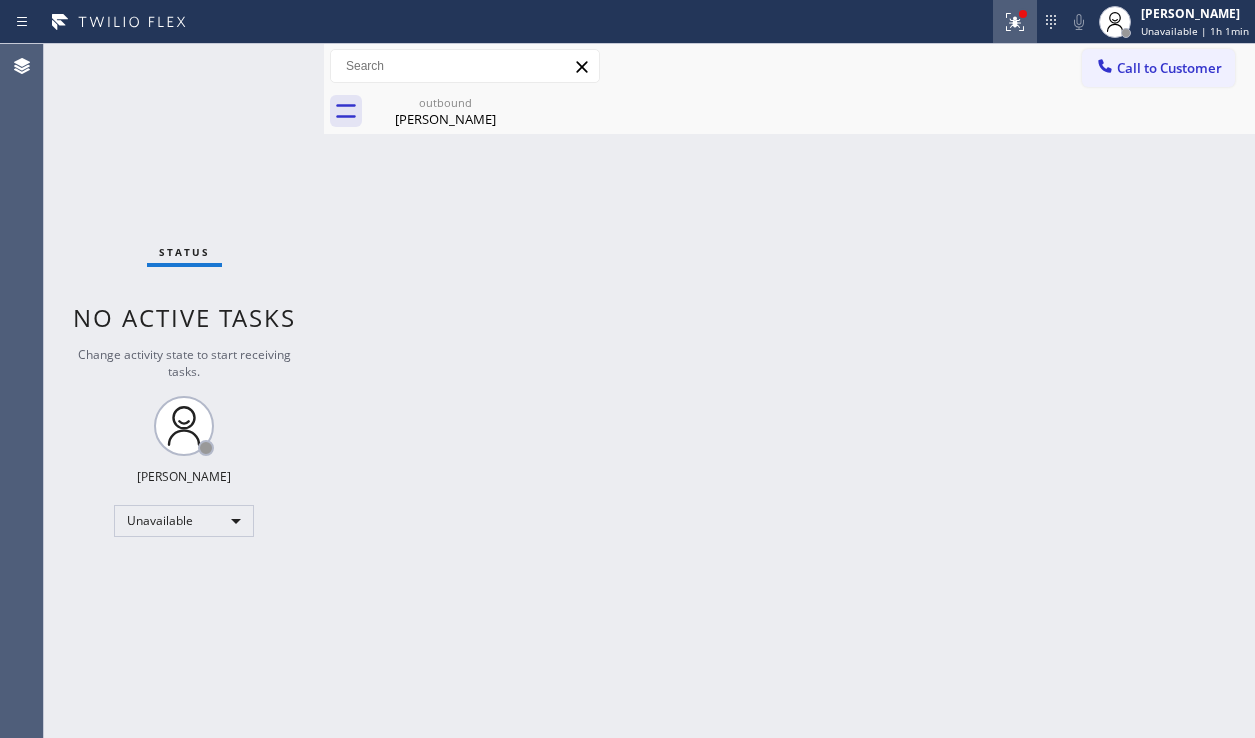 click 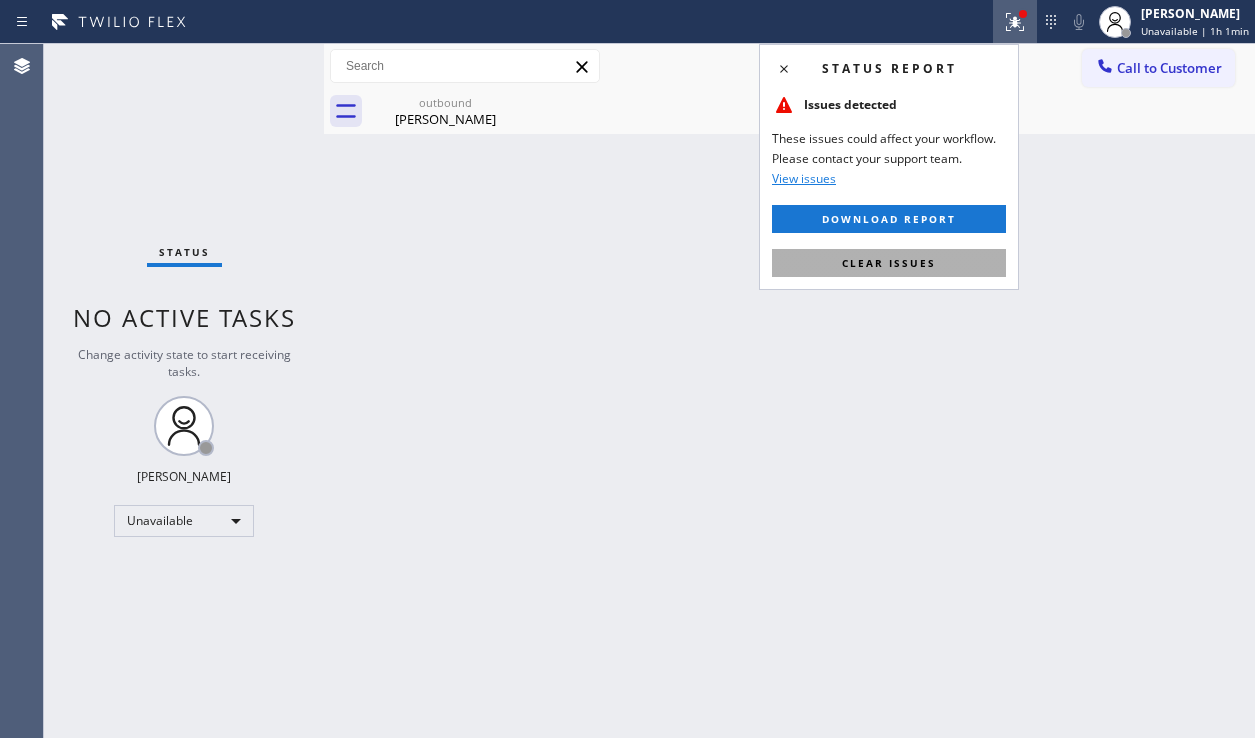 click on "Clear issues" at bounding box center (889, 263) 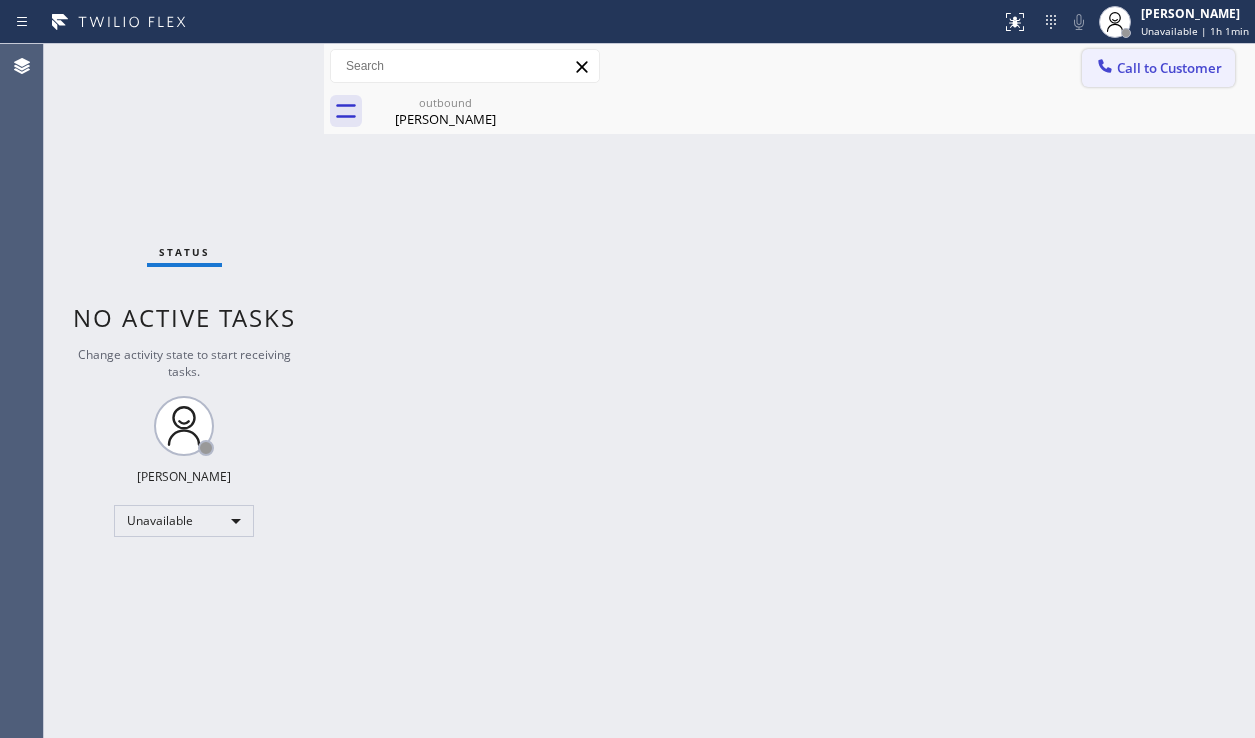 click on "Call to Customer" at bounding box center (1158, 68) 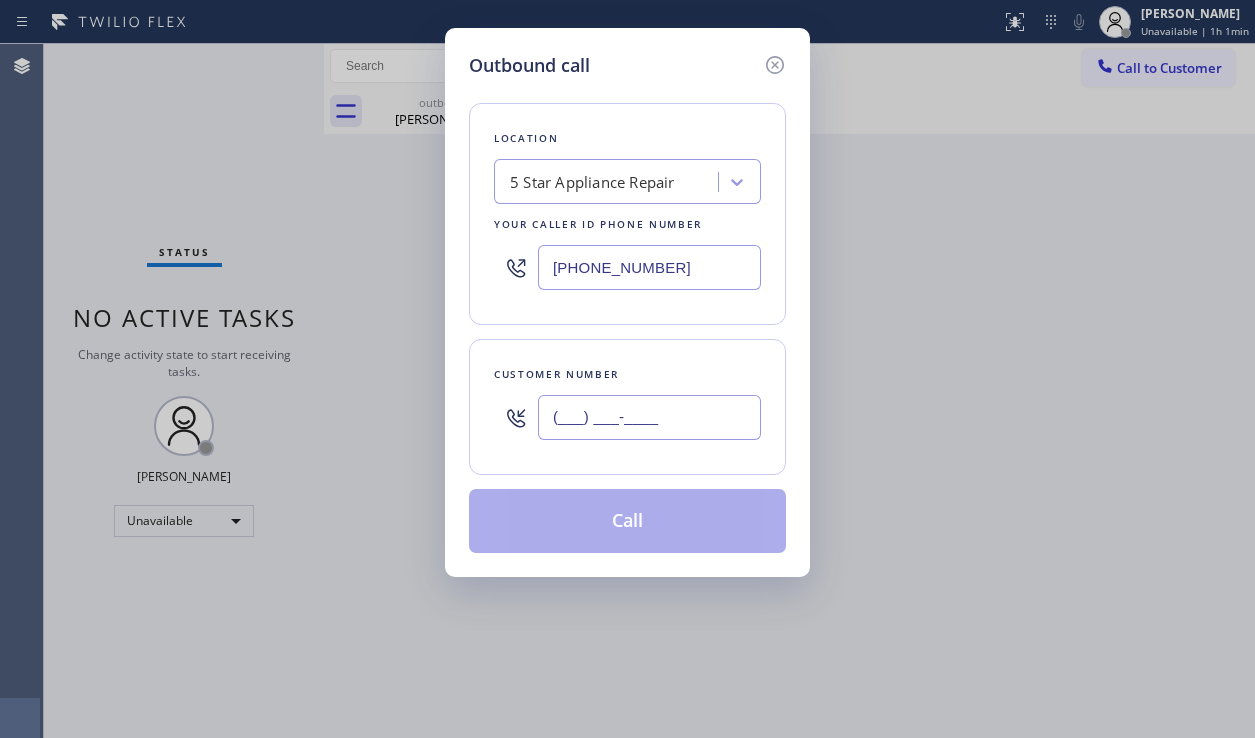 click on "(___) ___-____" at bounding box center [649, 417] 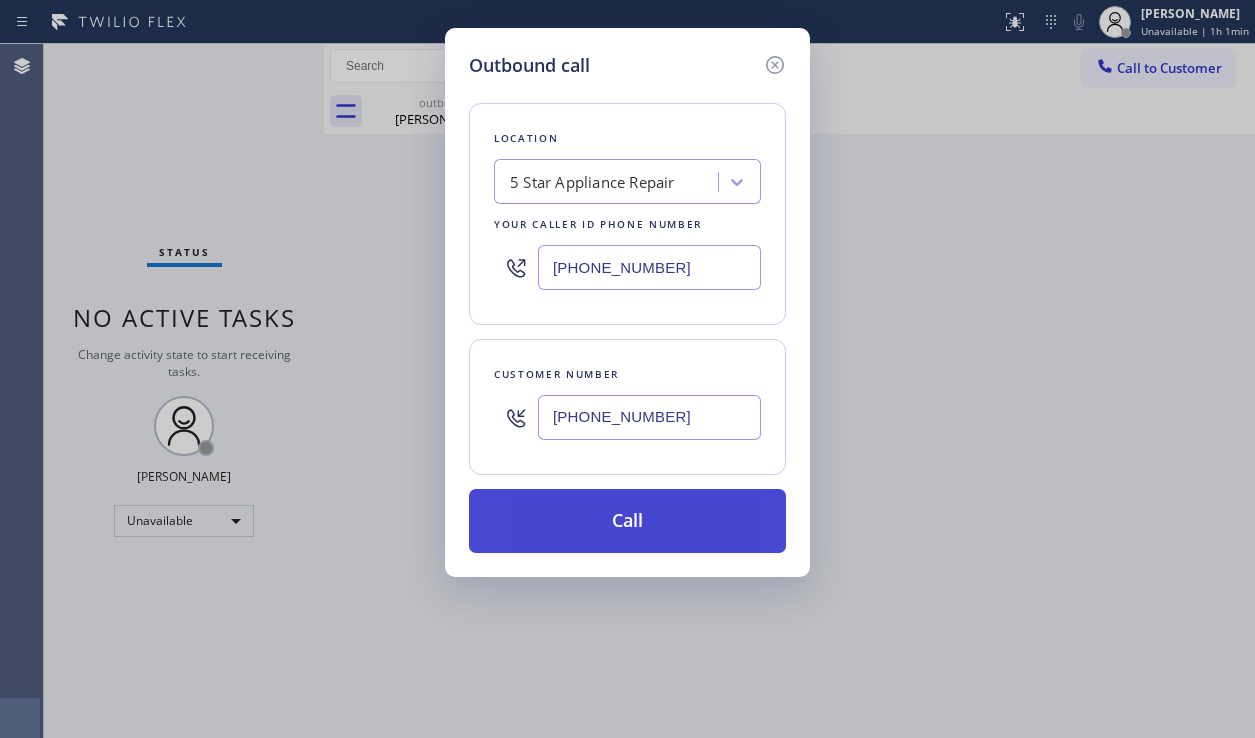 type on "[PHONE_NUMBER]" 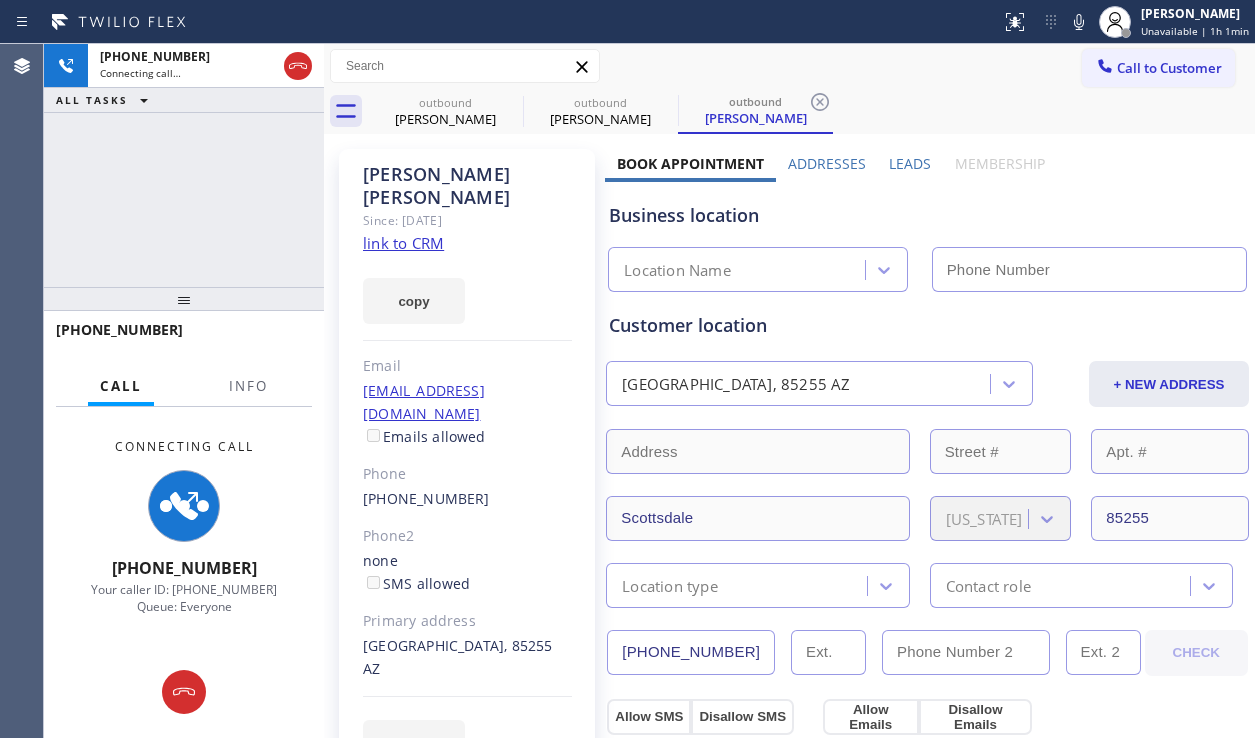 type on "[PHONE_NUMBER]" 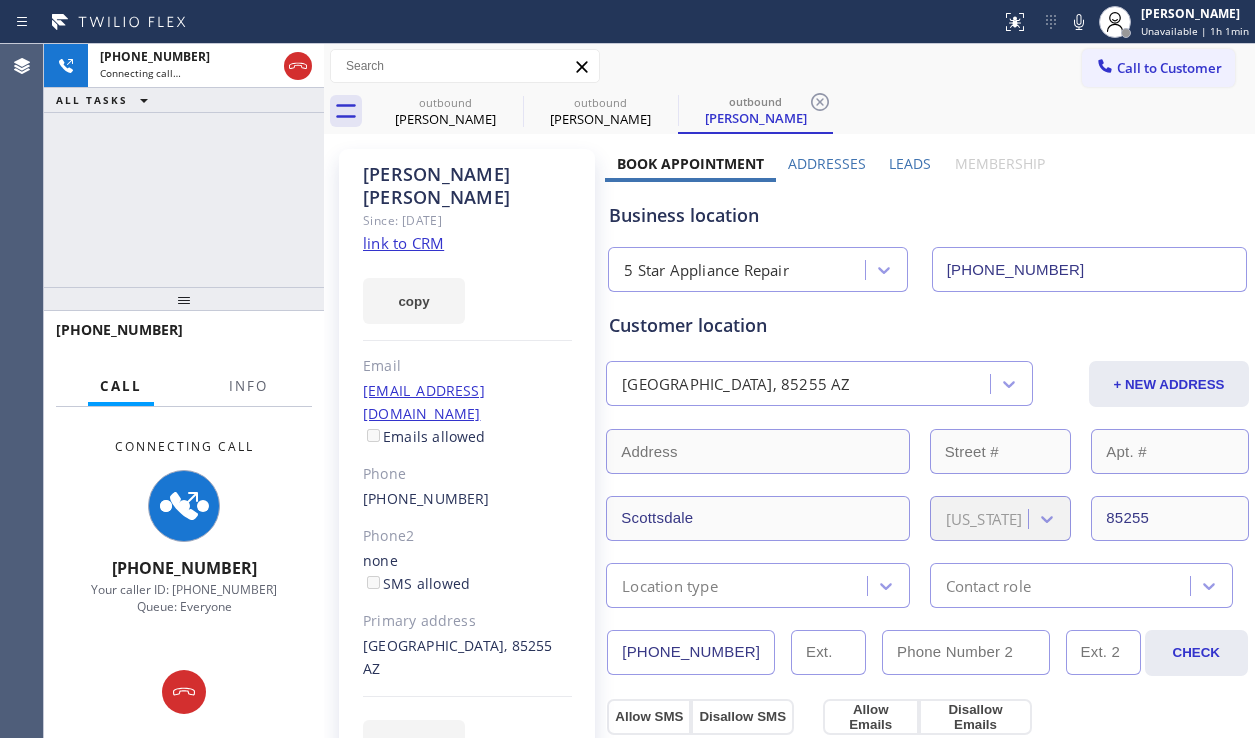 click on "Leads" at bounding box center [910, 163] 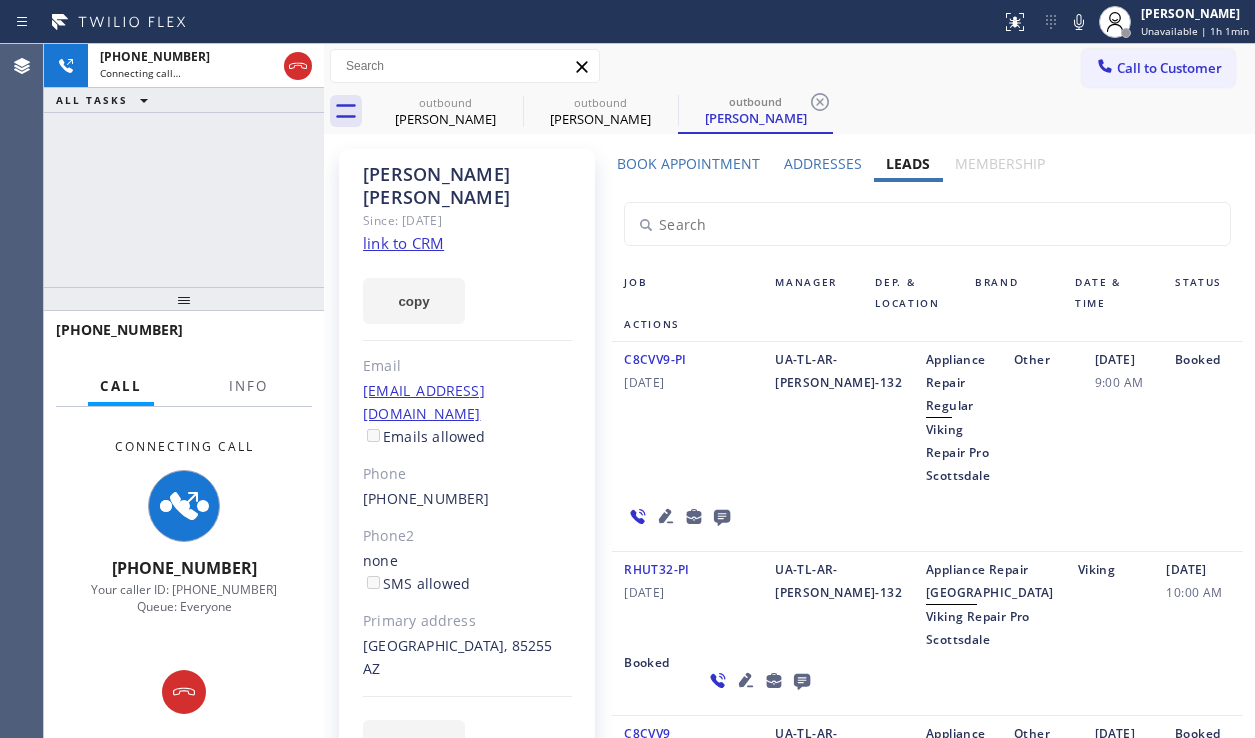click 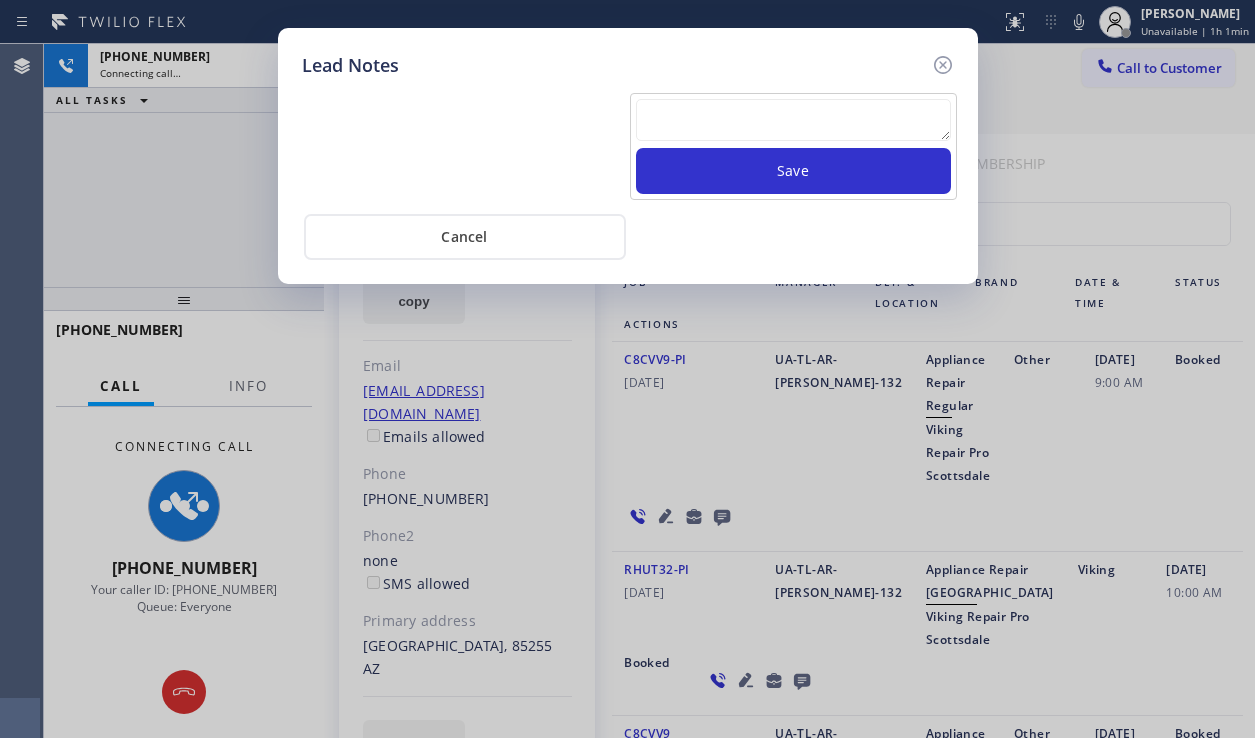drag, startPoint x: 752, startPoint y: 113, endPoint x: 759, endPoint y: 122, distance: 11.401754 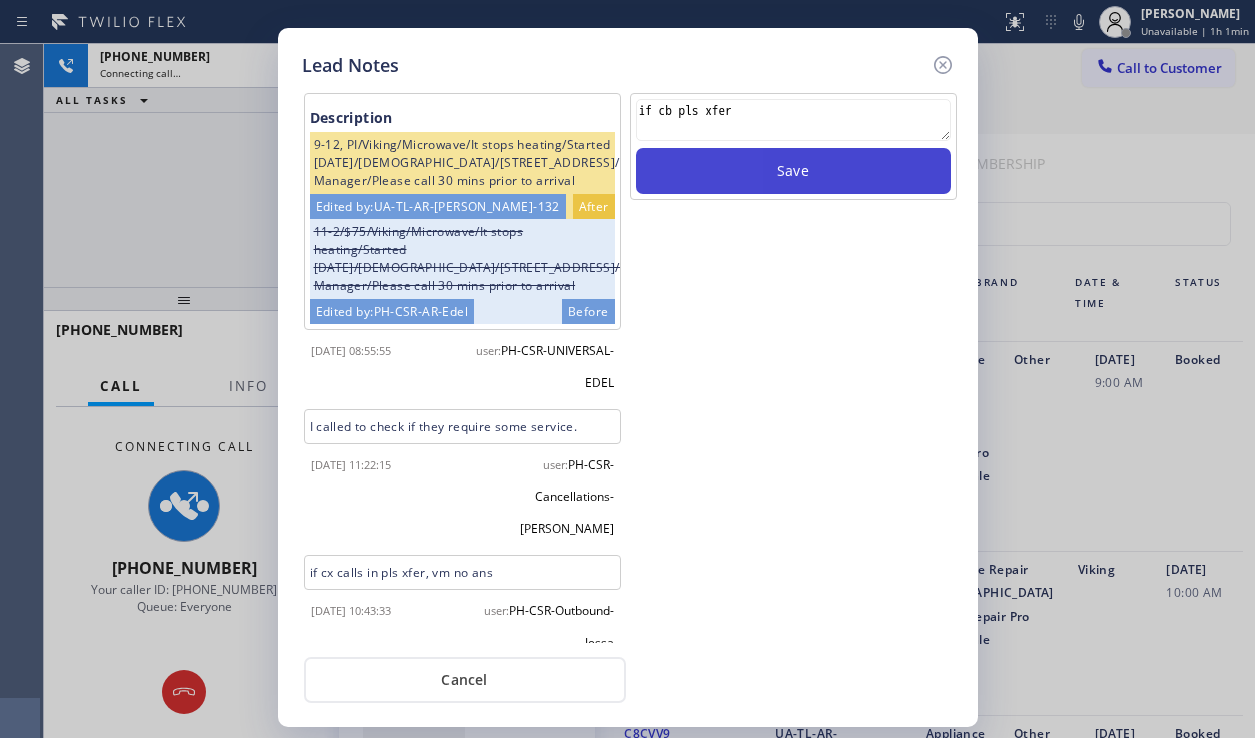type on "if cb pls xfer" 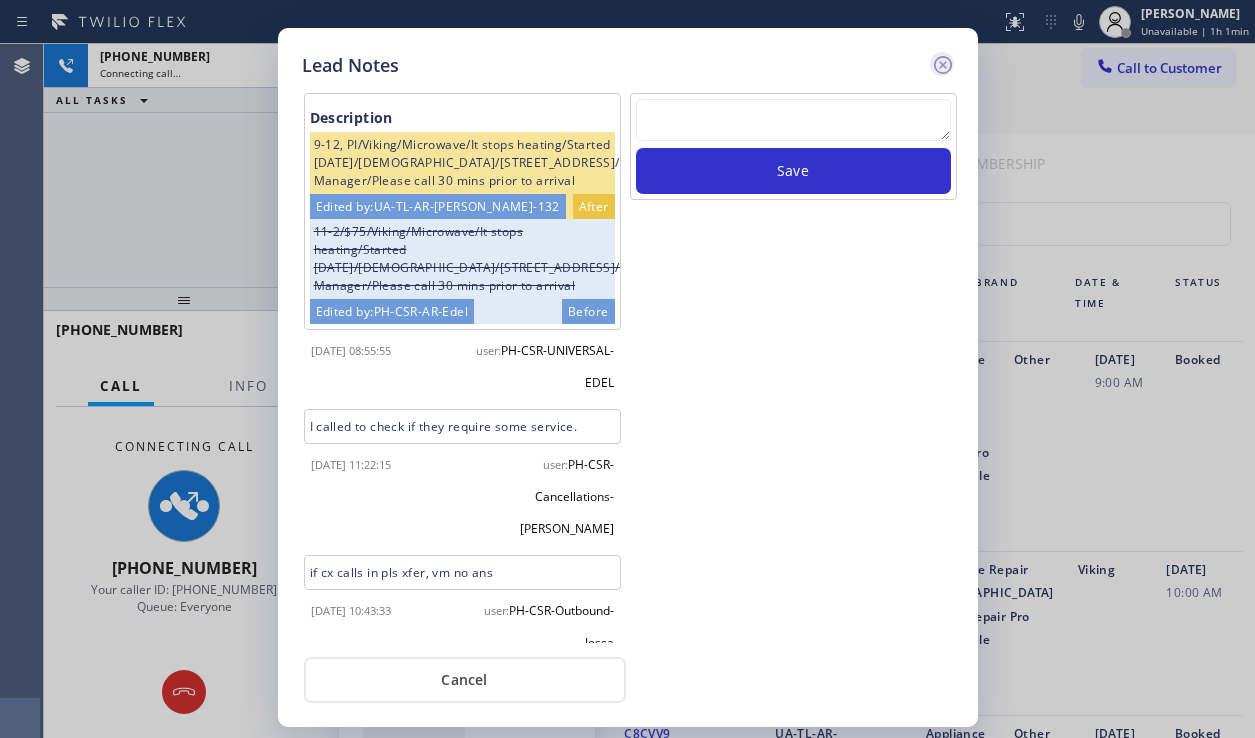 click 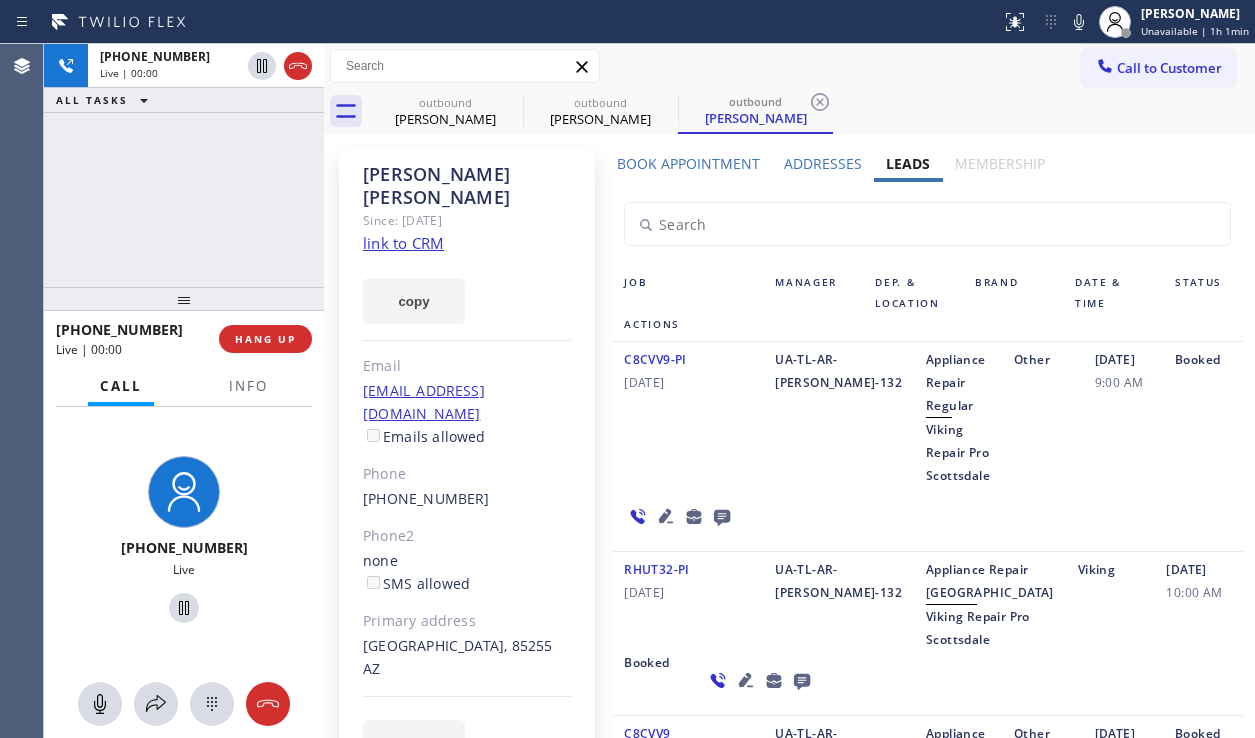 click 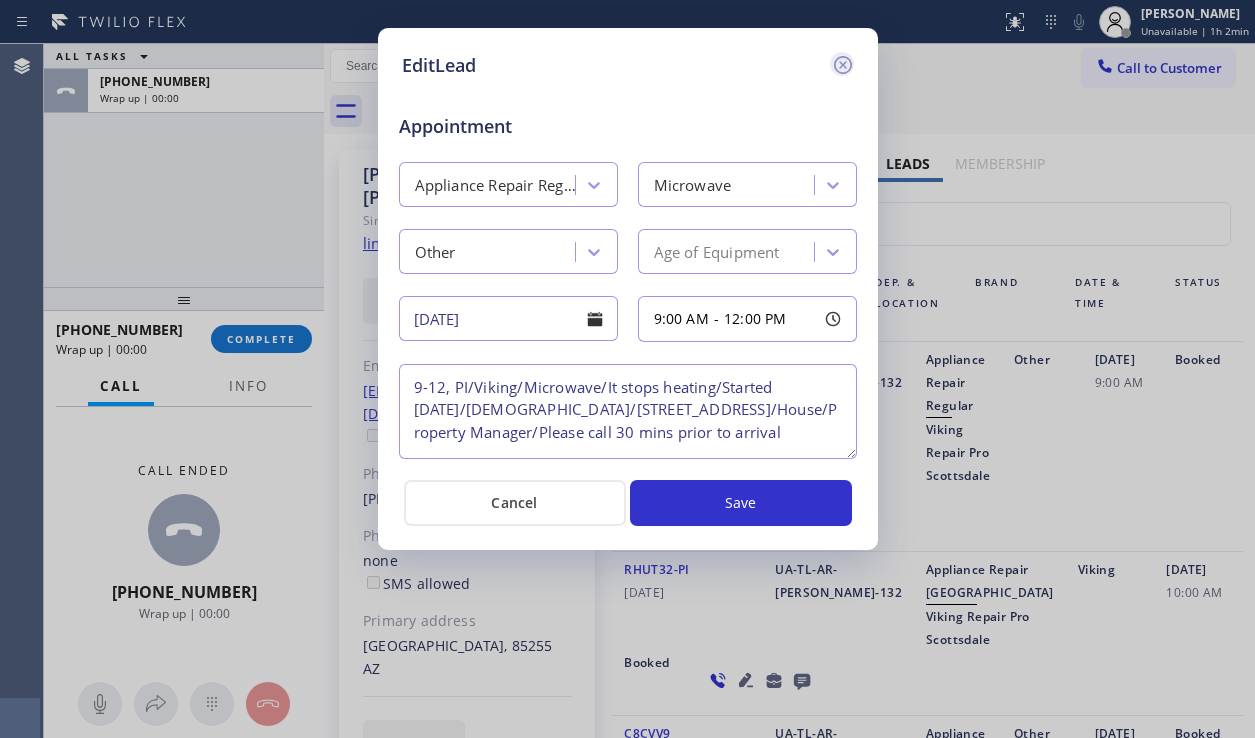 click 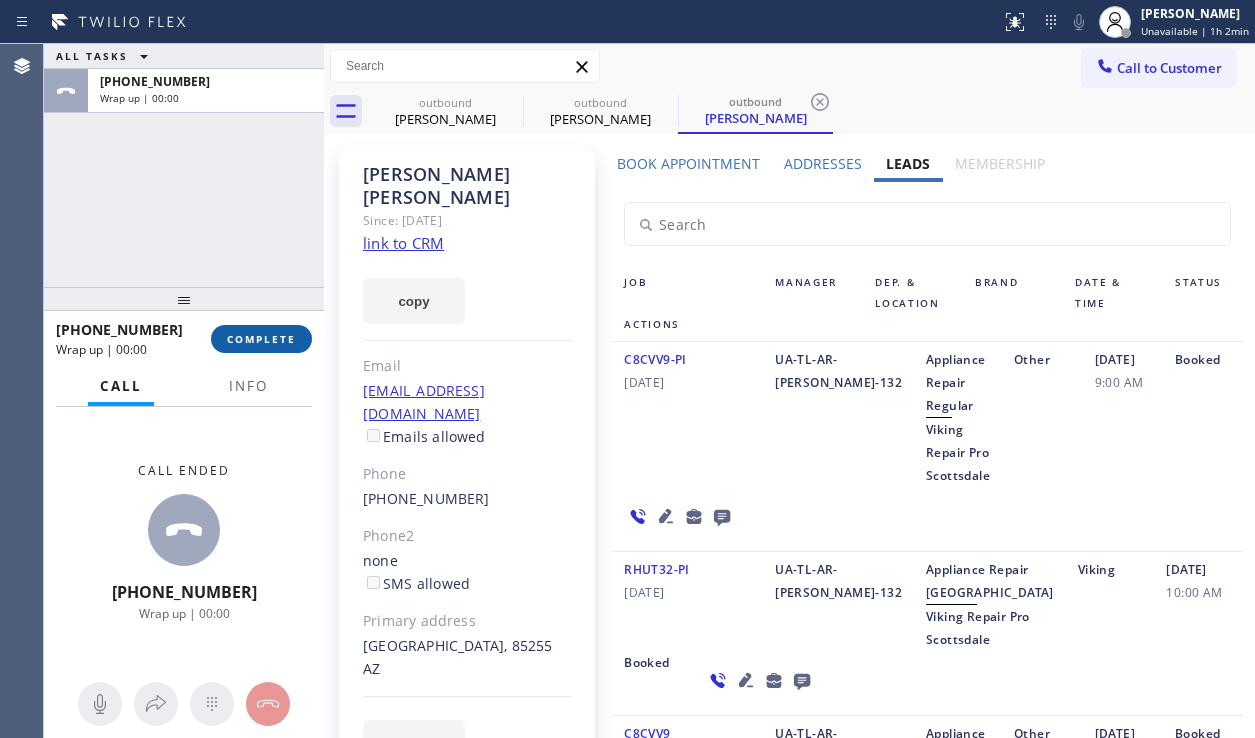 click on "COMPLETE" at bounding box center (261, 339) 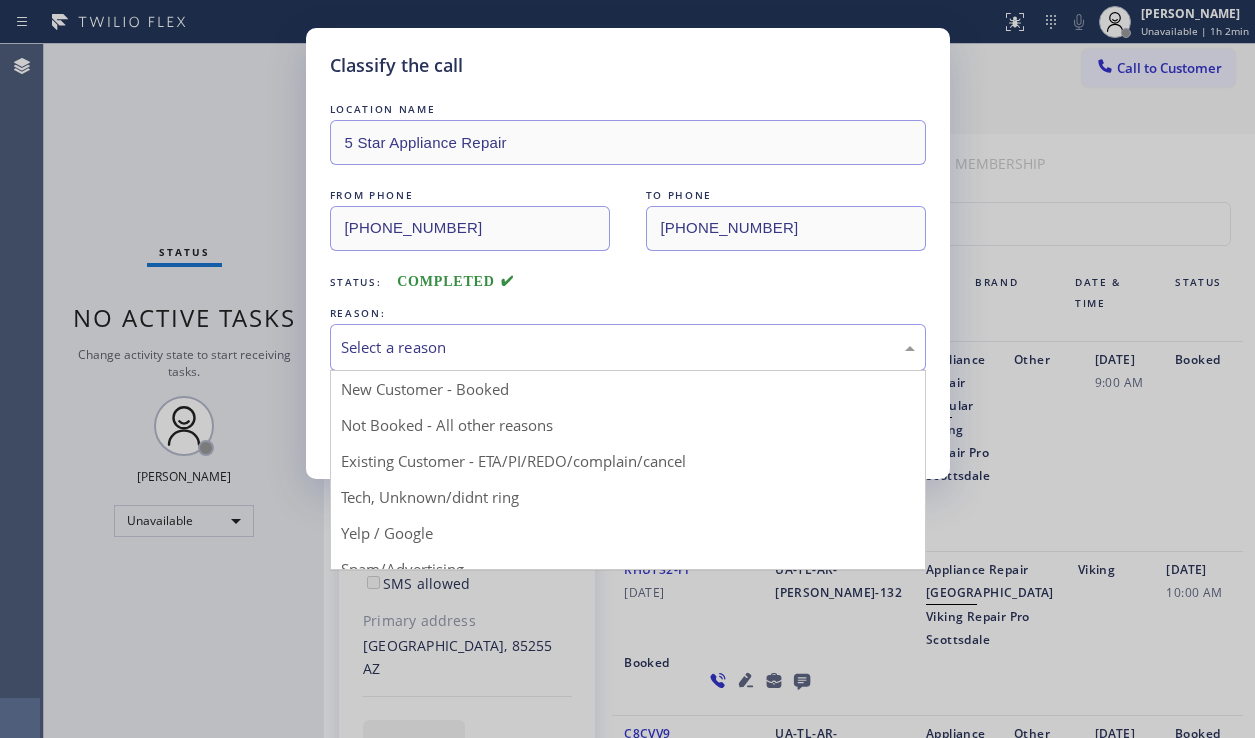 click on "Select a reason" at bounding box center (628, 347) 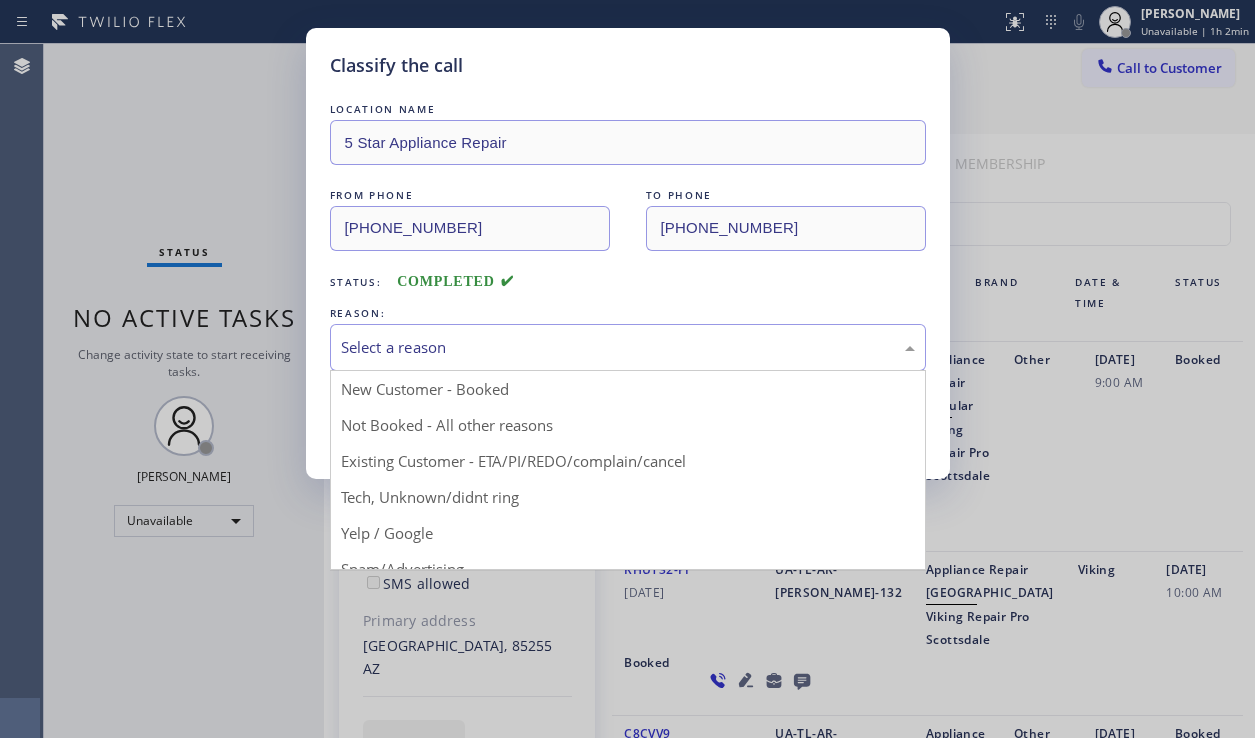 drag, startPoint x: 492, startPoint y: 432, endPoint x: 481, endPoint y: 432, distance: 11 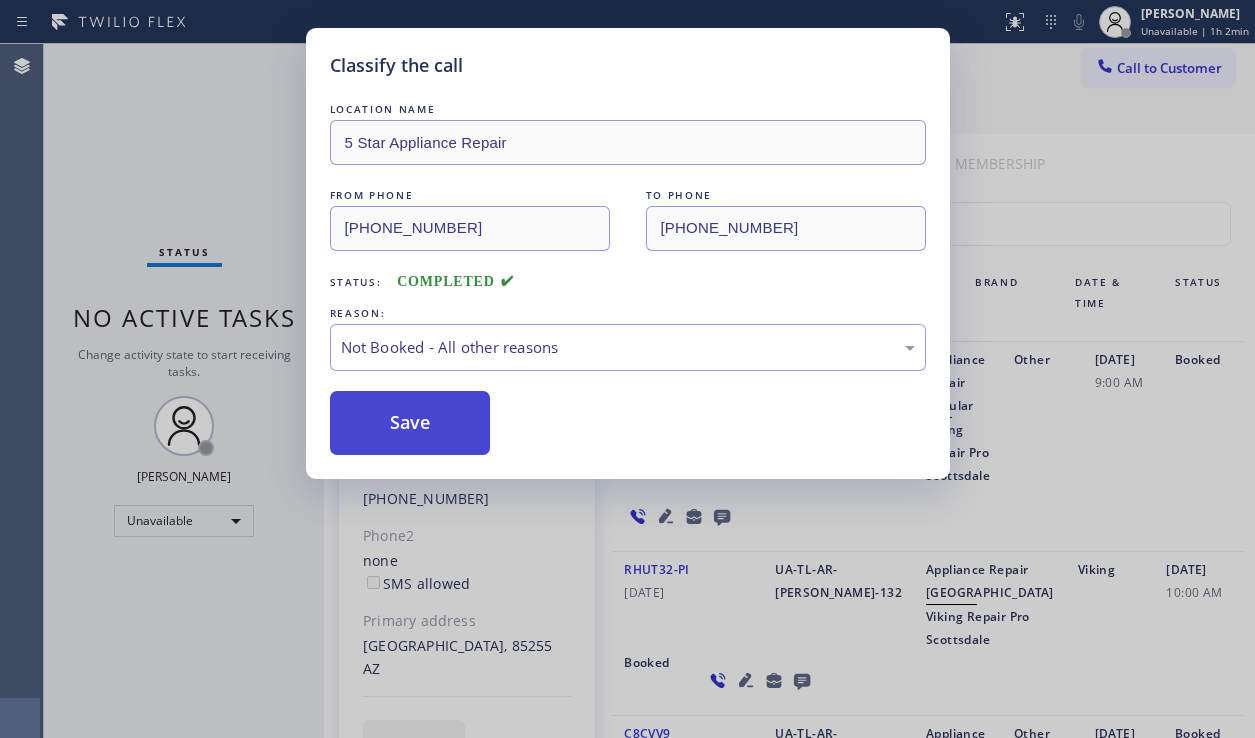 click on "Save" at bounding box center (410, 423) 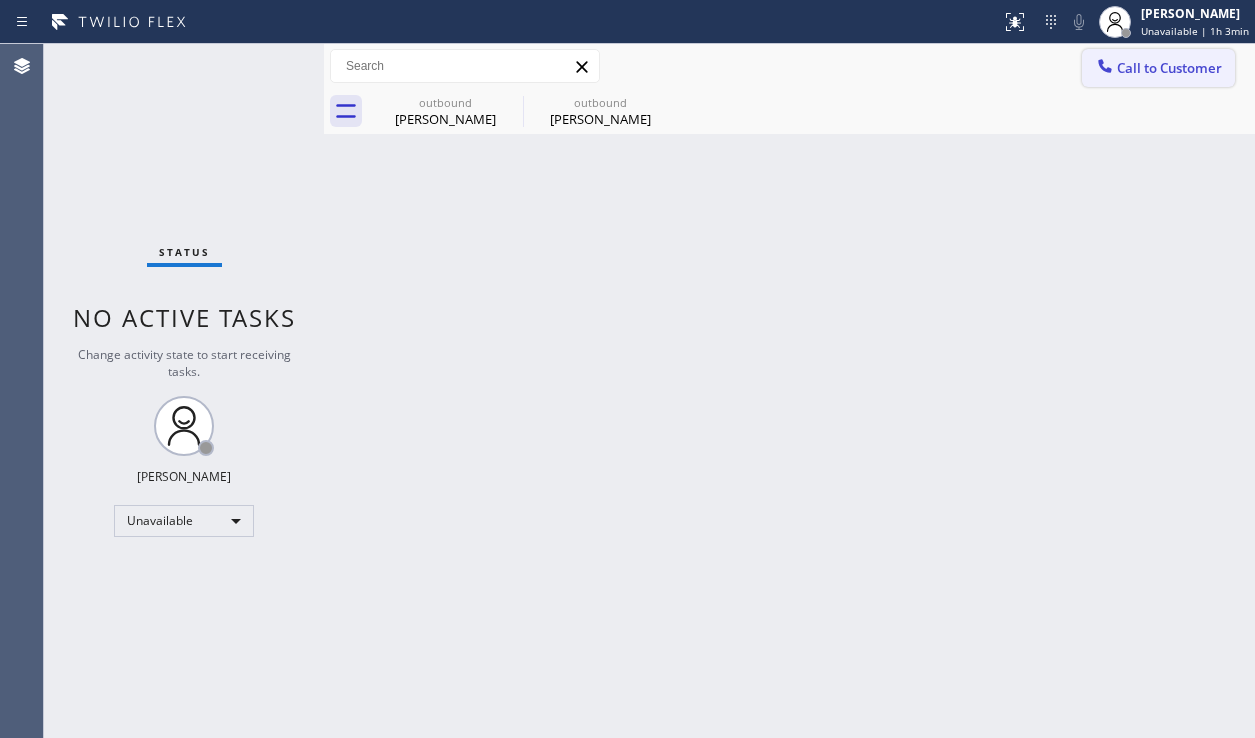 click on "Call to Customer" at bounding box center (1158, 68) 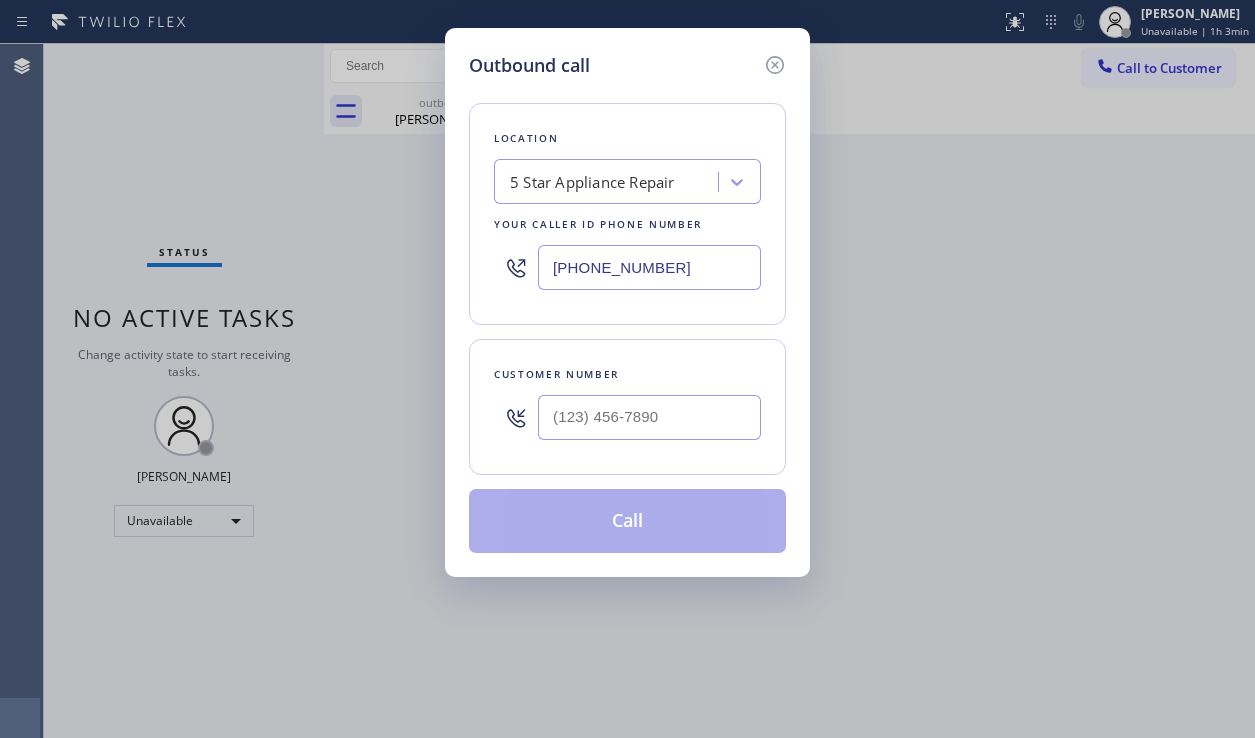click at bounding box center [649, 417] 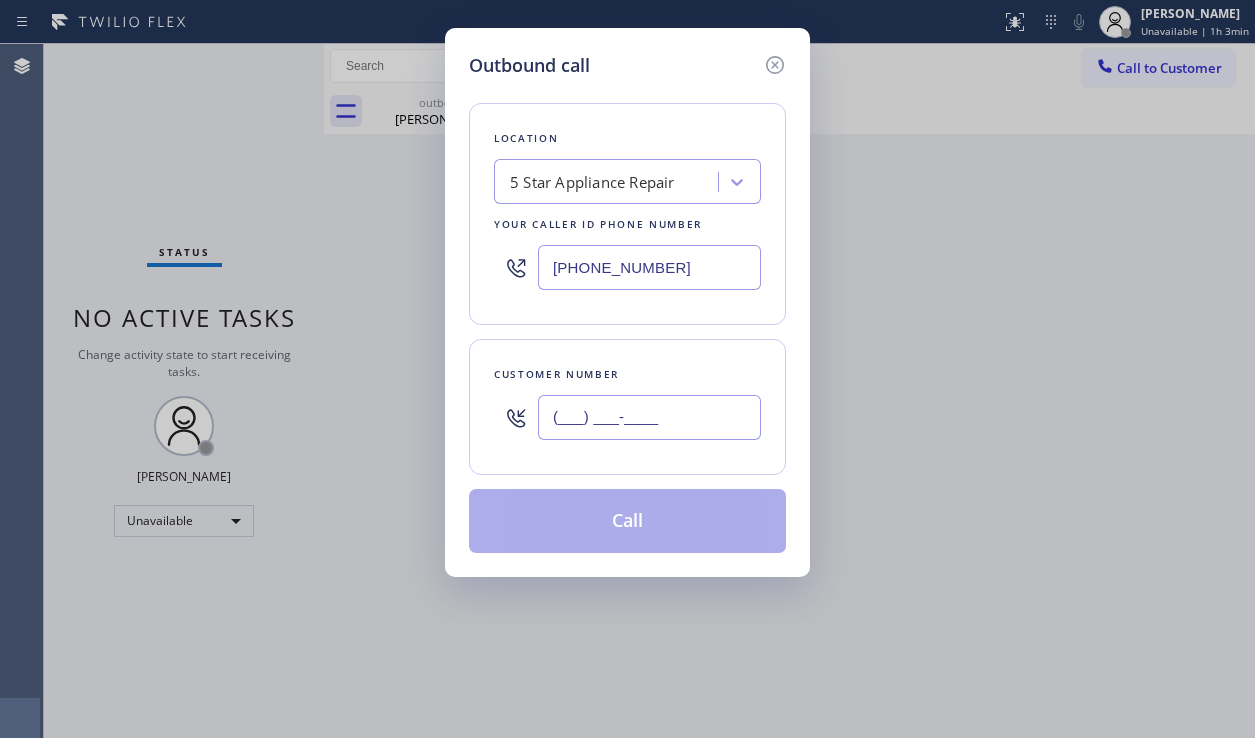 click on "(___) ___-____" at bounding box center (649, 417) 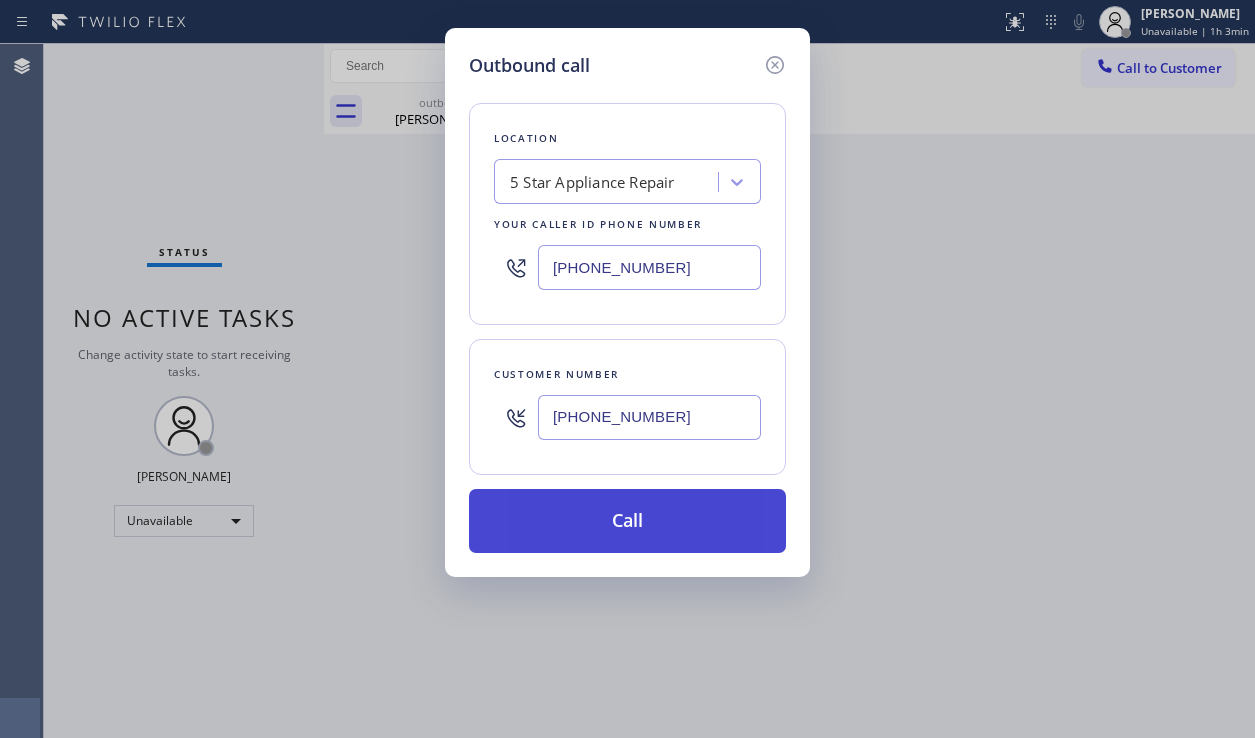 type on "[PHONE_NUMBER]" 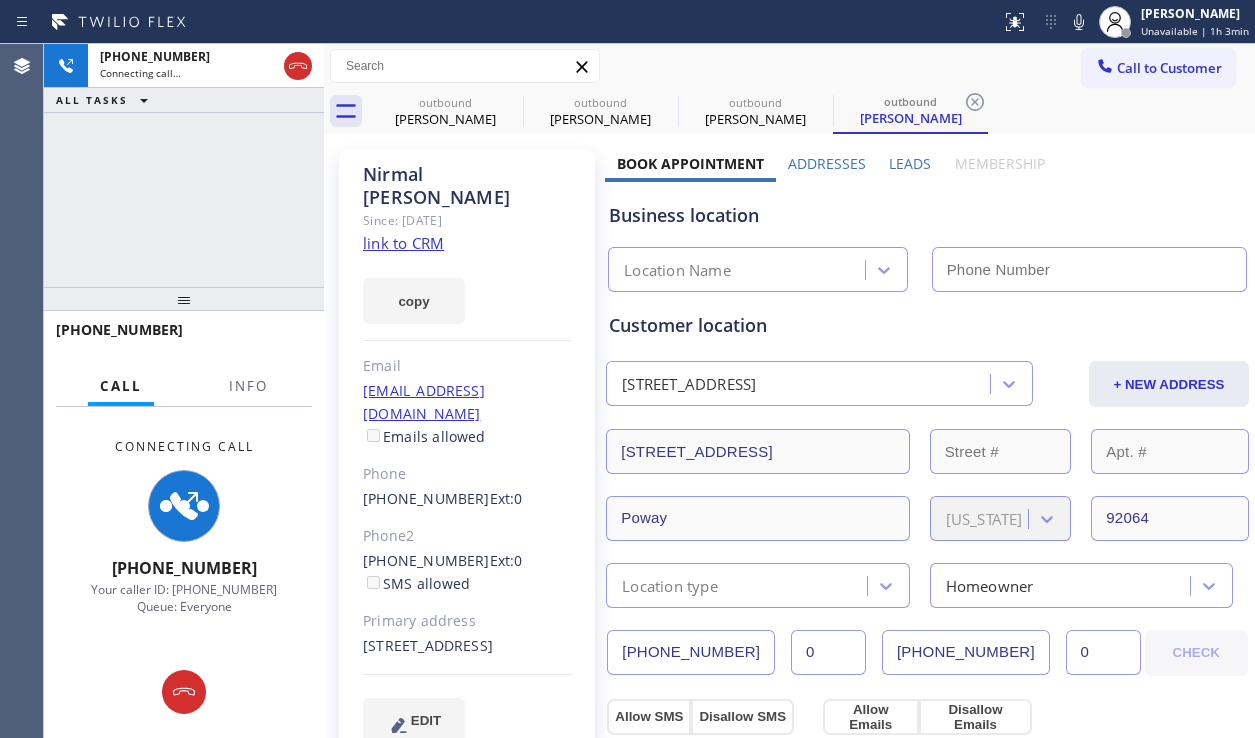type on "[PHONE_NUMBER]" 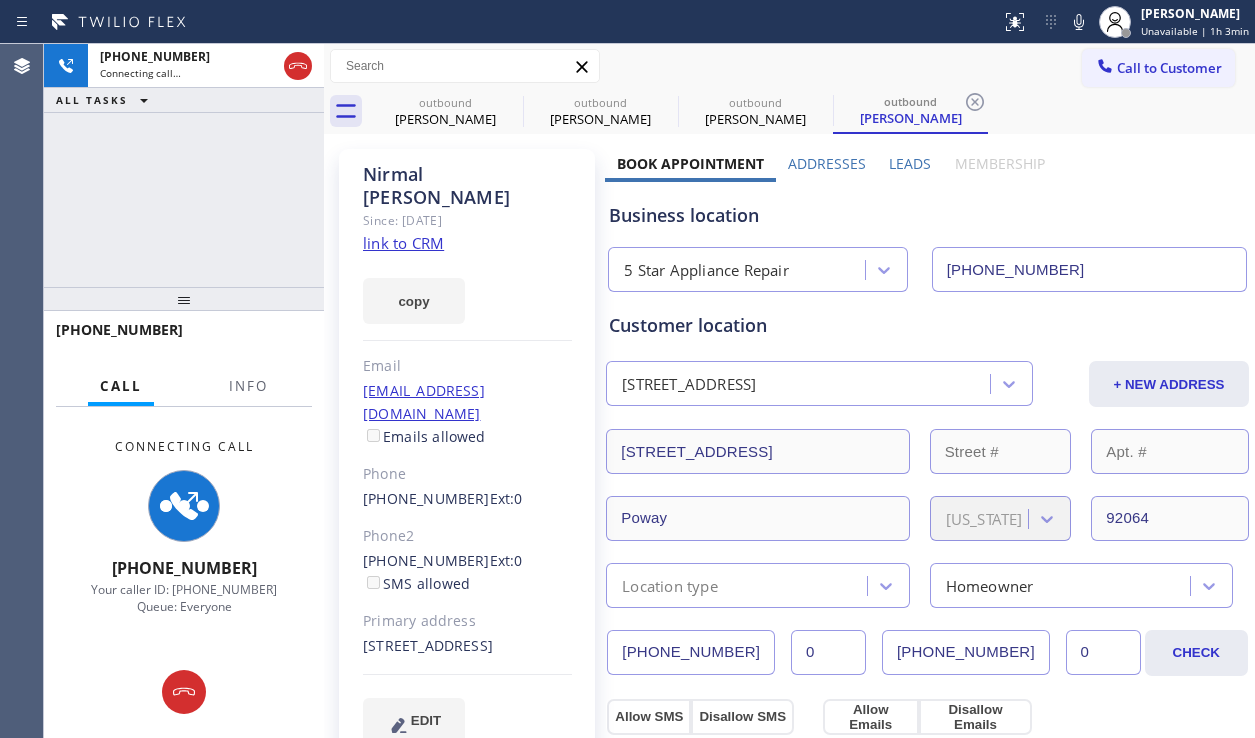 click on "Leads" at bounding box center [910, 168] 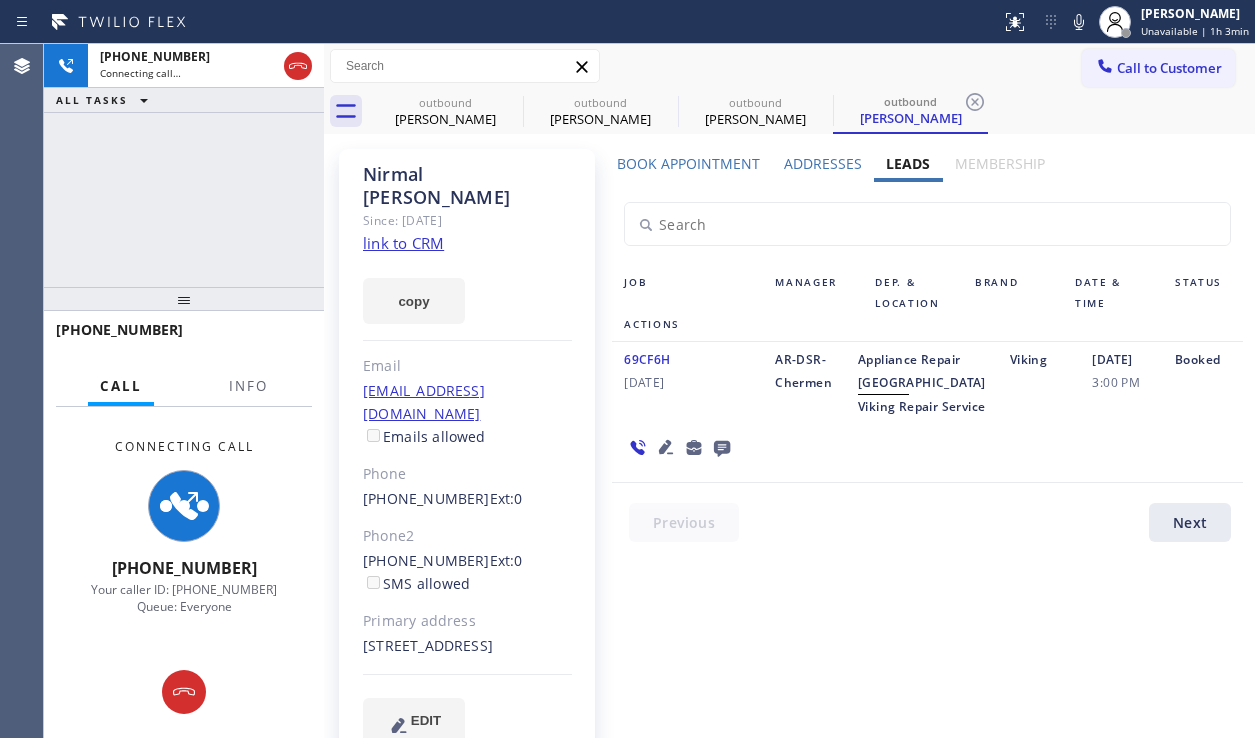 click 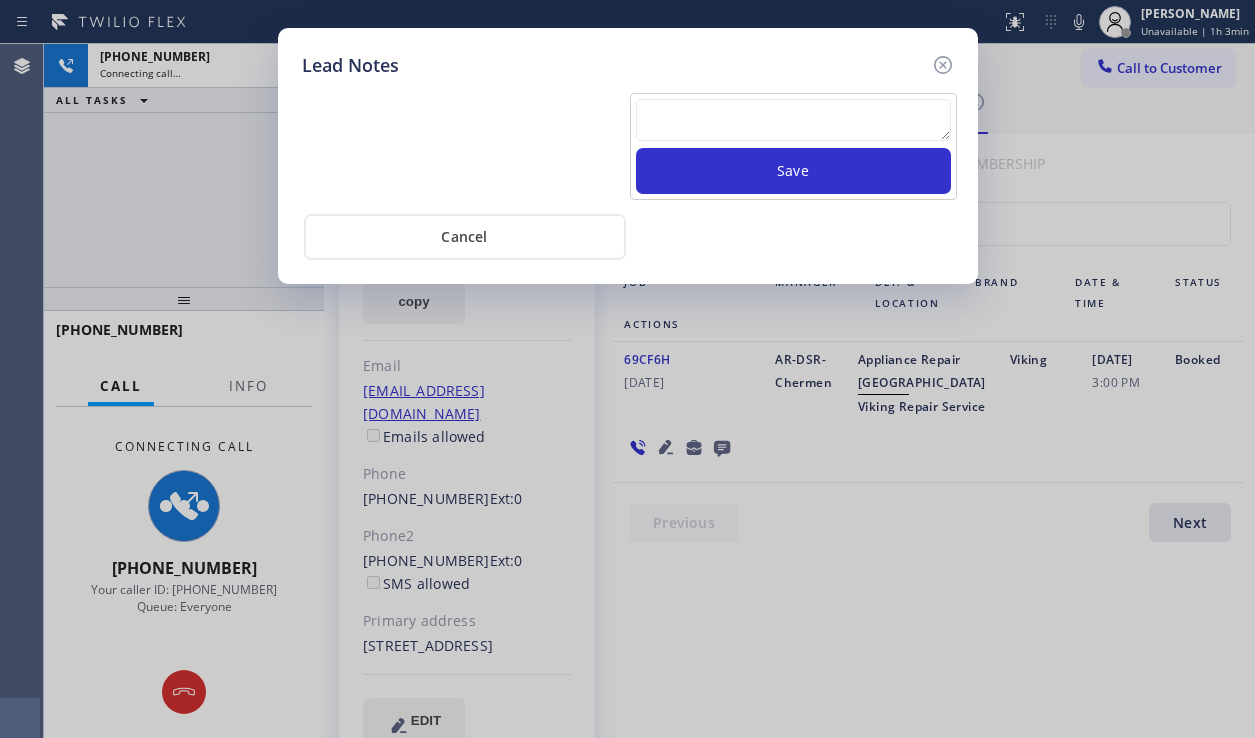 click at bounding box center [793, 120] 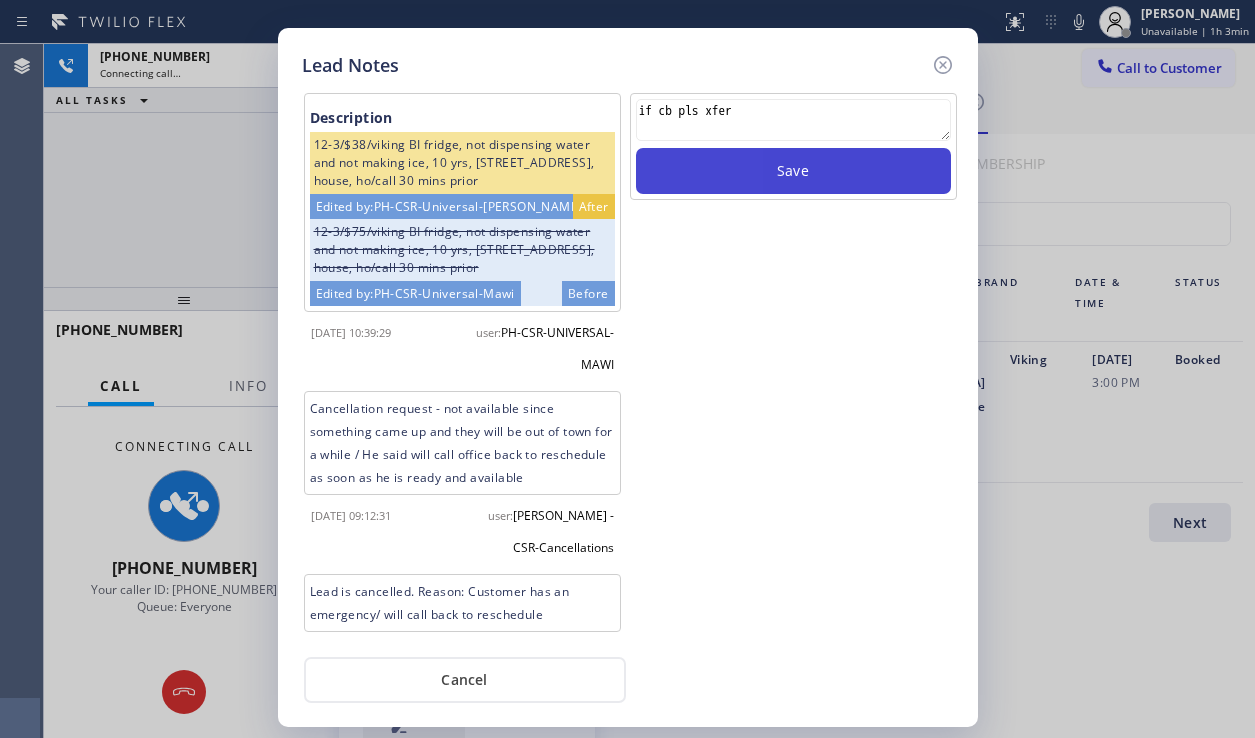 type on "if cb pls xfer" 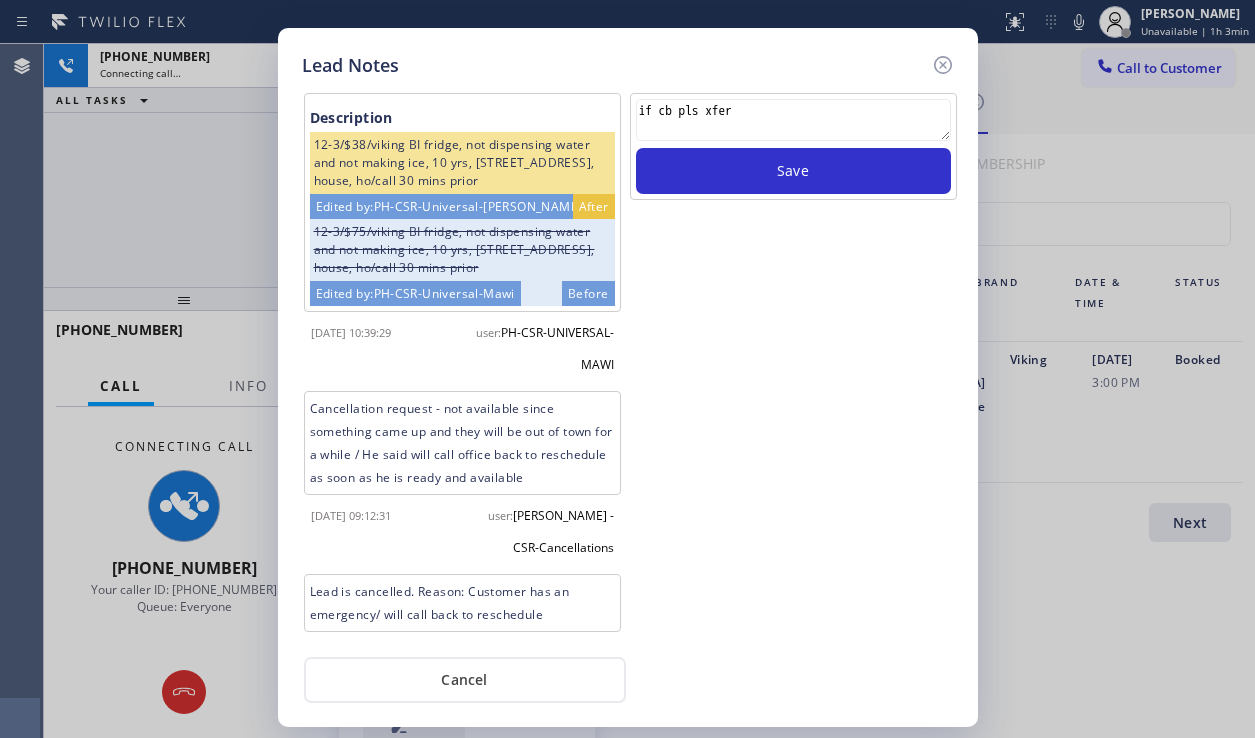 type 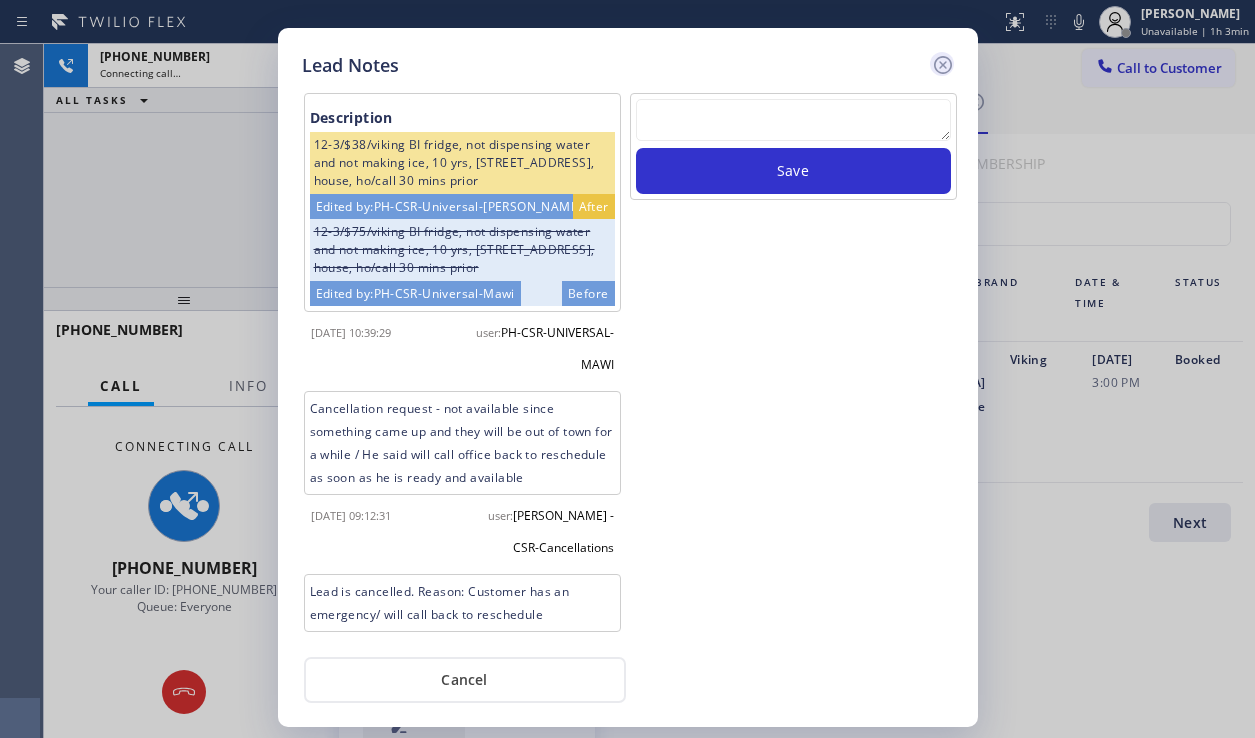 click 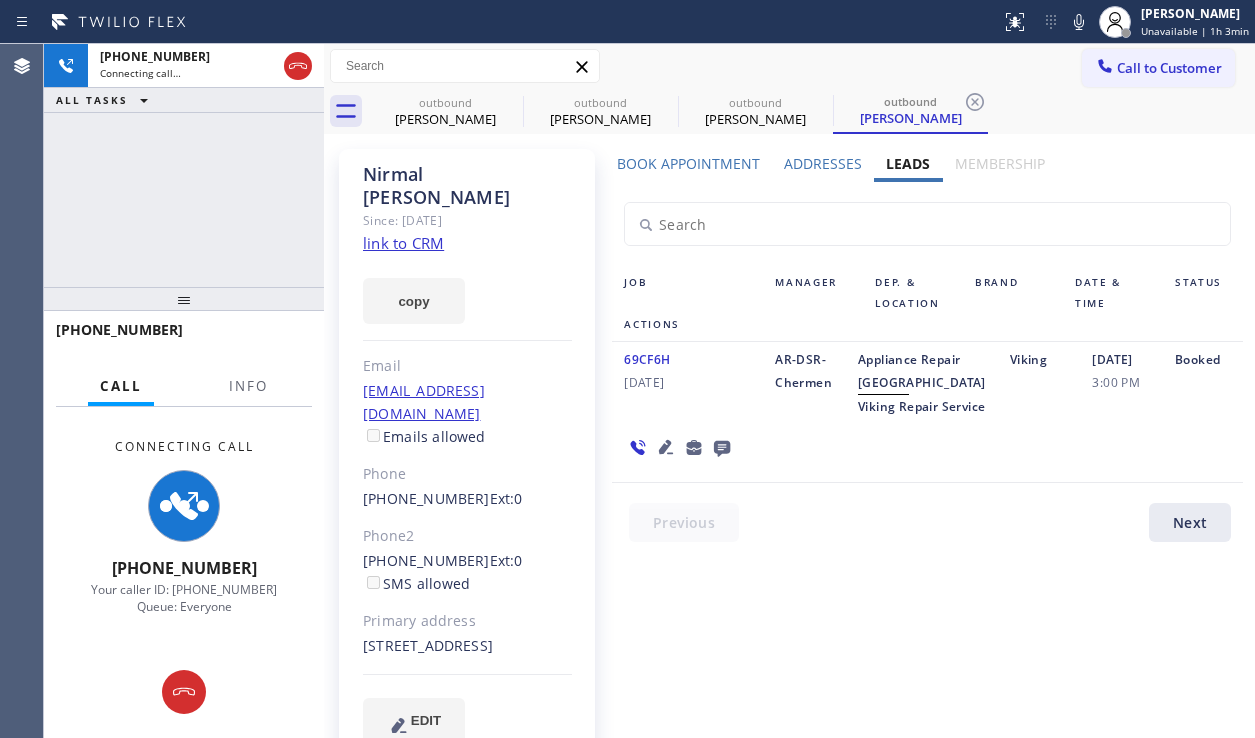 click on "[PHONE_NUMBER] Connecting call… ALL TASKS ALL TASKS ACTIVE TASKS TASKS IN WRAP UP" at bounding box center [184, 165] 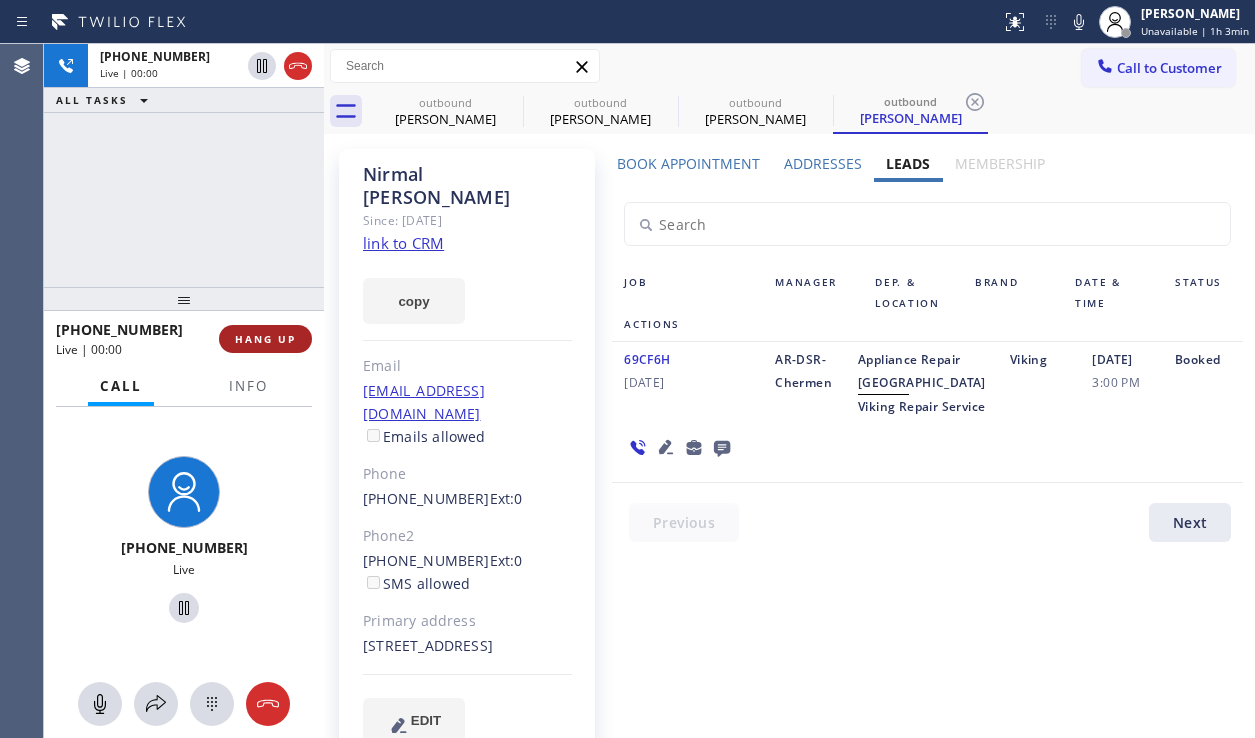 click on "HANG UP" at bounding box center [265, 339] 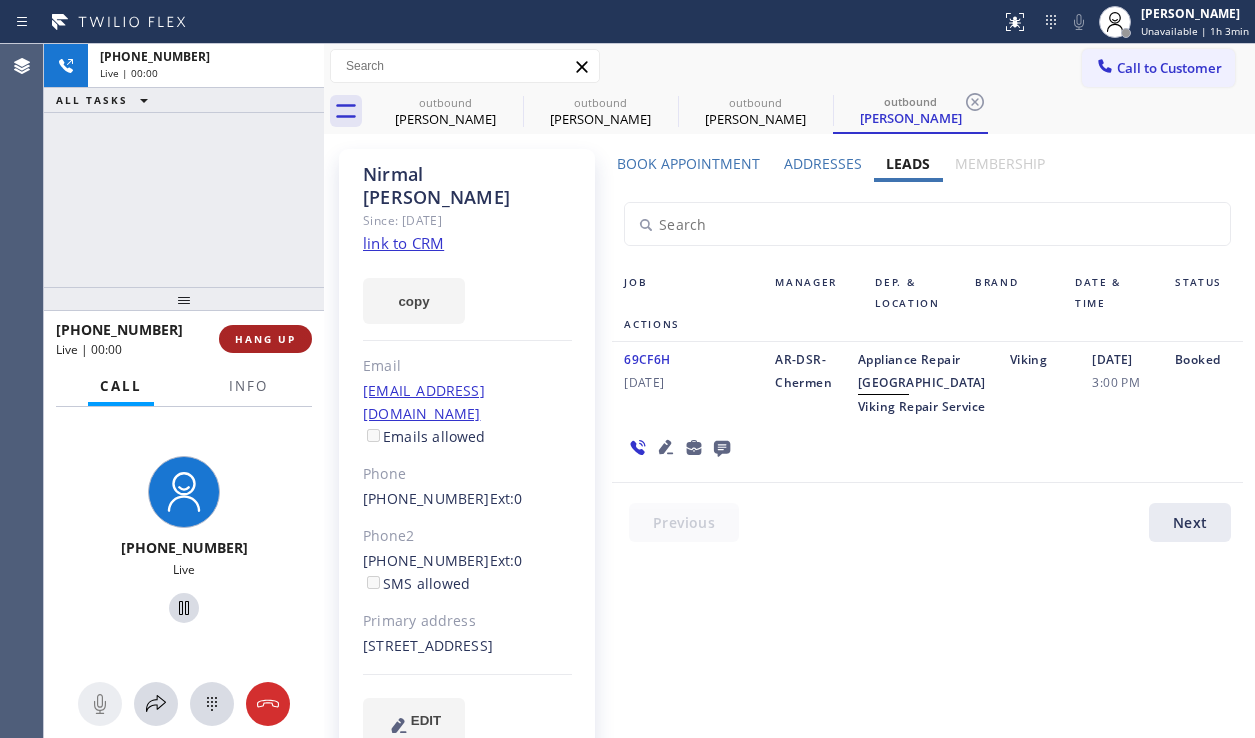 click on "HANG UP" at bounding box center (265, 339) 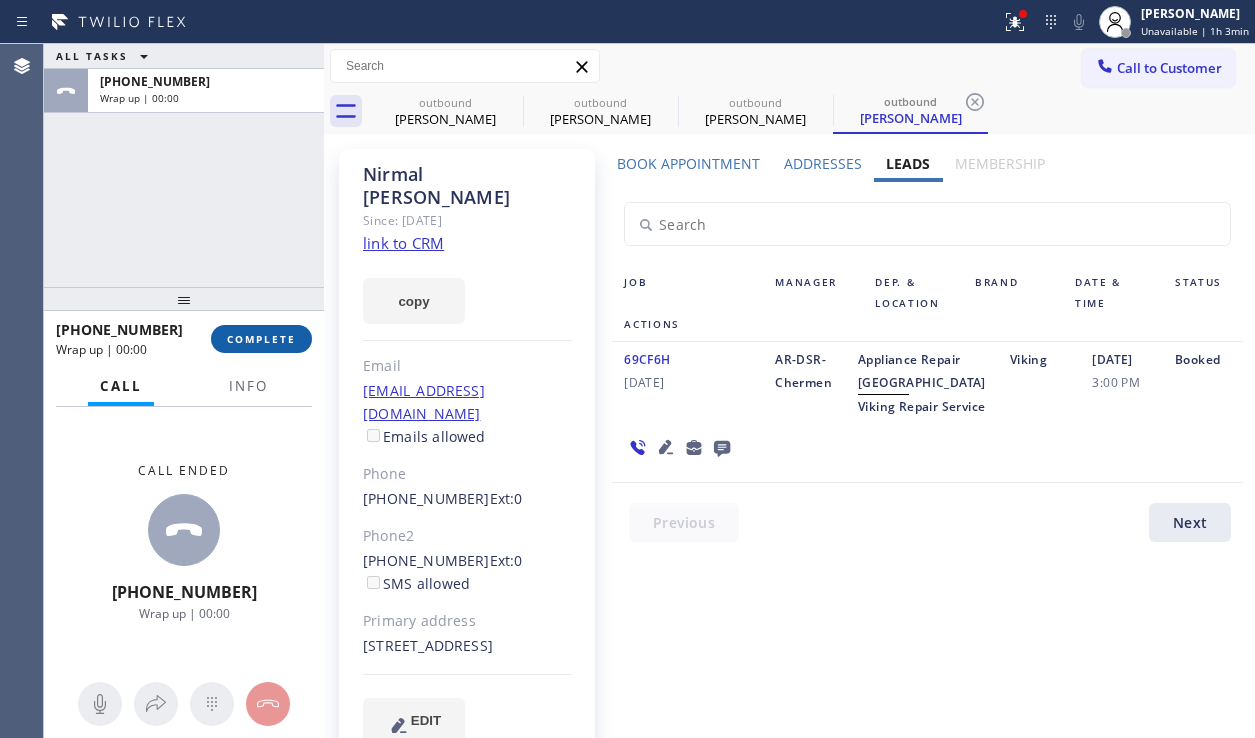 click on "COMPLETE" at bounding box center [261, 339] 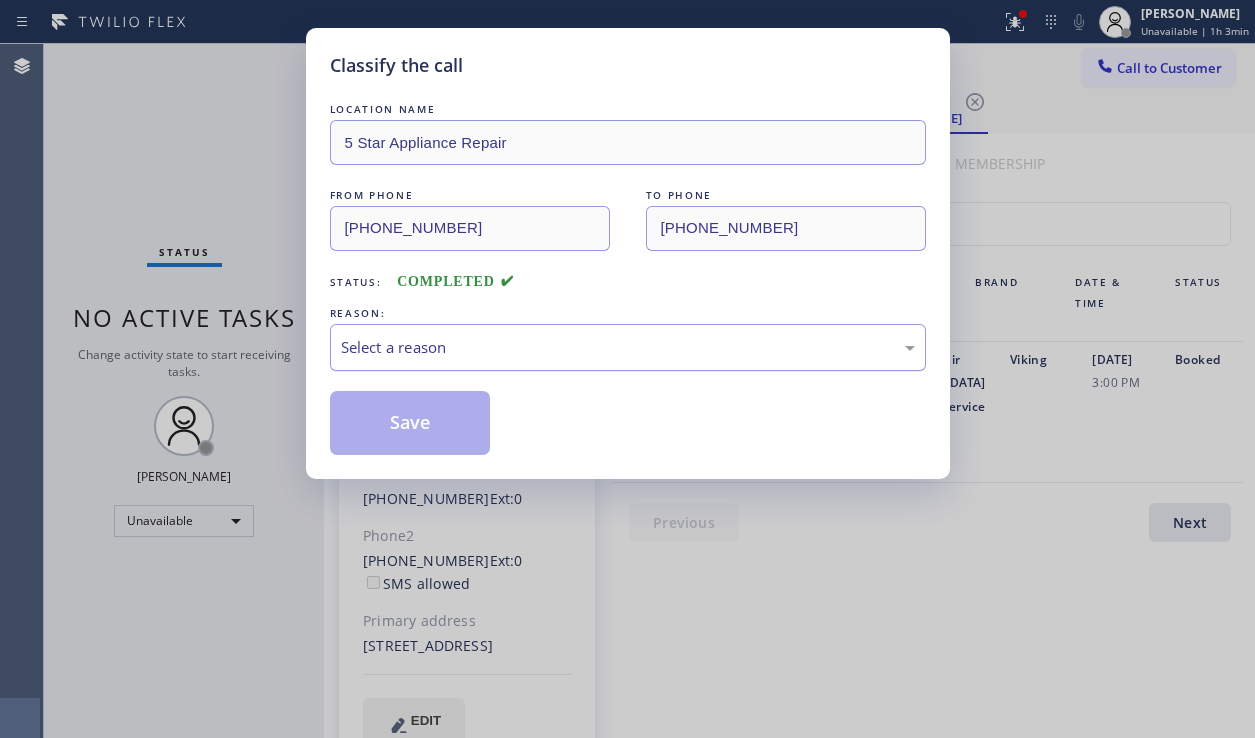 click on "Select a reason" at bounding box center [628, 347] 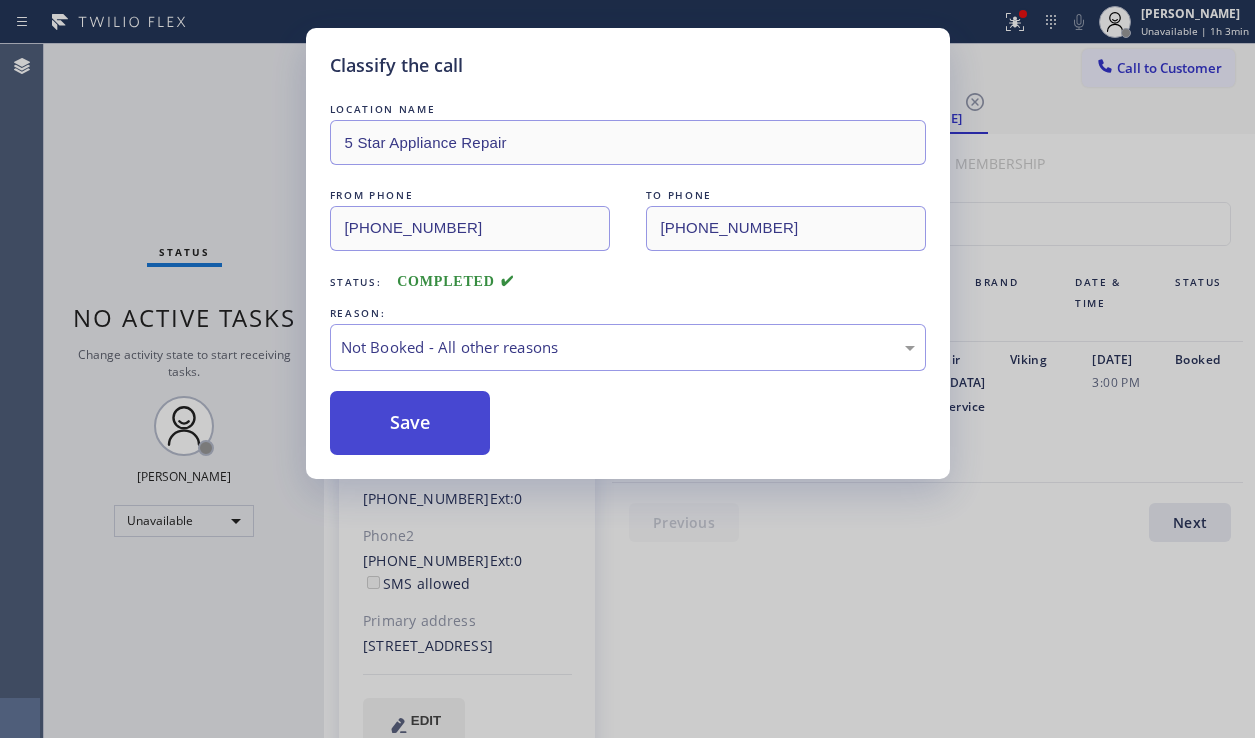 drag, startPoint x: 412, startPoint y: 424, endPoint x: 431, endPoint y: 422, distance: 19.104973 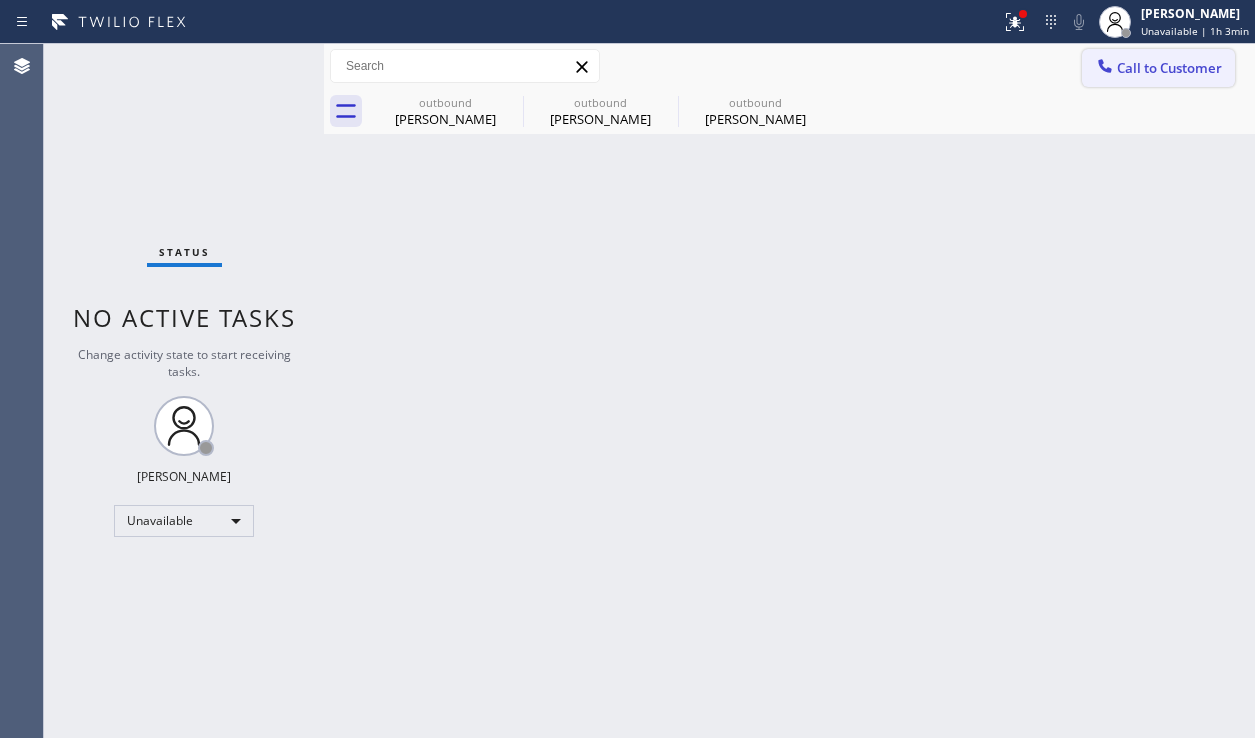 click on "Call to Customer" at bounding box center (1169, 68) 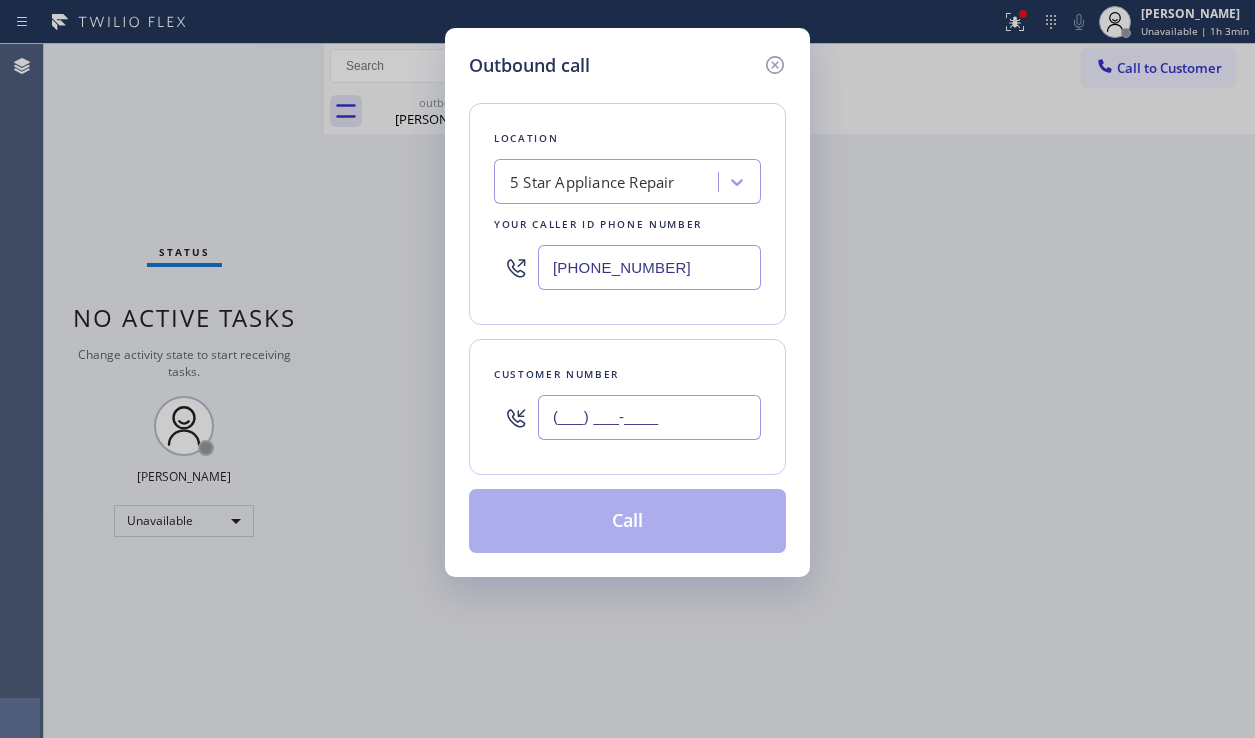 click on "(___) ___-____" at bounding box center [649, 417] 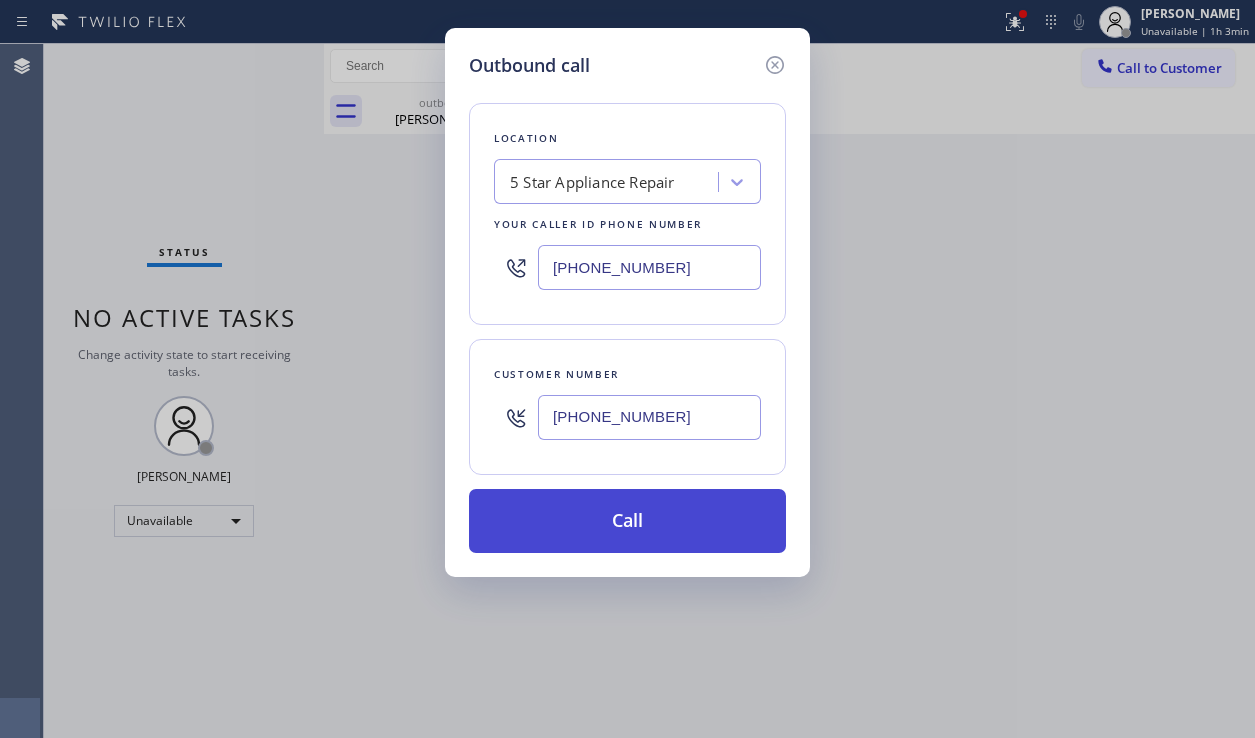 type on "[PHONE_NUMBER]" 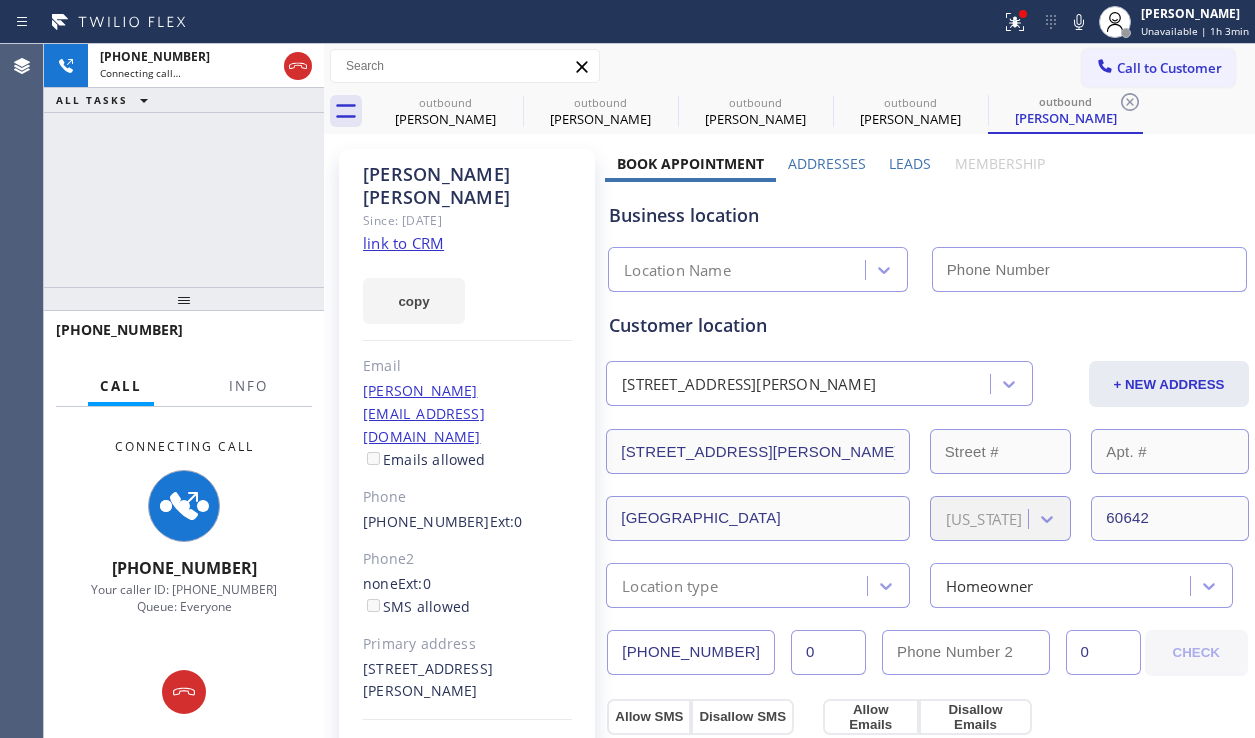 click on "Leads" at bounding box center [910, 163] 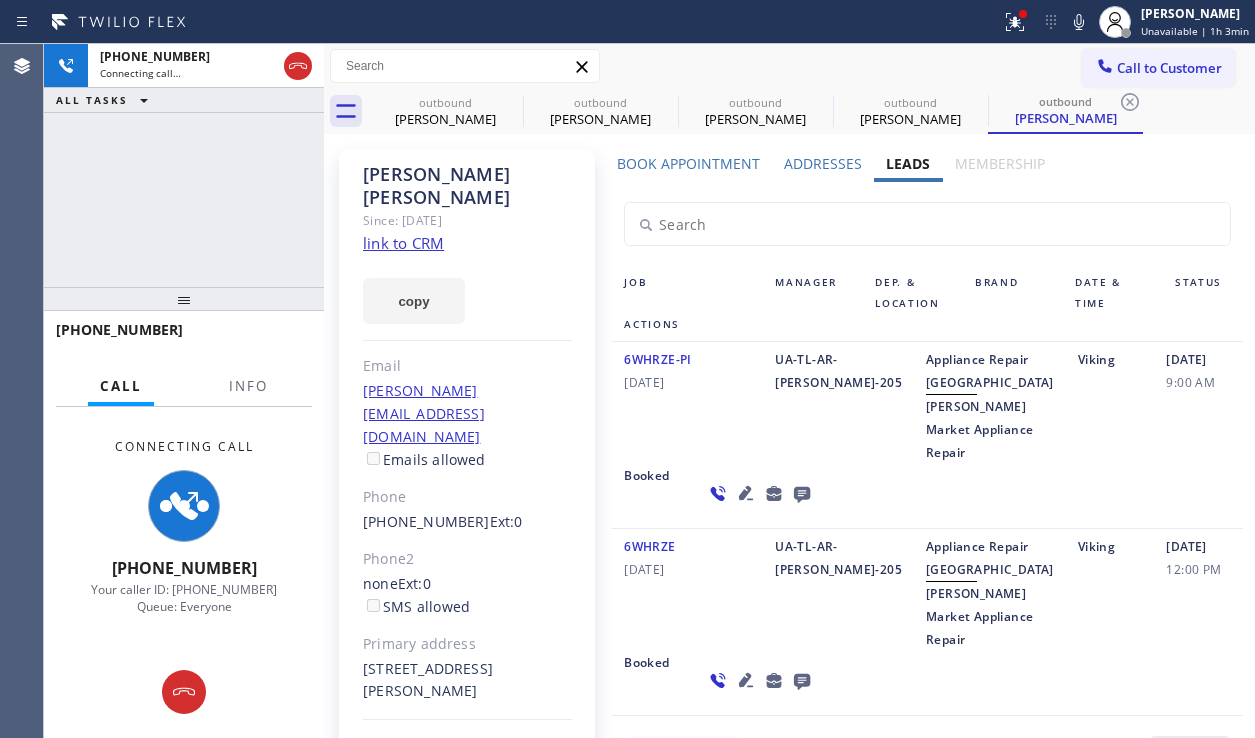 click 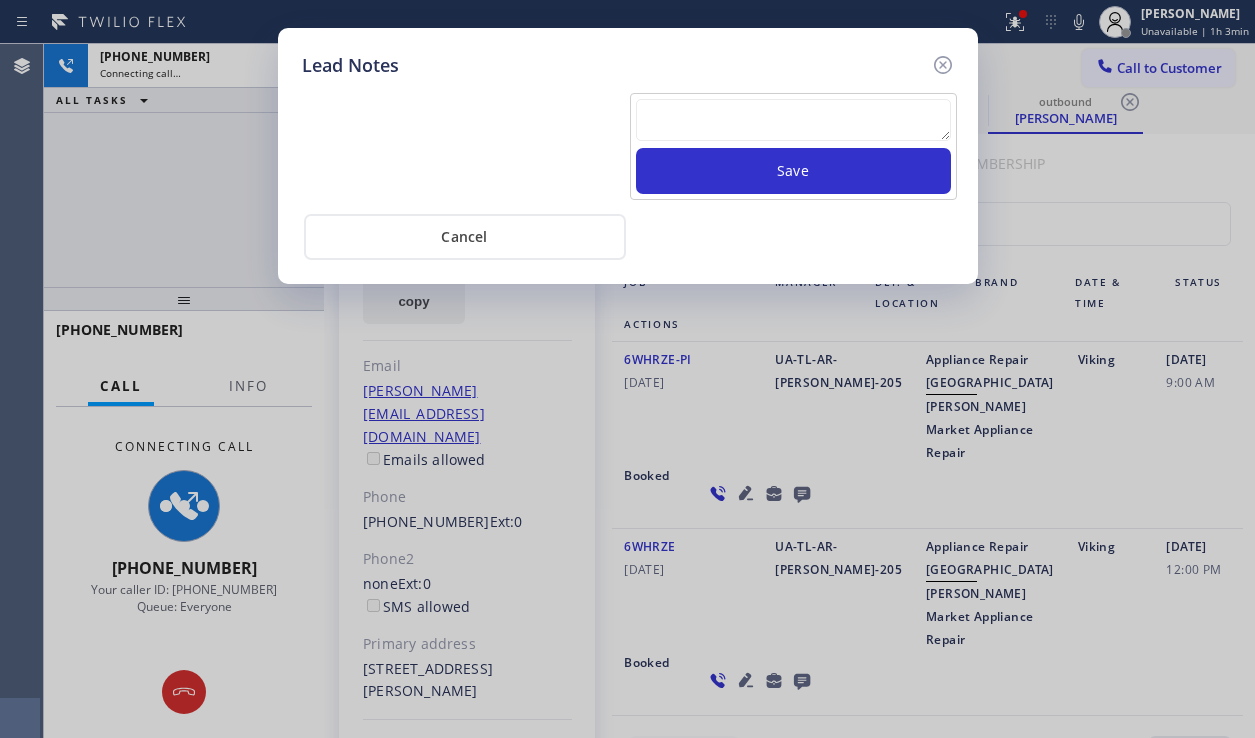 click at bounding box center (793, 120) 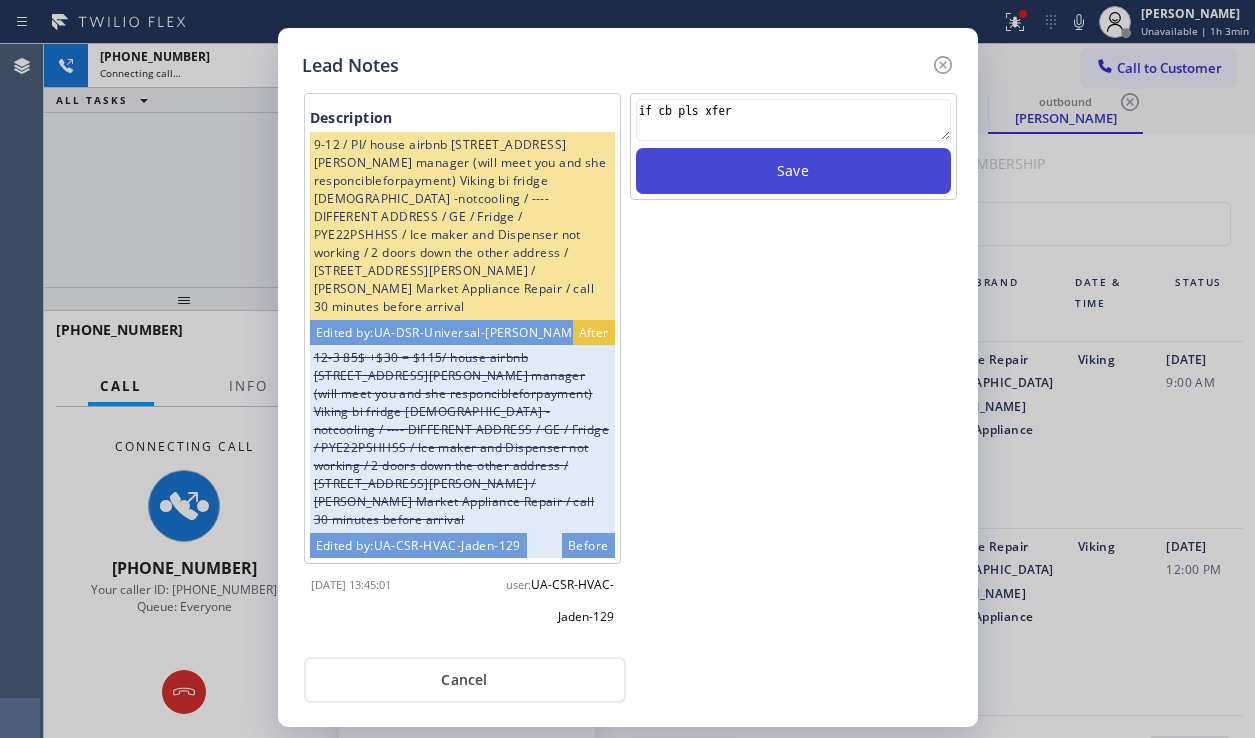 type on "if cb pls xfer" 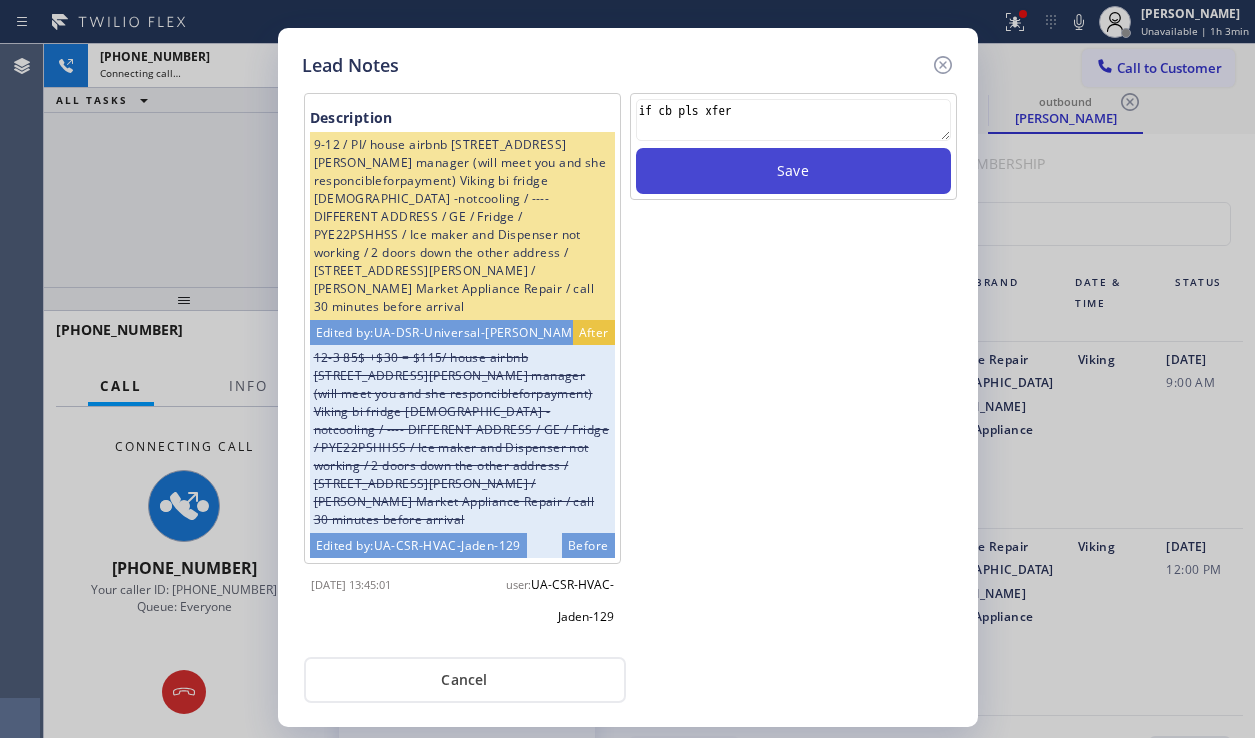 click on "Save" at bounding box center [793, 171] 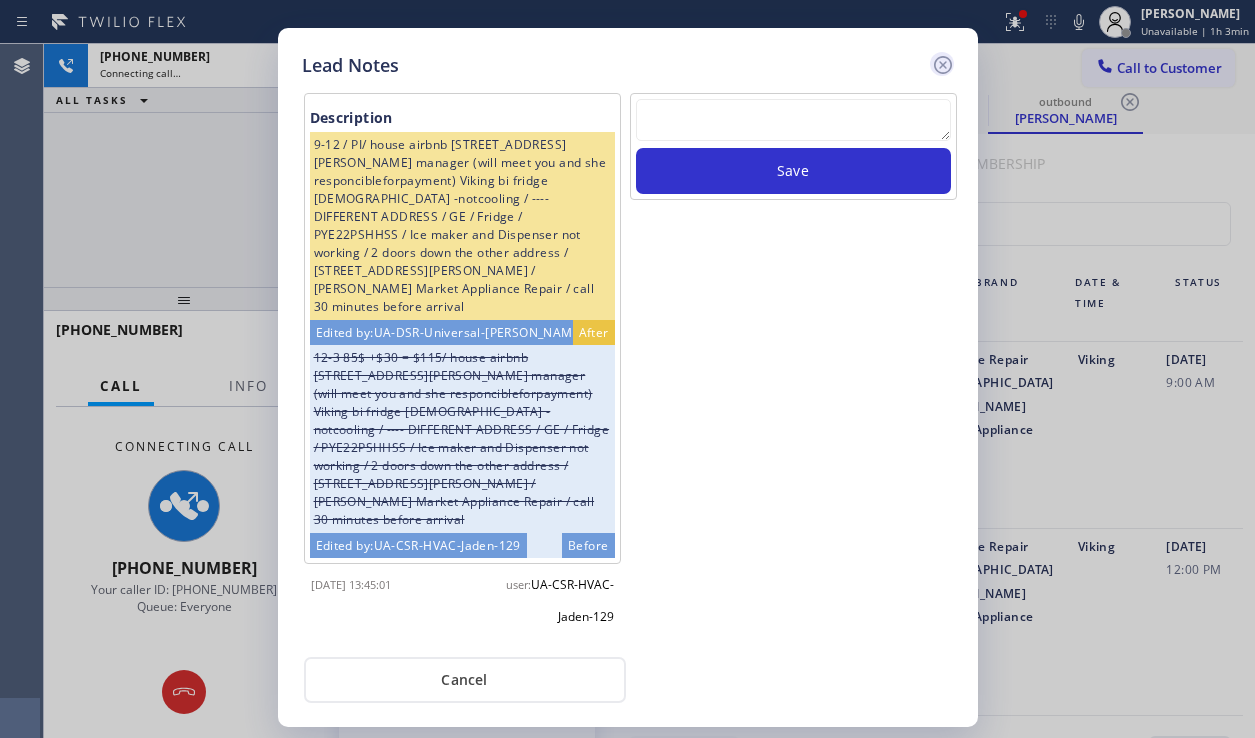 click 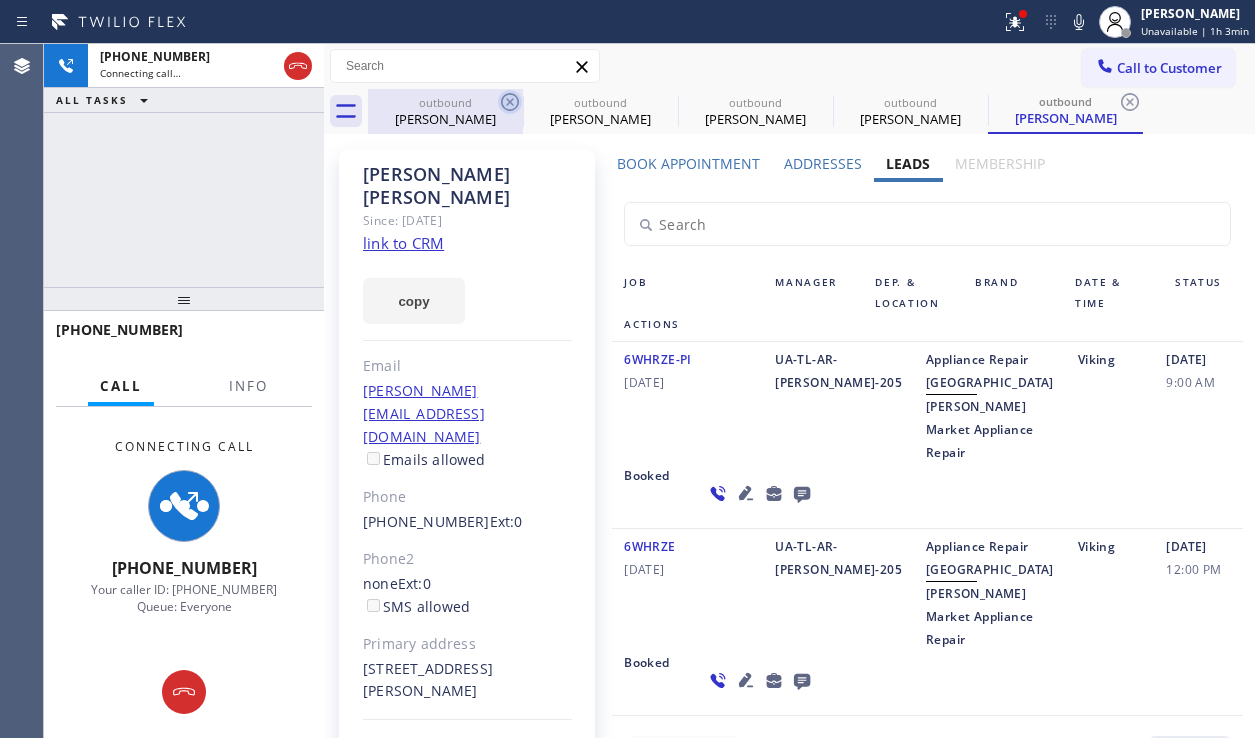 click 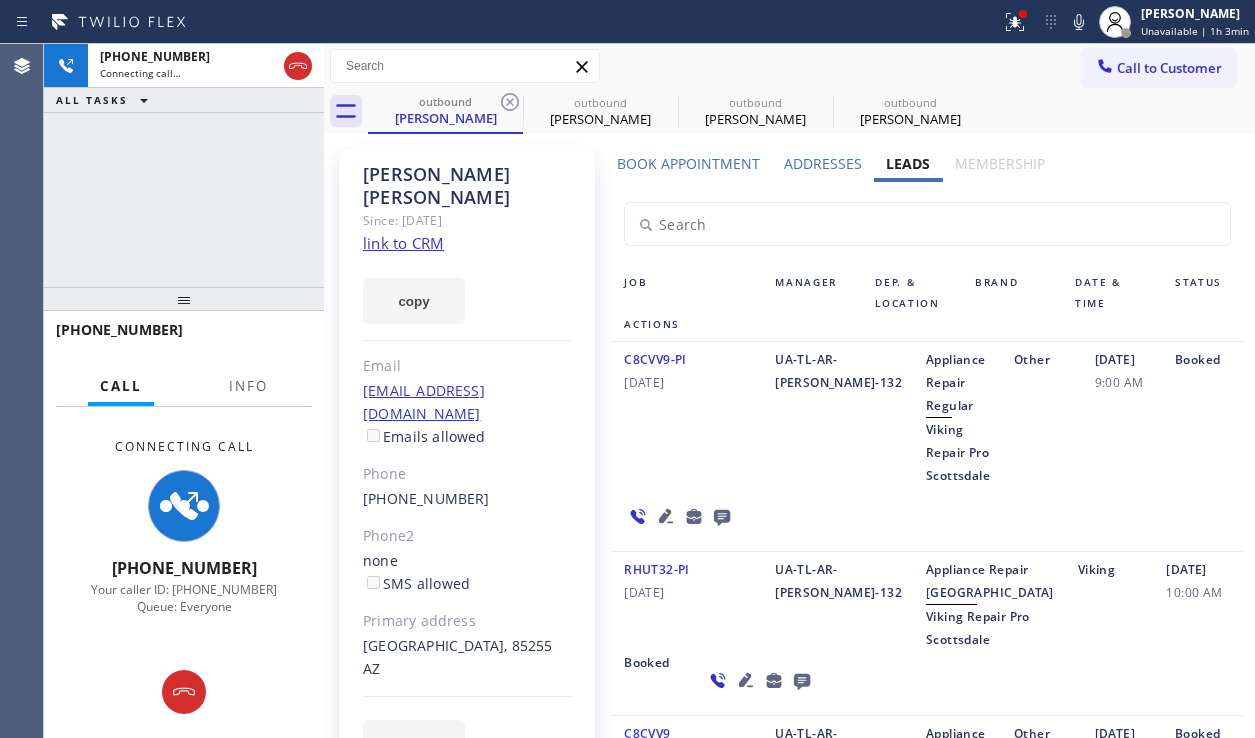 click 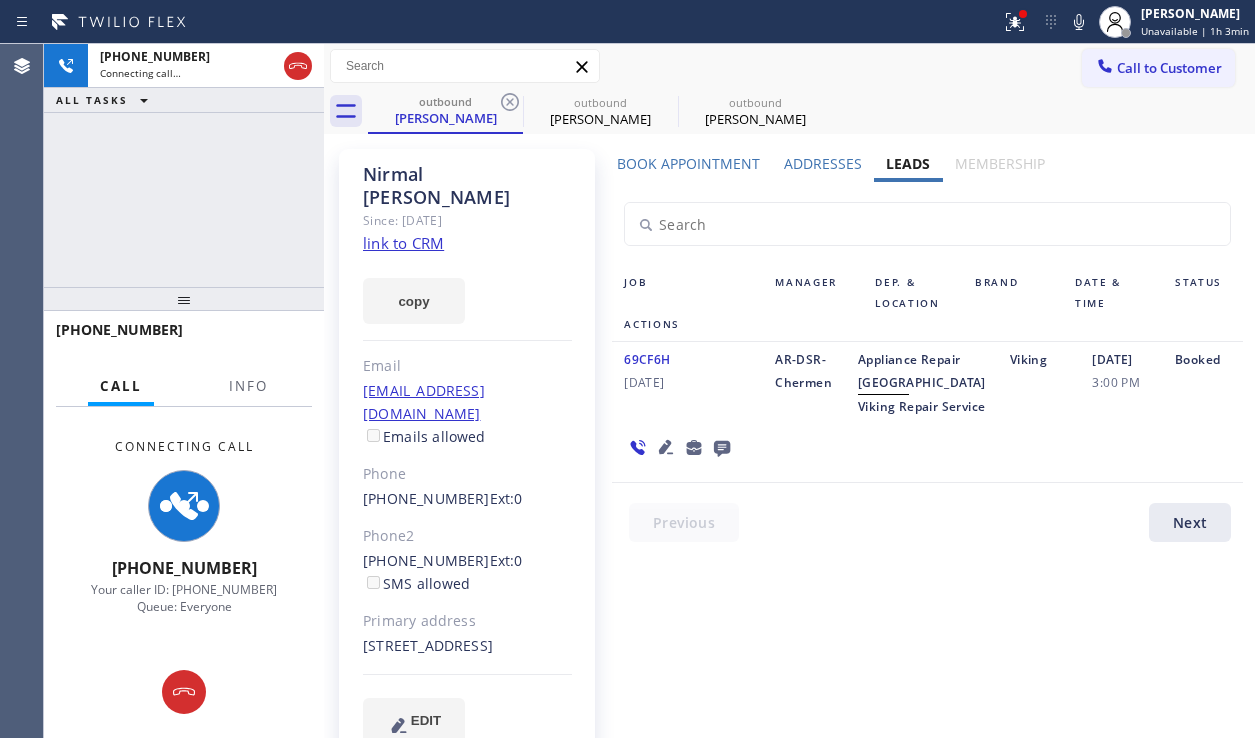 click 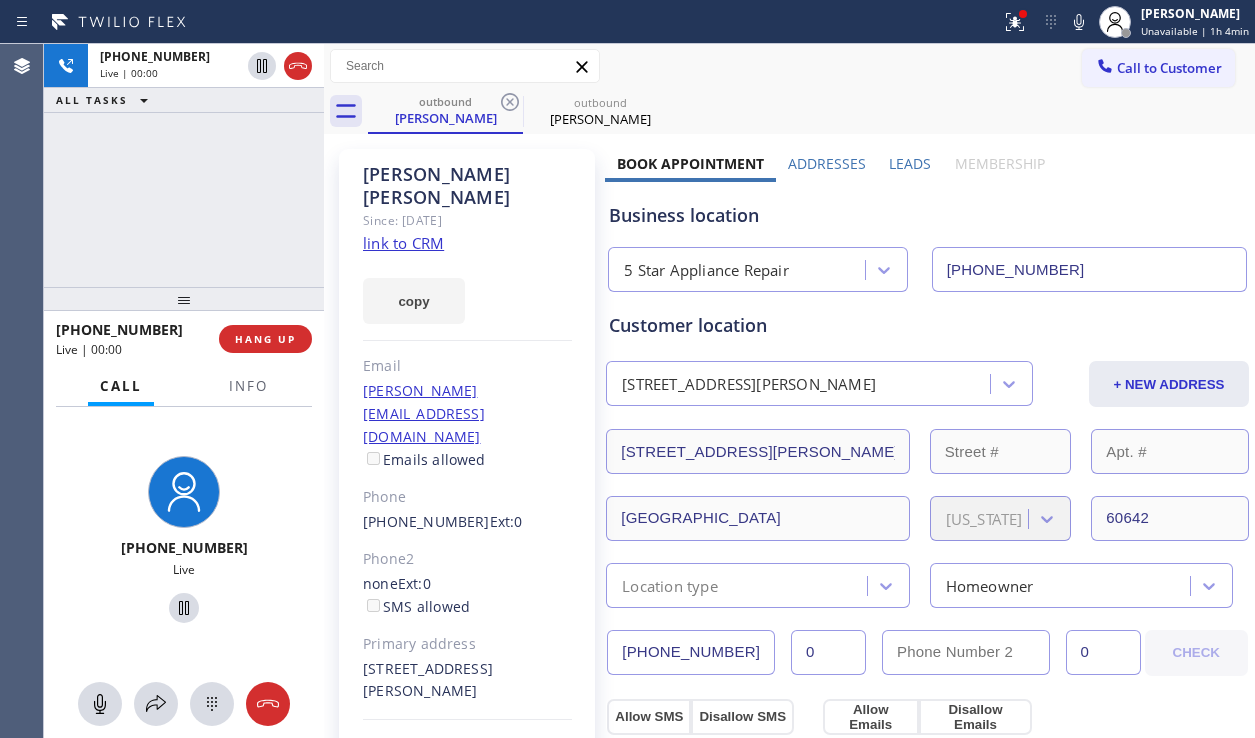 click on "Leads" at bounding box center (910, 163) 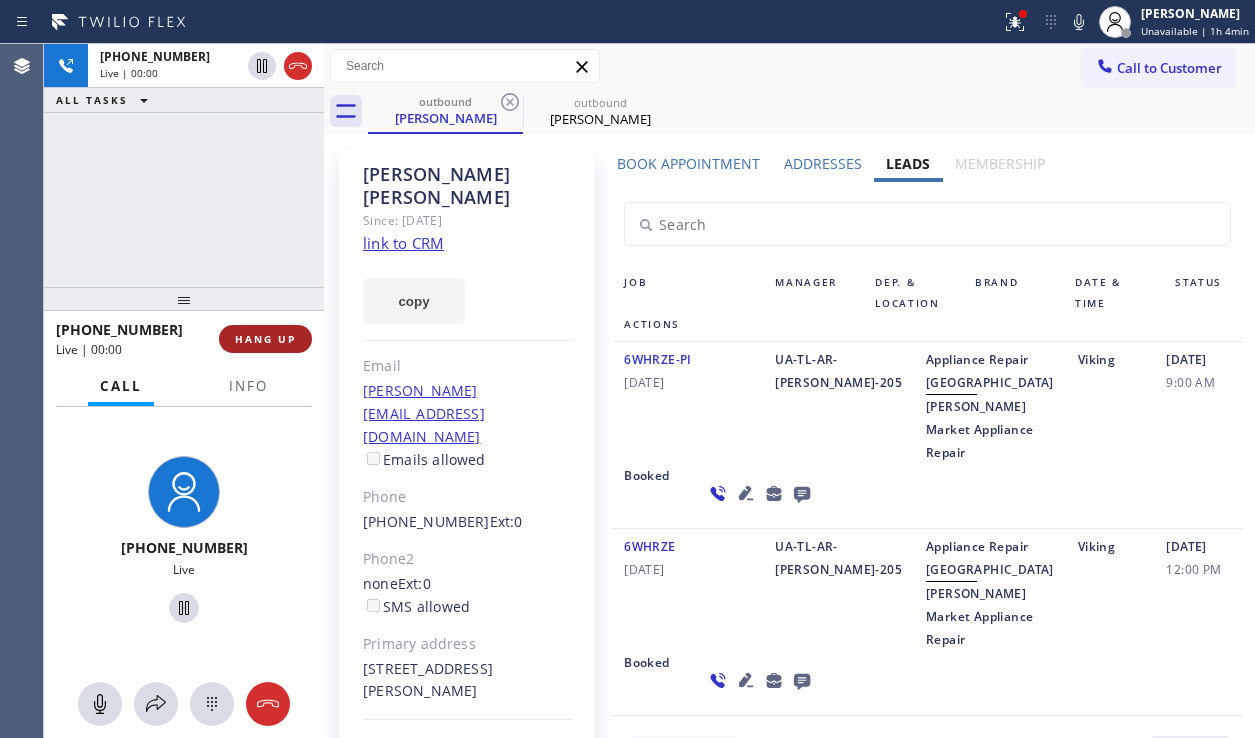click on "HANG UP" at bounding box center (265, 339) 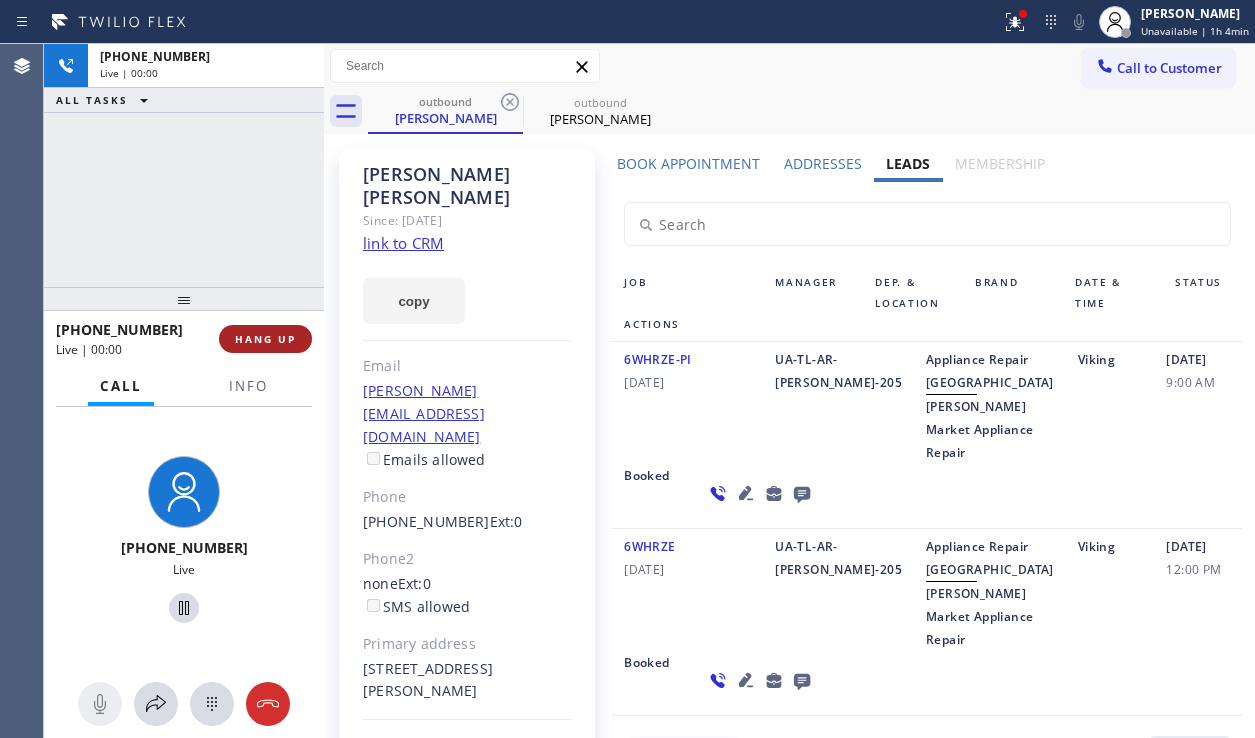 click on "HANG UP" at bounding box center [265, 339] 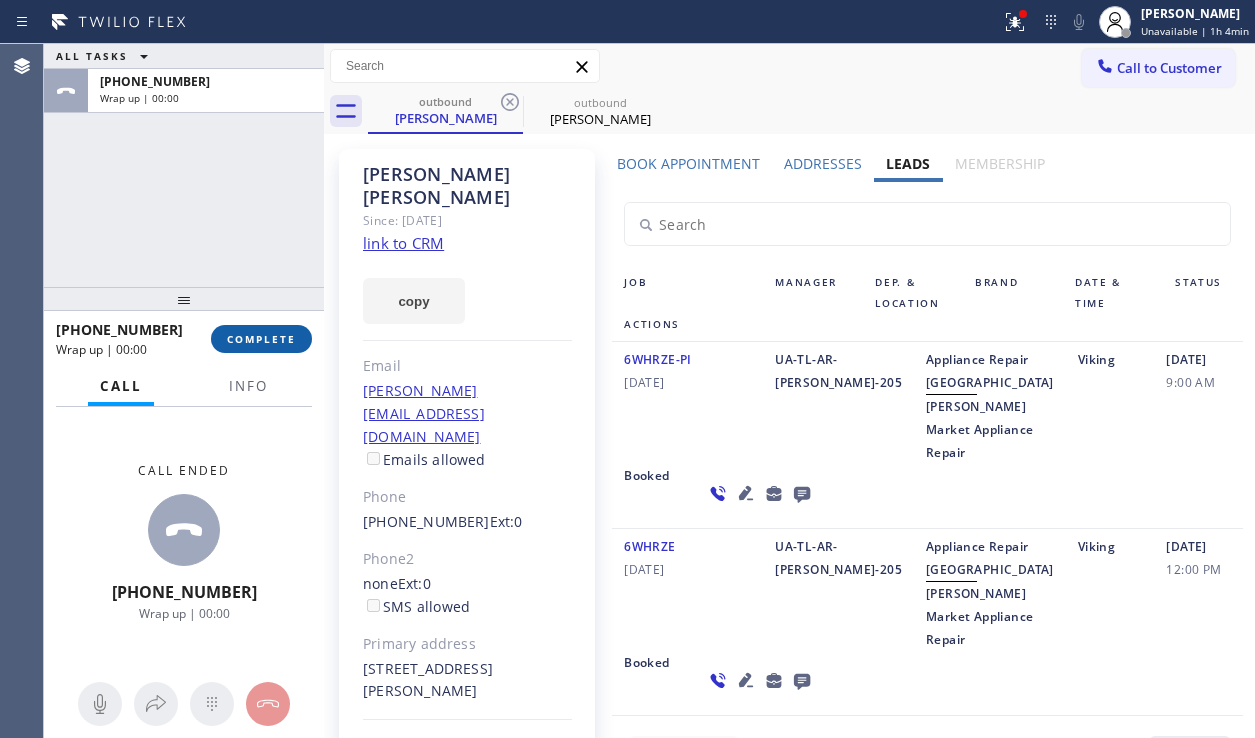 click on "COMPLETE" at bounding box center [261, 339] 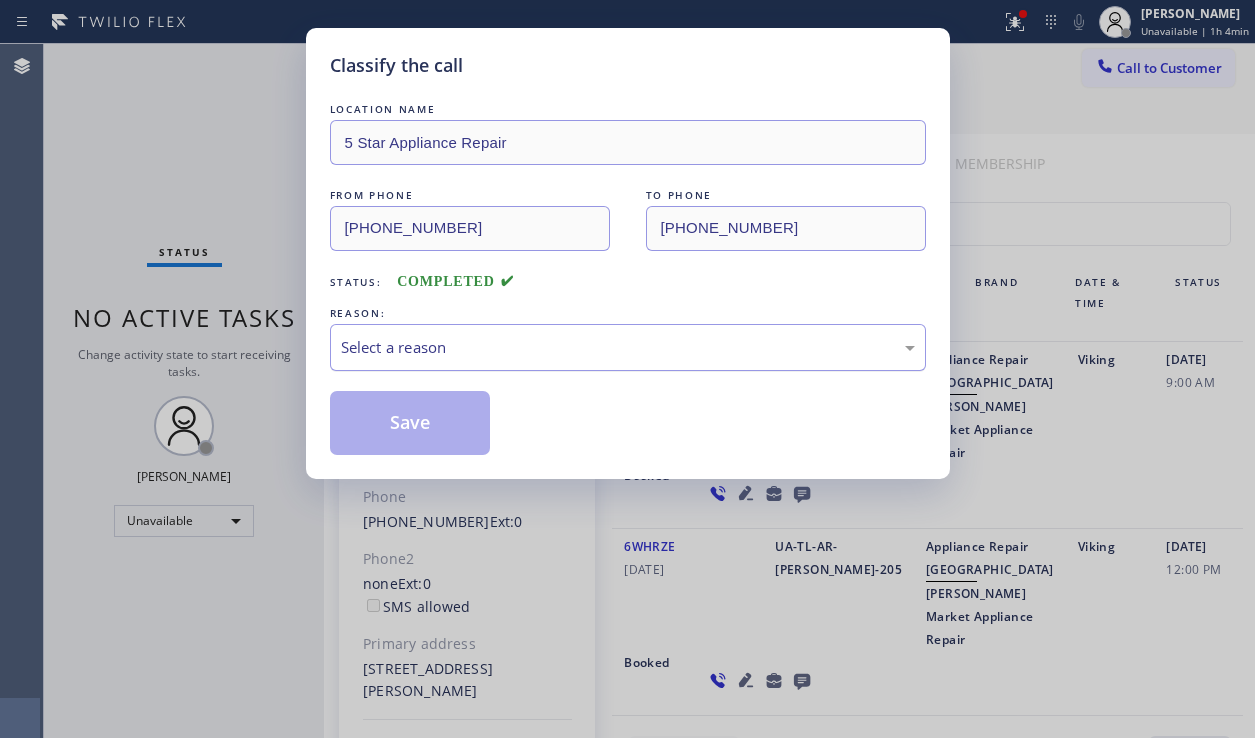 click on "Select a reason" at bounding box center [628, 347] 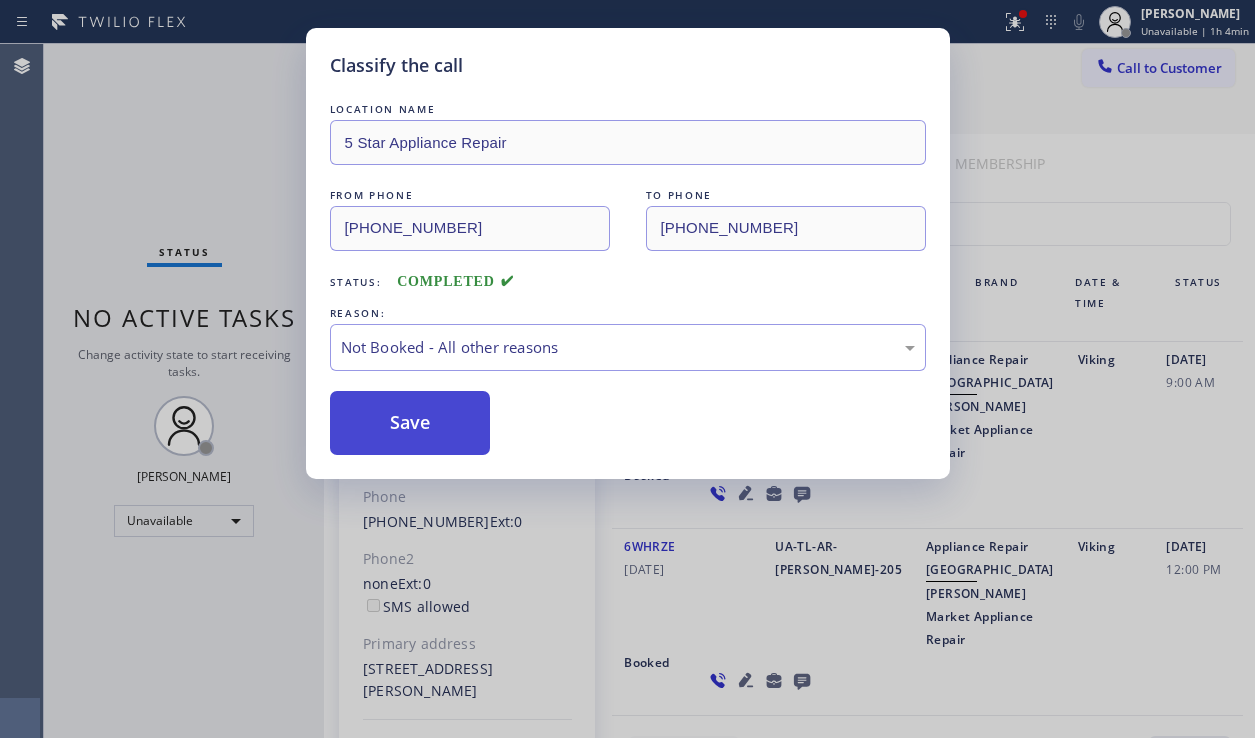 click on "Save" at bounding box center (410, 423) 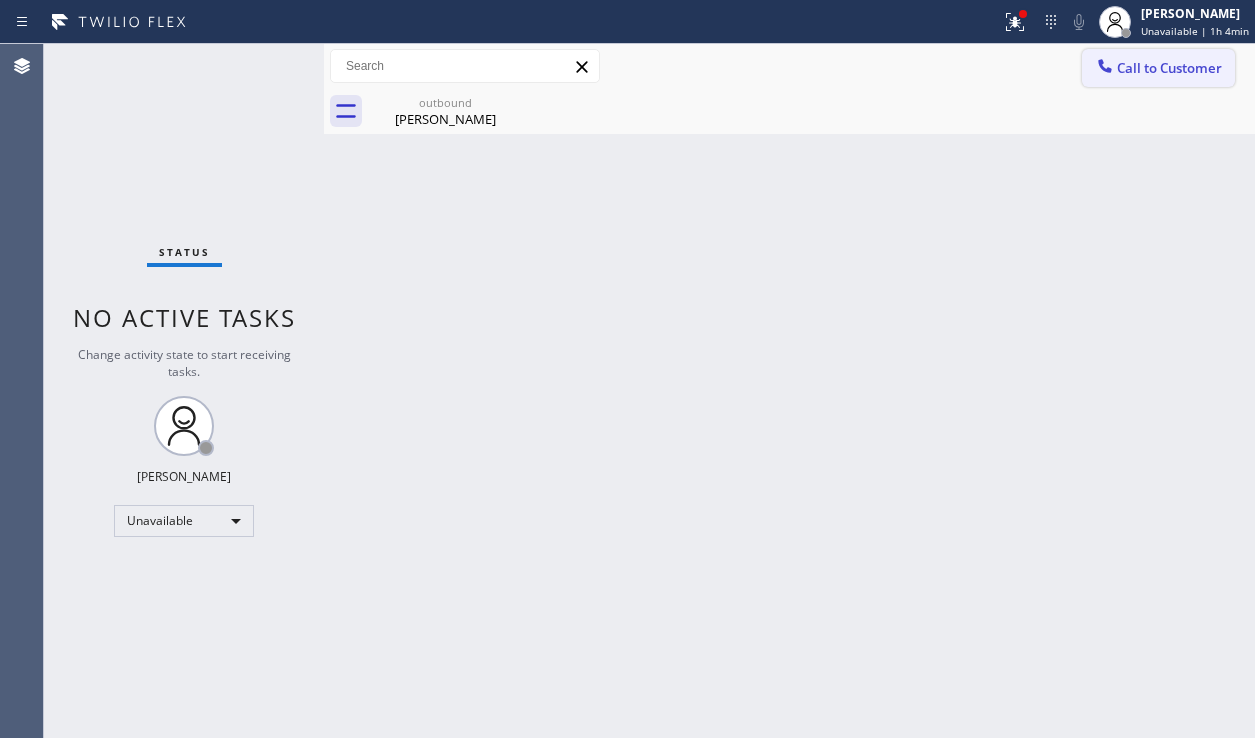 click on "Call to Customer" at bounding box center (1158, 68) 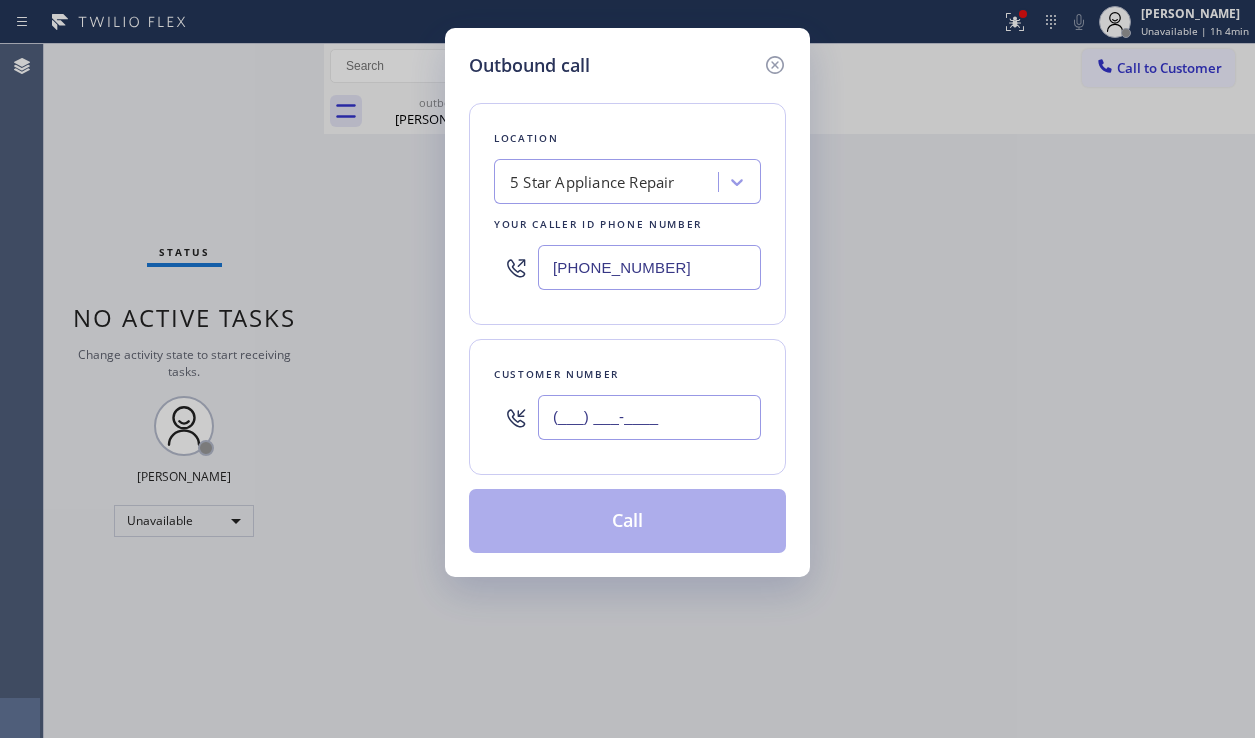 click on "(___) ___-____" at bounding box center (649, 417) 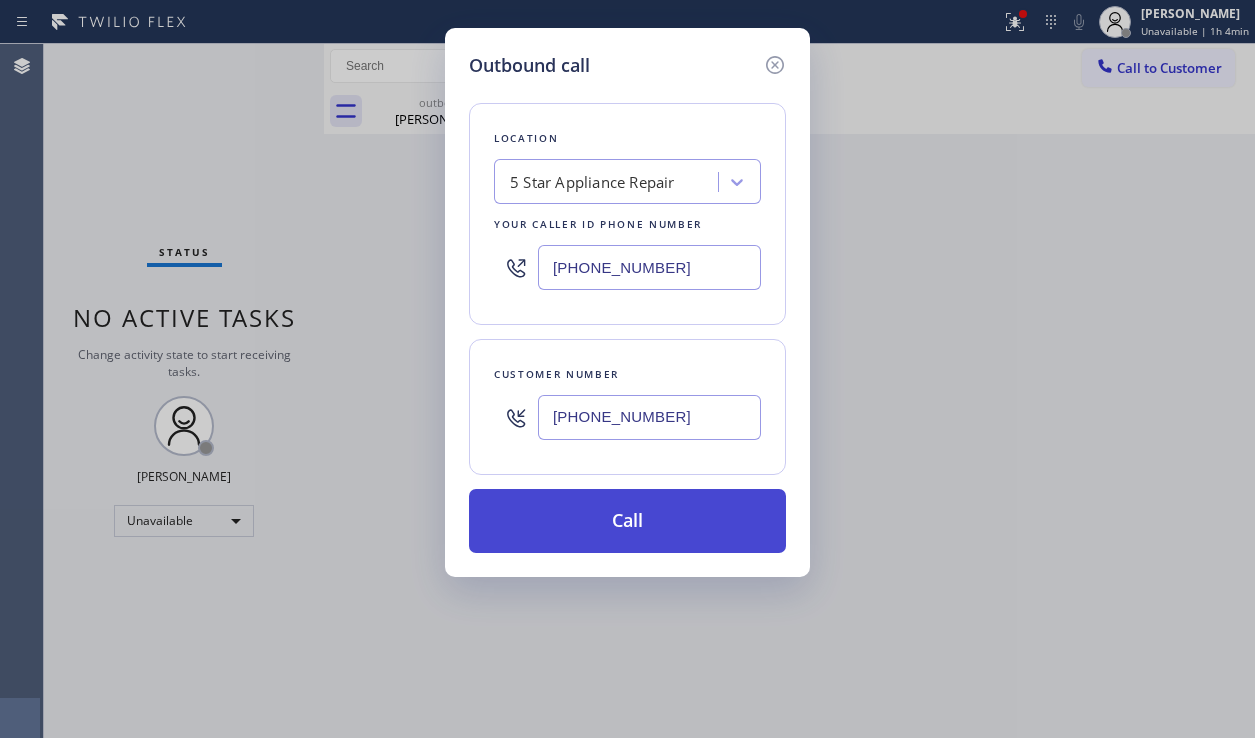 type on "[PHONE_NUMBER]" 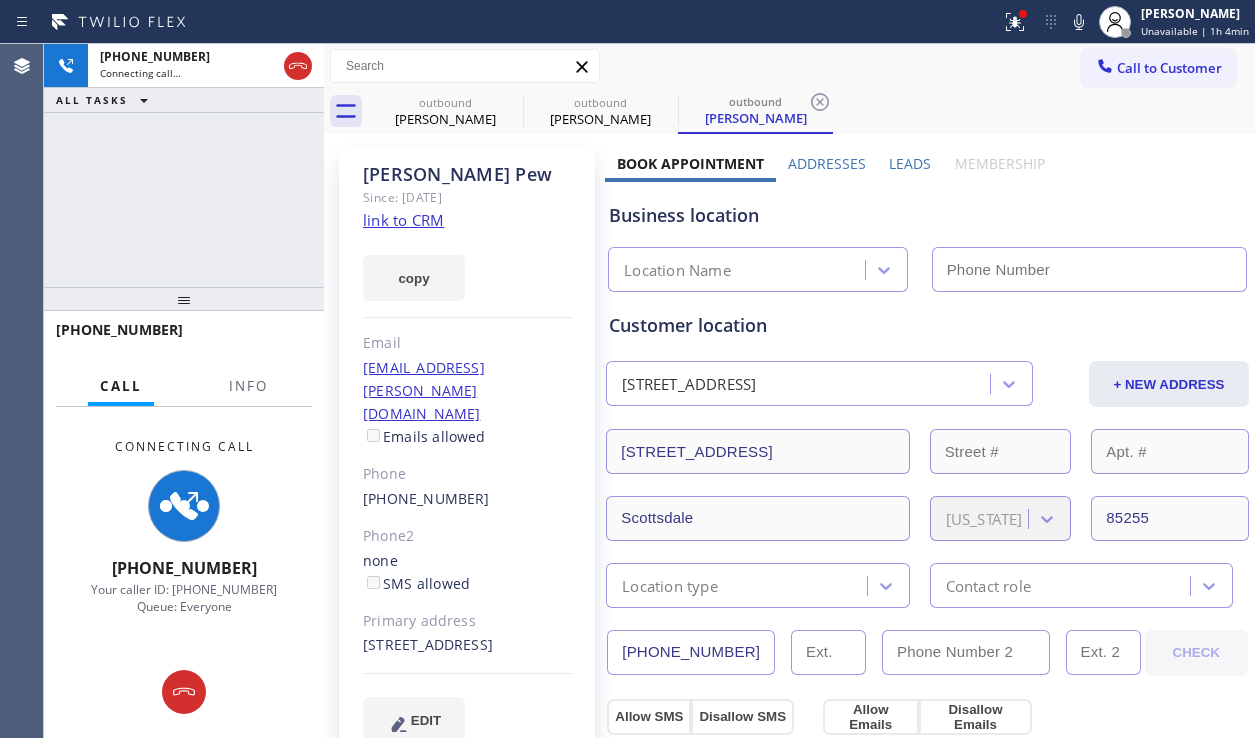 type on "[PHONE_NUMBER]" 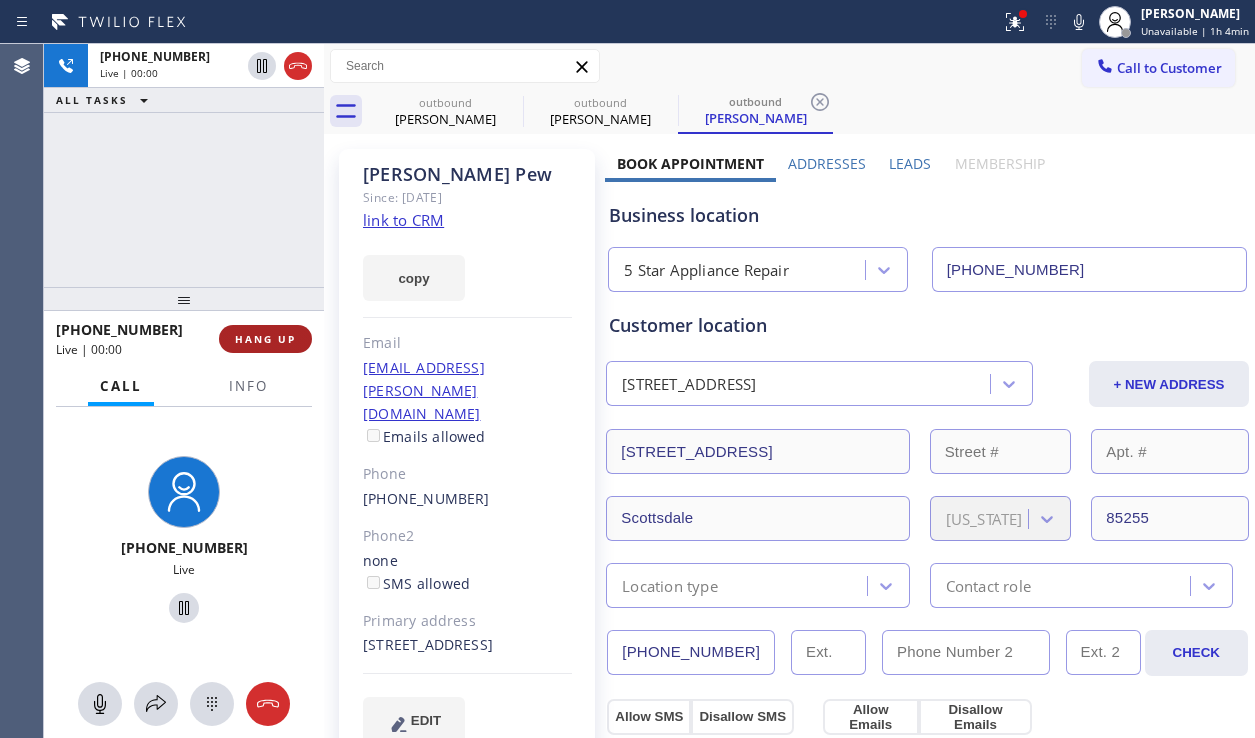 click on "HANG UP" at bounding box center [265, 339] 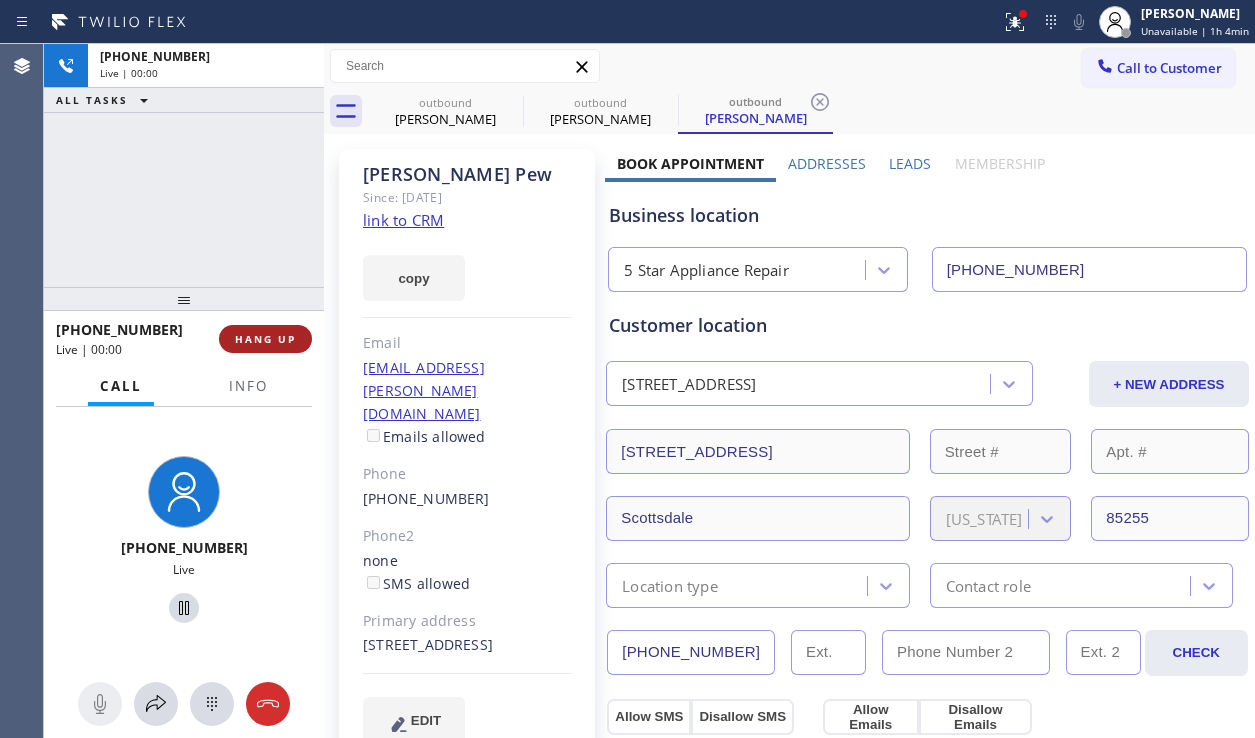 click on "HANG UP" at bounding box center (265, 339) 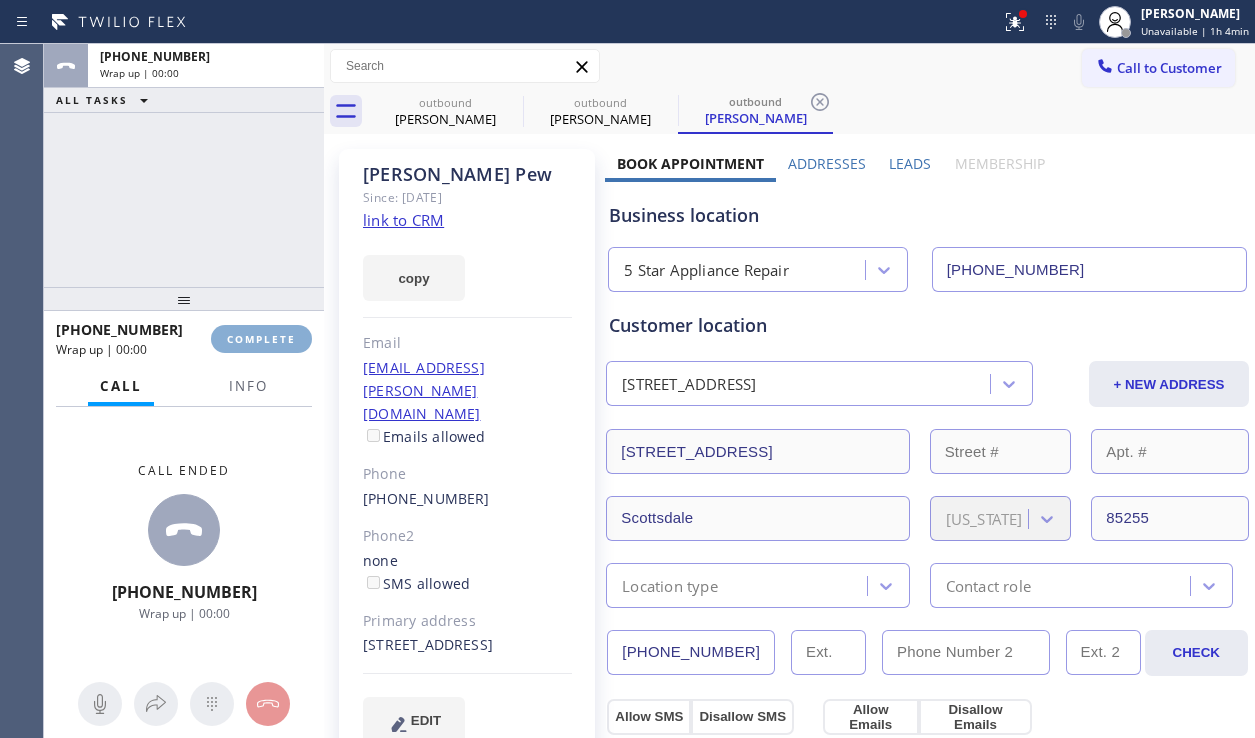 click on "COMPLETE" at bounding box center [261, 339] 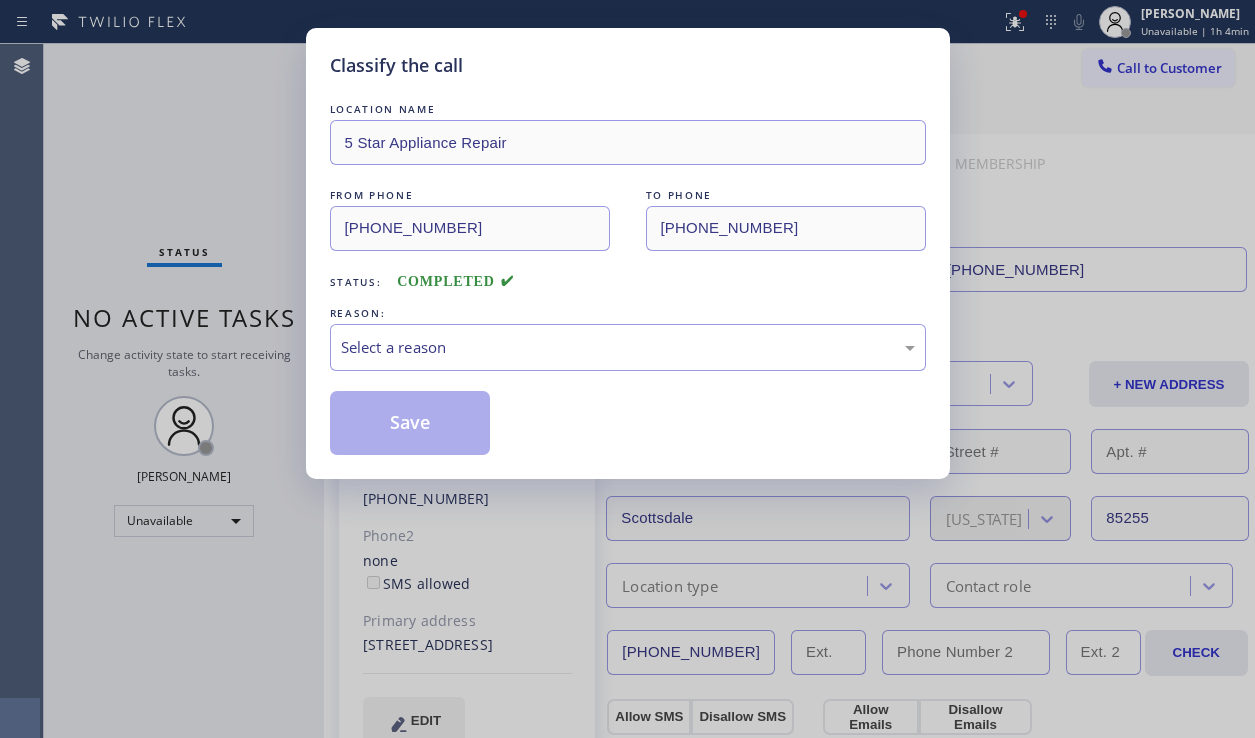 click on "Select a reason" at bounding box center (628, 347) 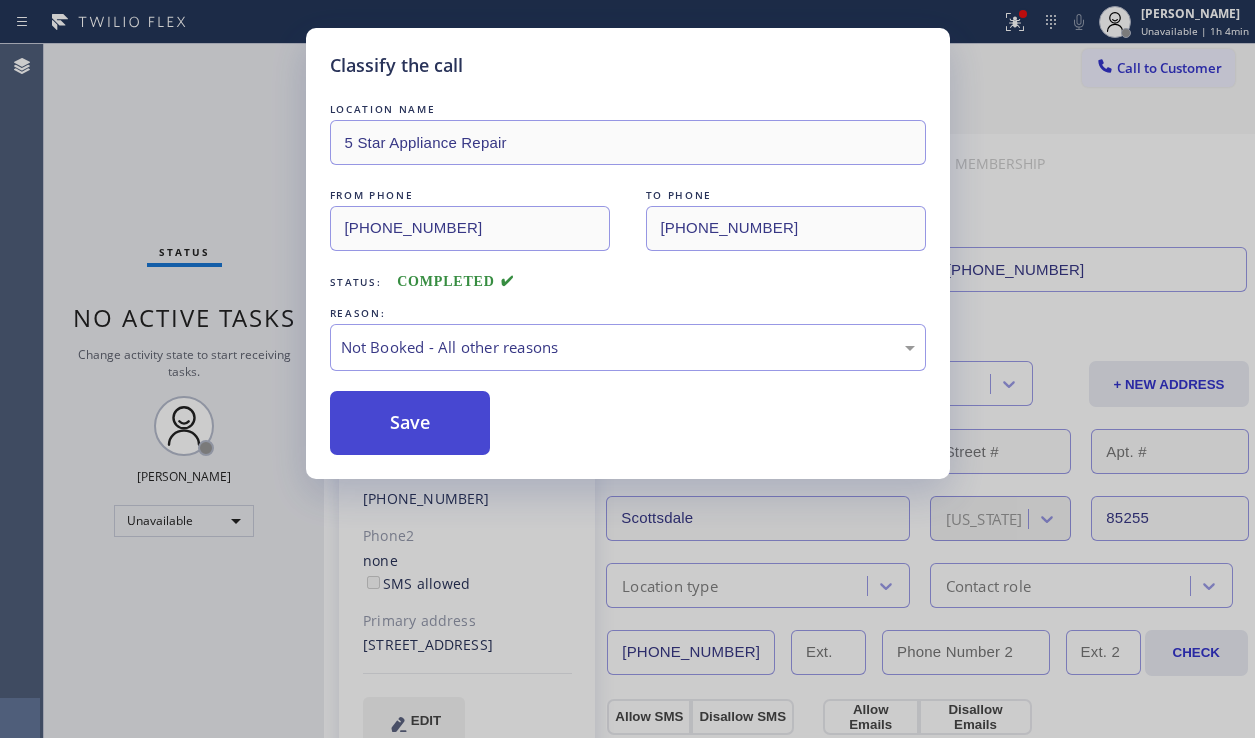 click on "Save" at bounding box center [410, 423] 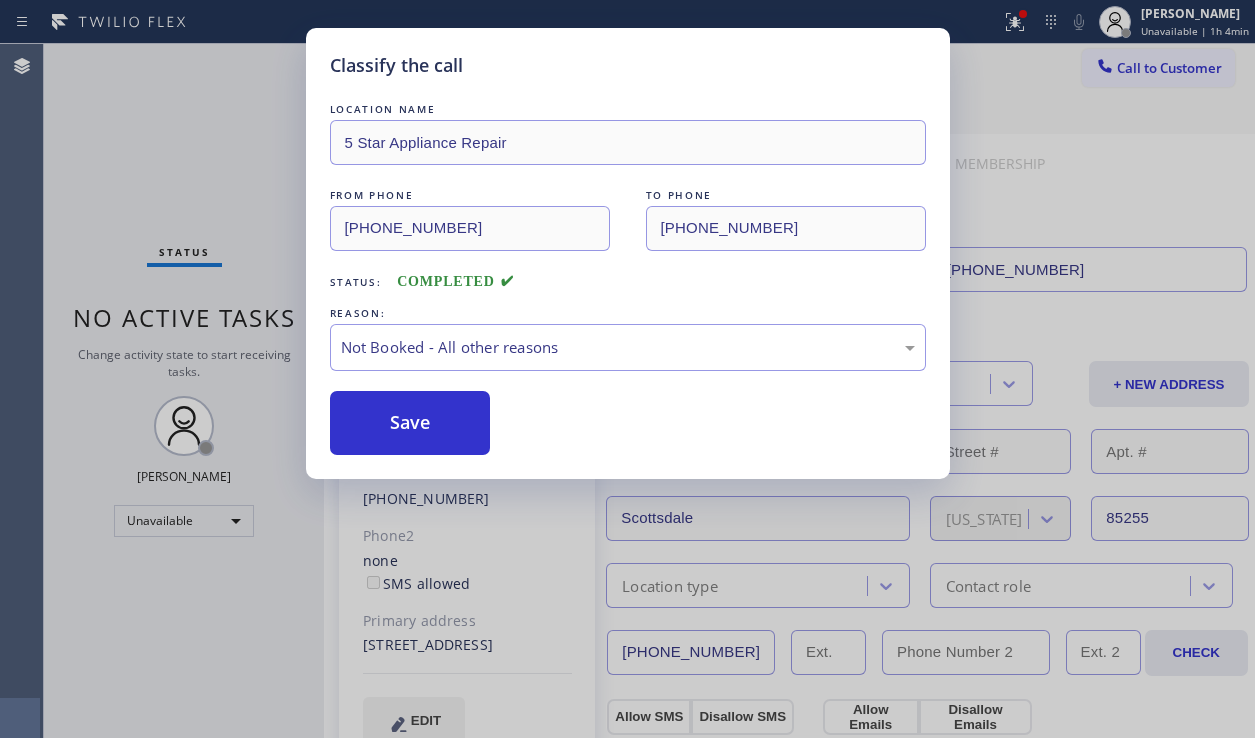 click on "Classify the call LOCATION NAME 5 Star Appliance Repair FROM PHONE [PHONE_NUMBER] TO PHONE [PHONE_NUMBER] Status: COMPLETED REASON: Not Booked - All other reasons Save" at bounding box center (627, 369) 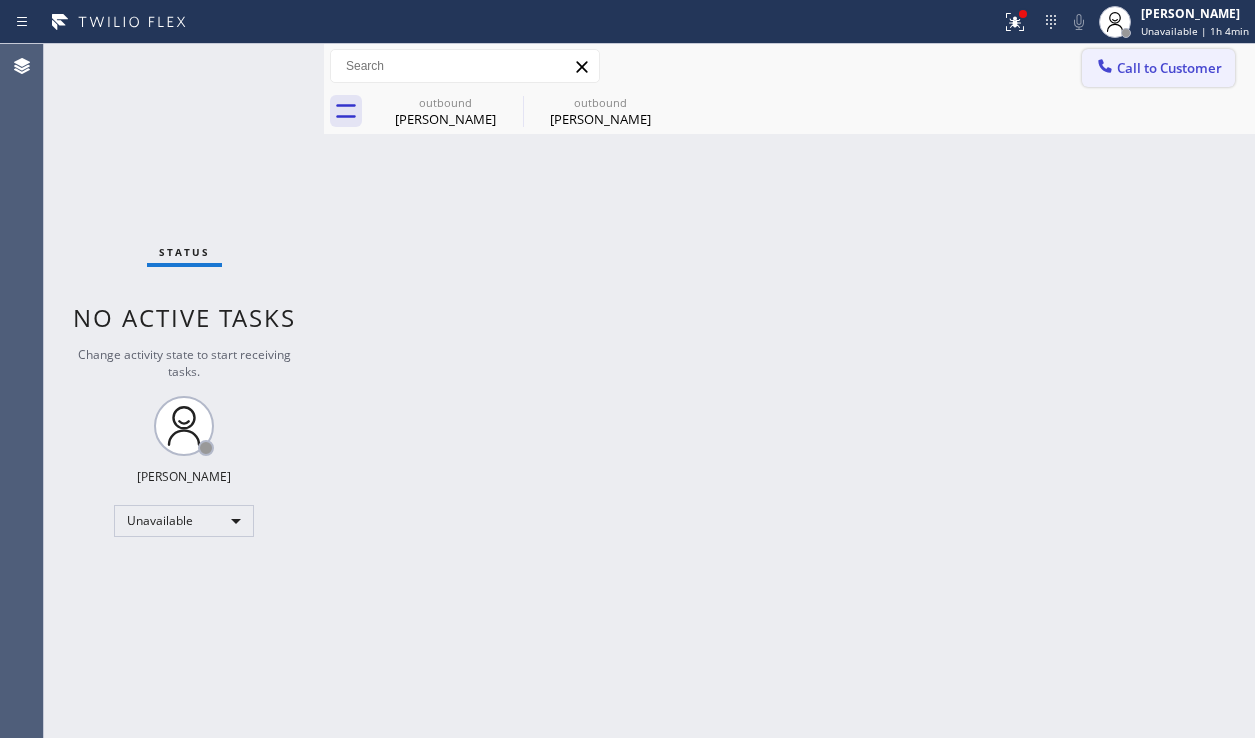 click on "Call to Customer" at bounding box center [1158, 68] 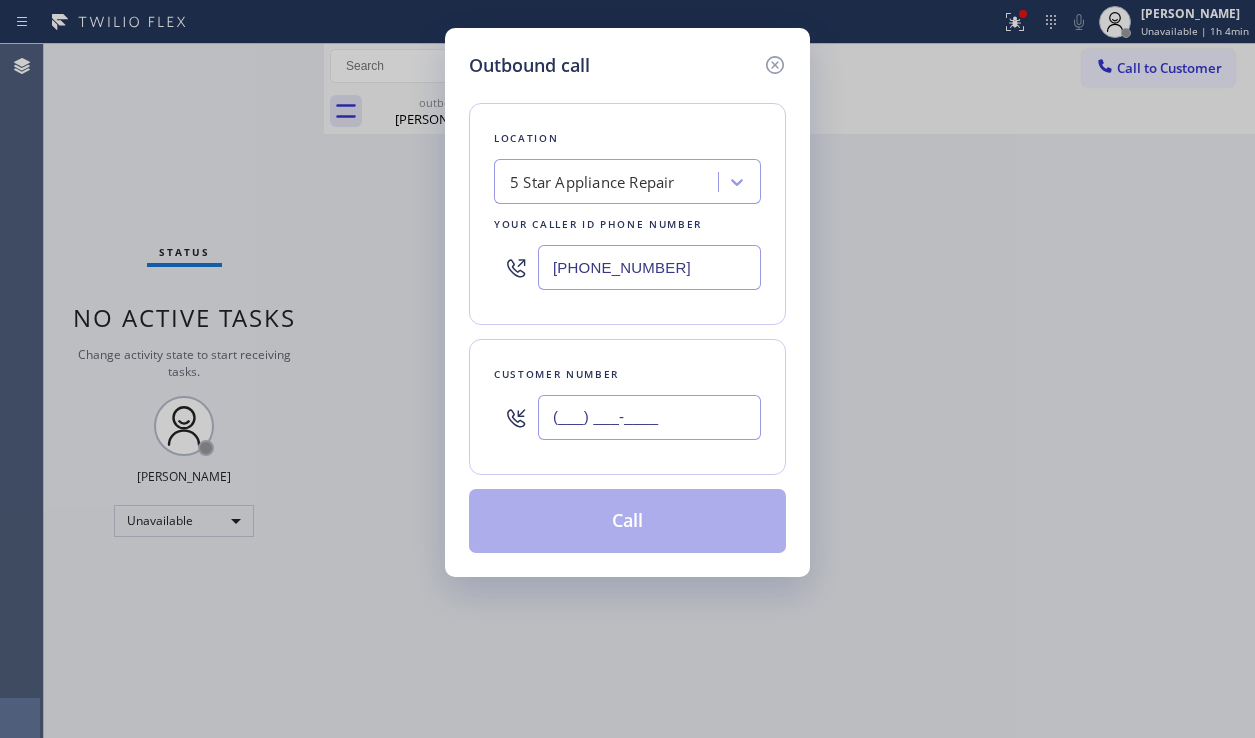 click on "(___) ___-____" at bounding box center [649, 417] 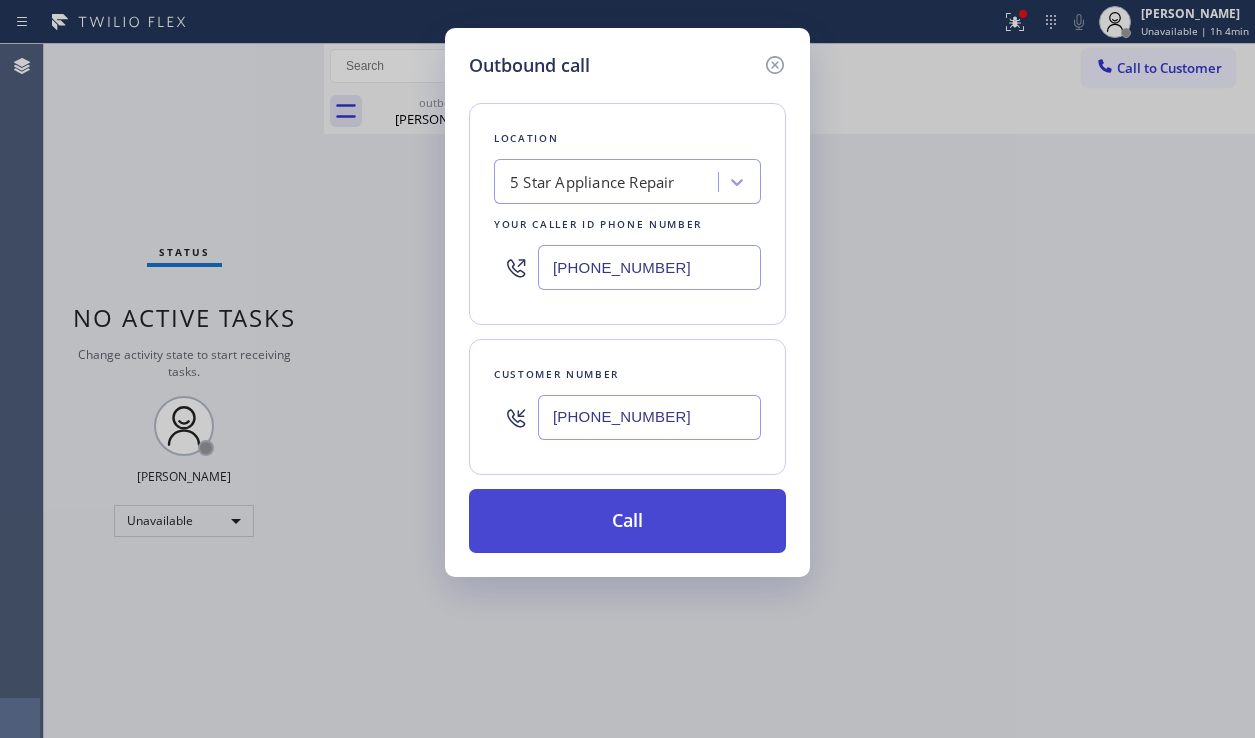 type on "[PHONE_NUMBER]" 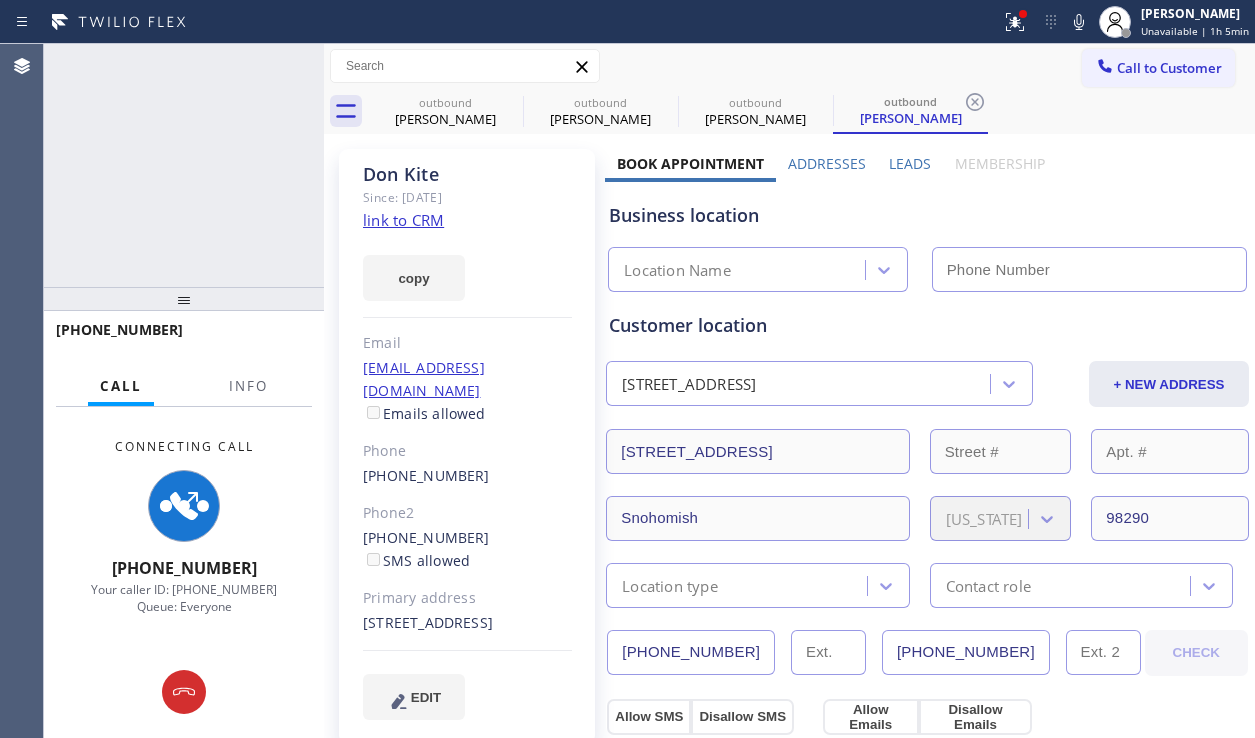 type on "[PHONE_NUMBER]" 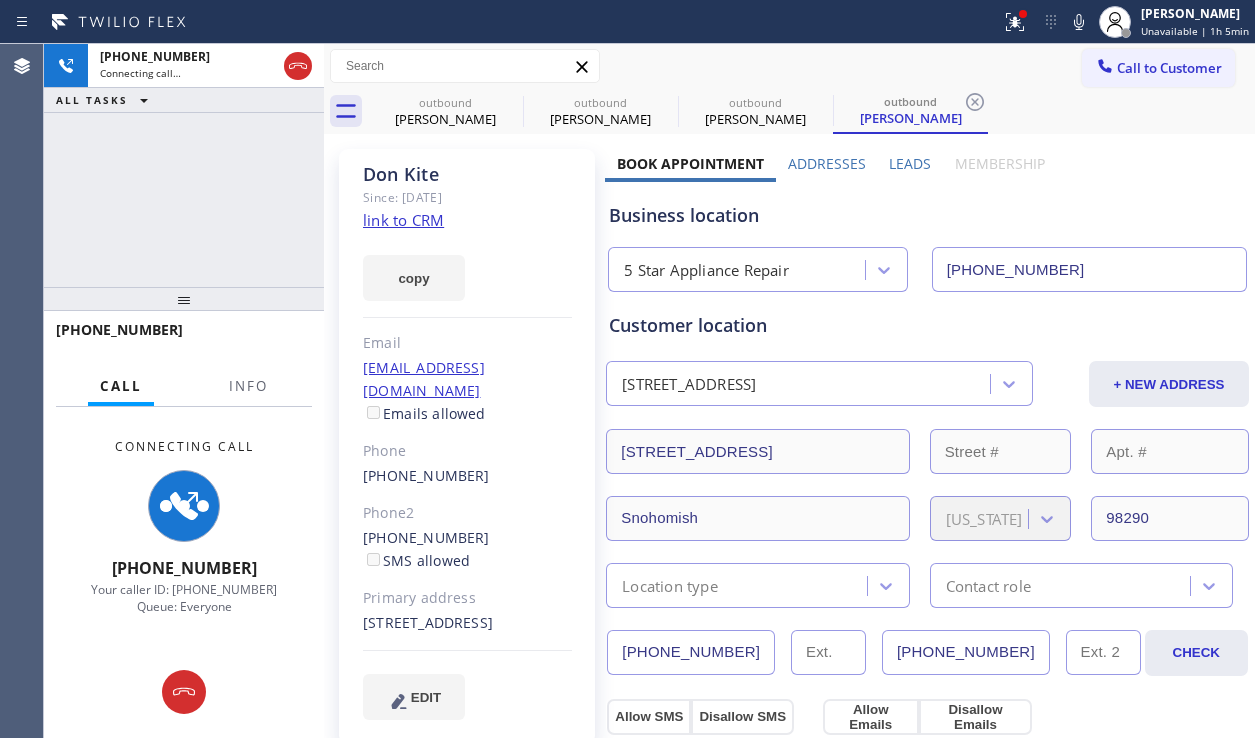 click on "Leads" at bounding box center (910, 163) 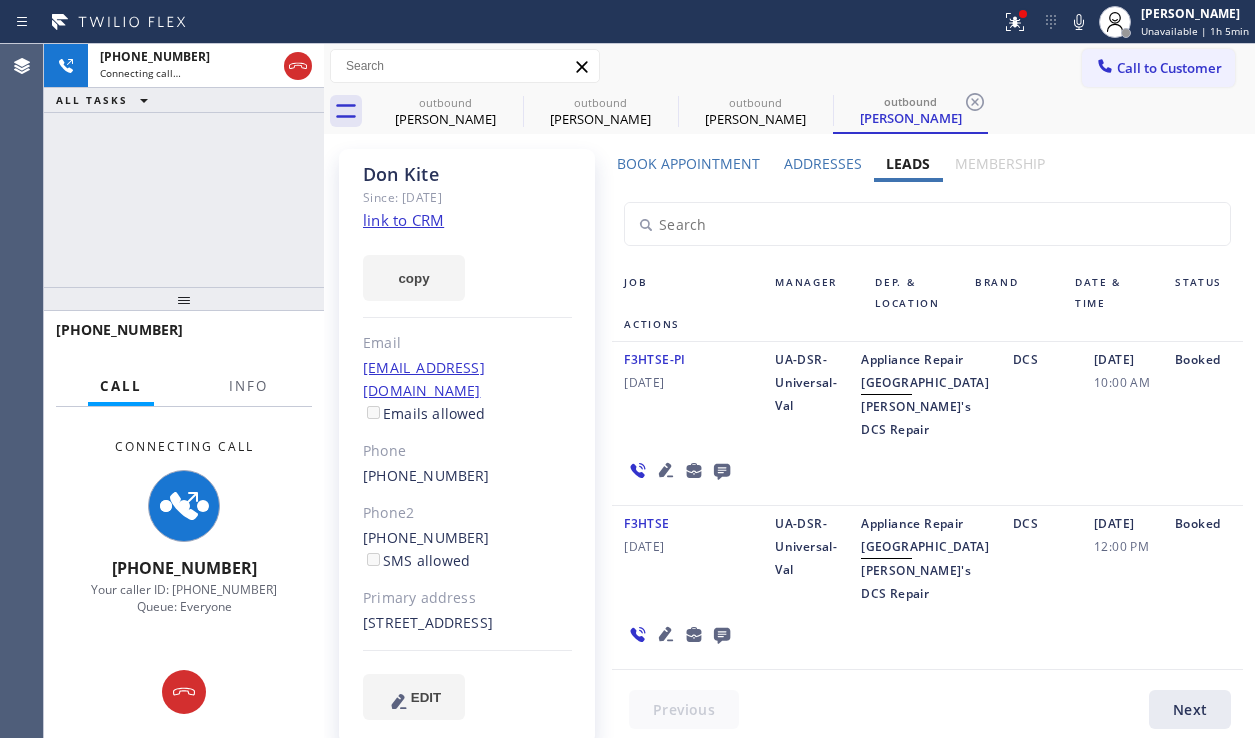 click 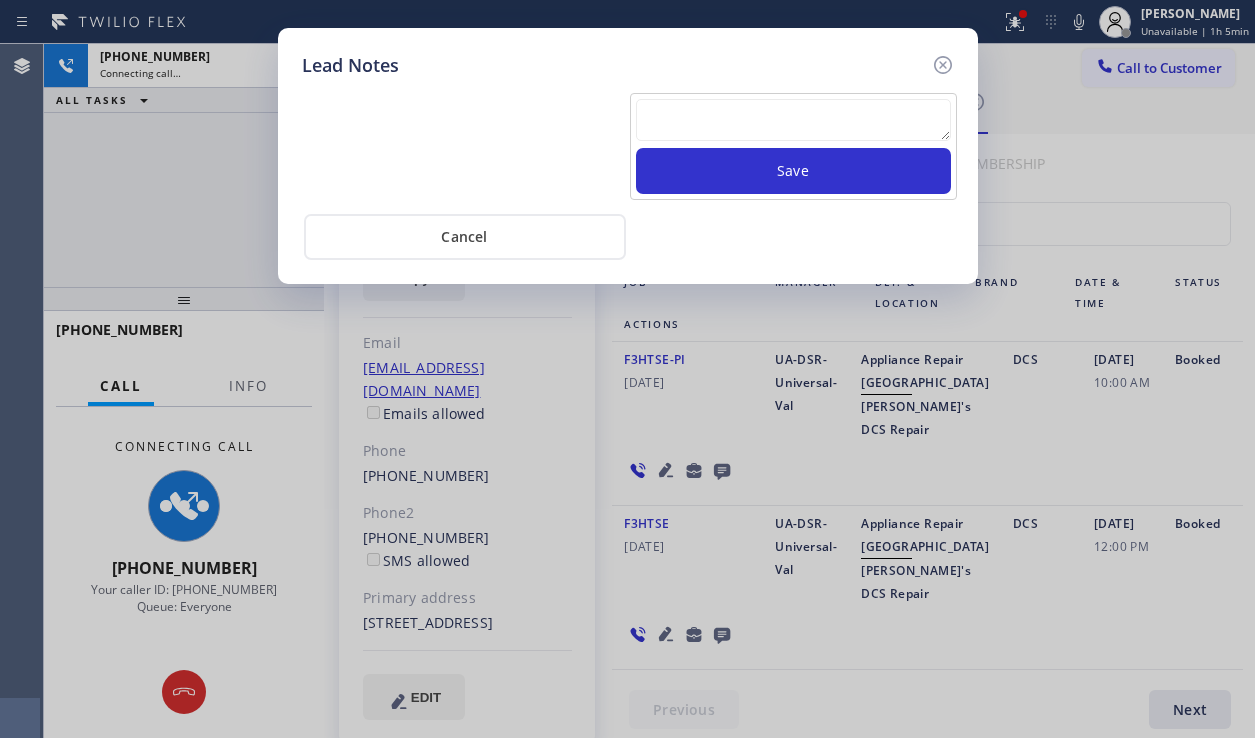 click at bounding box center (793, 120) 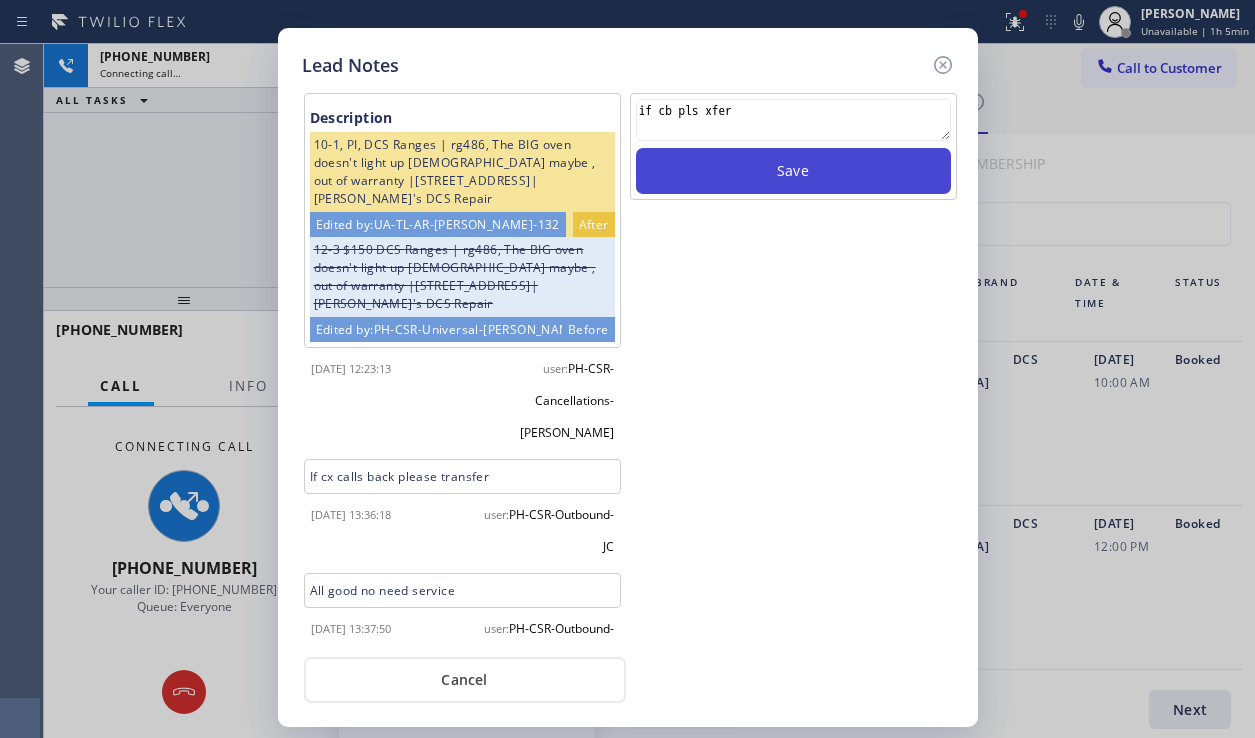 type on "if cb pls xfer" 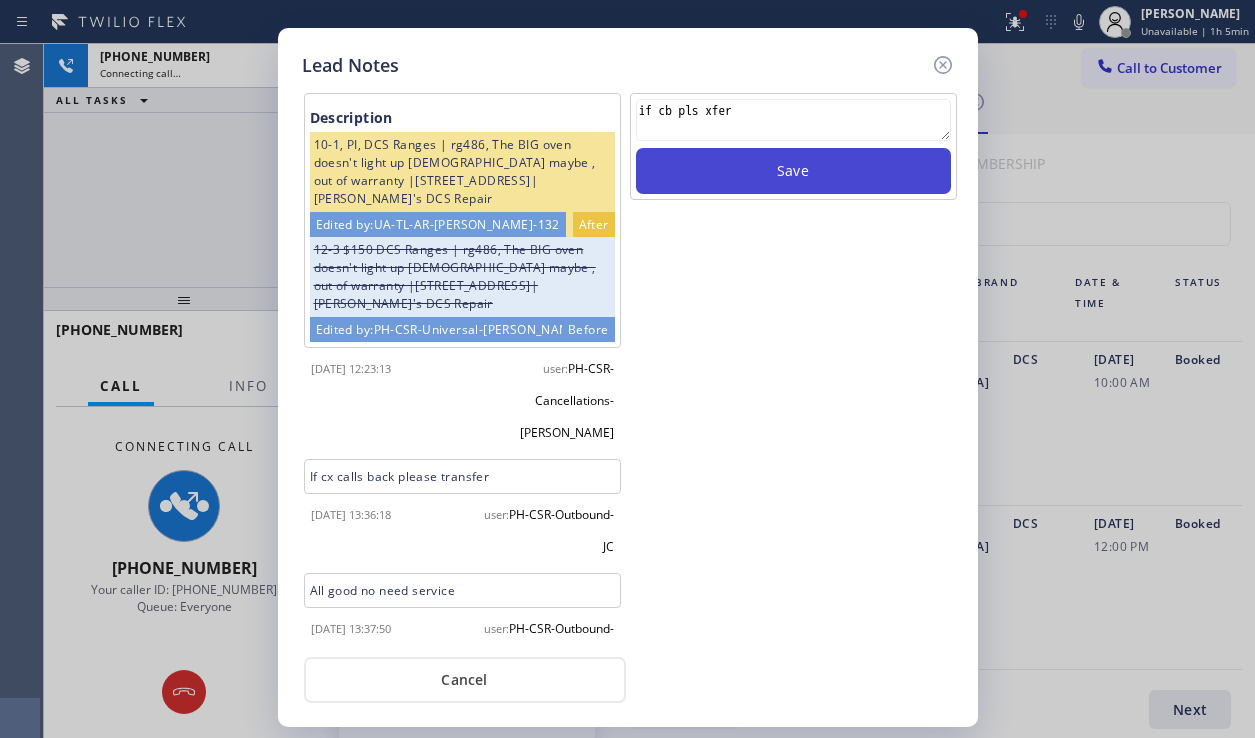click on "Save" at bounding box center [793, 171] 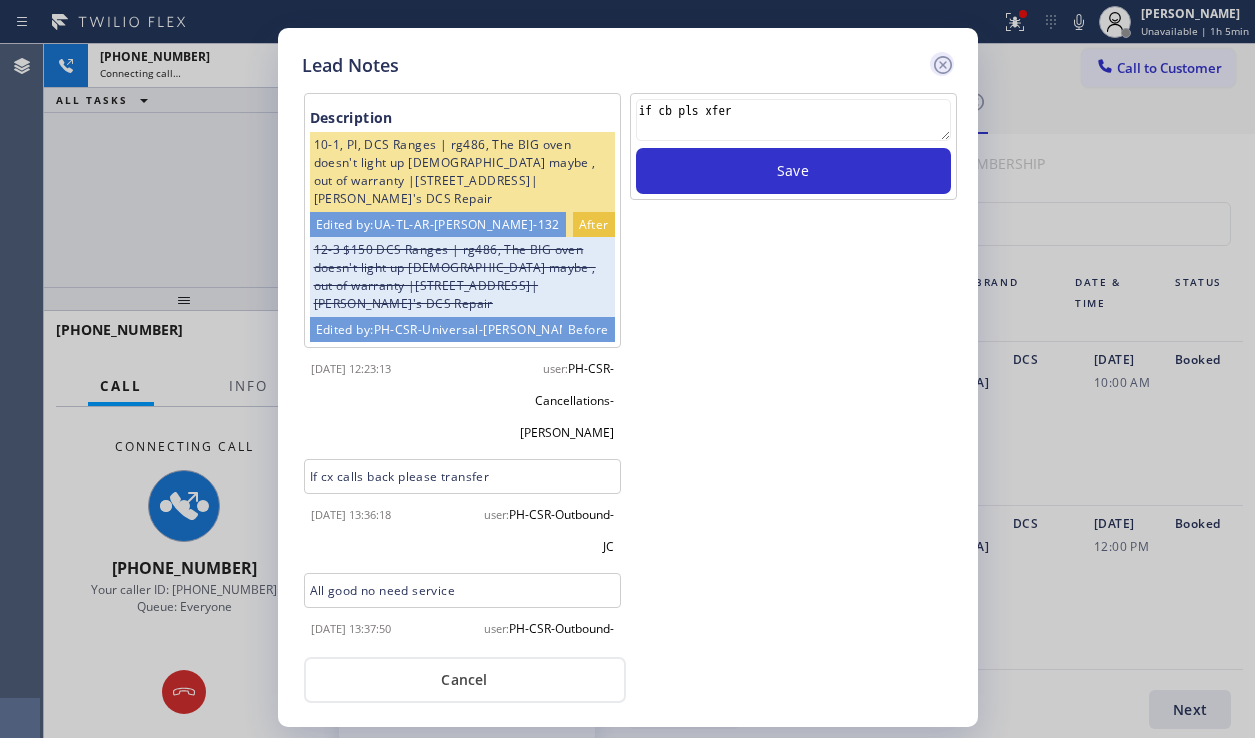 type 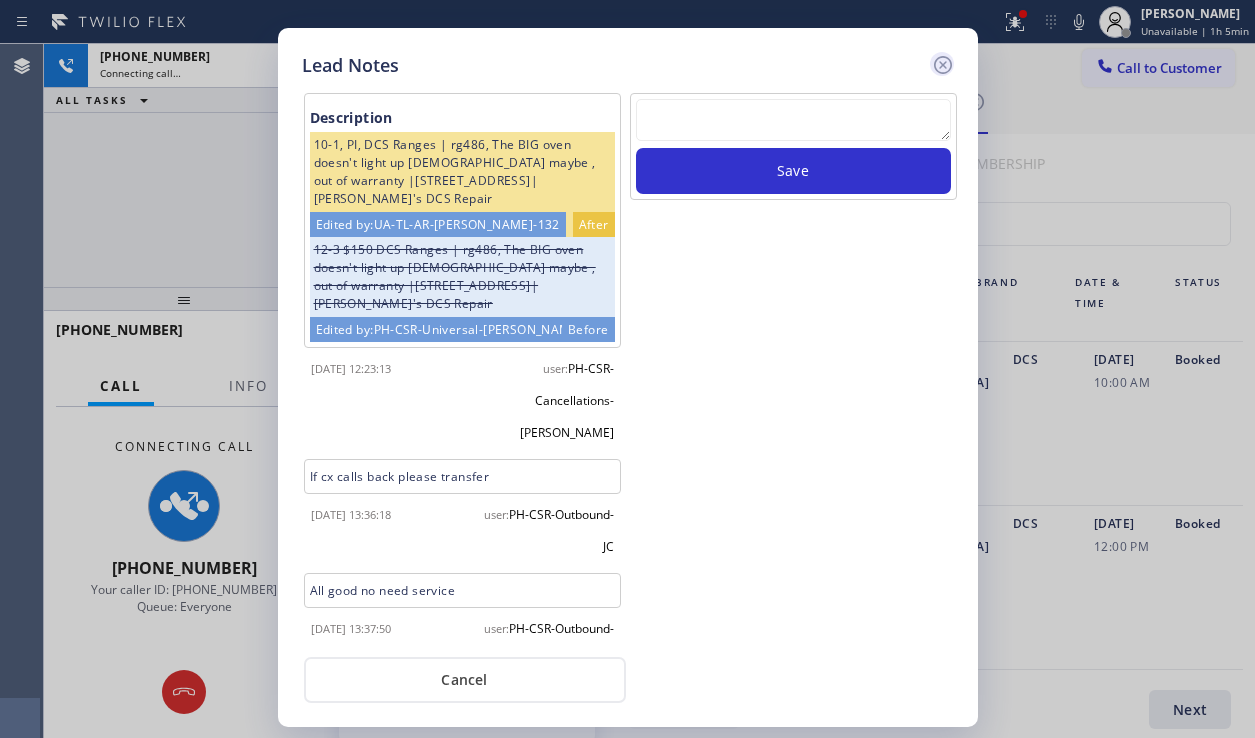 click 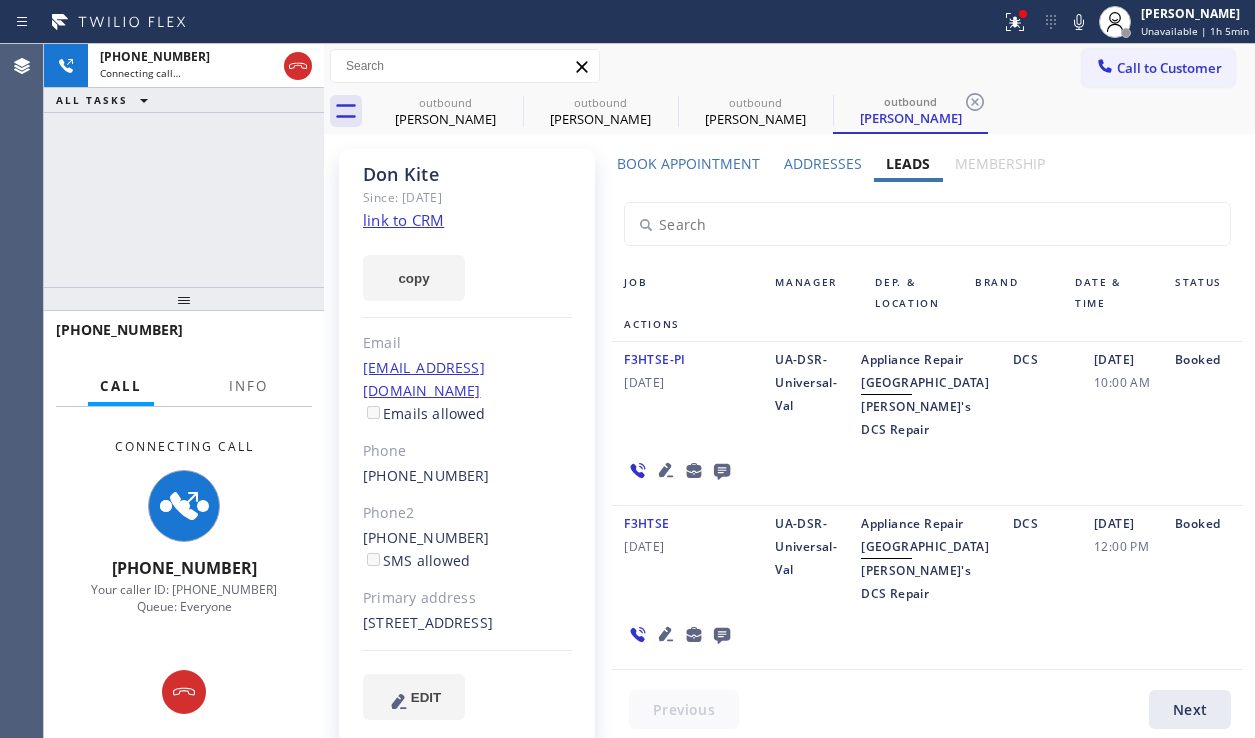 click on "Phone" 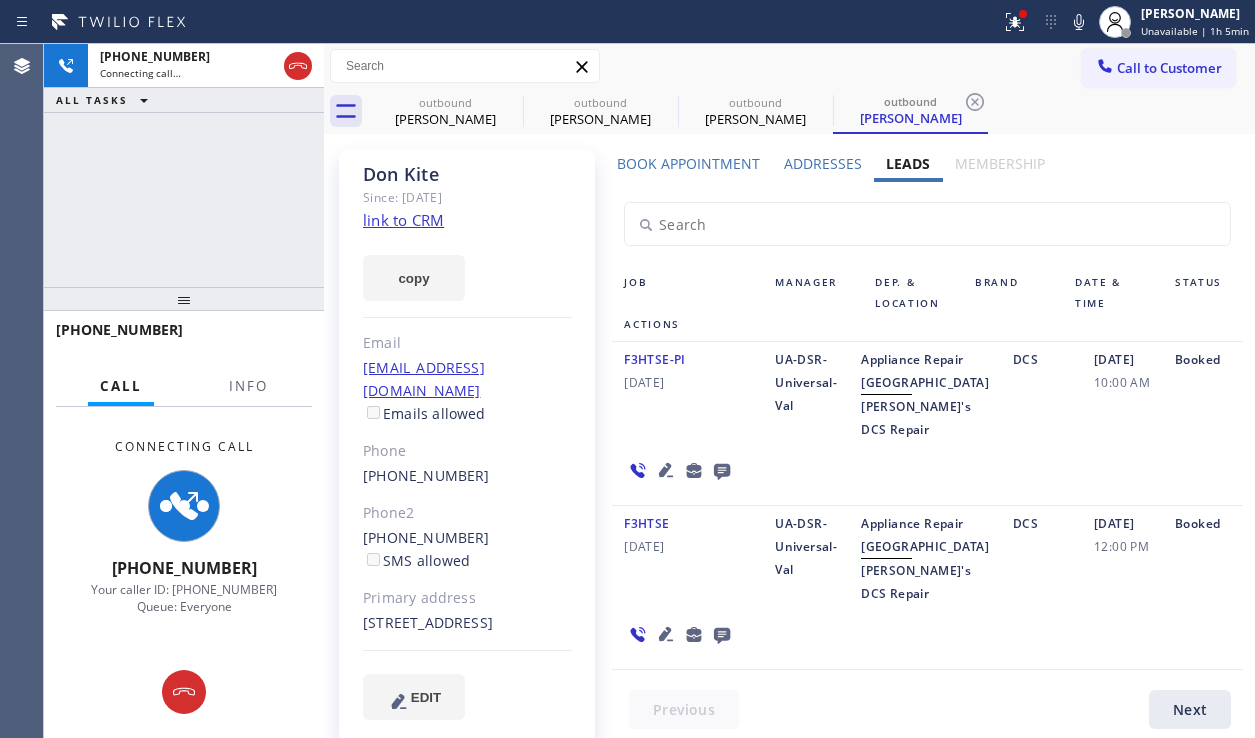 click on "copy" at bounding box center [467, 266] 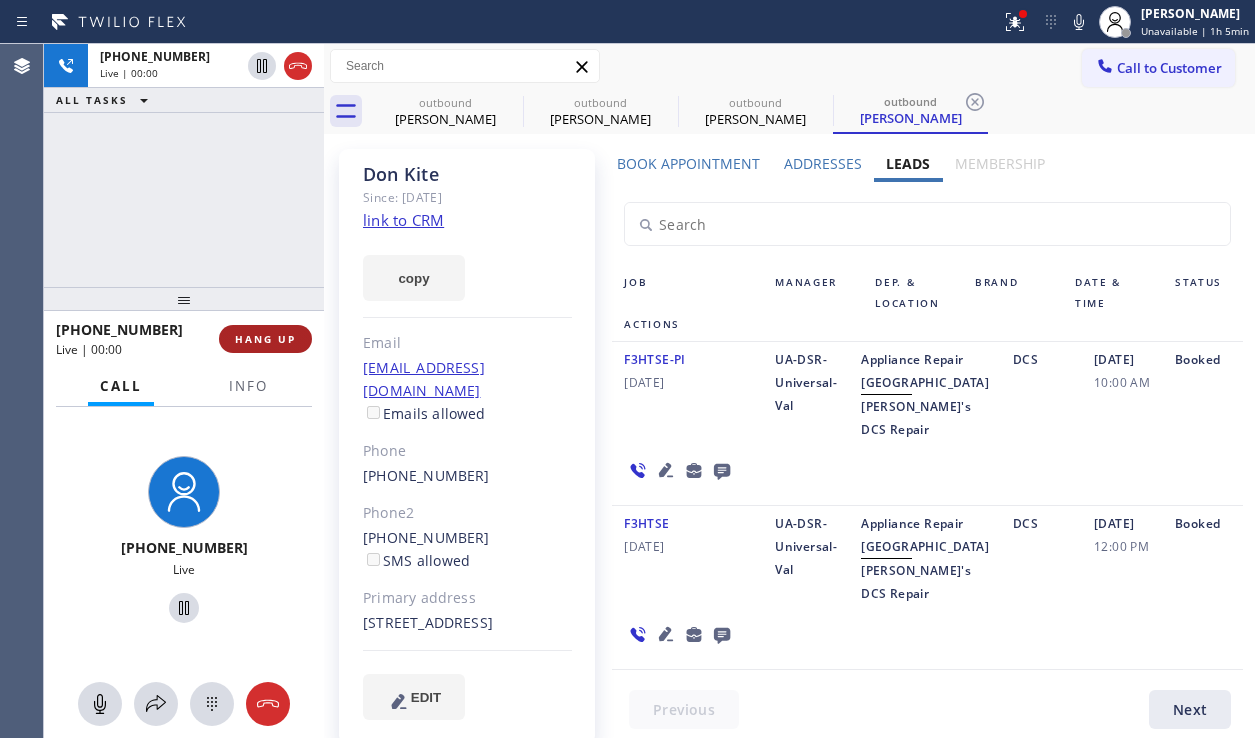 click on "HANG UP" at bounding box center (265, 339) 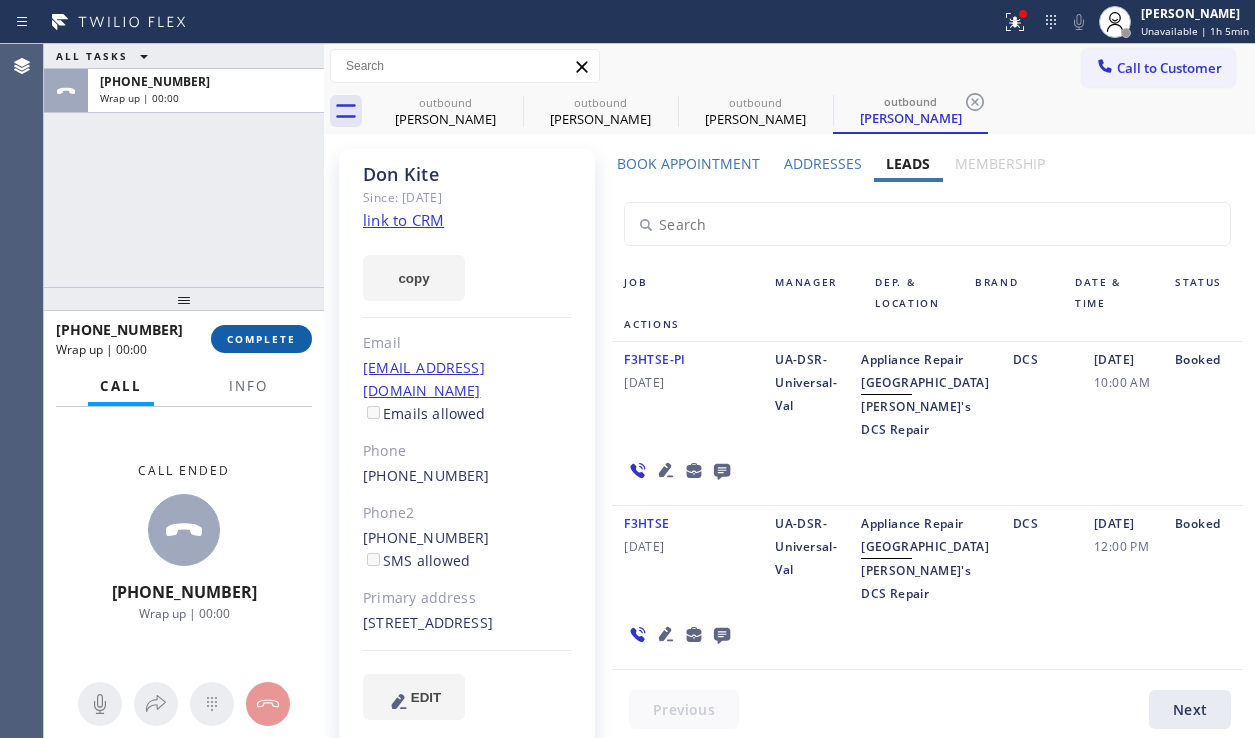 click on "COMPLETE" at bounding box center (261, 339) 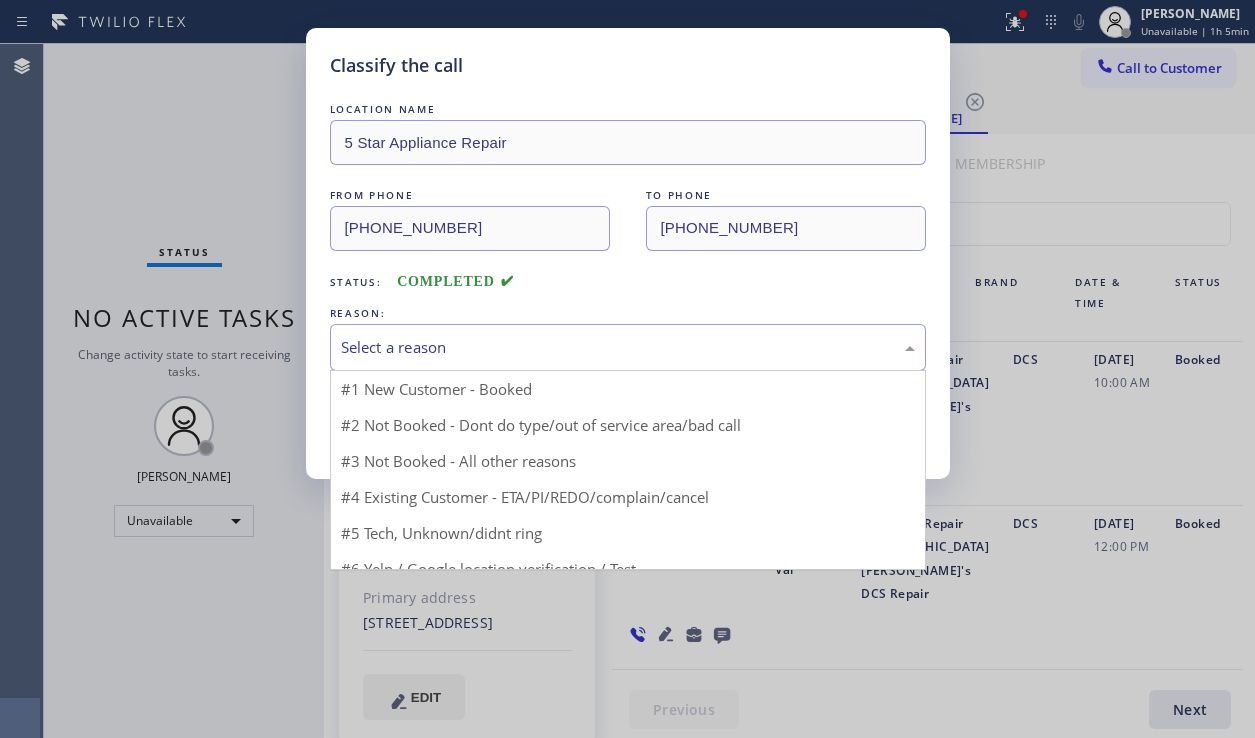 click on "Select a reason" at bounding box center (628, 347) 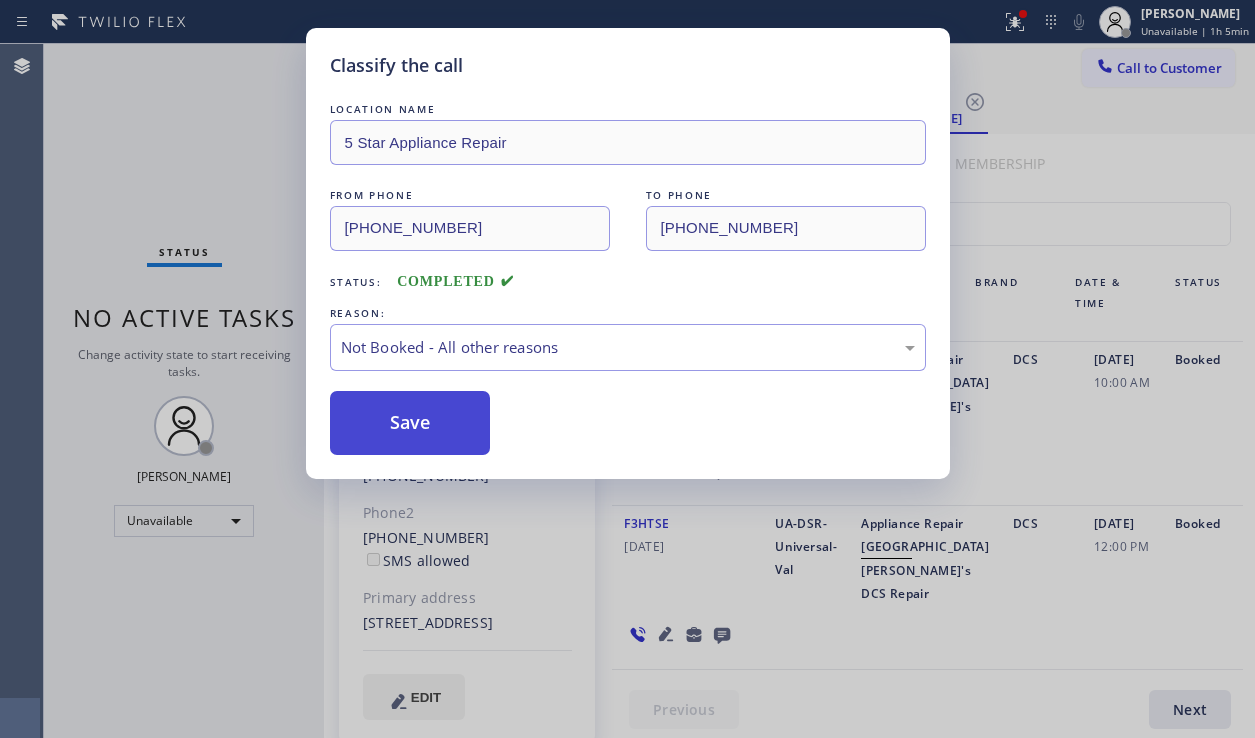 click on "Save" at bounding box center [410, 423] 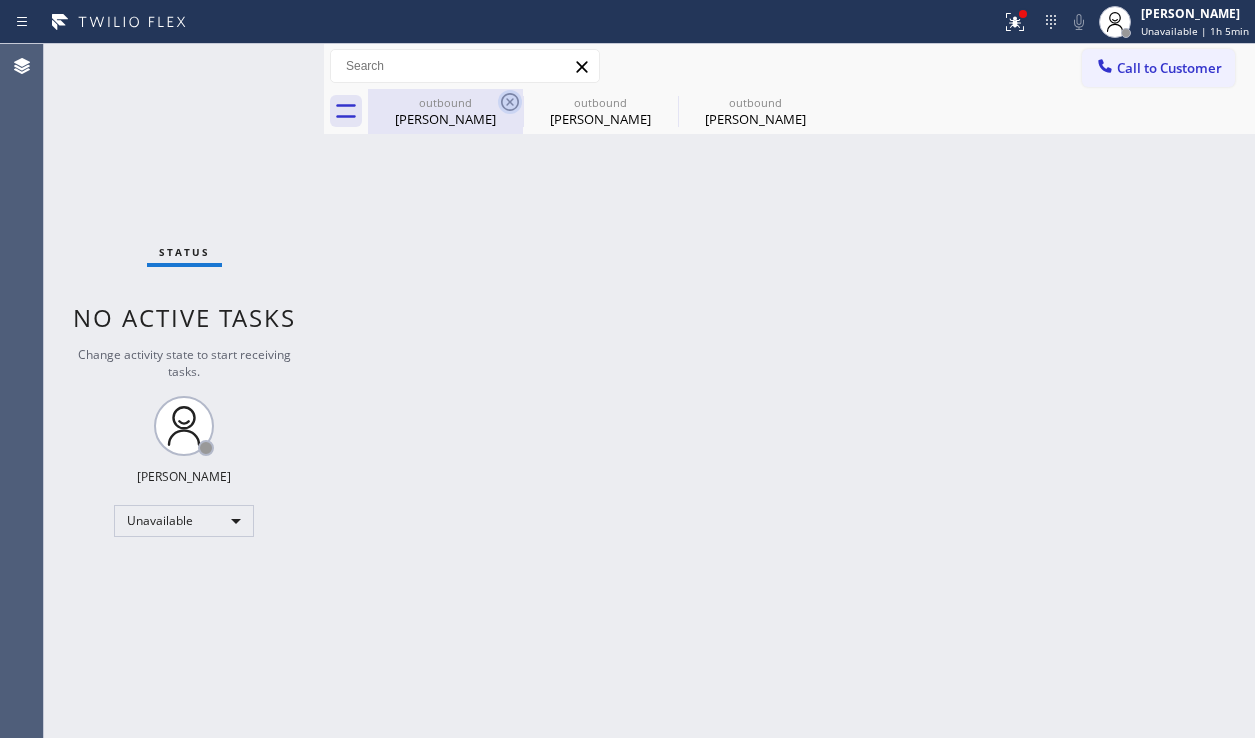 click 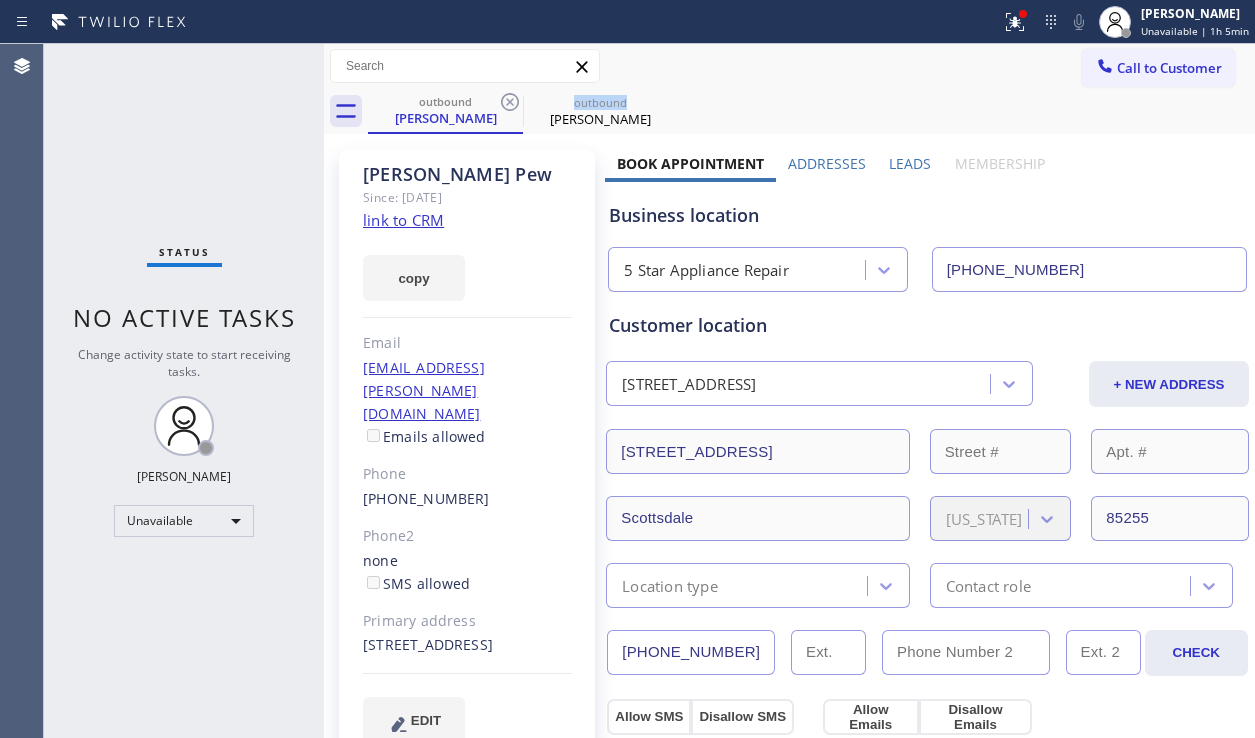 click 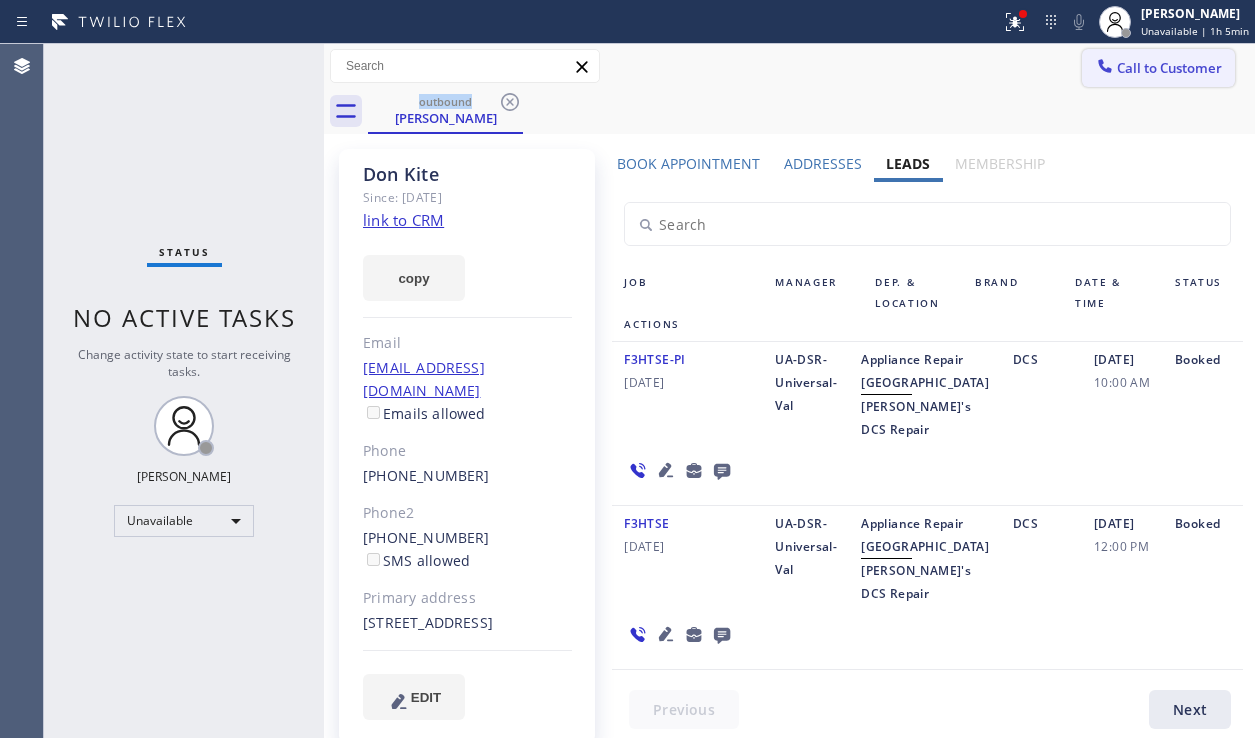 click on "Call to Customer" at bounding box center [1158, 68] 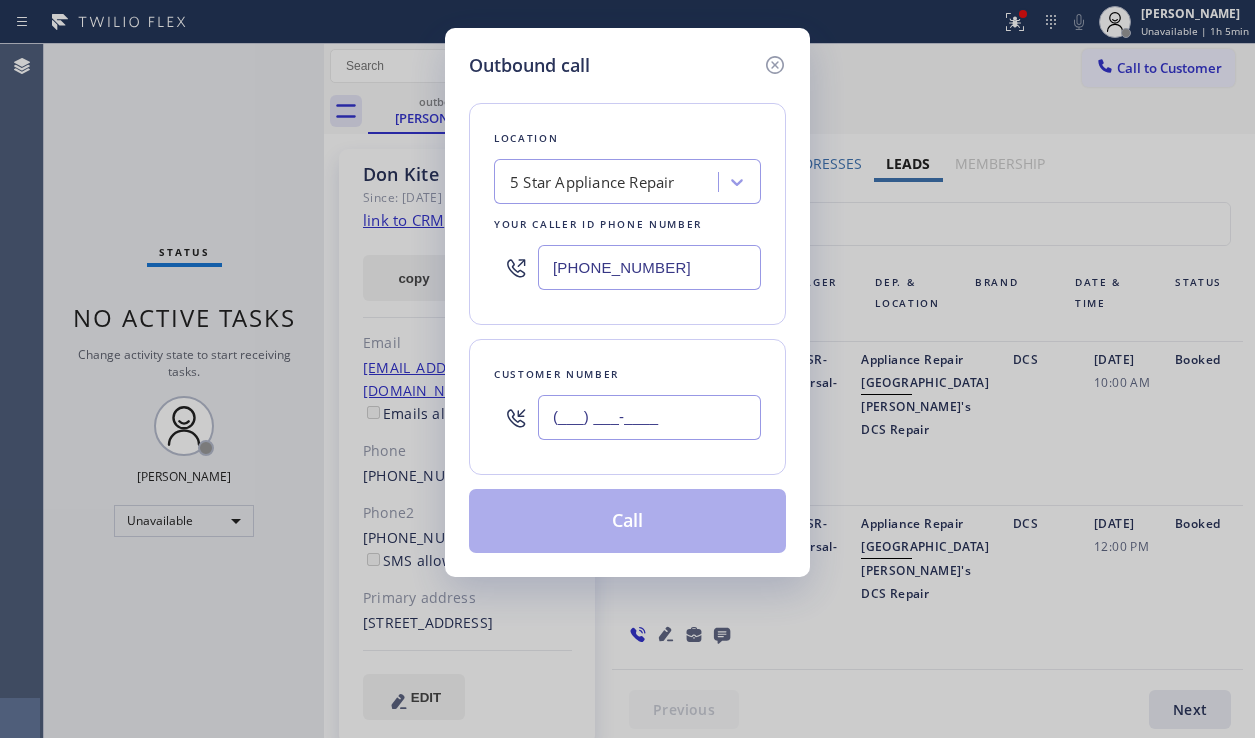 click on "(___) ___-____" at bounding box center [649, 417] 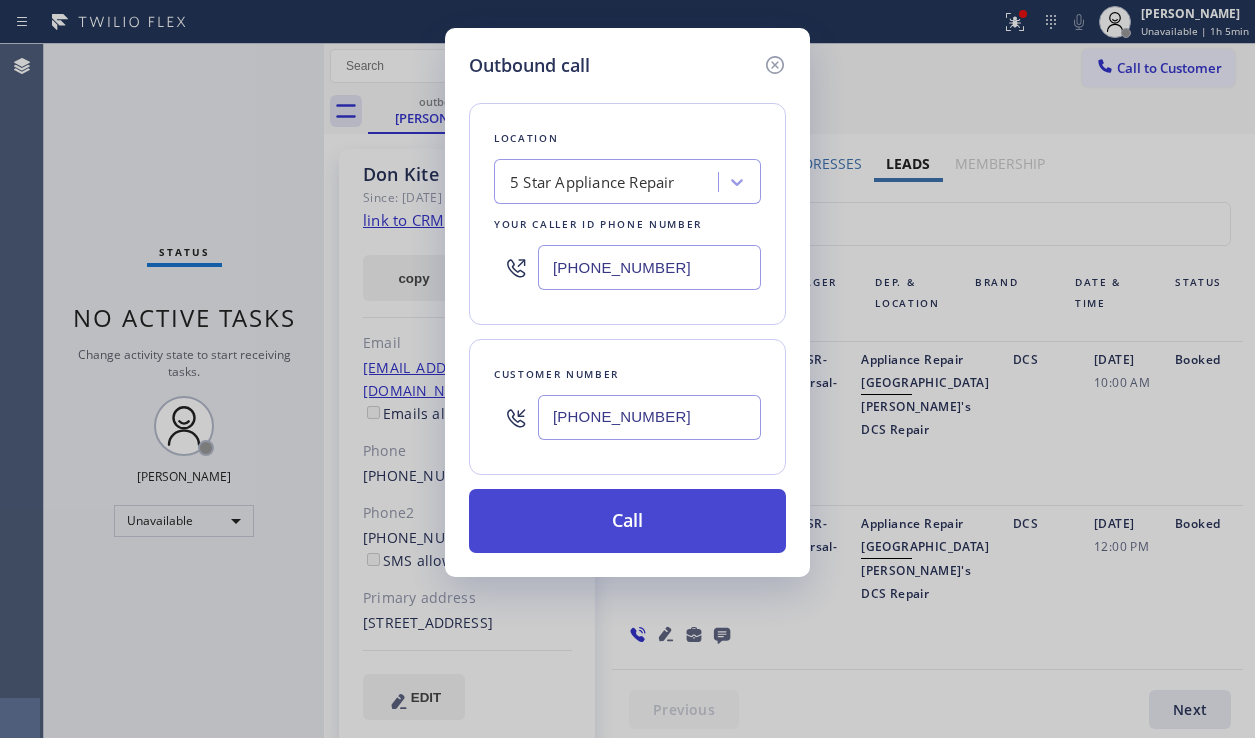 type on "[PHONE_NUMBER]" 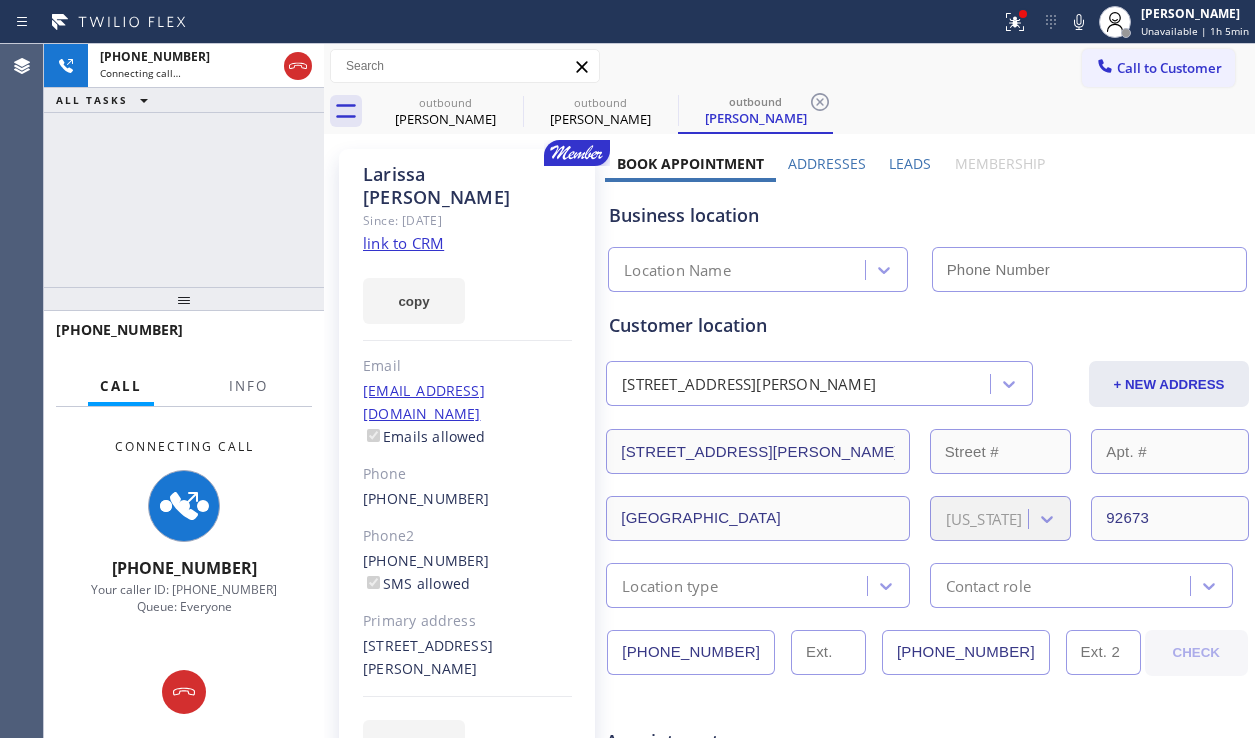 type on "[PHONE_NUMBER]" 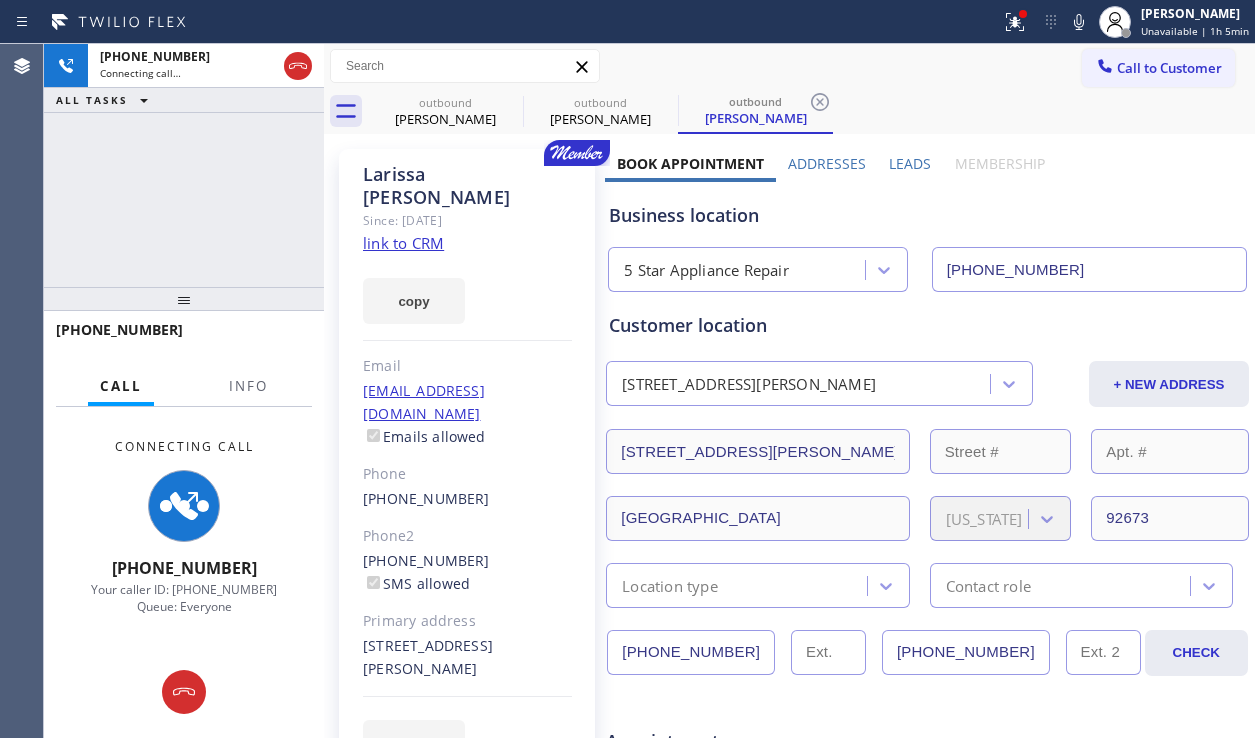 click on "Leads" at bounding box center [910, 163] 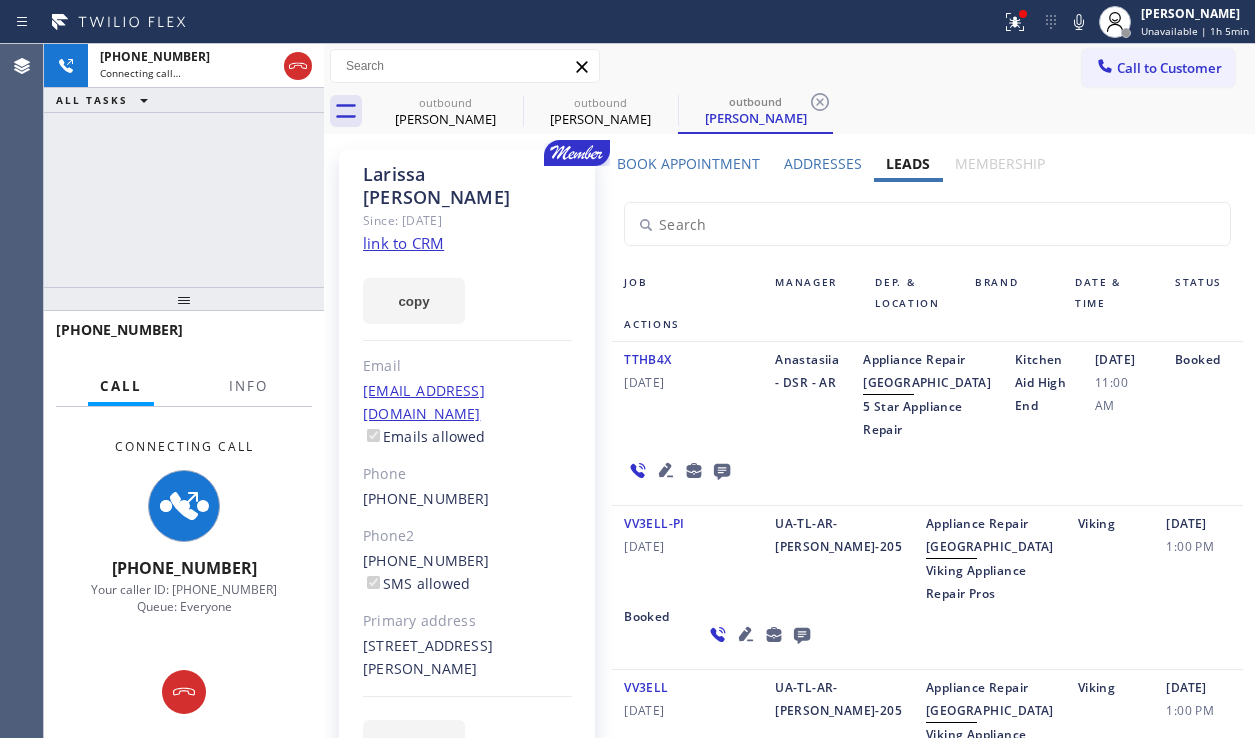 click 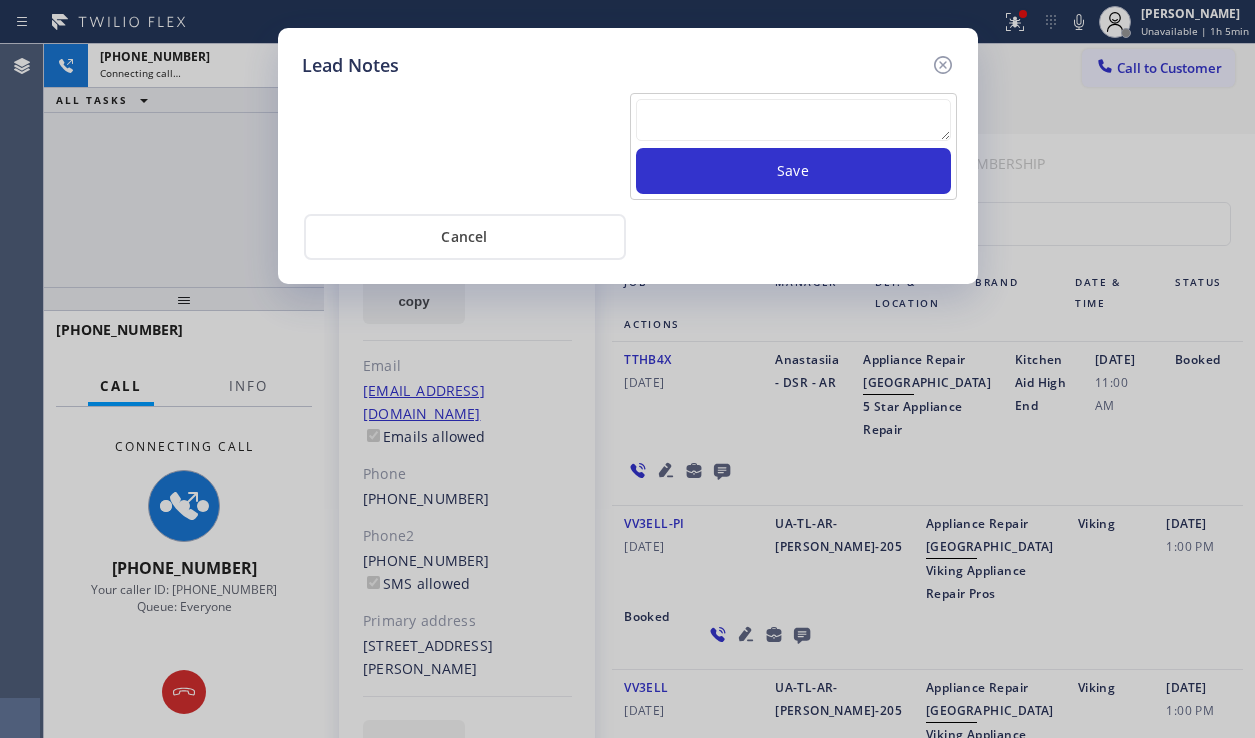 click at bounding box center (793, 120) 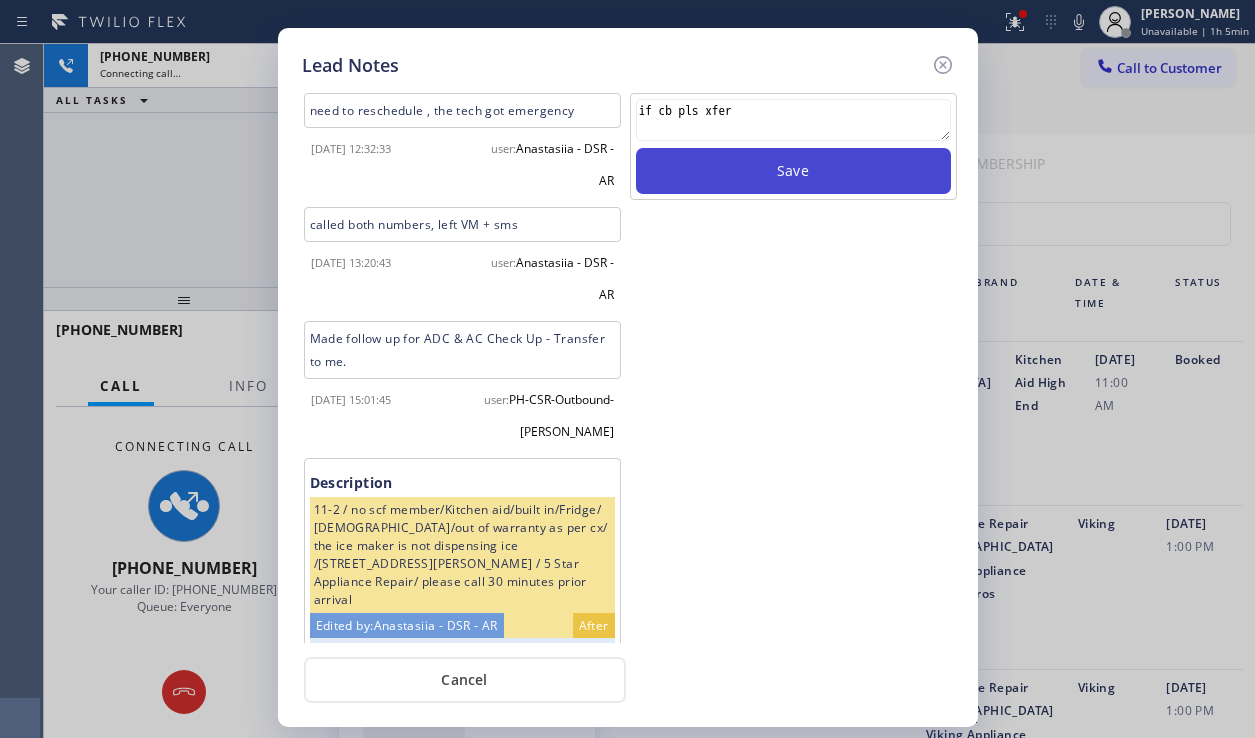 type on "if cb pls xfer" 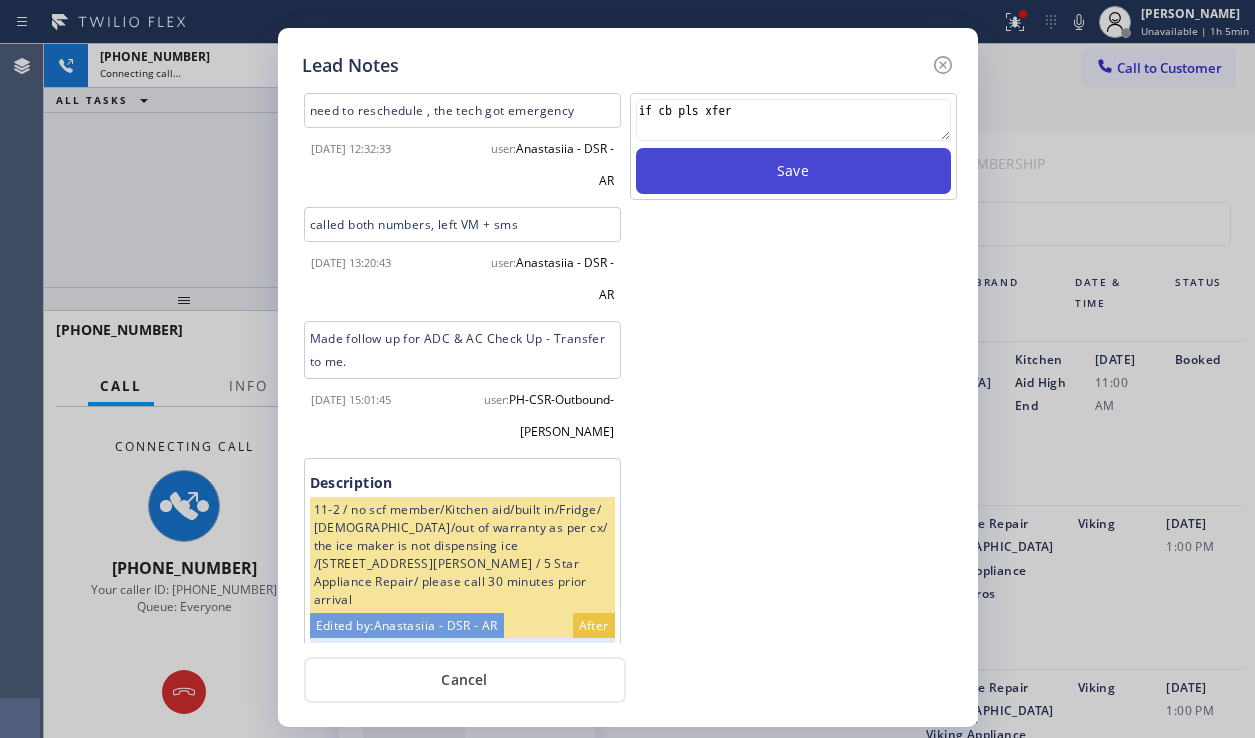 click on "Save" at bounding box center (793, 171) 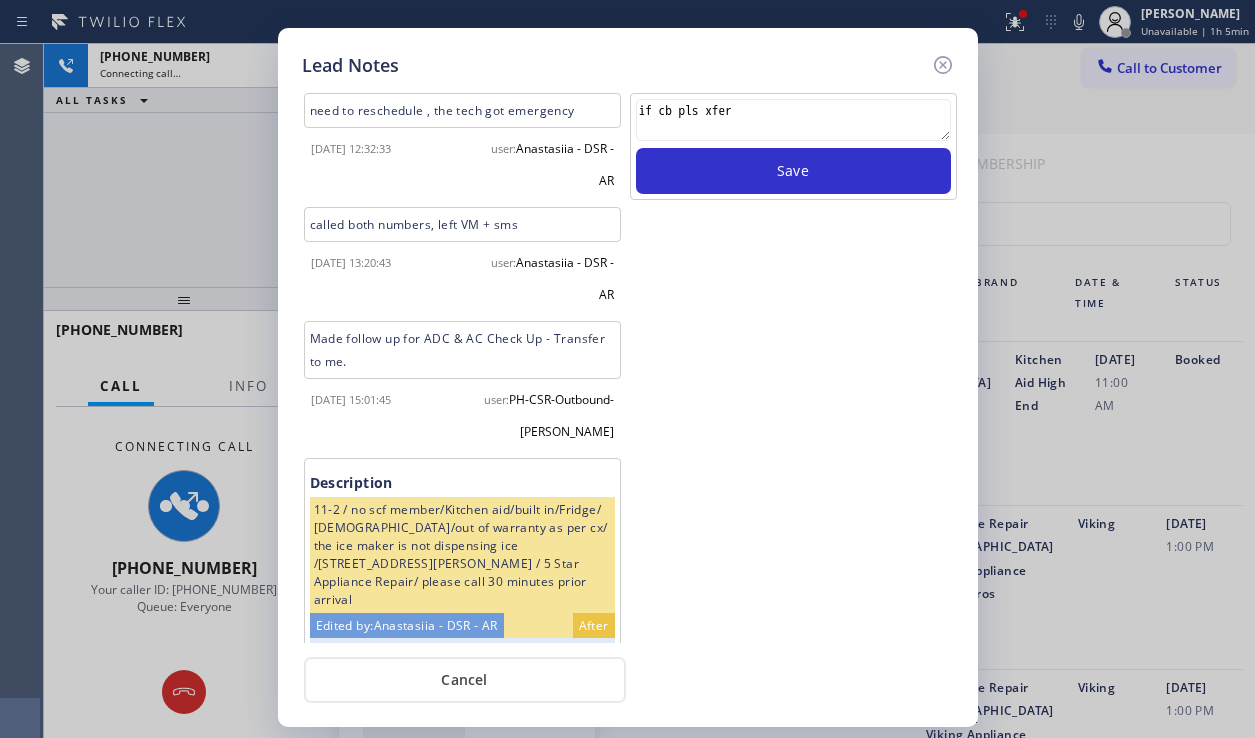 type 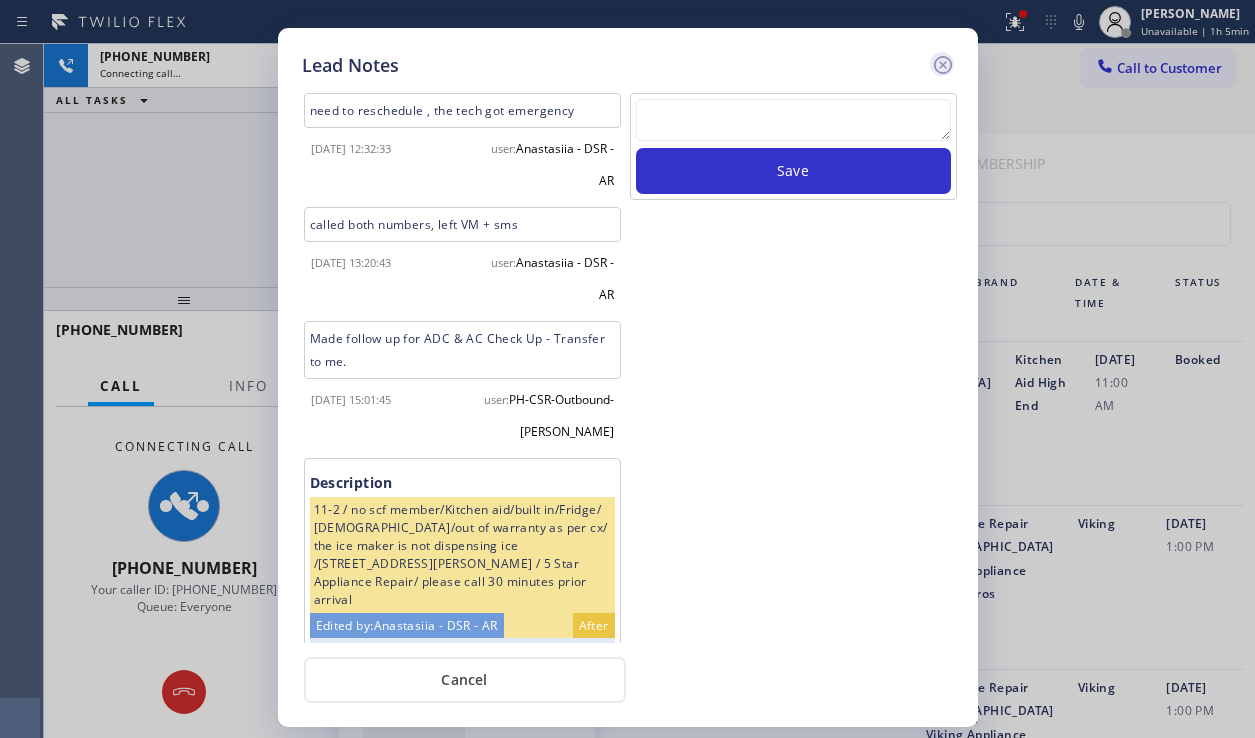 click 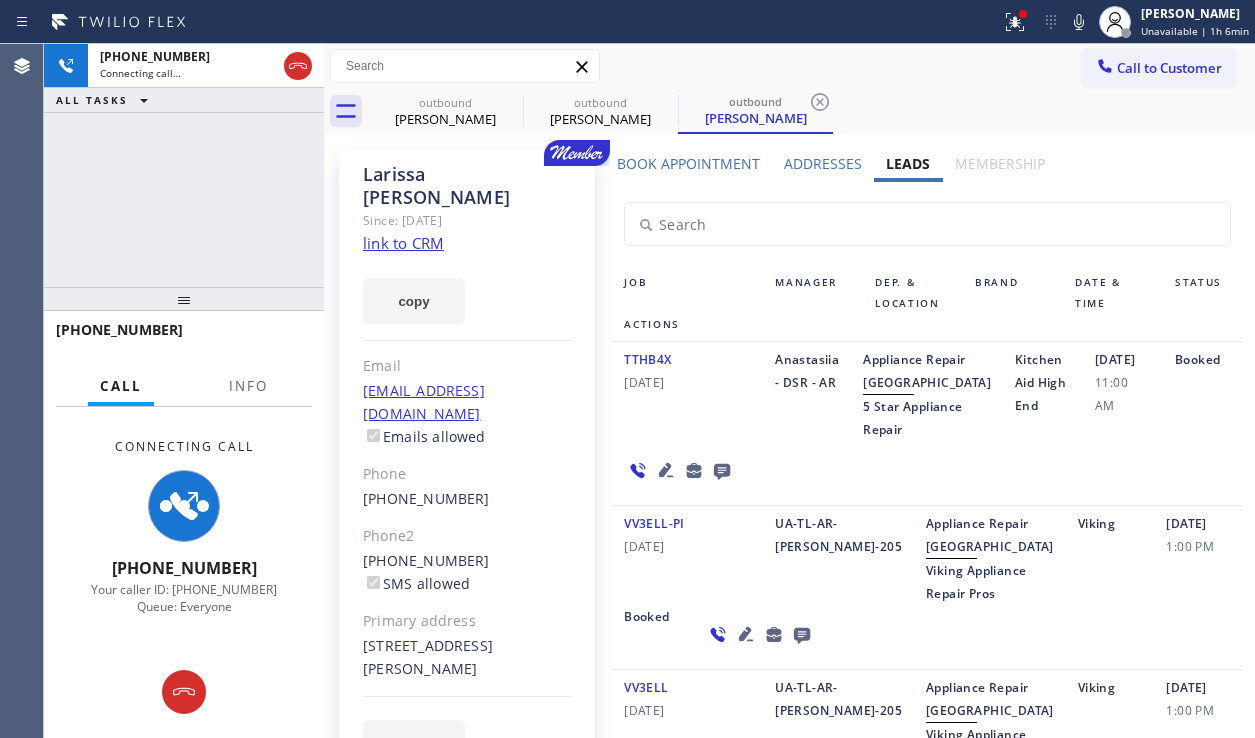 click on "Booked" at bounding box center [1203, 394] 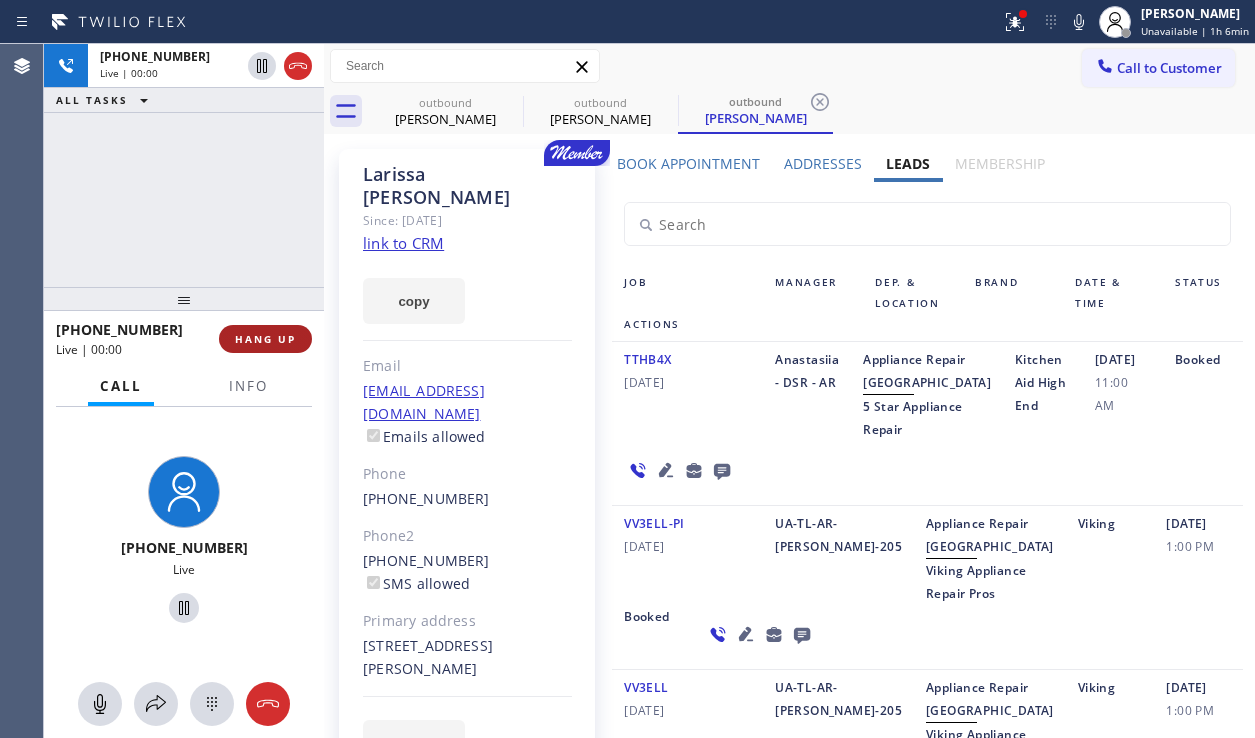 click on "HANG UP" at bounding box center [265, 339] 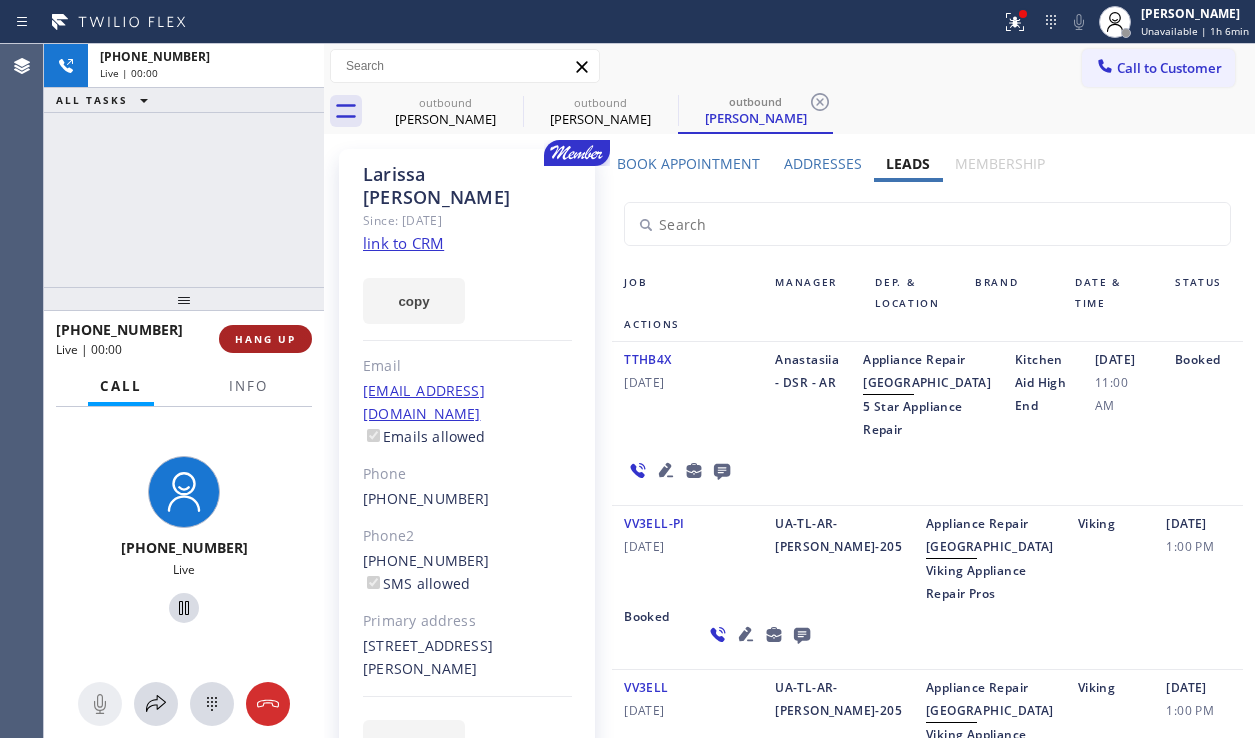 click on "HANG UP" at bounding box center [265, 339] 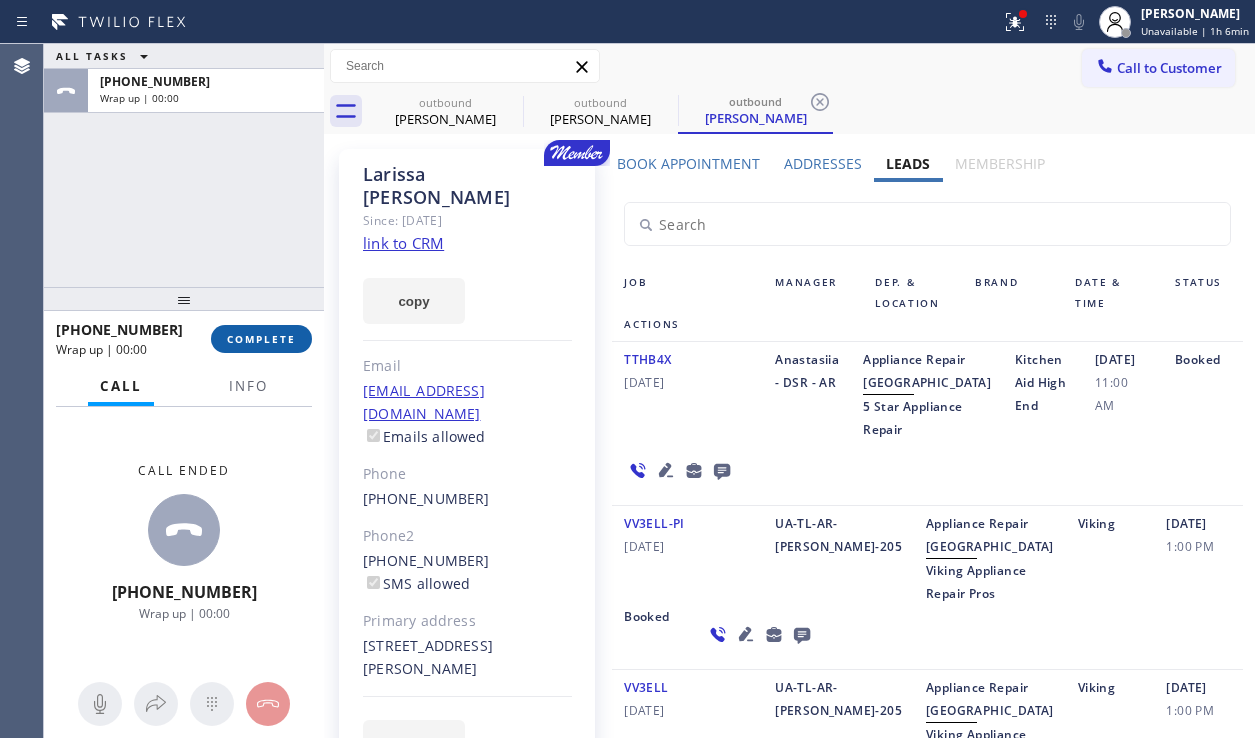 click on "COMPLETE" at bounding box center [261, 339] 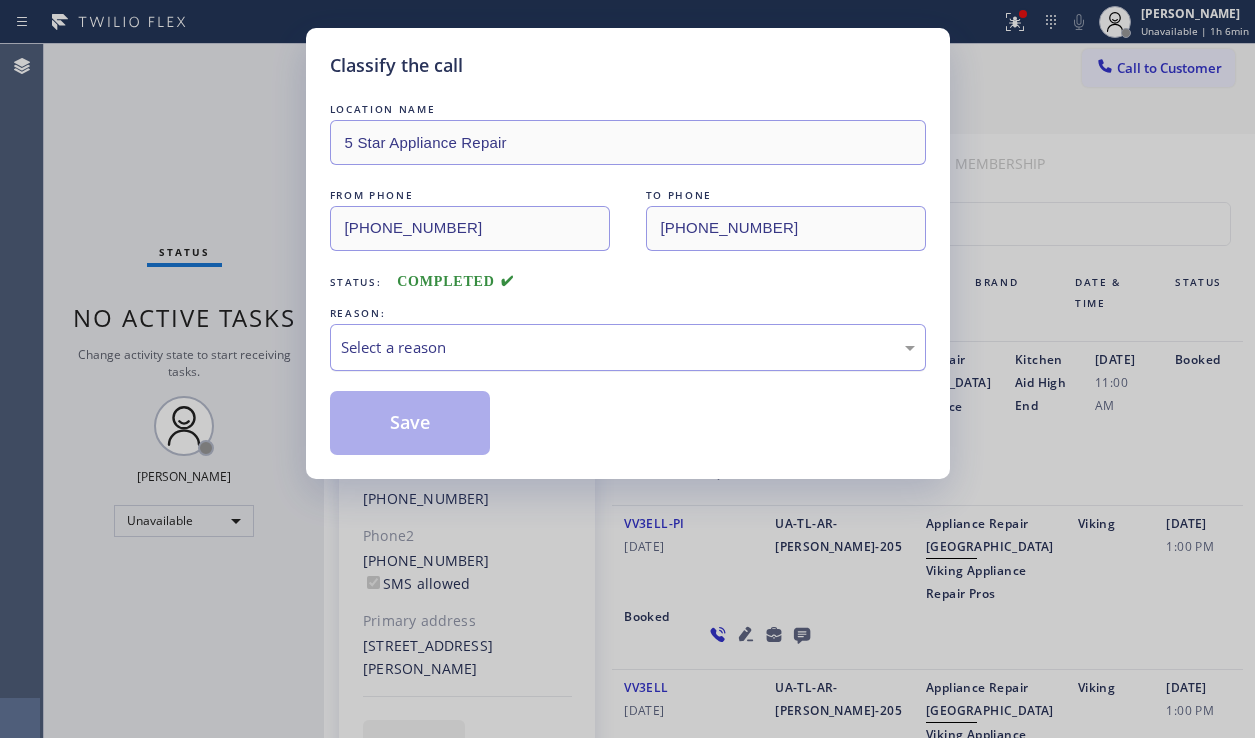 click on "Select a reason" at bounding box center (628, 347) 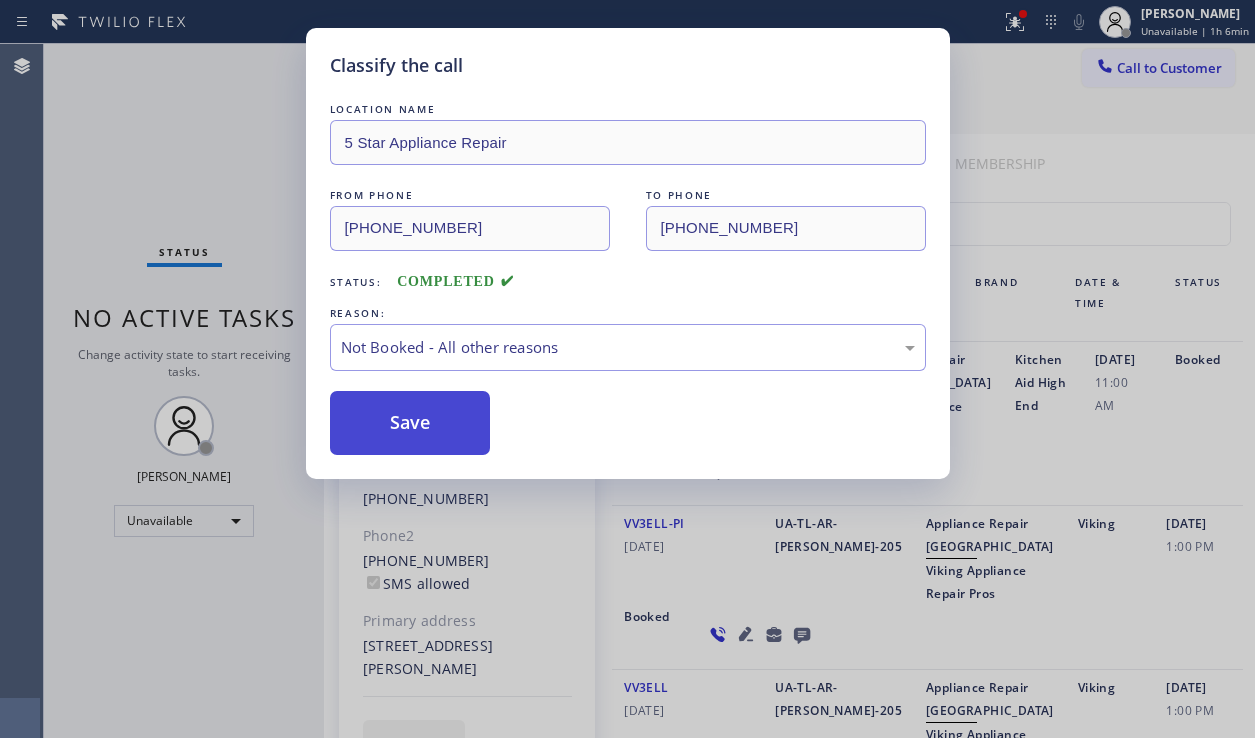 click on "Save" at bounding box center (410, 423) 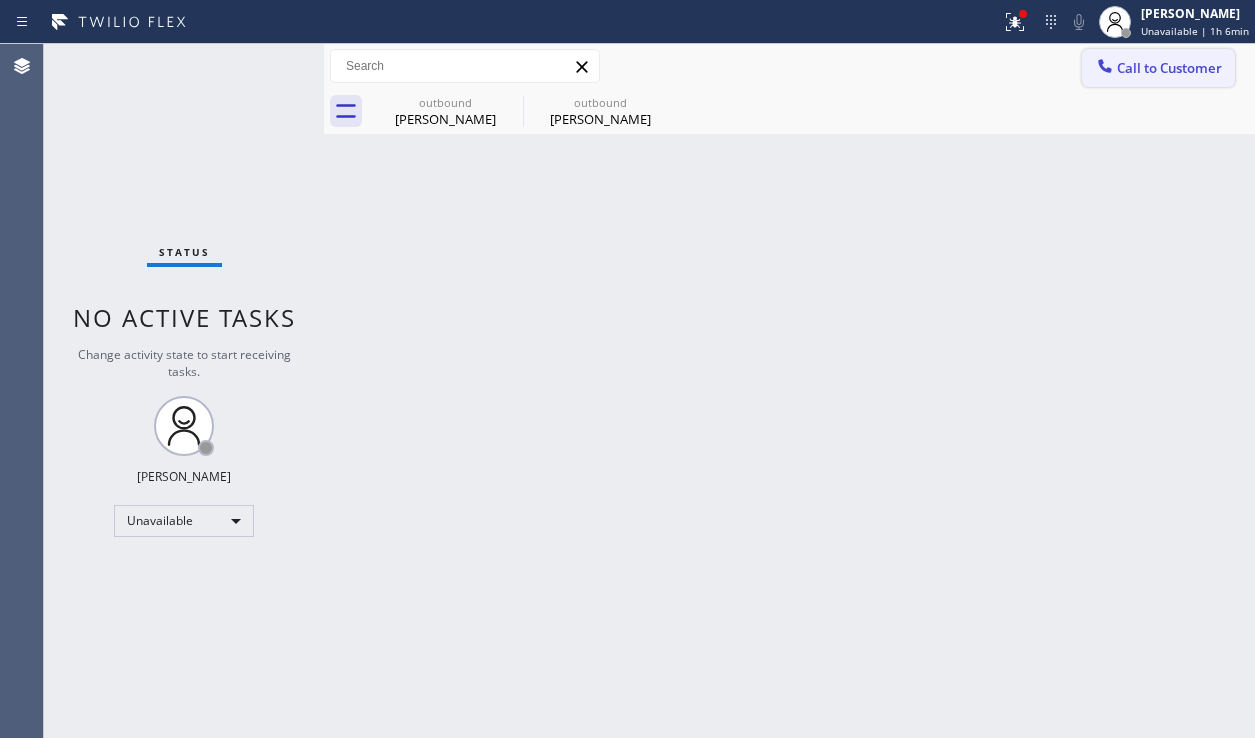 click on "Call to Customer" at bounding box center [1158, 68] 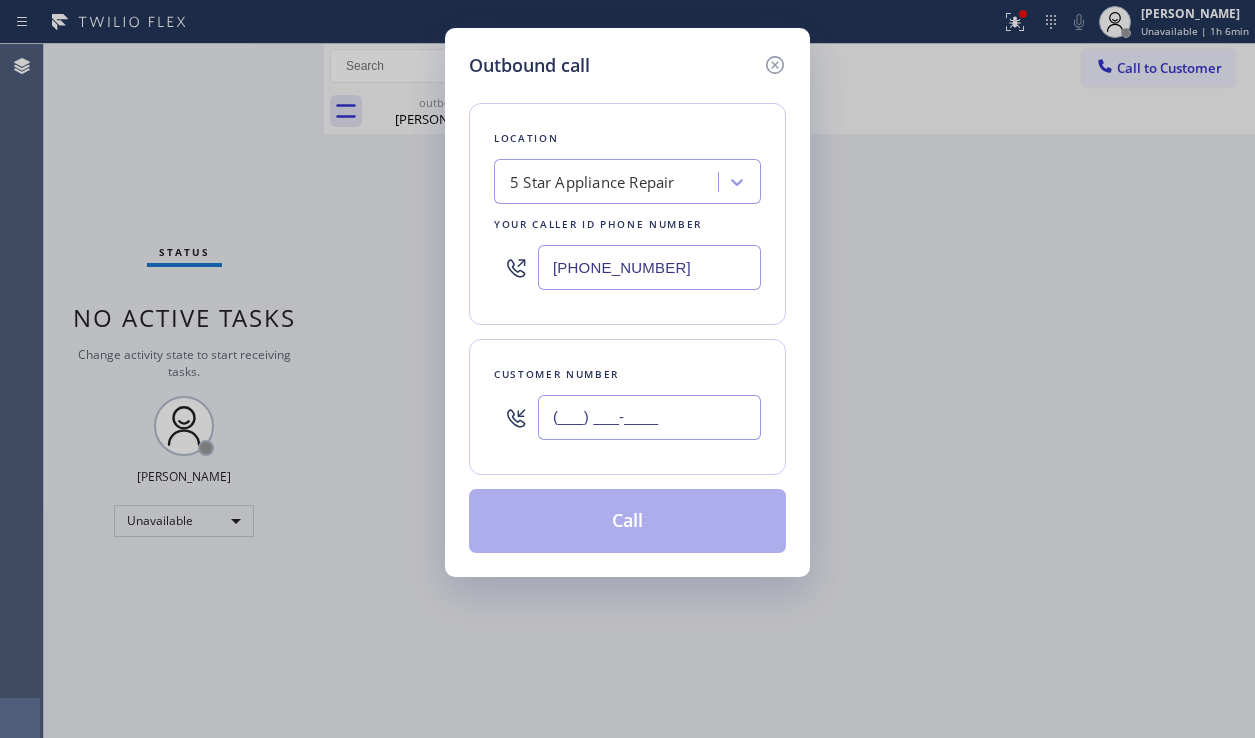 click on "(___) ___-____" at bounding box center (649, 417) 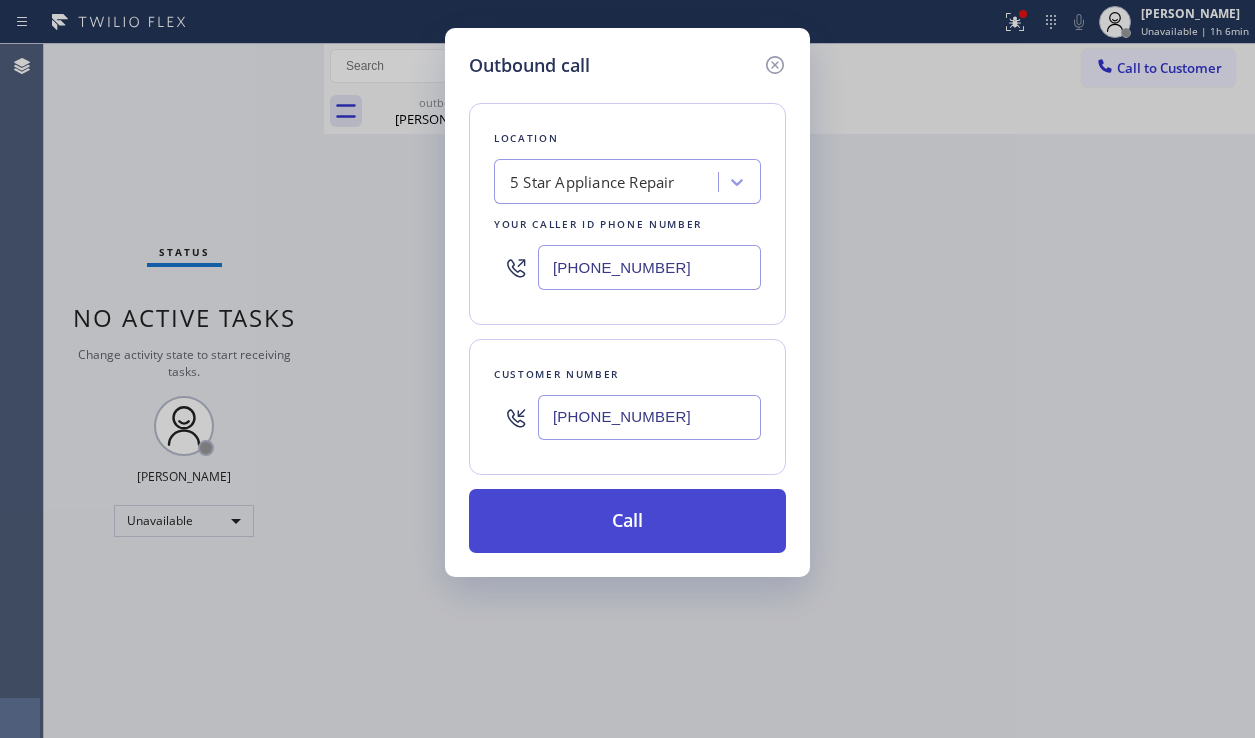 type on "[PHONE_NUMBER]" 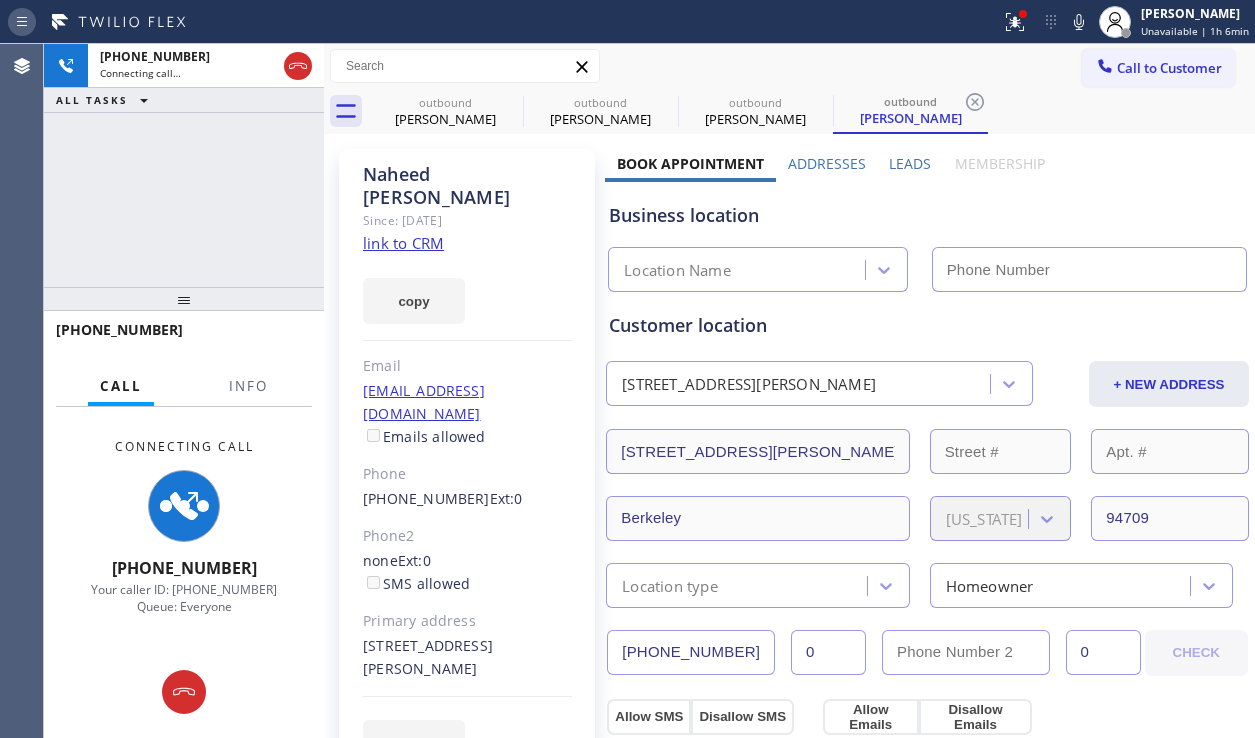 type on "[PHONE_NUMBER]" 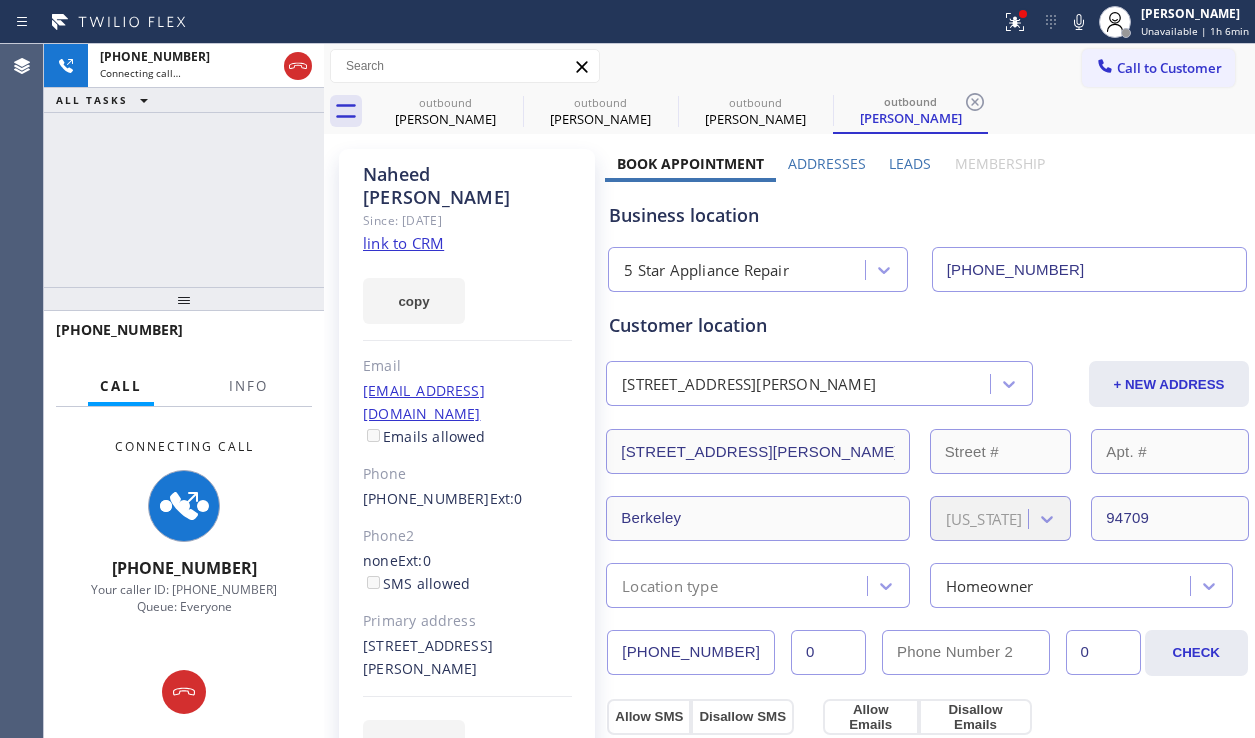 click on "Leads" at bounding box center (910, 163) 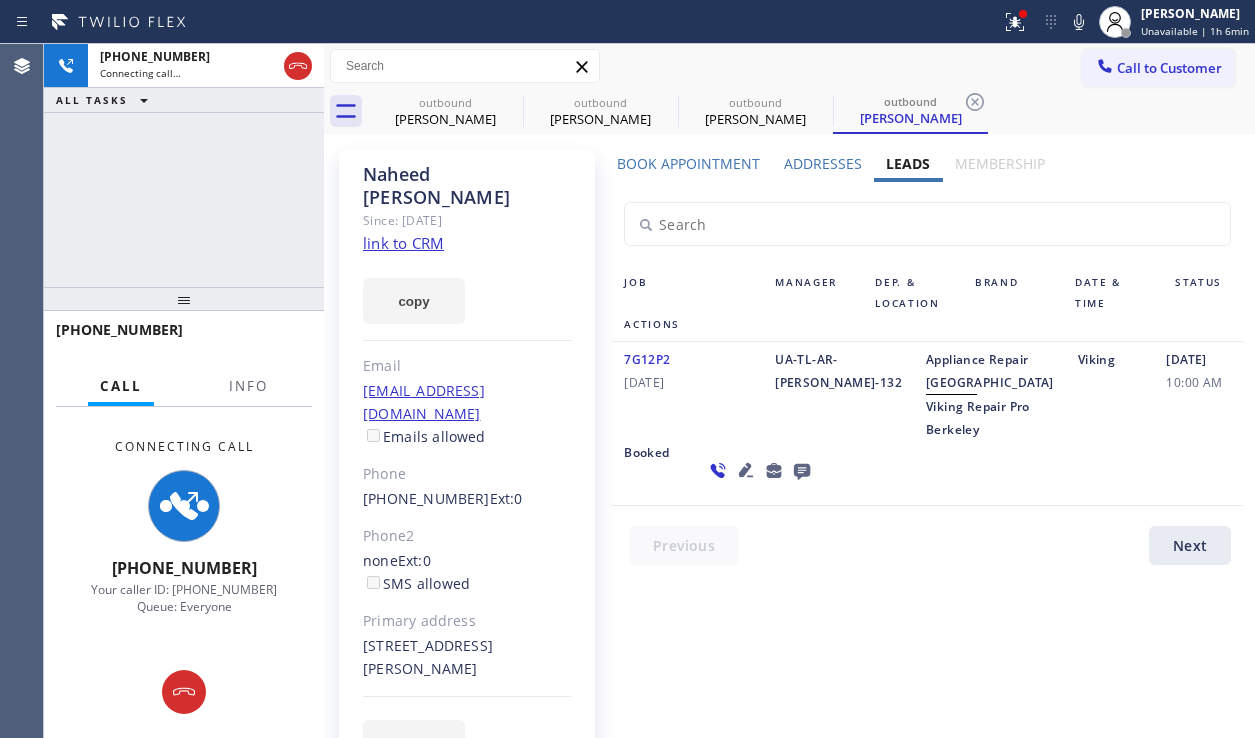 click 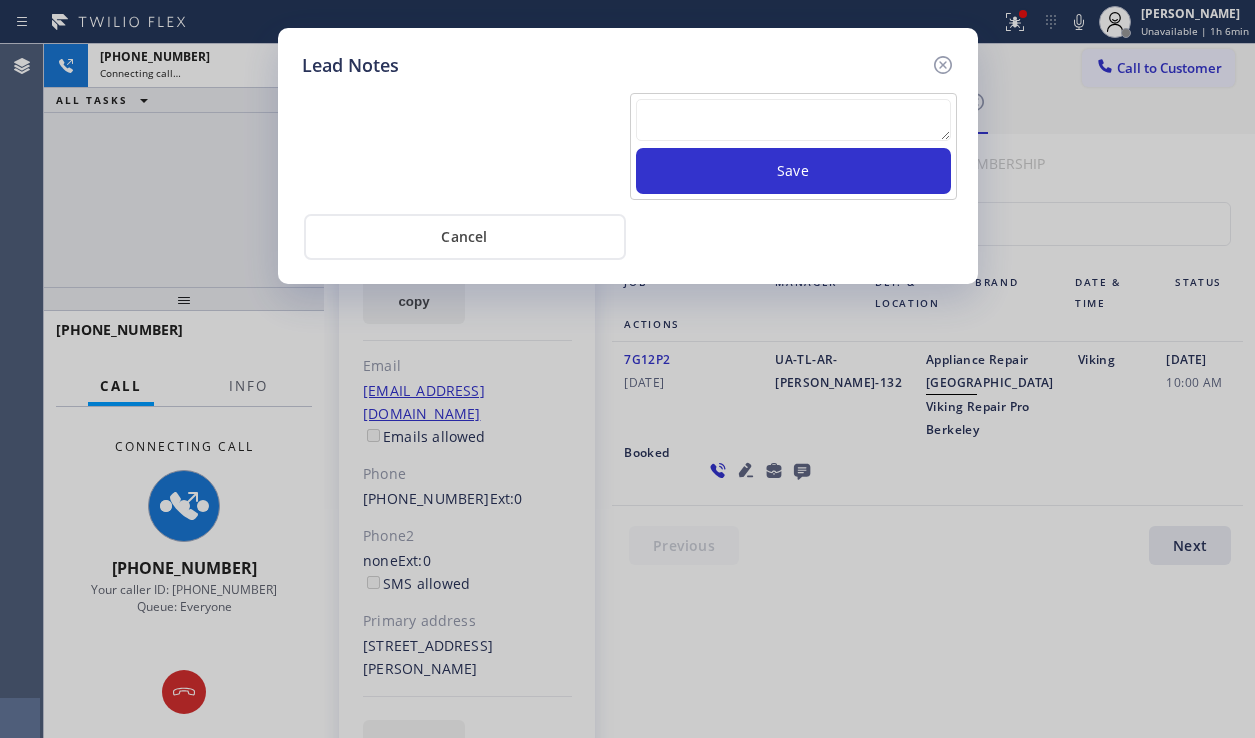 click at bounding box center [793, 120] 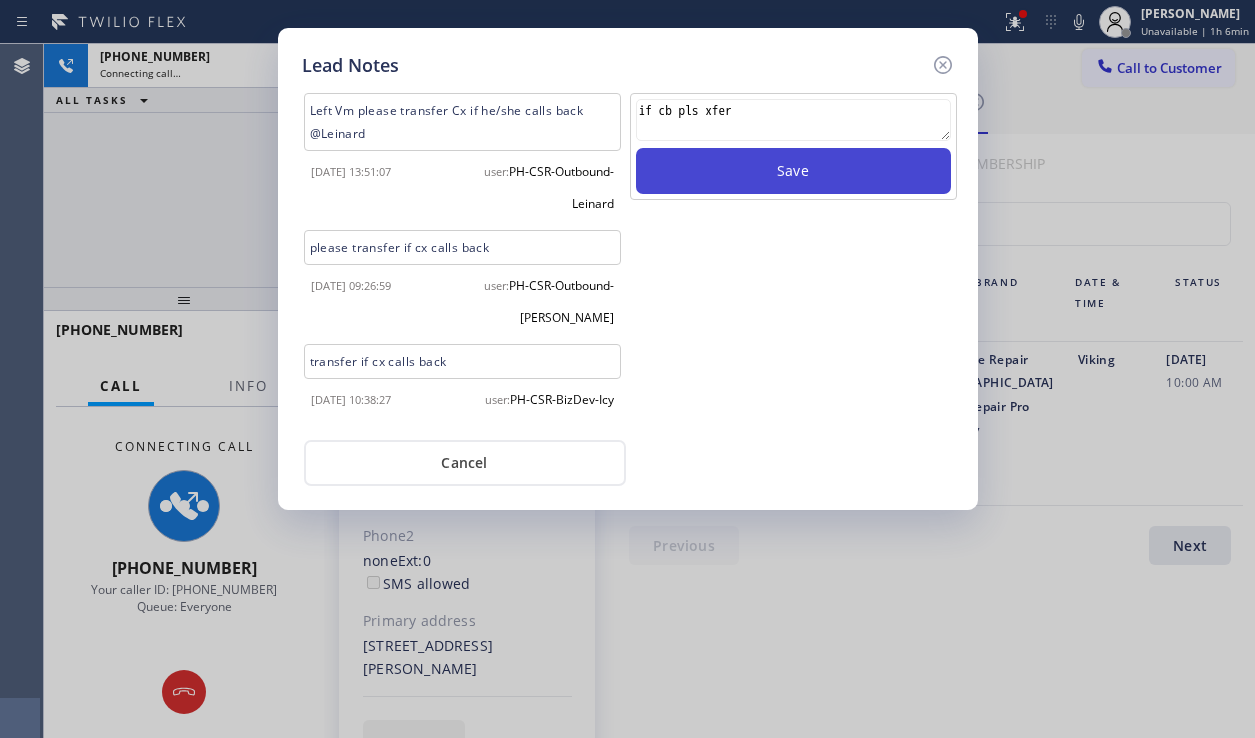 type on "if cb pls xfer" 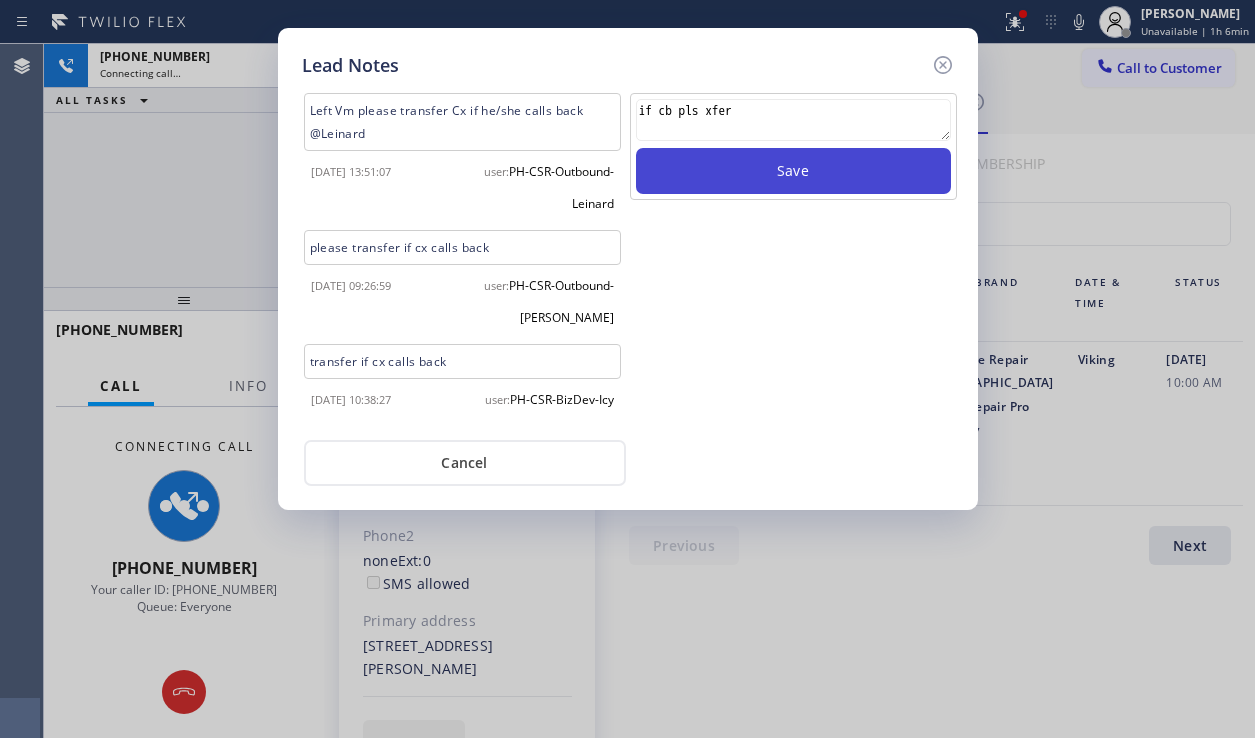 click on "Save" at bounding box center [793, 171] 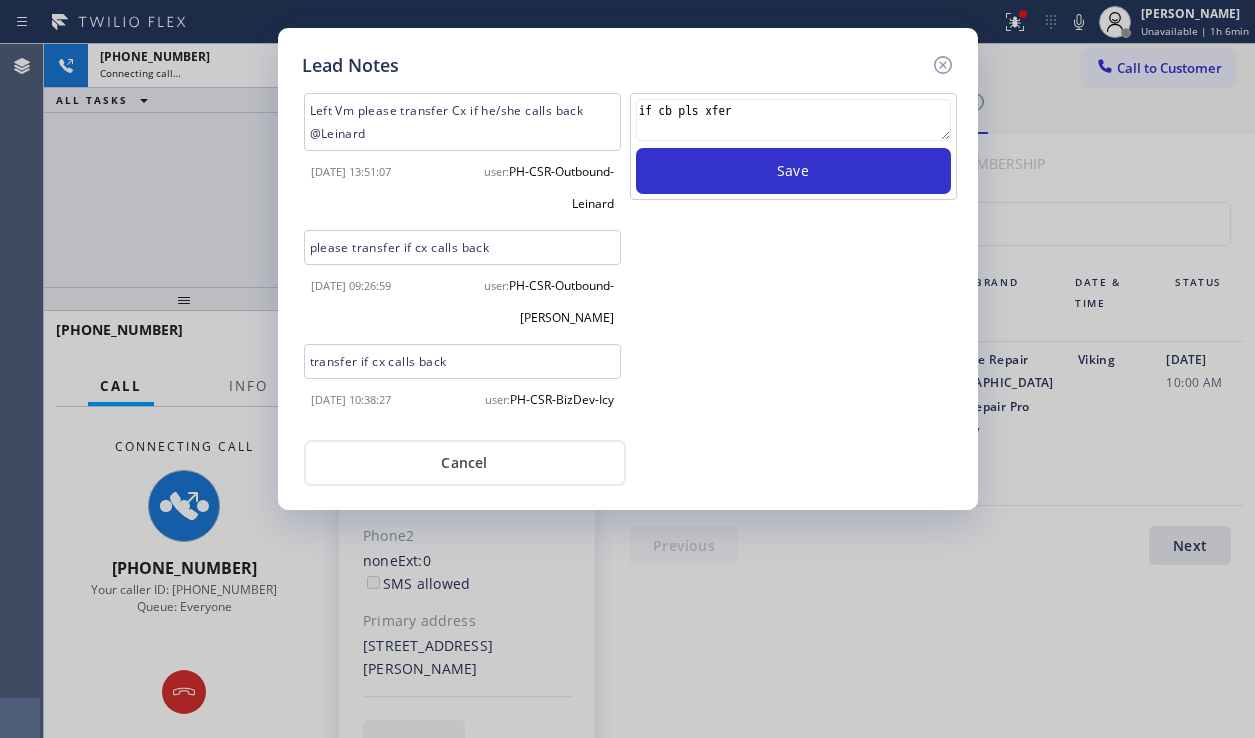 type 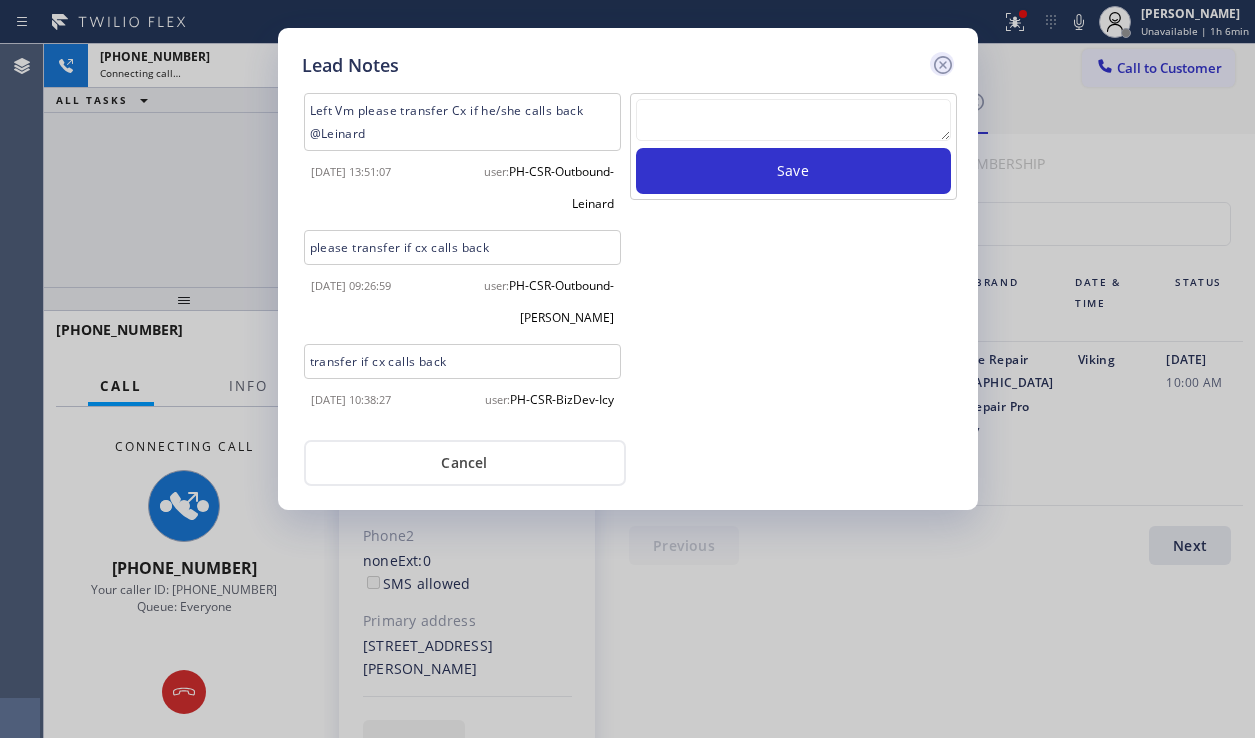 click 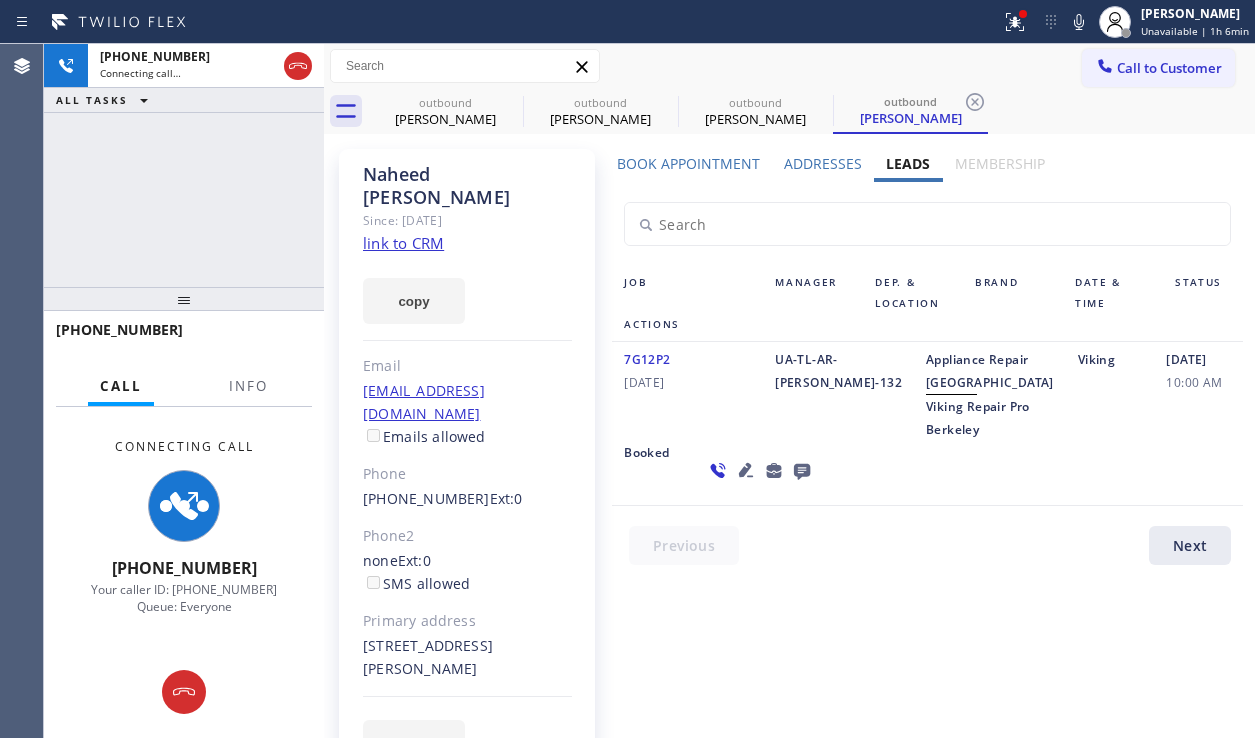 click on "7G12P2 [DATE] UA-TL-AR-[PERSON_NAME]-132 Appliance Repair High End Viking Repair Pro Berkeley Viking [DATE] 10:00 AM Booked" at bounding box center [927, 424] 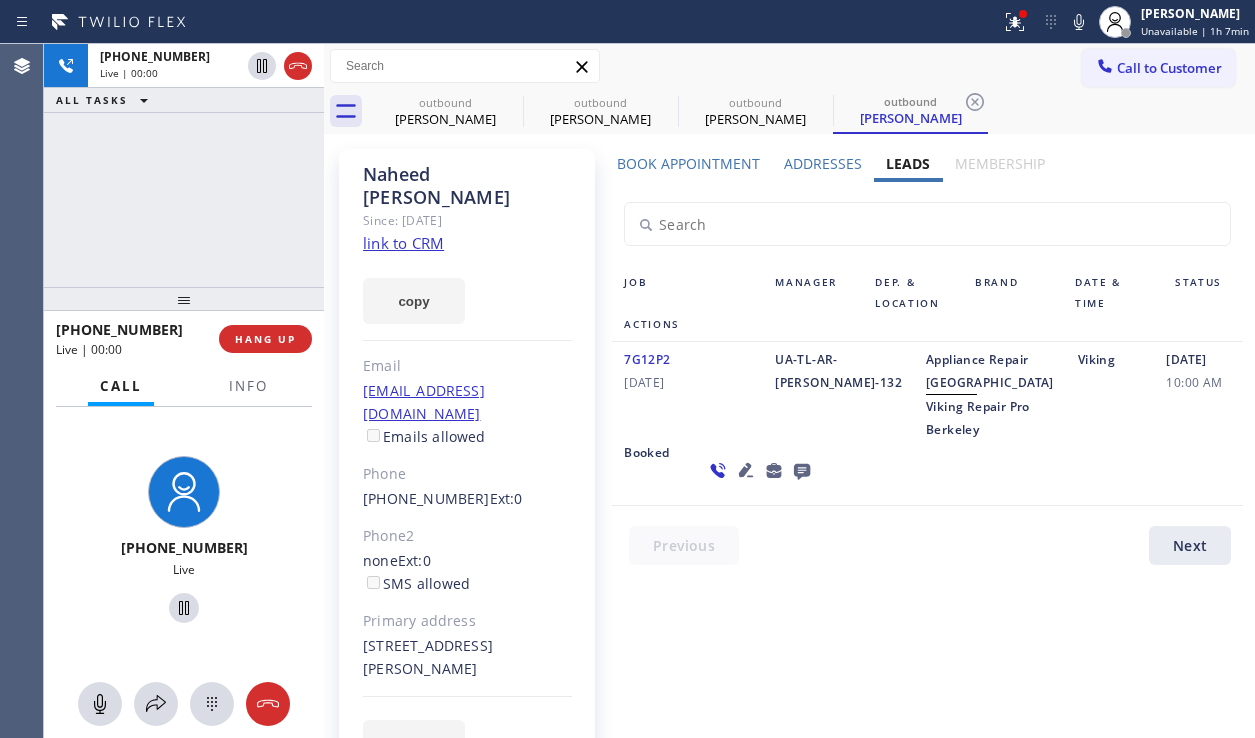 click on "[PERSON_NAME] Since: [DATE] link to CRM copy Email [EMAIL_ADDRESS][DOMAIN_NAME]  Emails allowed Phone [PHONE_NUMBER]  Ext:  0 Phone2 none  Ext:  0  SMS allowed Primary address  [STREET_ADDRESS][PERSON_NAME] EDIT" at bounding box center [467, 469] 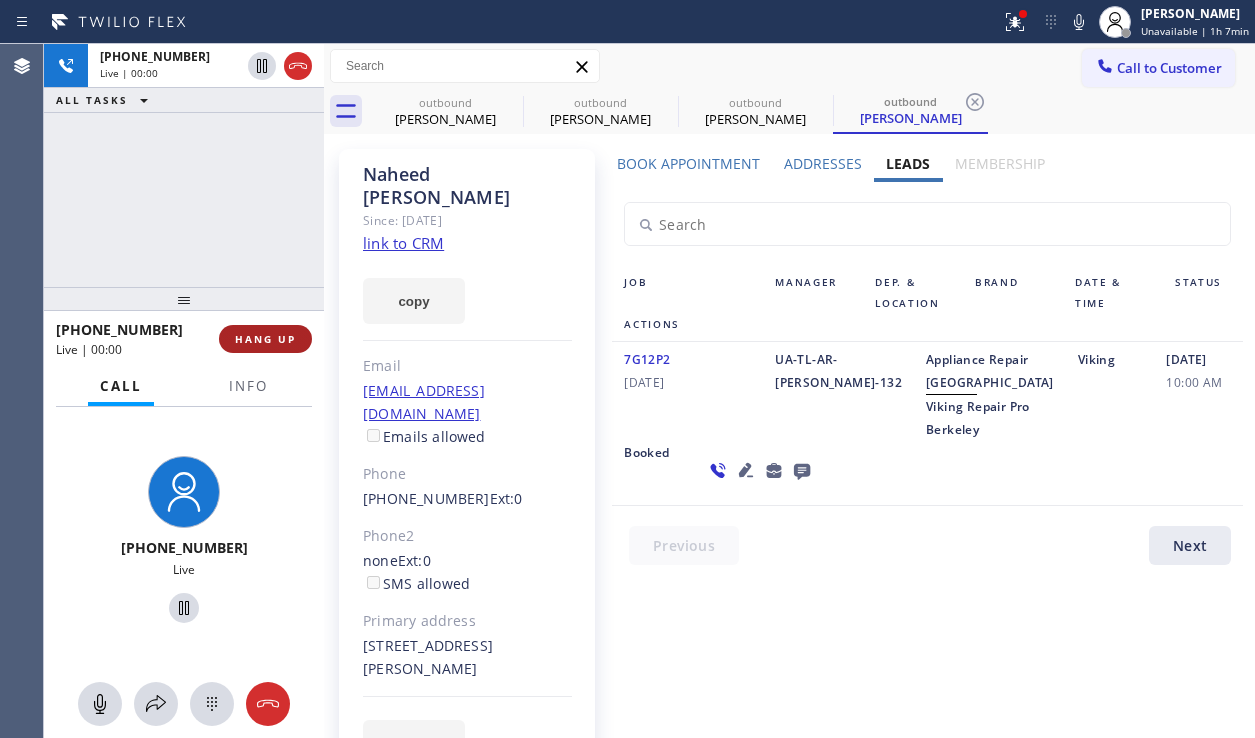 click on "HANG UP" at bounding box center [265, 339] 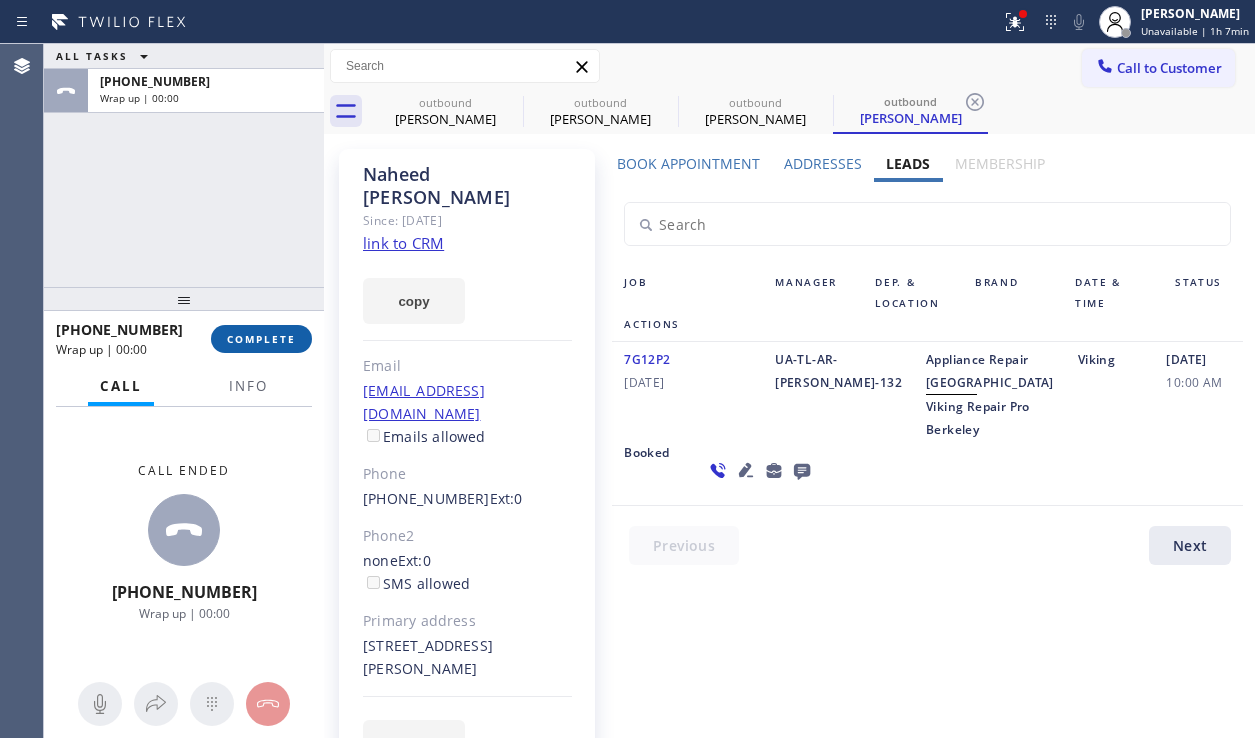 click on "COMPLETE" at bounding box center [261, 339] 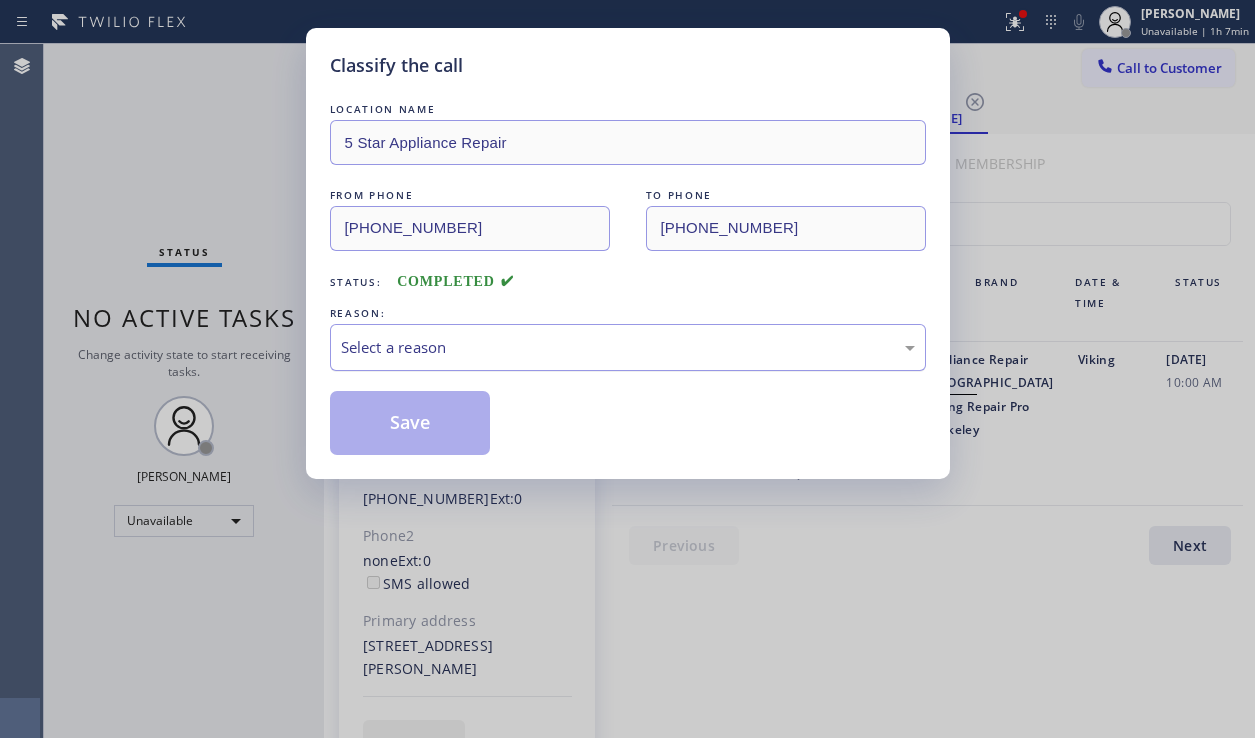 click on "Select a reason" at bounding box center (628, 347) 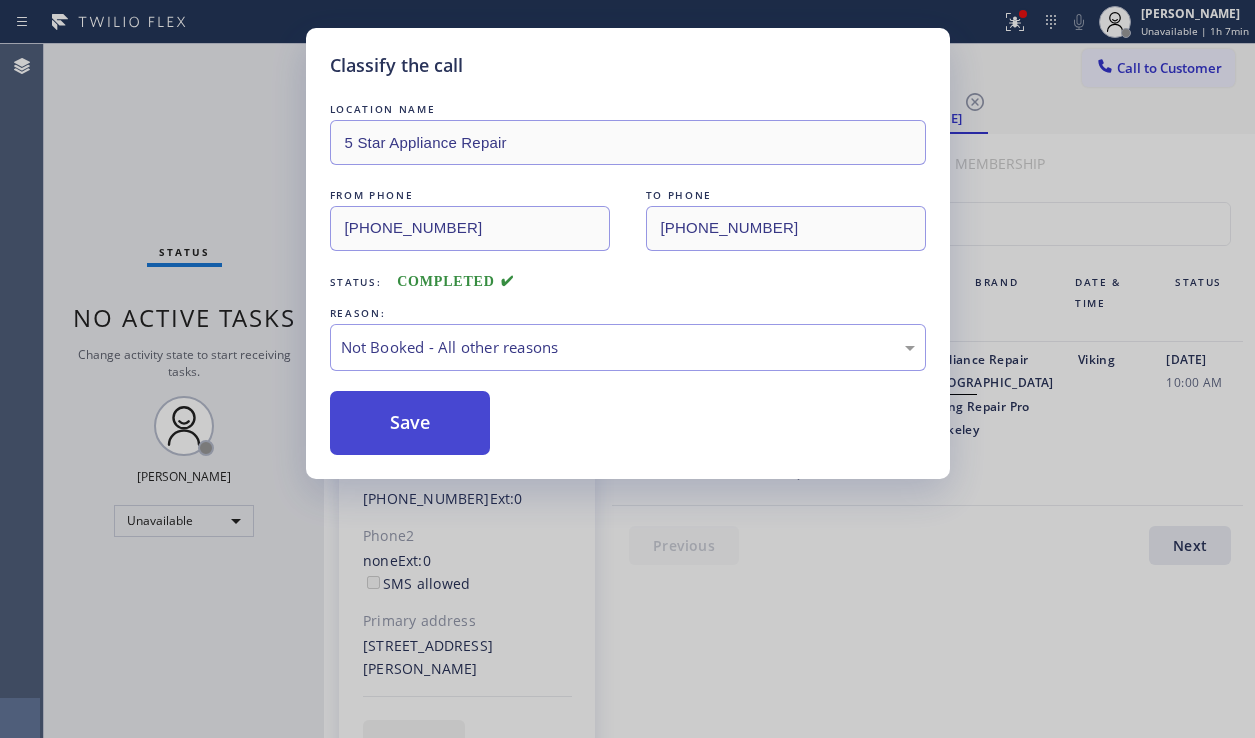 click on "Save" at bounding box center [410, 423] 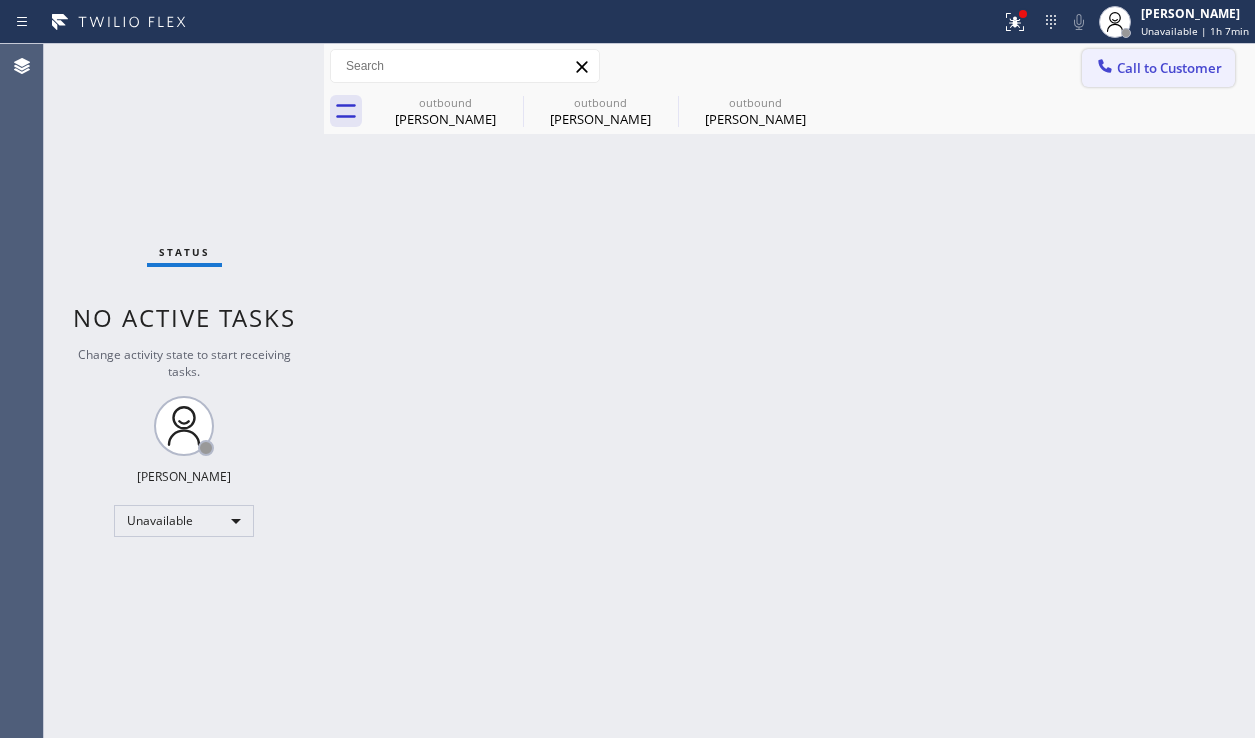 click on "Call to Customer" at bounding box center (1158, 68) 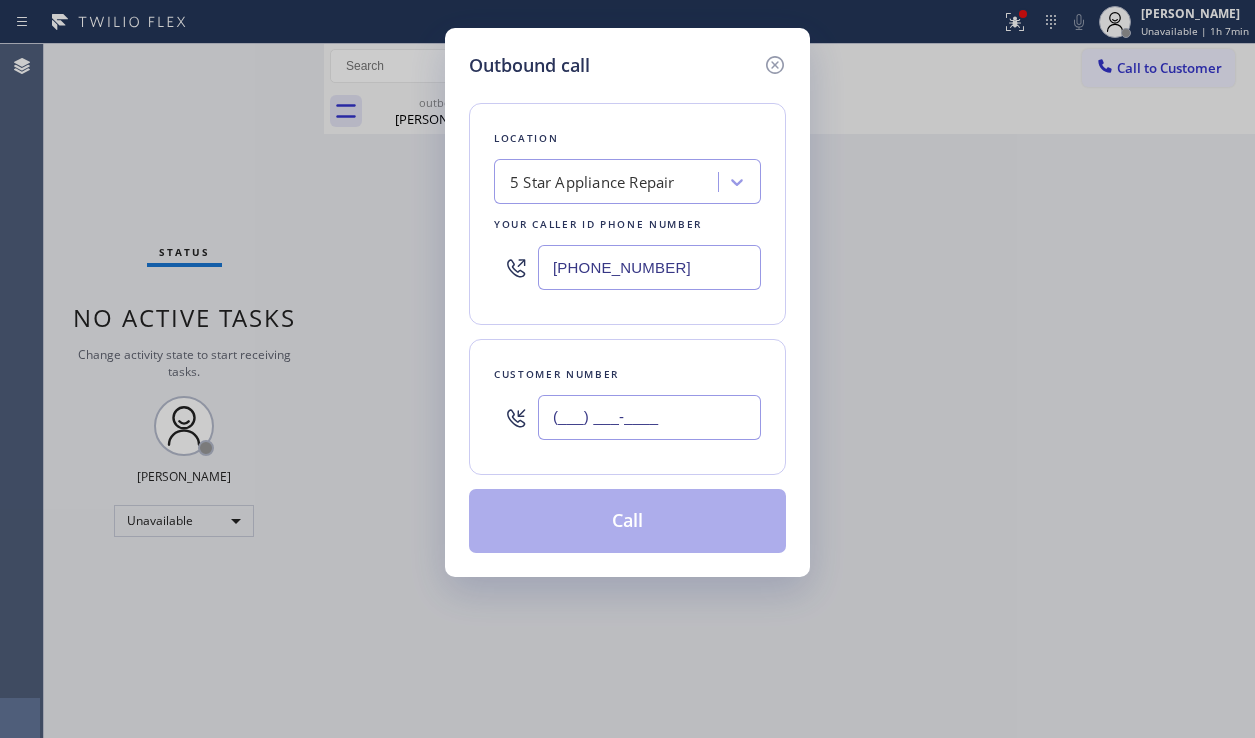 click on "(___) ___-____" at bounding box center [649, 417] 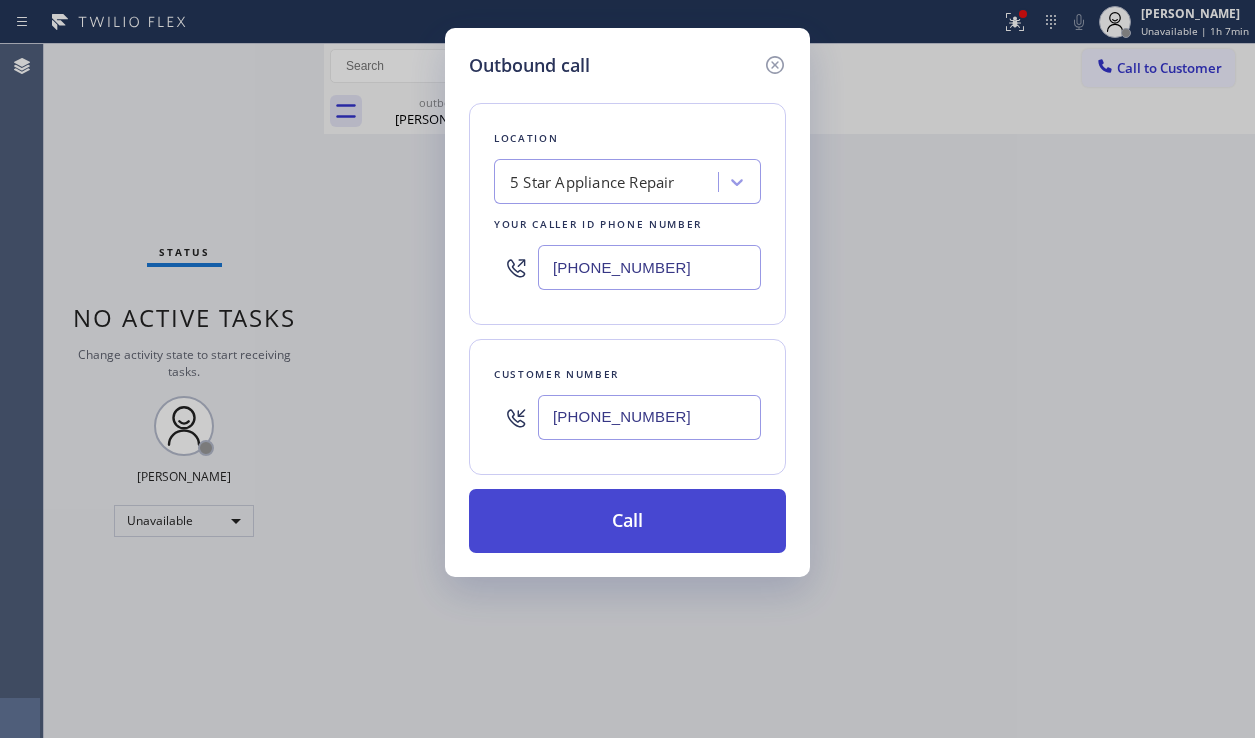 type on "[PHONE_NUMBER]" 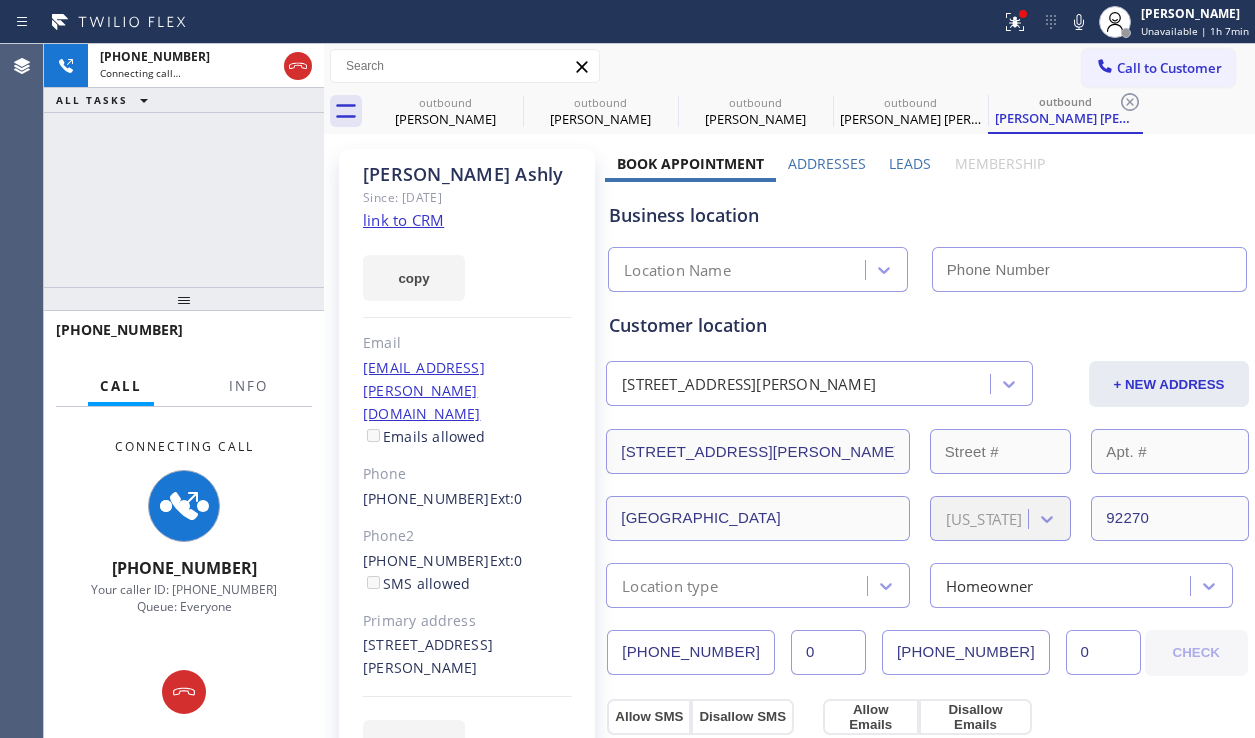 type on "[PHONE_NUMBER]" 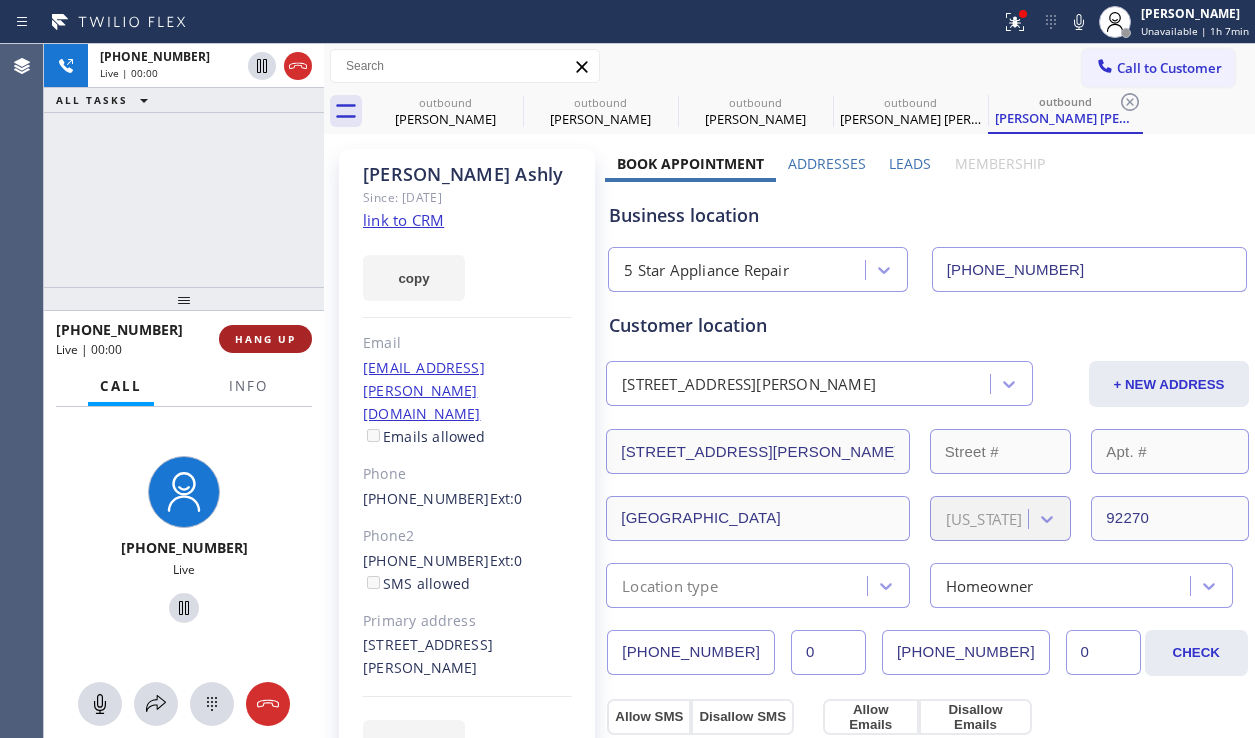 click on "HANG UP" at bounding box center (265, 339) 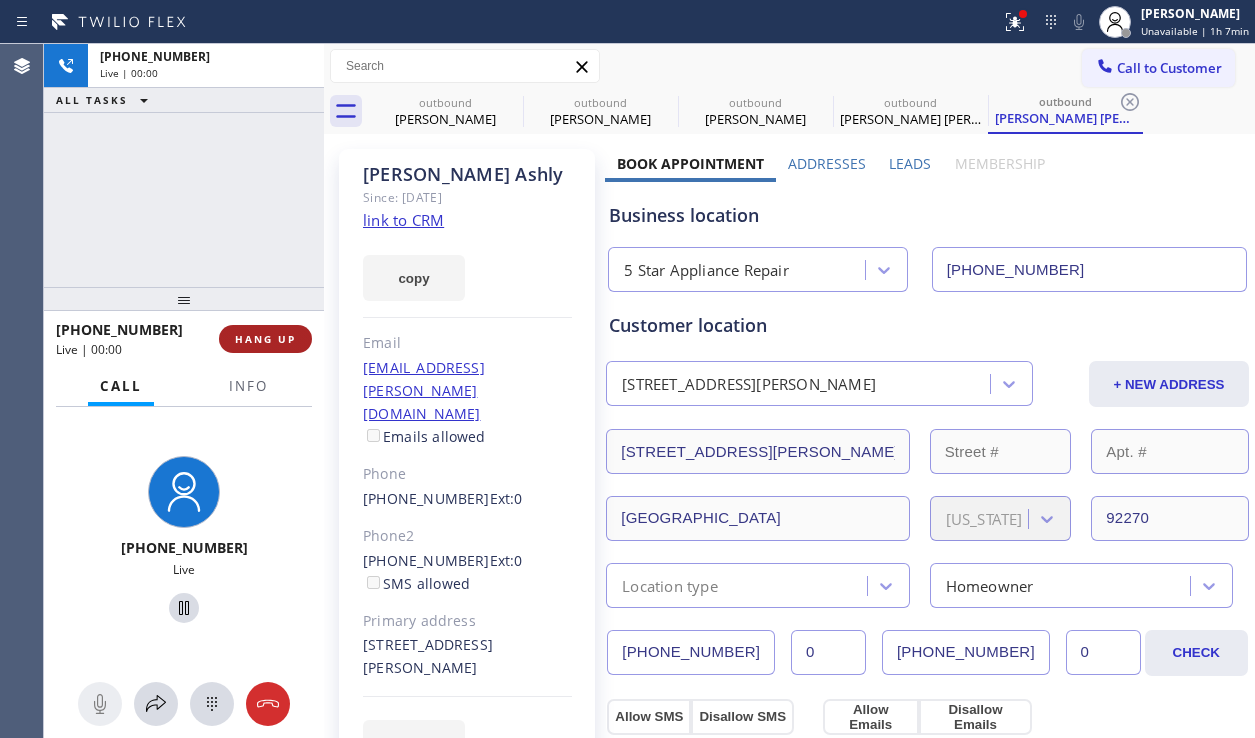 click on "HANG UP" at bounding box center [265, 339] 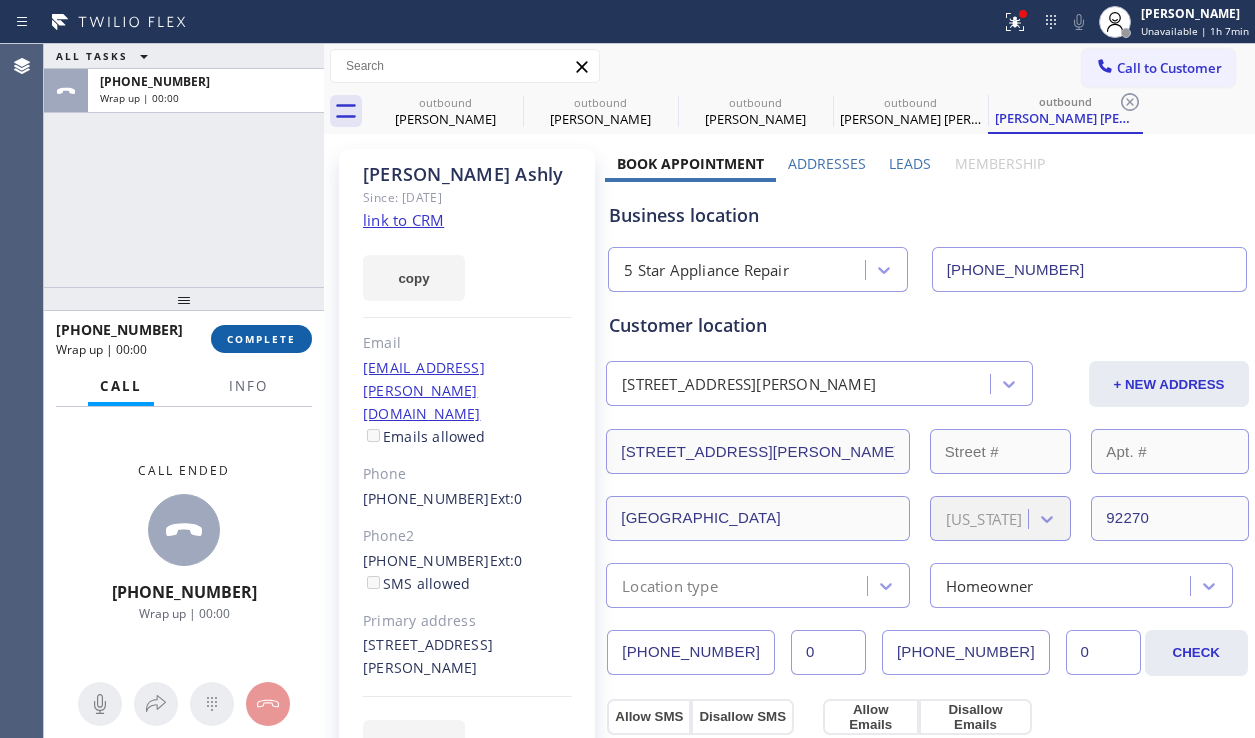 click on "COMPLETE" at bounding box center [261, 339] 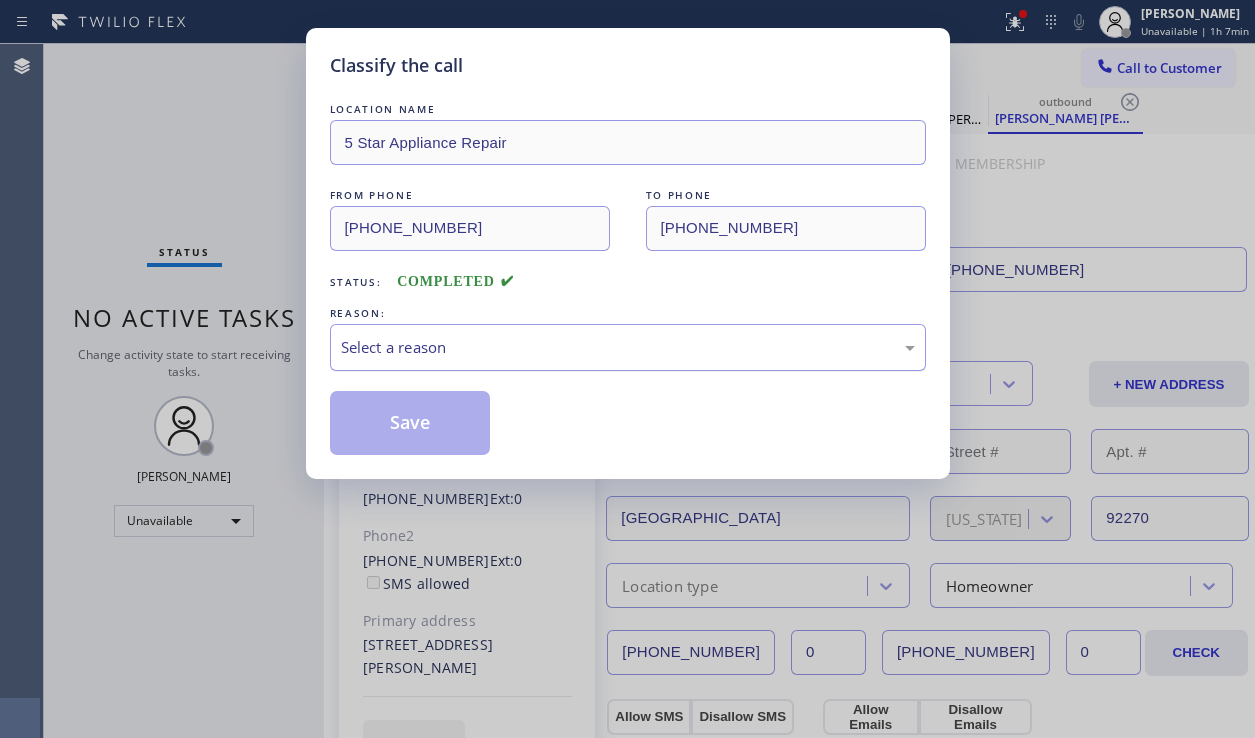 click on "Select a reason" at bounding box center [628, 347] 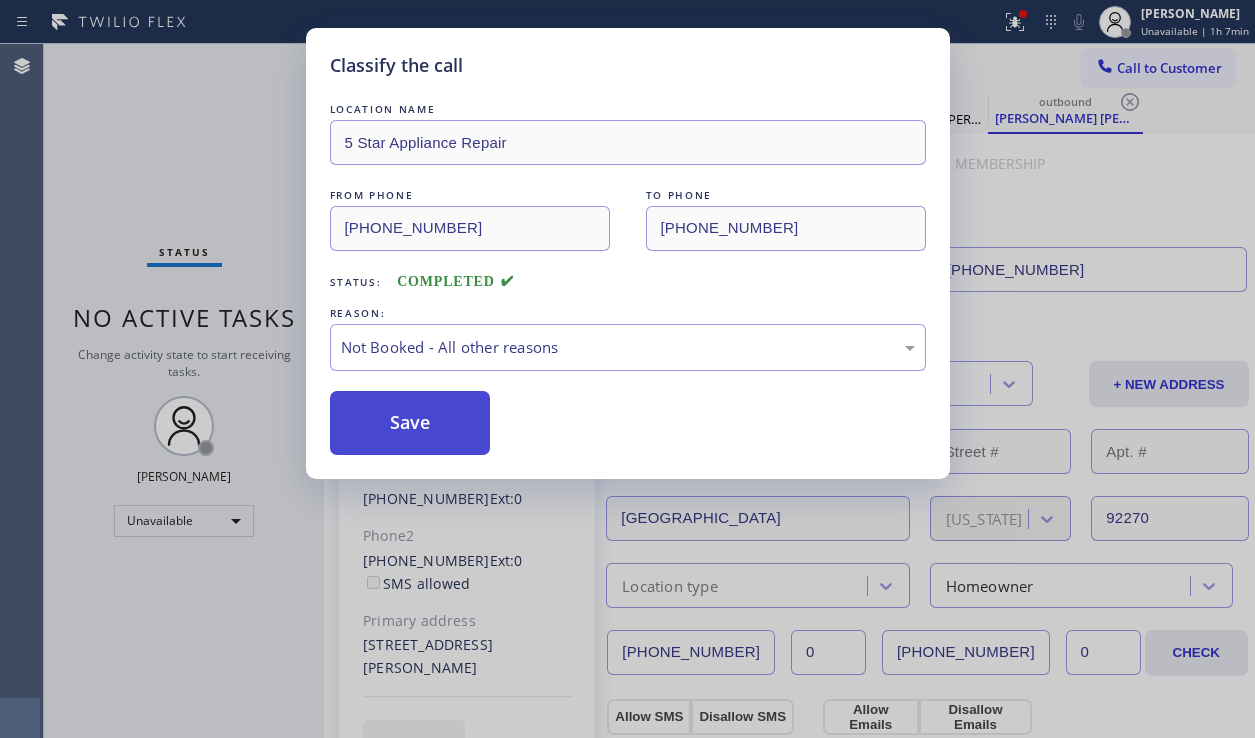 click on "Save" at bounding box center [410, 423] 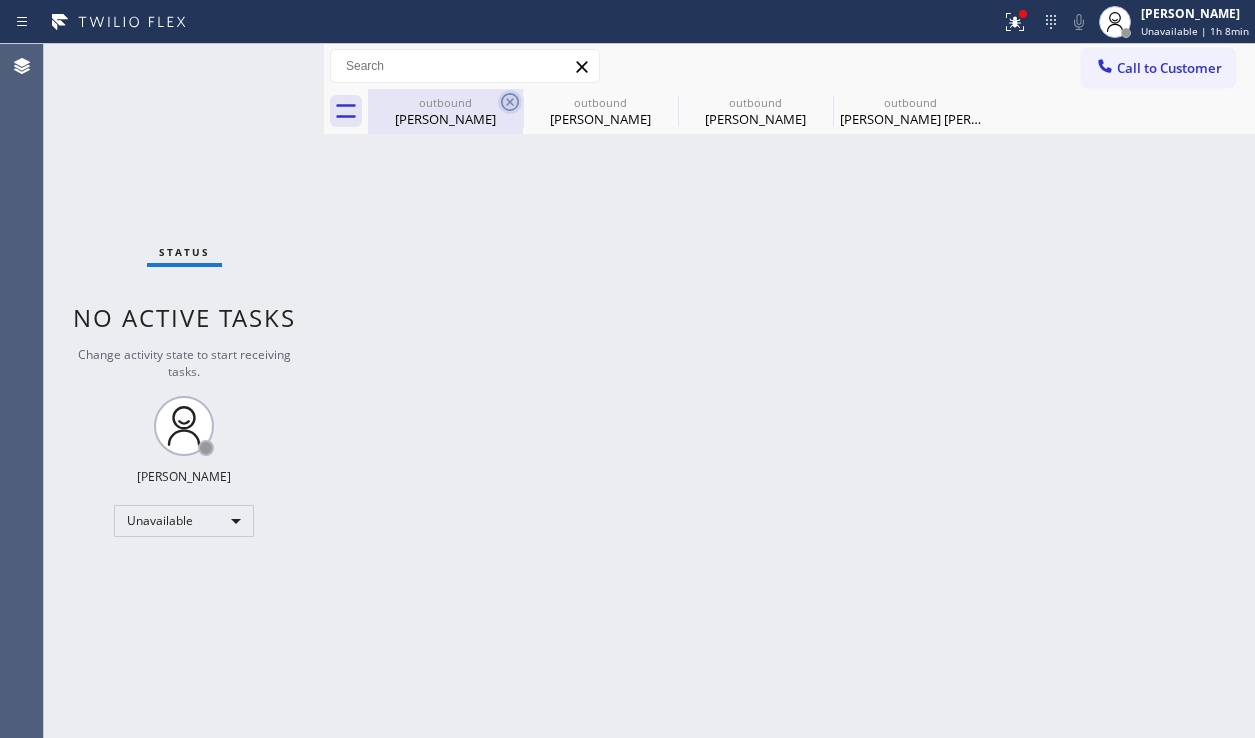 click 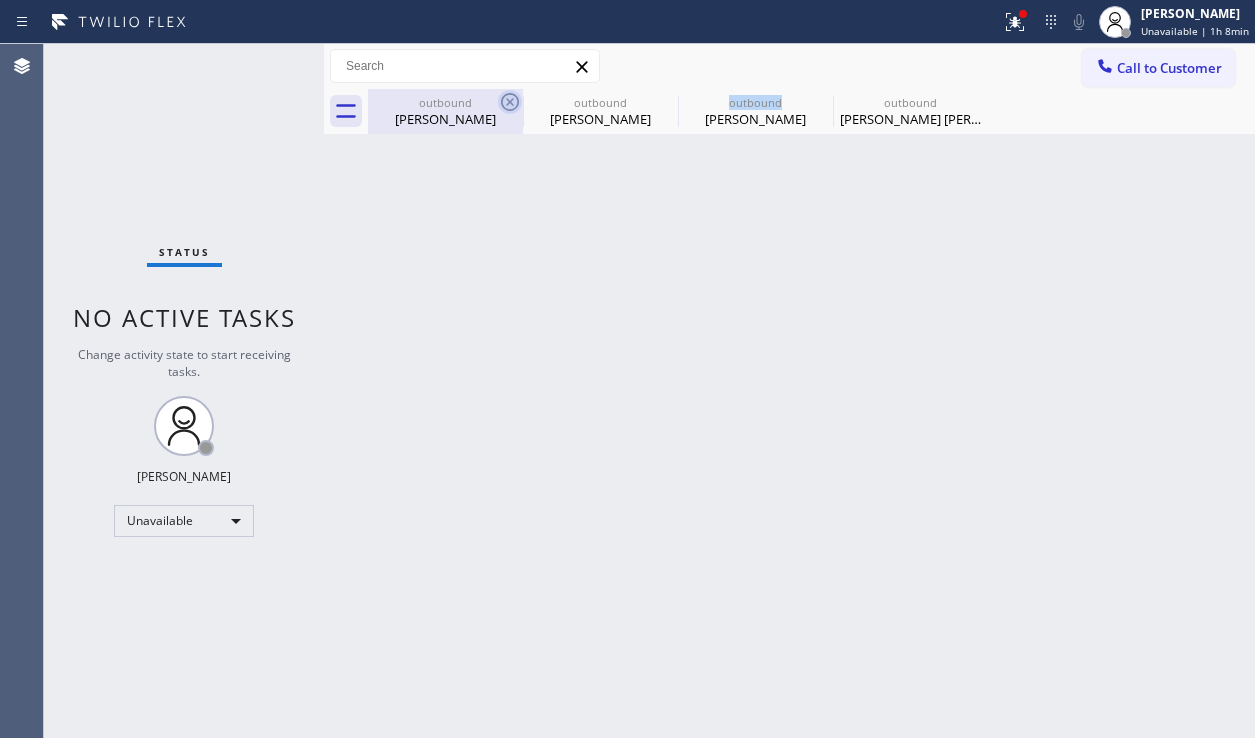 click 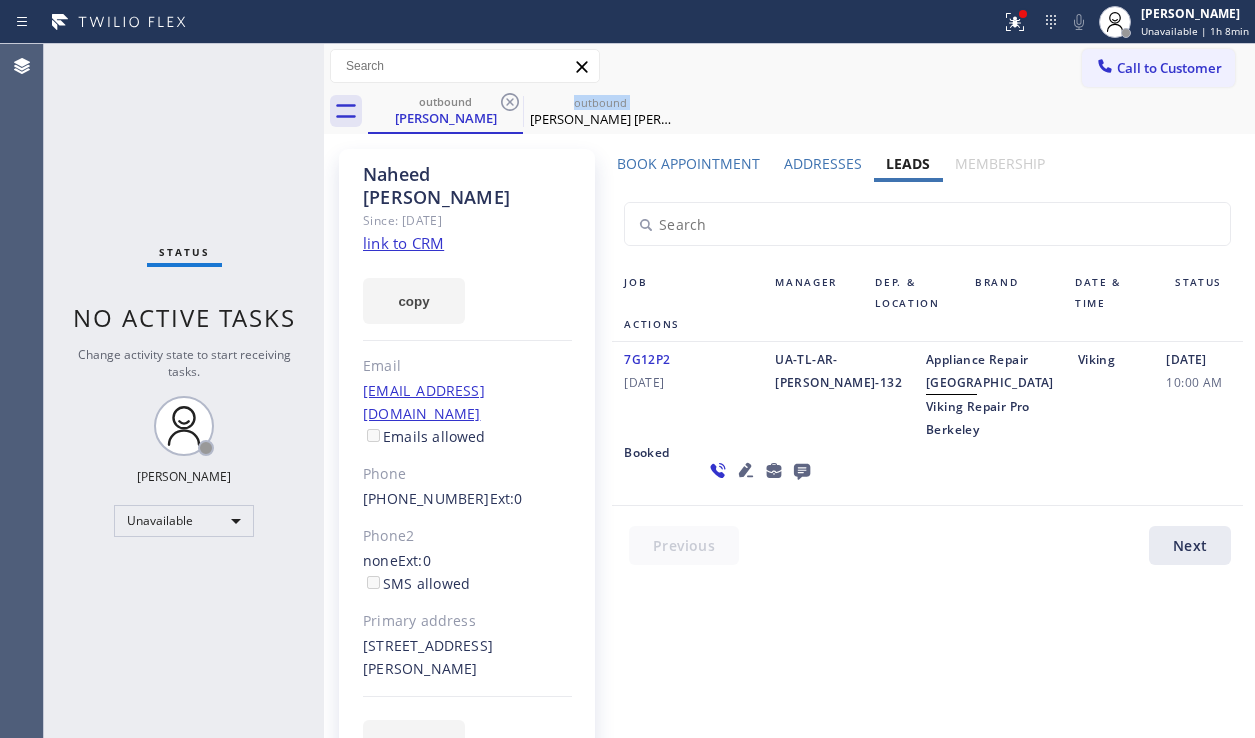 click 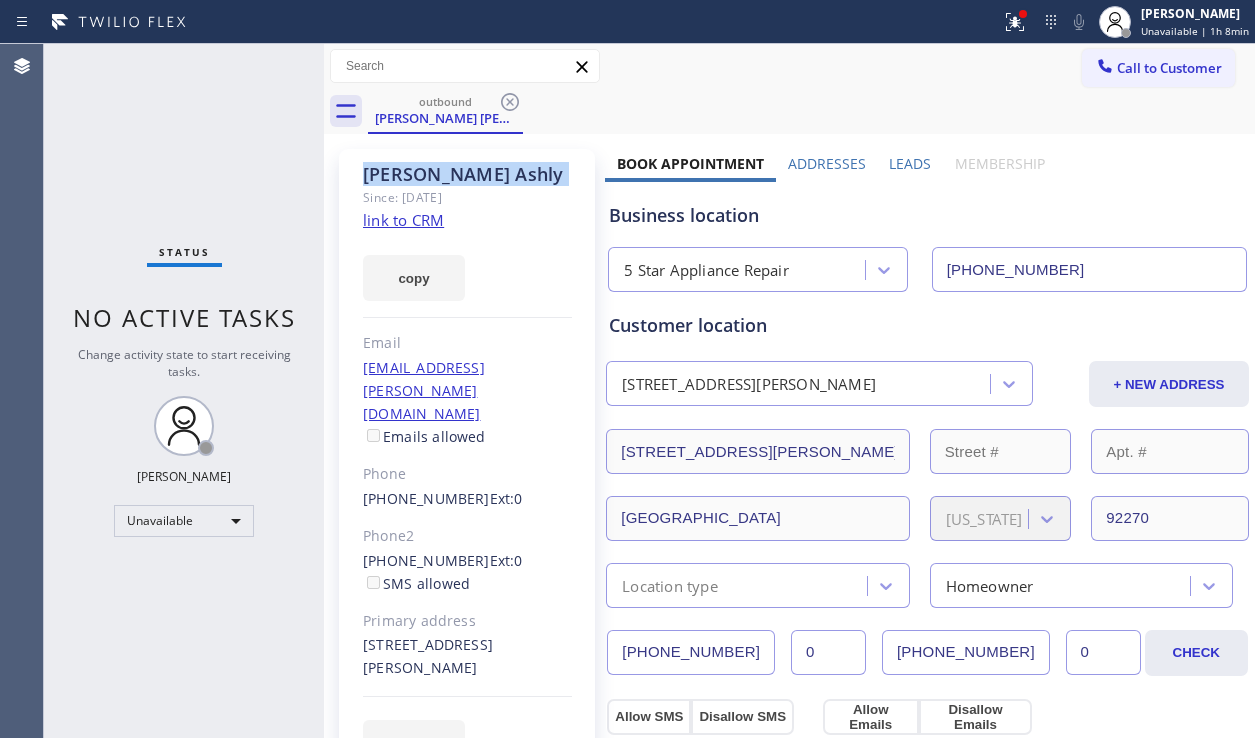 click 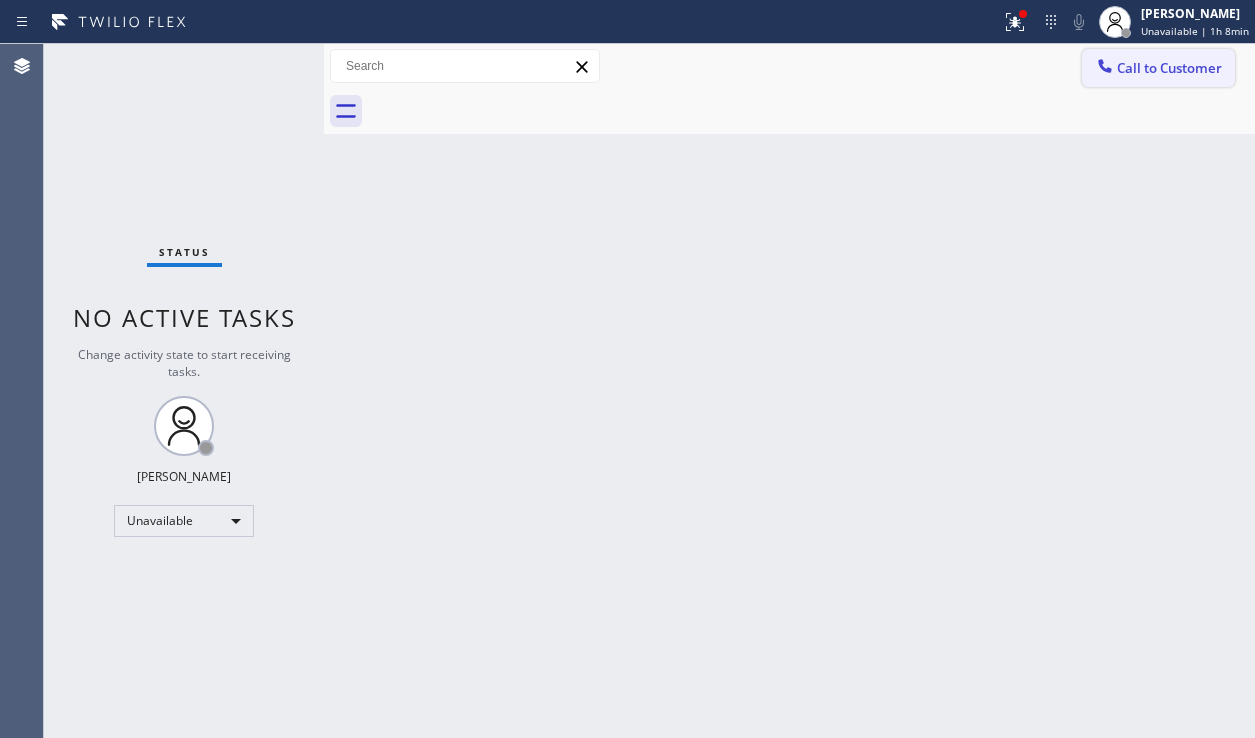 click on "Call to Customer" at bounding box center (1158, 68) 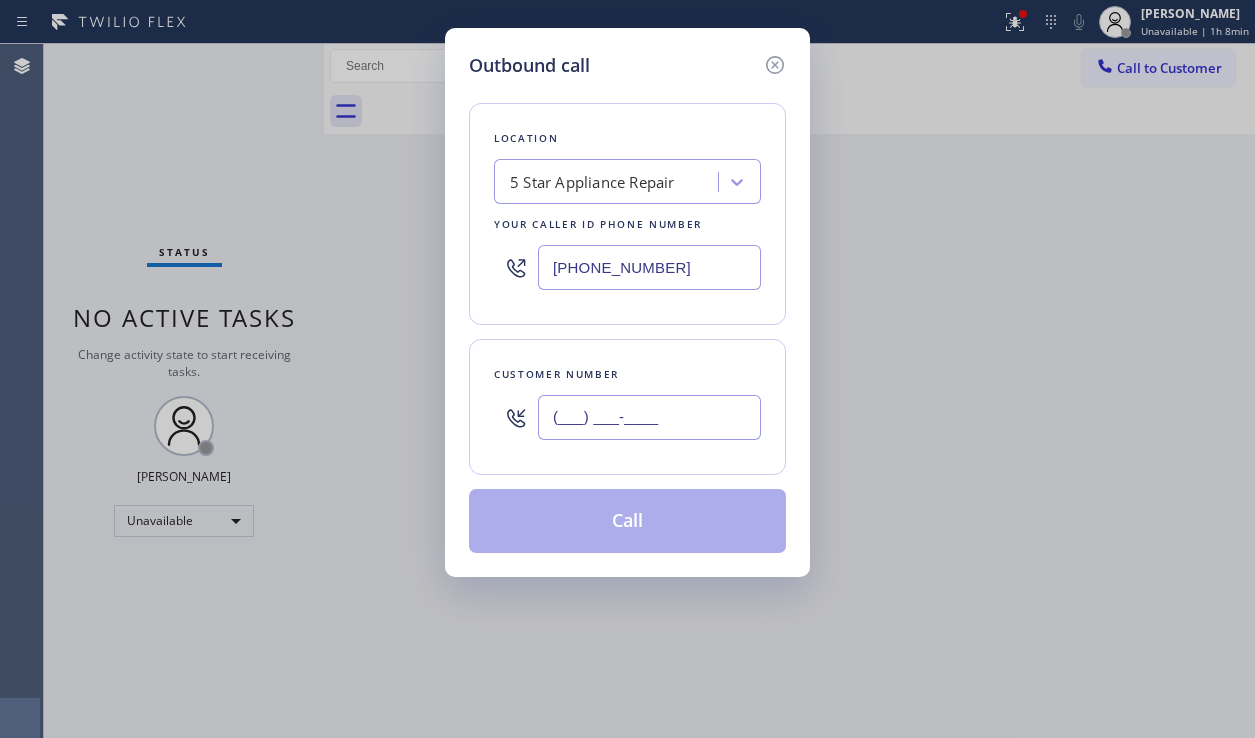 click on "(___) ___-____" at bounding box center [649, 417] 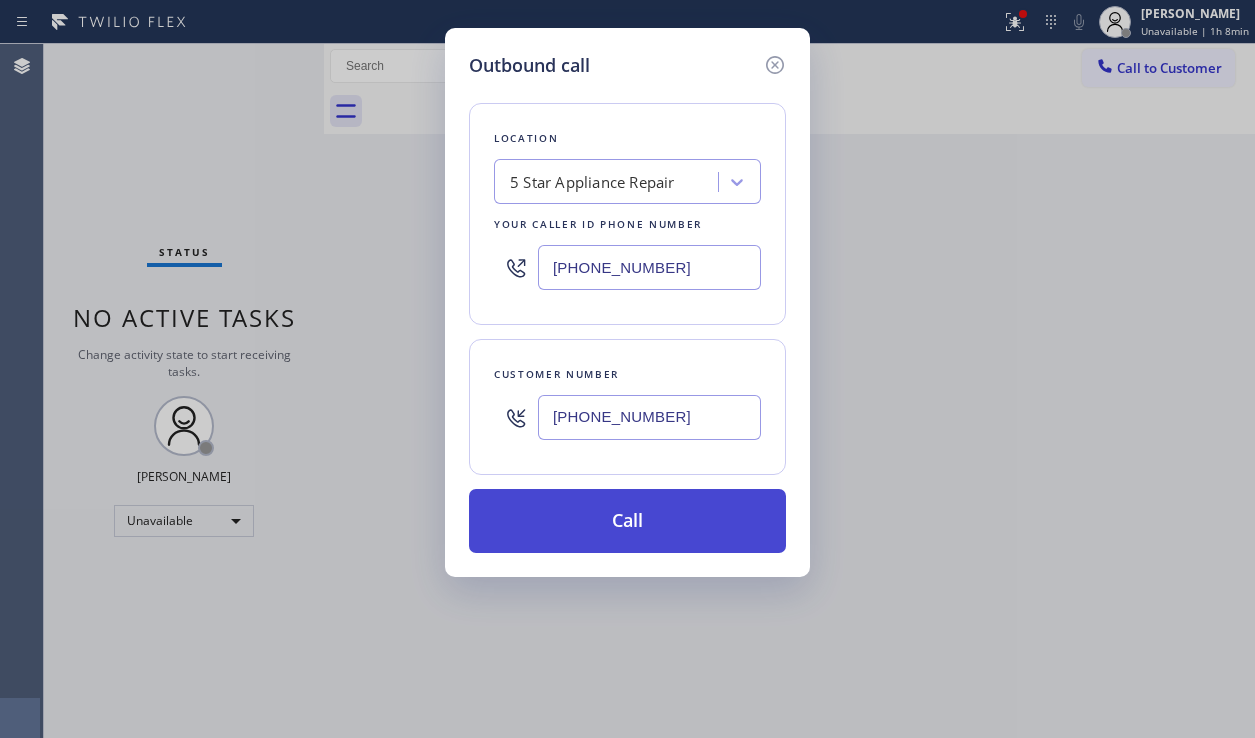 type on "[PHONE_NUMBER]" 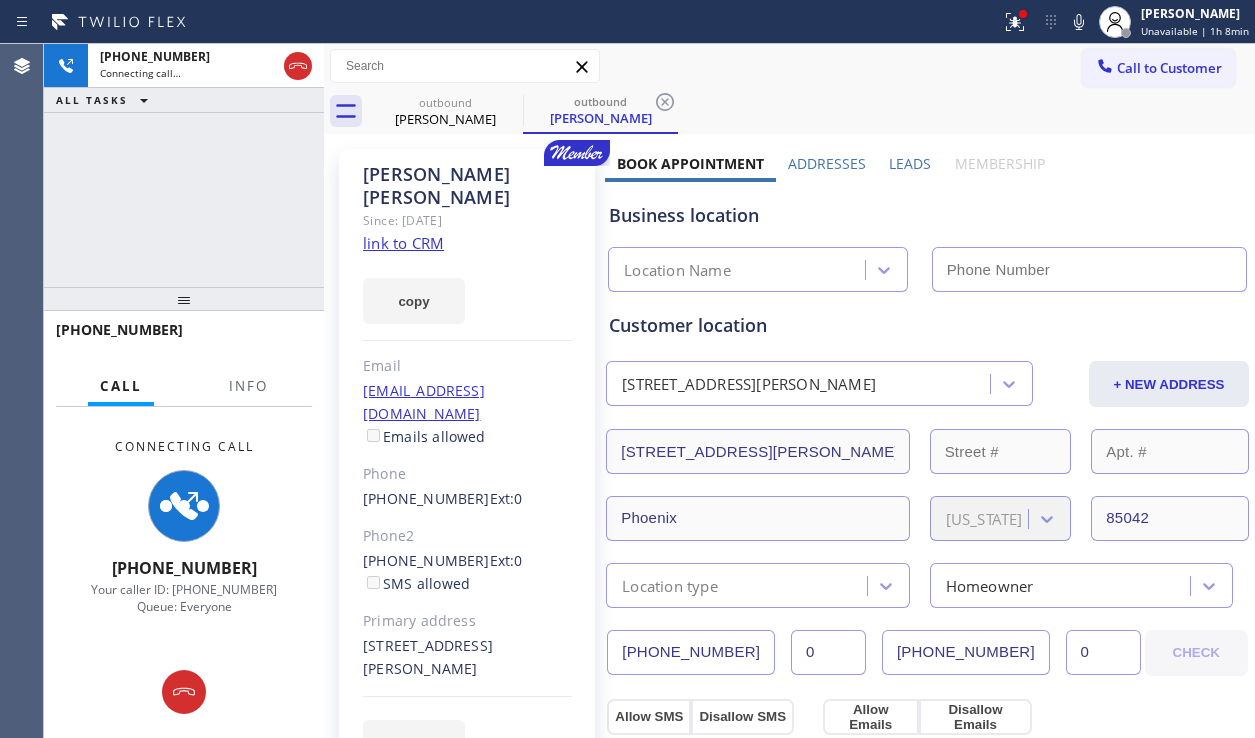 type on "[PHONE_NUMBER]" 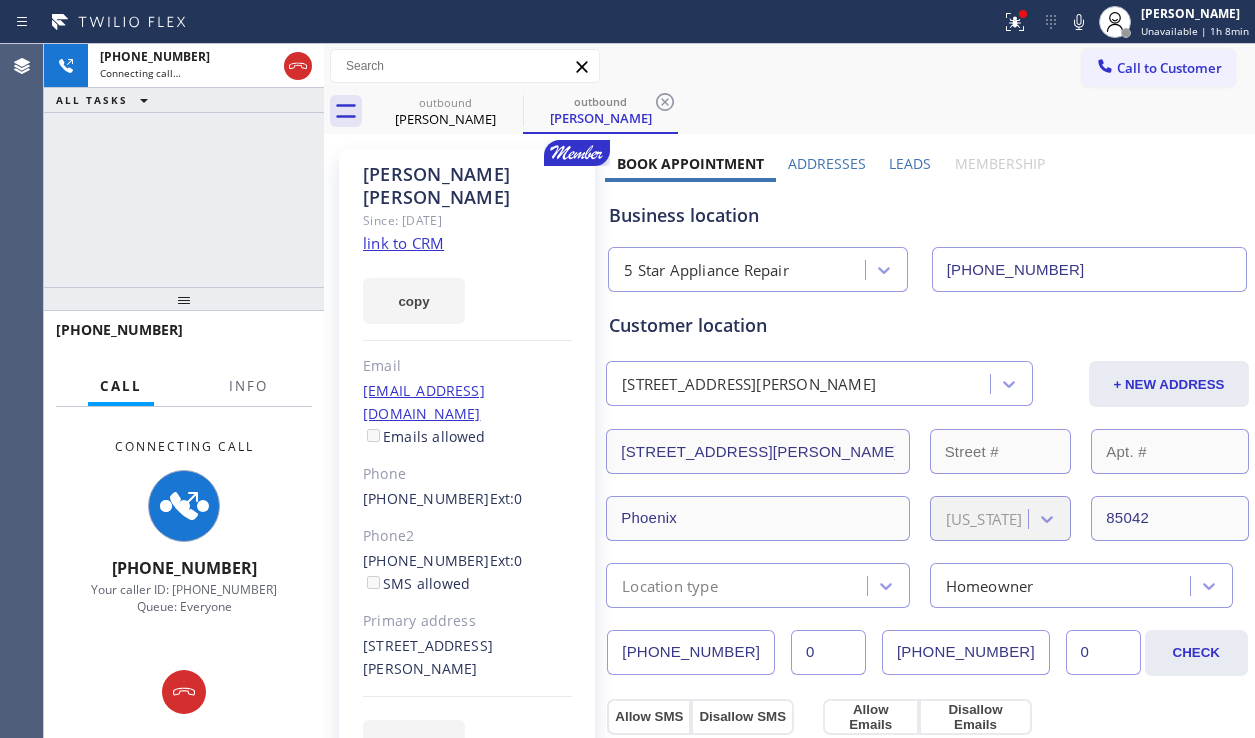 click on "Leads" at bounding box center [910, 163] 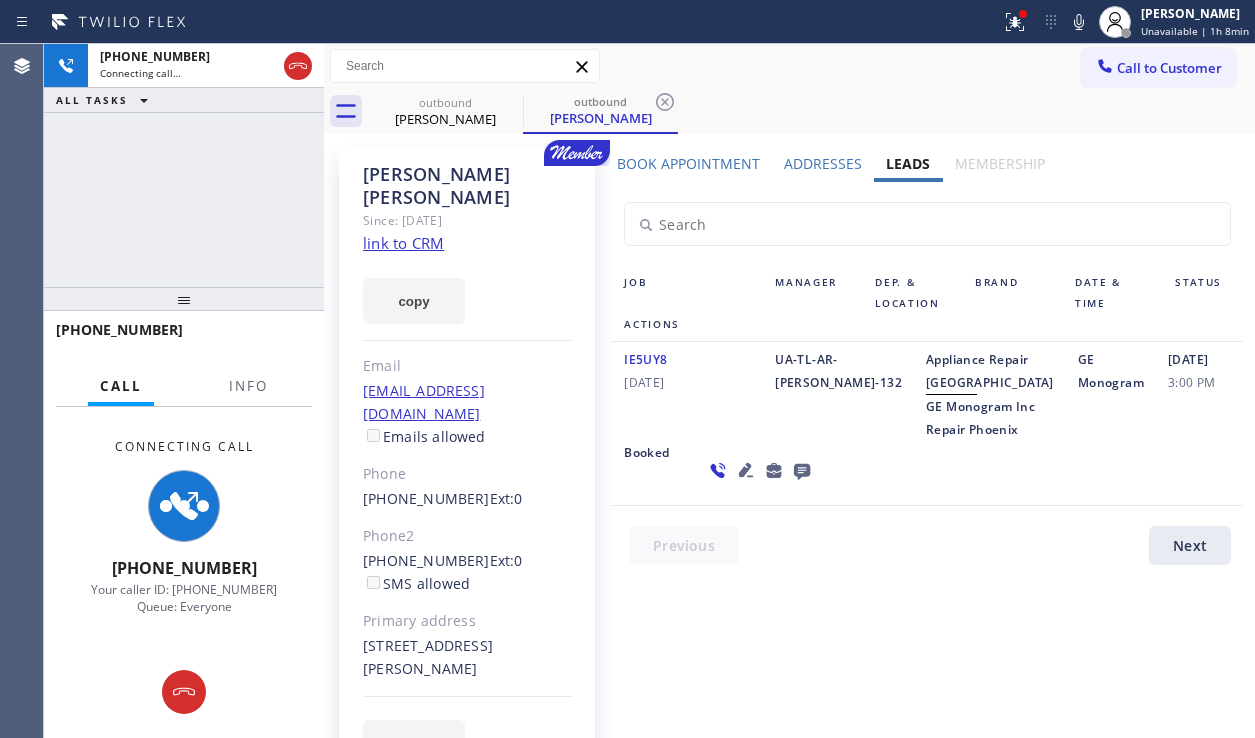 click 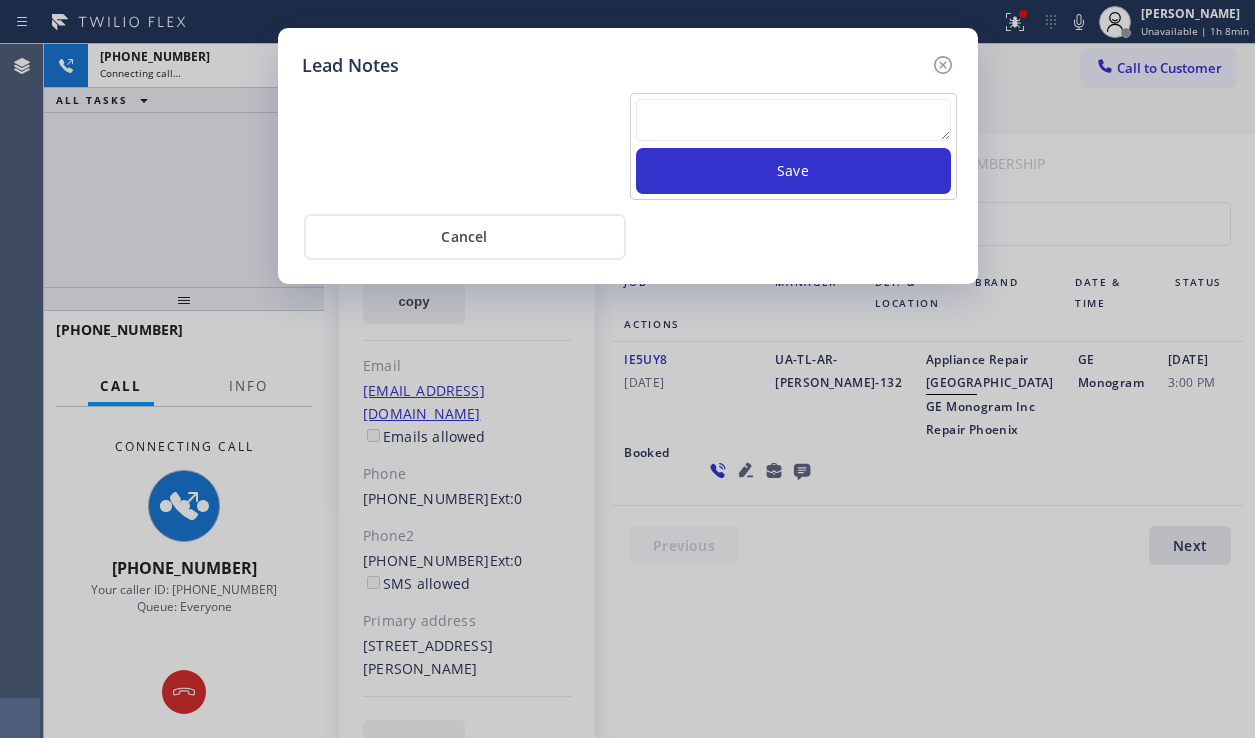 click at bounding box center (793, 120) 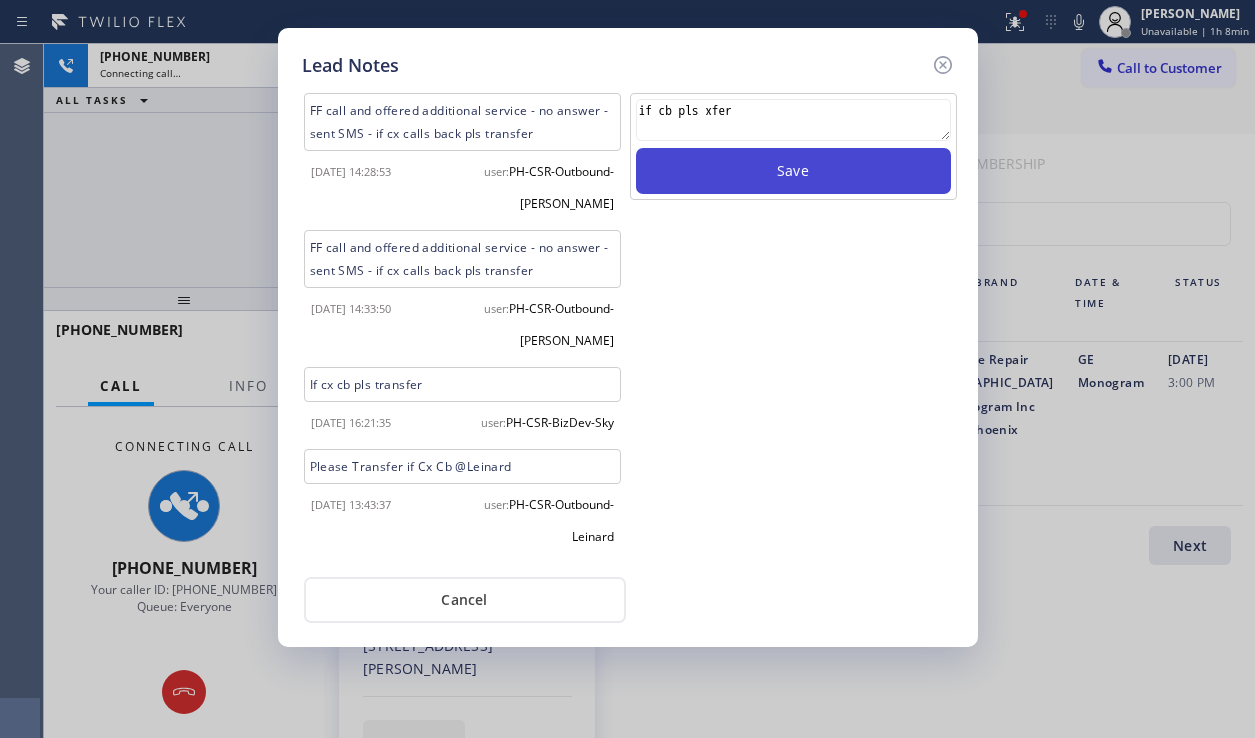 type on "if cb pls xfer" 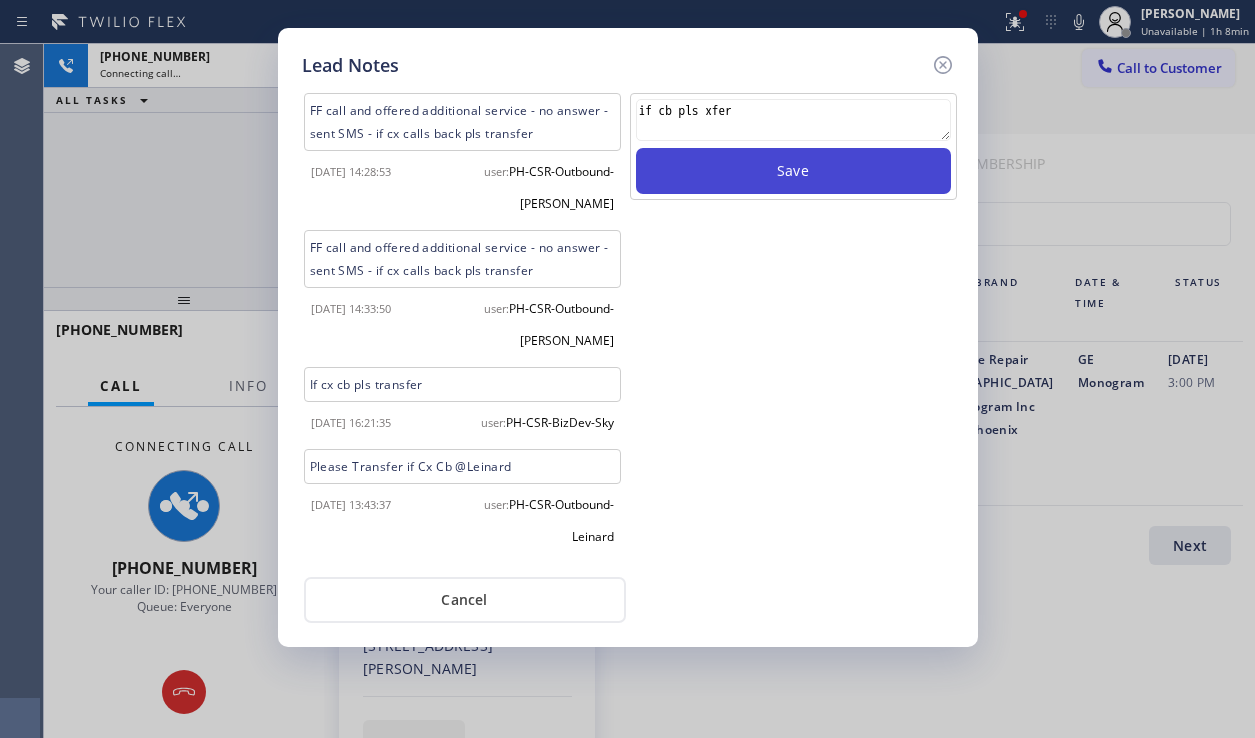 click on "Save" at bounding box center [793, 171] 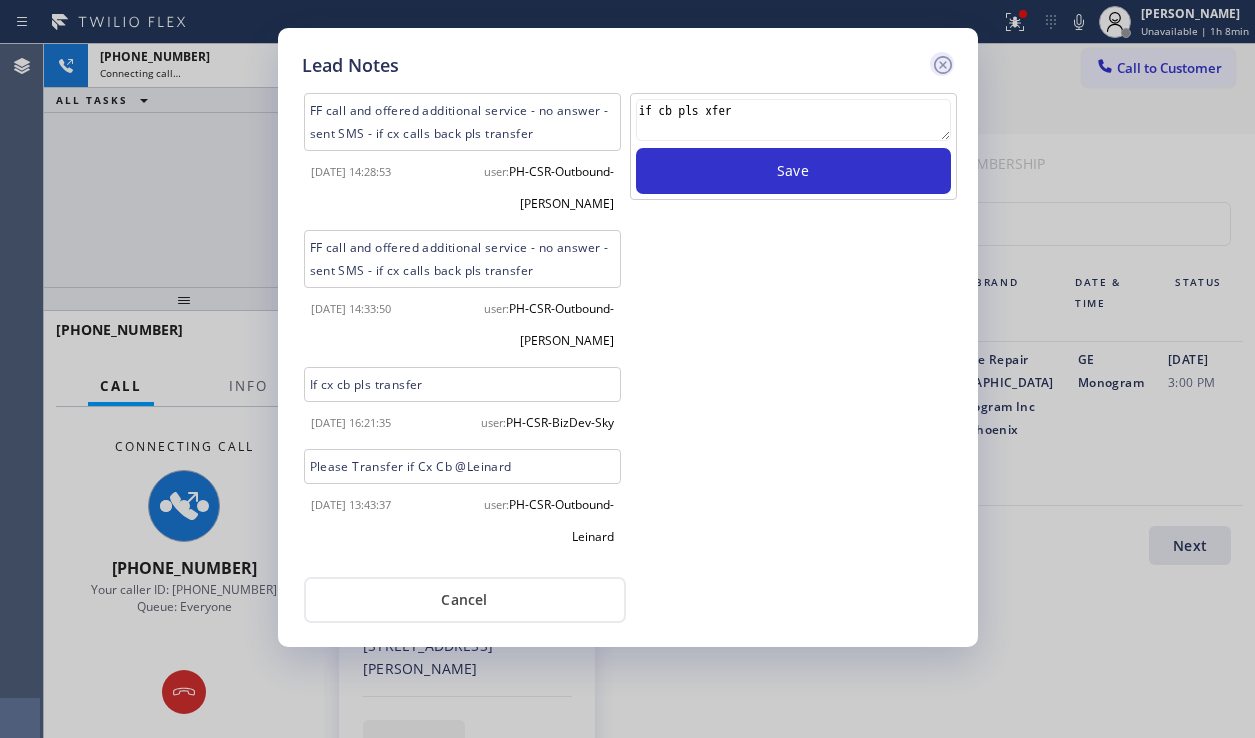 type 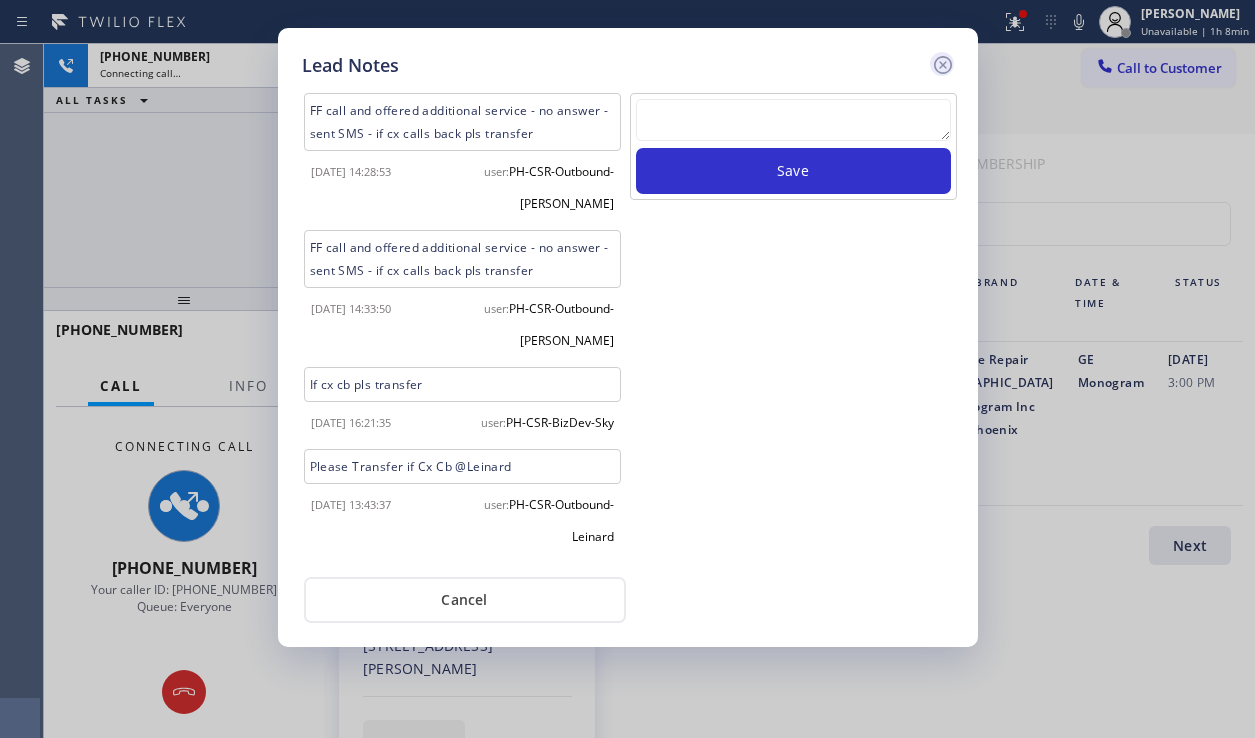 click 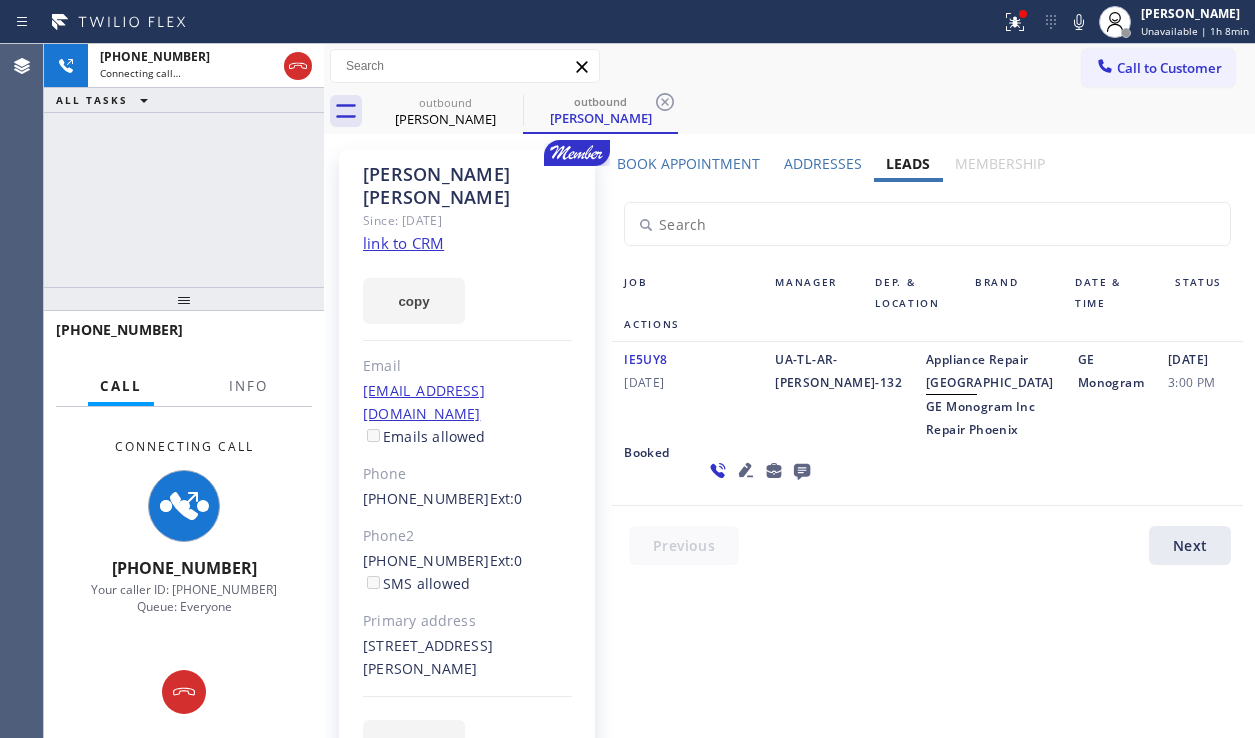 click on "IE5UY8 [DATE] UA-TL-AR-[PERSON_NAME]-132 Appliance Repair High End GE Monogram Inc Repair Phoenix GE Monogram [DATE] 3:00 PM Booked" at bounding box center [927, 424] 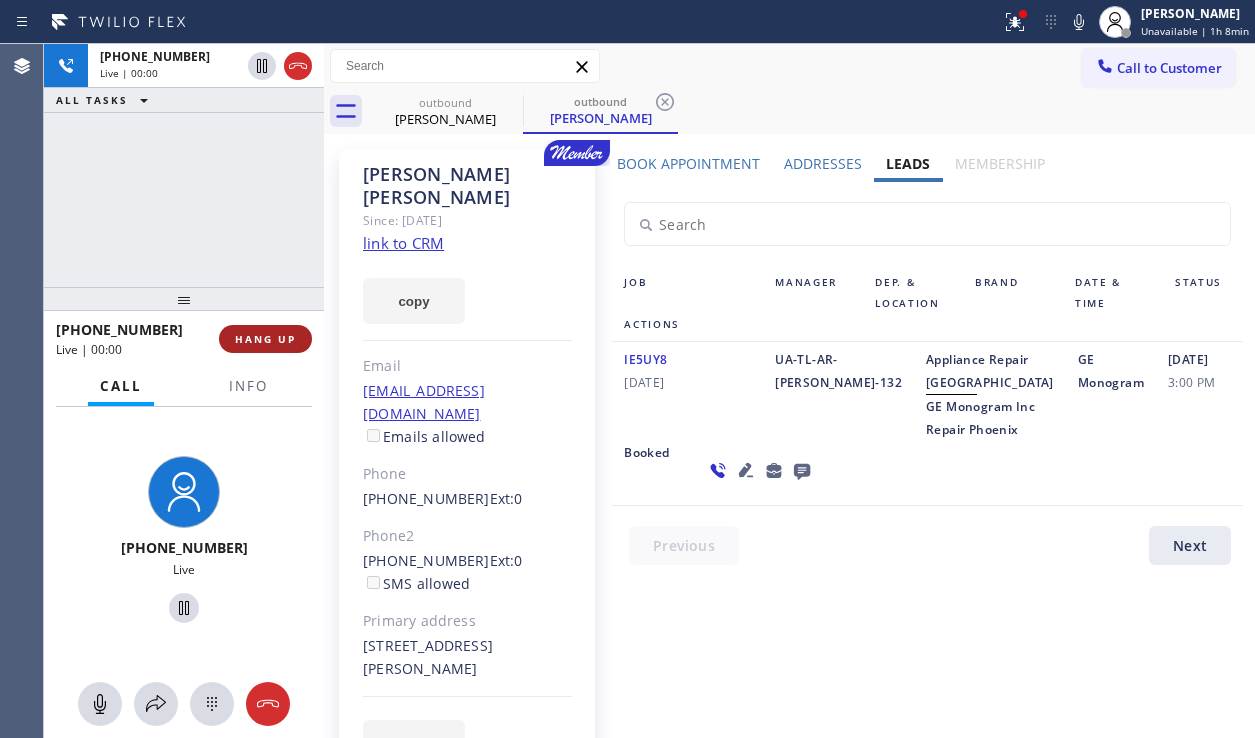 click on "HANG UP" at bounding box center [265, 339] 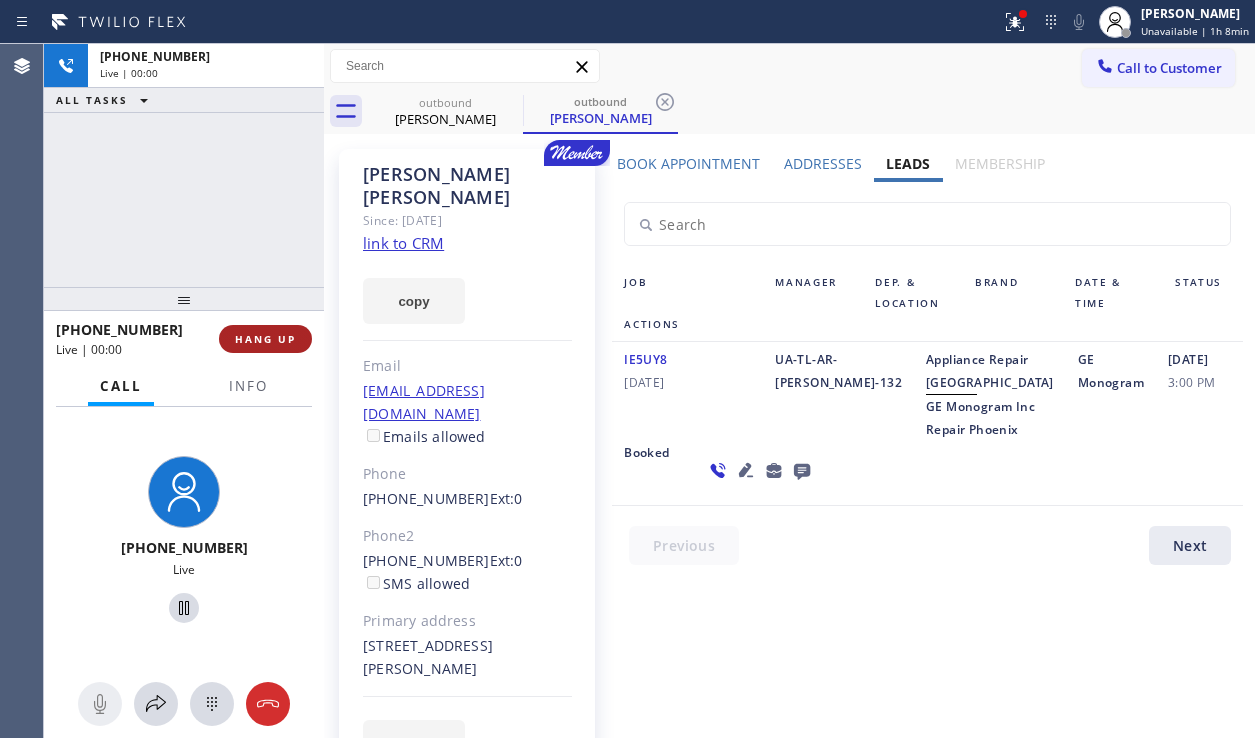 click on "HANG UP" at bounding box center [265, 339] 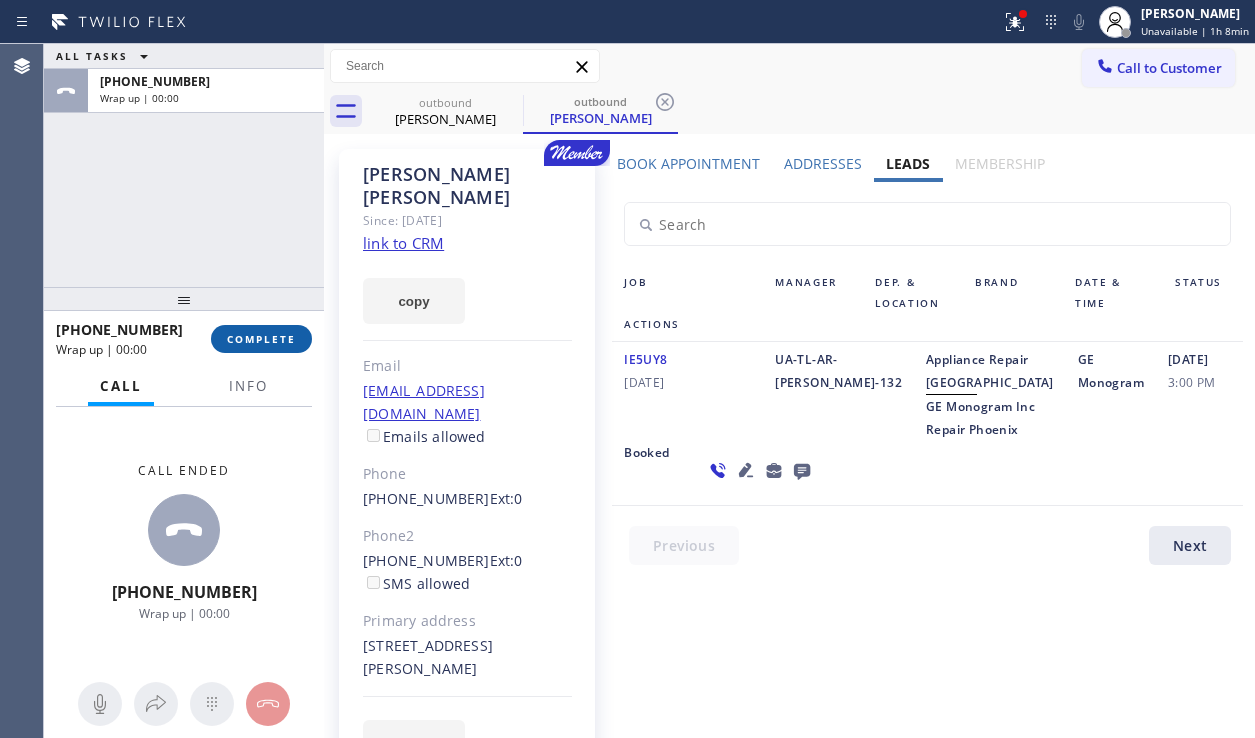 click on "COMPLETE" at bounding box center [261, 339] 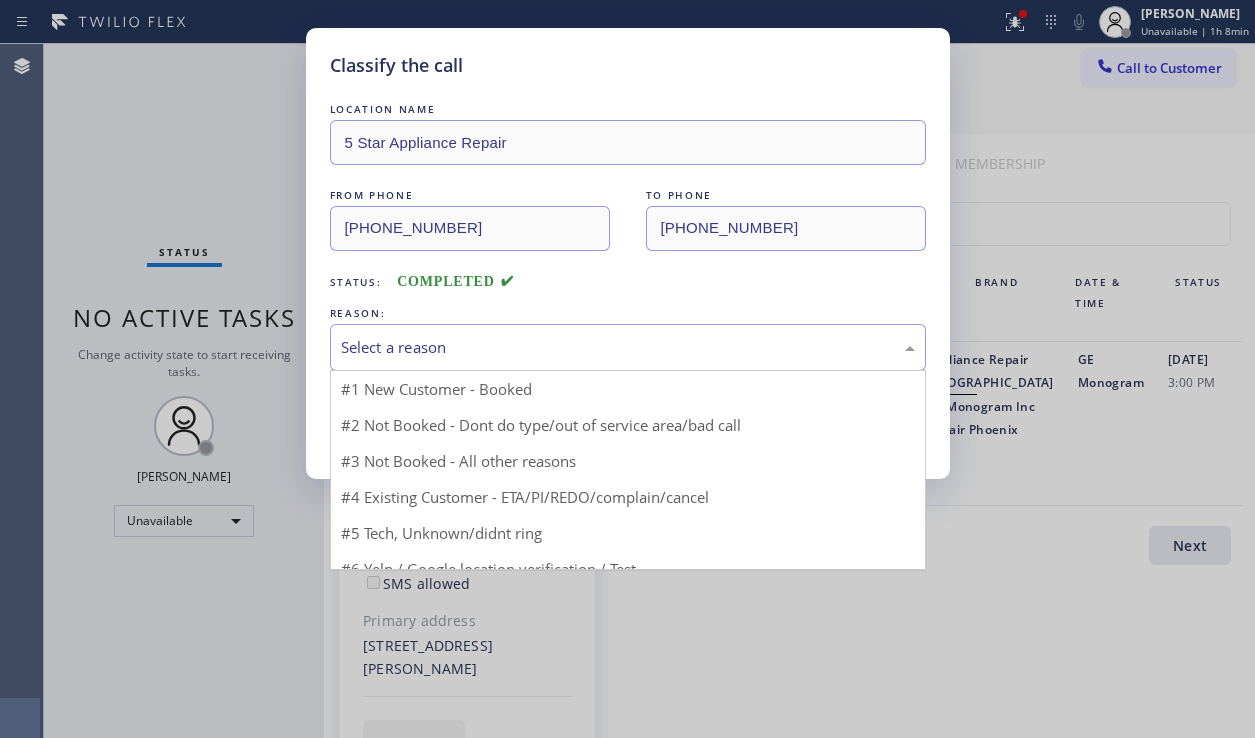 click on "Select a reason" at bounding box center (628, 347) 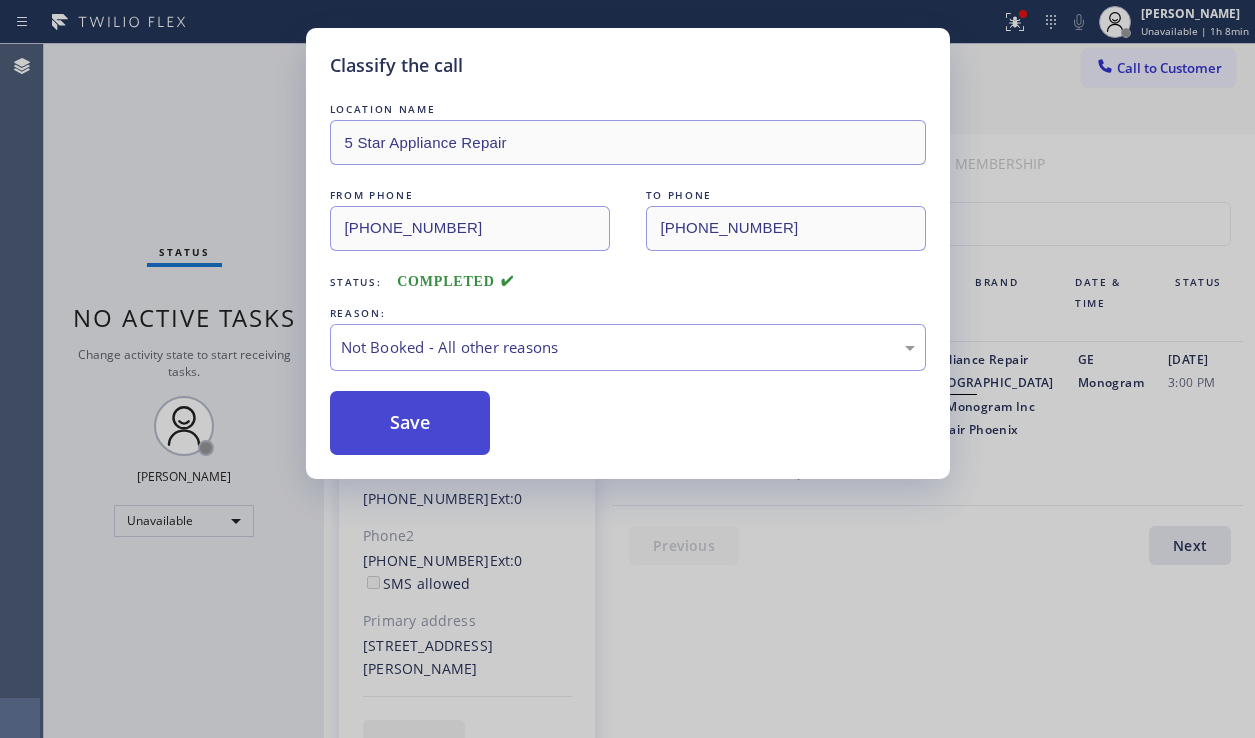 click on "Save" at bounding box center (410, 423) 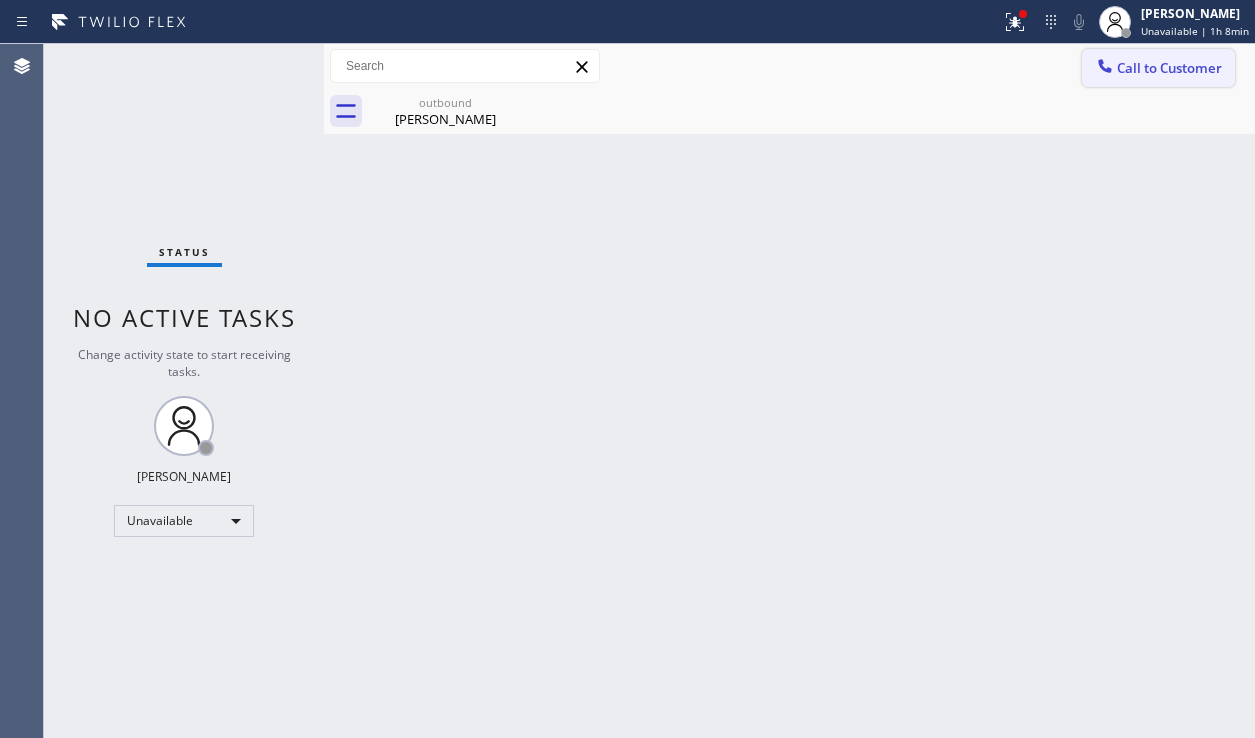 click on "Call to Customer" at bounding box center (1169, 68) 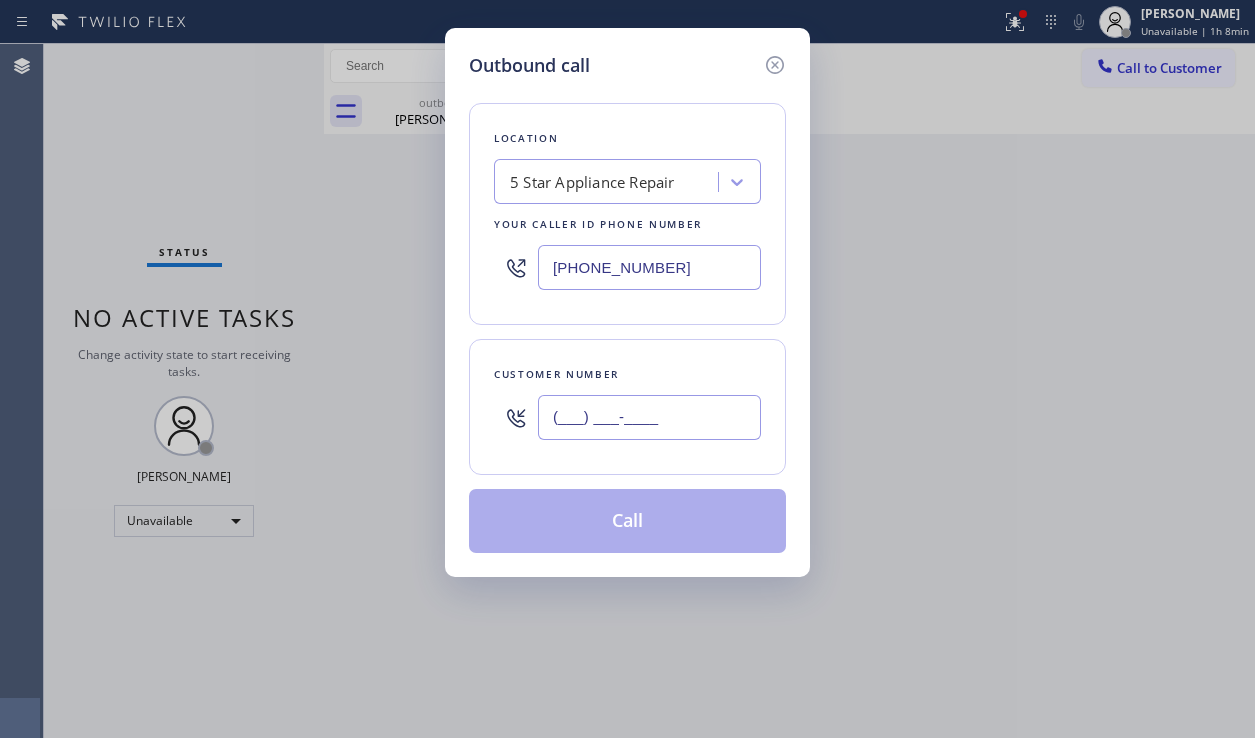 click on "(___) ___-____" at bounding box center (649, 417) 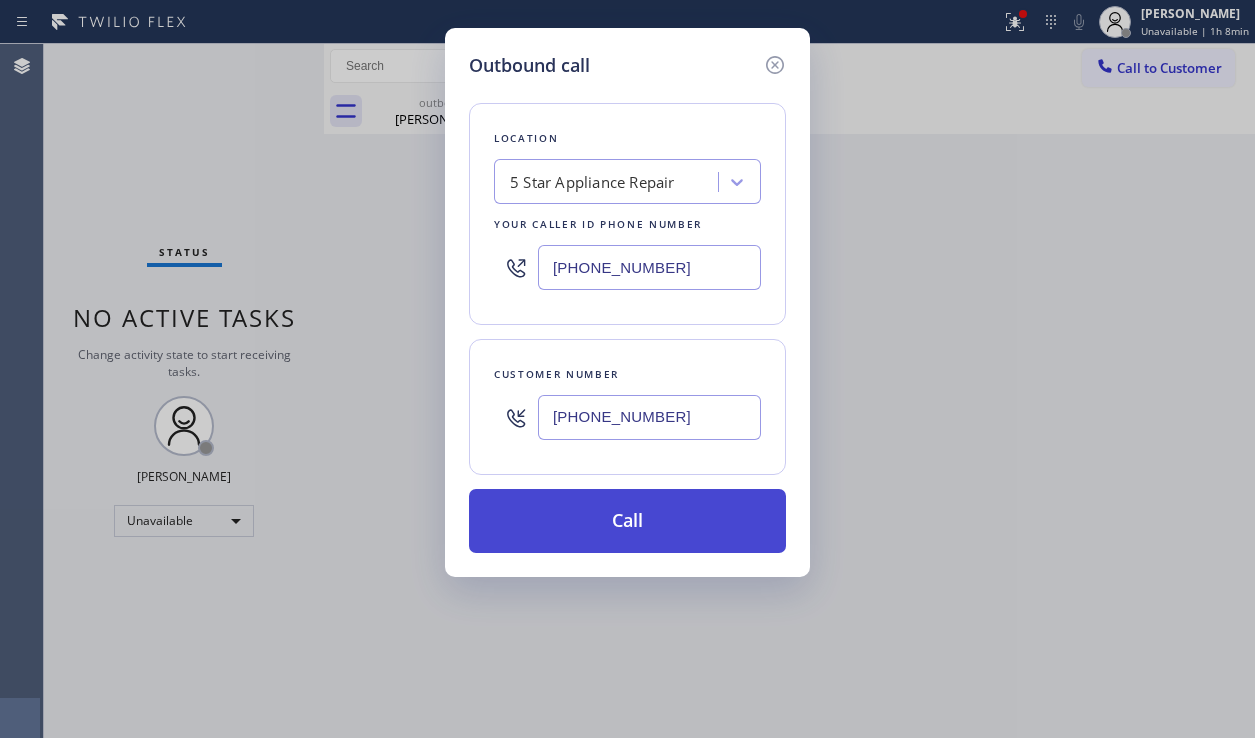 type on "[PHONE_NUMBER]" 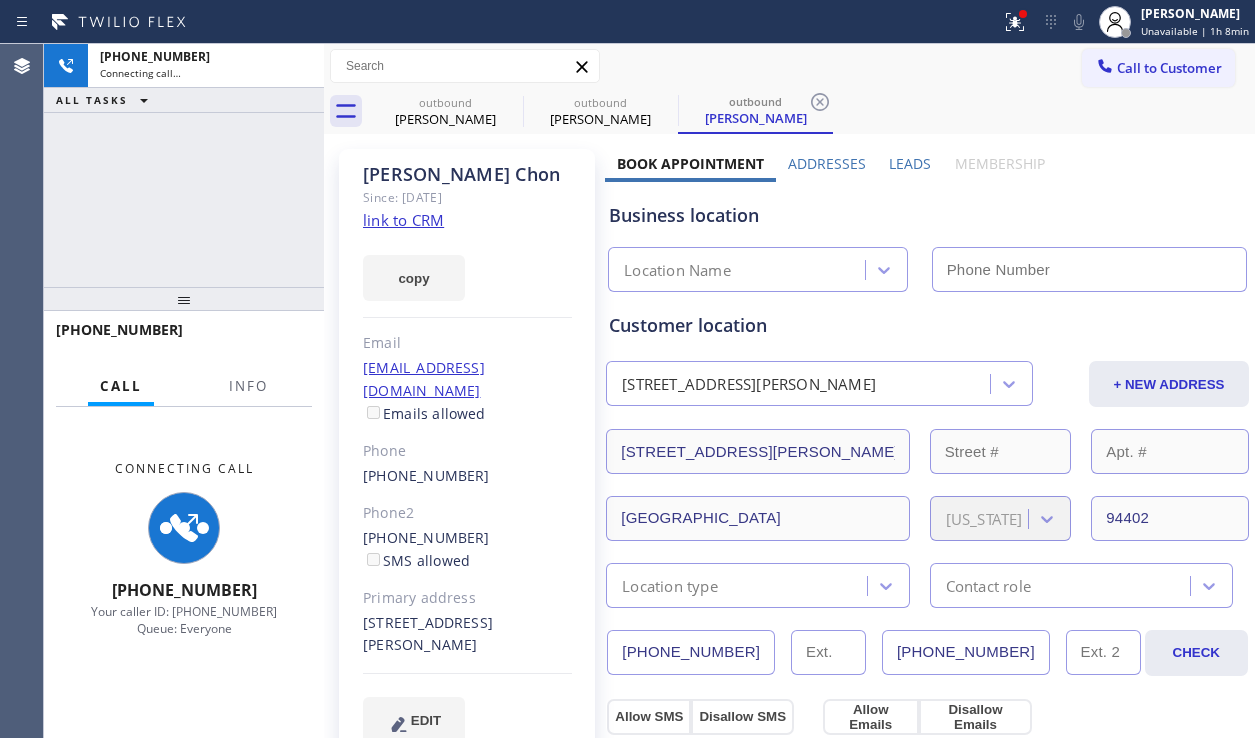type on "[PHONE_NUMBER]" 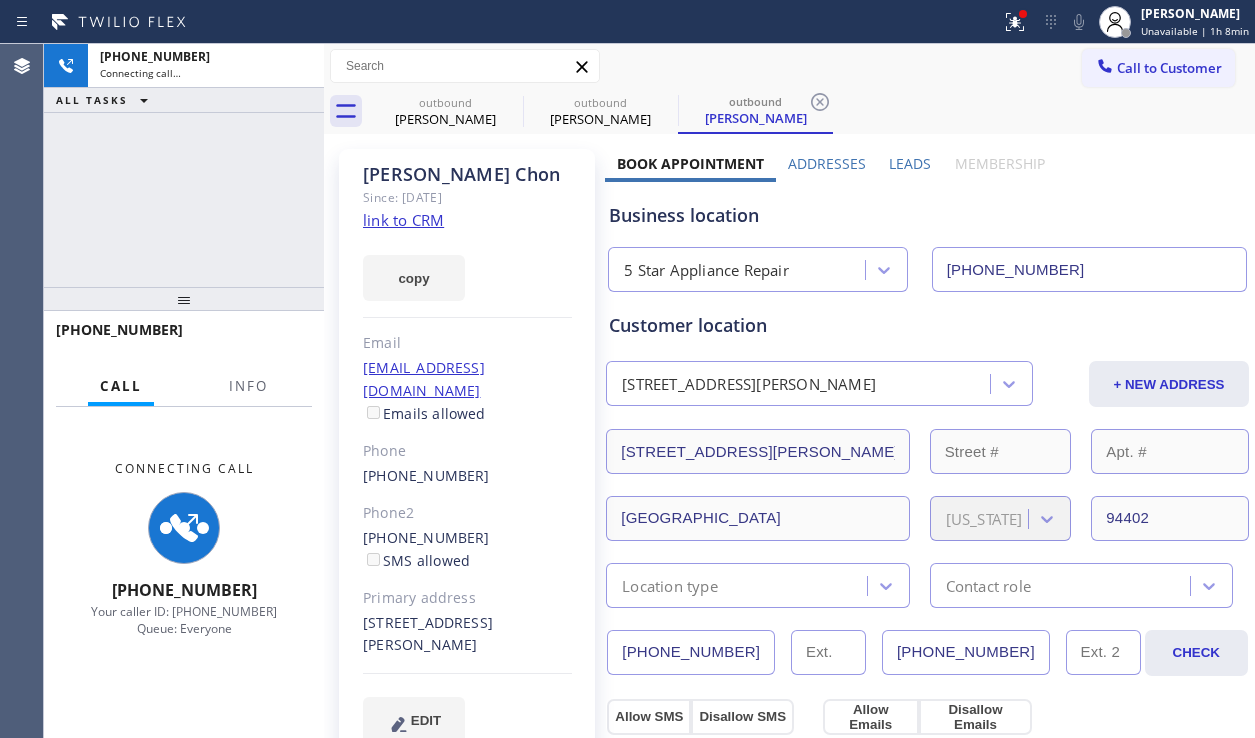 click on "[PERSON_NAME] Since: [DATE] link to CRM copy Email [EMAIL_ADDRESS][DOMAIN_NAME]  Emails allowed Phone [PHONE_NUMBER] Phone2 [PHONE_NUMBER]  SMS allowed Primary address  [STREET_ADDRESS][PERSON_NAME] EDIT Outbound call Location 5 Star Appliance Repair Your caller id phone number [PHONE_NUMBER] Customer number Call Benefits  Book Appointment Addresses Leads Membership Business location 5 Star Appliance Repair [PHONE_NUMBER] Personal information [PERSON_NAME] [PERSON_NAME][EMAIL_ADDRESS][DOMAIN_NAME] Customer location  [STREET_ADDRESS][PERSON_NAME] + NEW ADDRESS [STREET_ADDRESS][PERSON_NAME][US_STATE] Location type Contact role [PHONE_NUMBER] [PHONE_NUMBER] CHECK Allow SMS Disallow SMS Allow Emails Disallow Emails Appointment 5 Star Appliance - choose type of job - - choose brand - Age of Equipment - choose time - Credit card Select Credit Card + NEW CARD CANCEL SAVE Other Where did you find us? Call before tech arrives Save as Lost Create Lead Success! Booking Success! [URL][DOMAIN_NAME]" at bounding box center [789, 807] 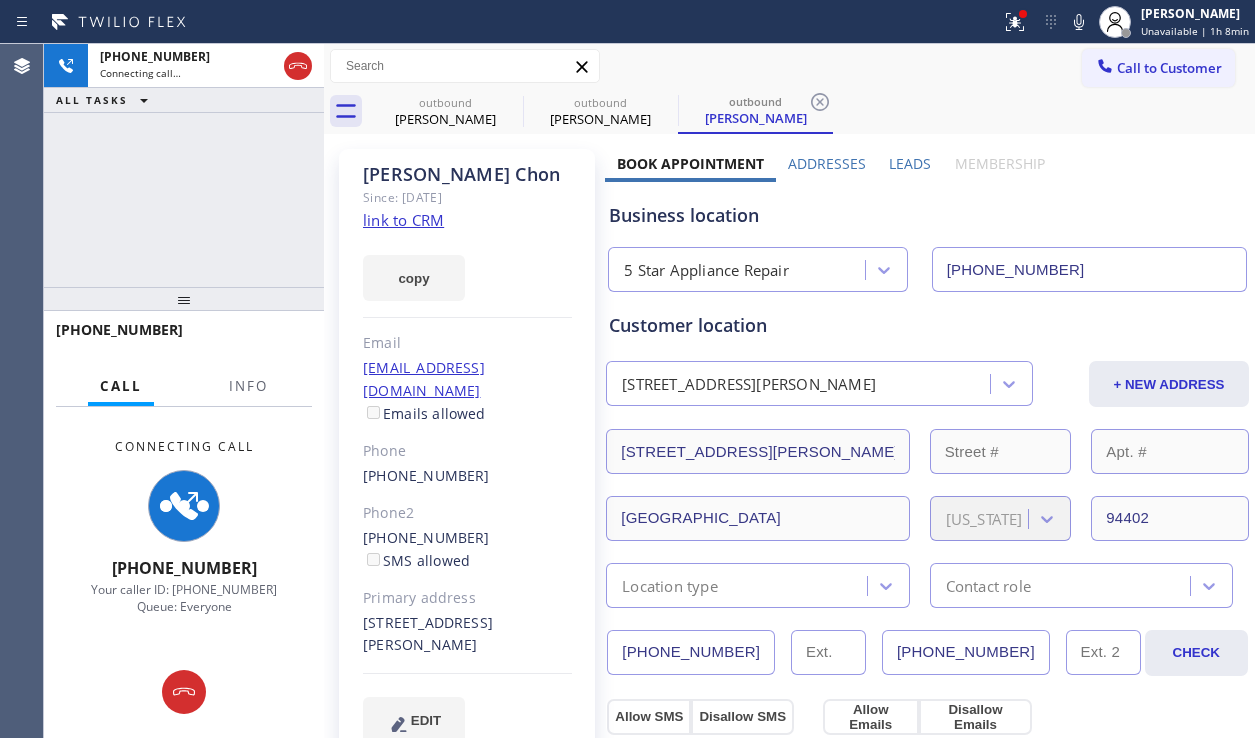 click on "Leads" at bounding box center [910, 163] 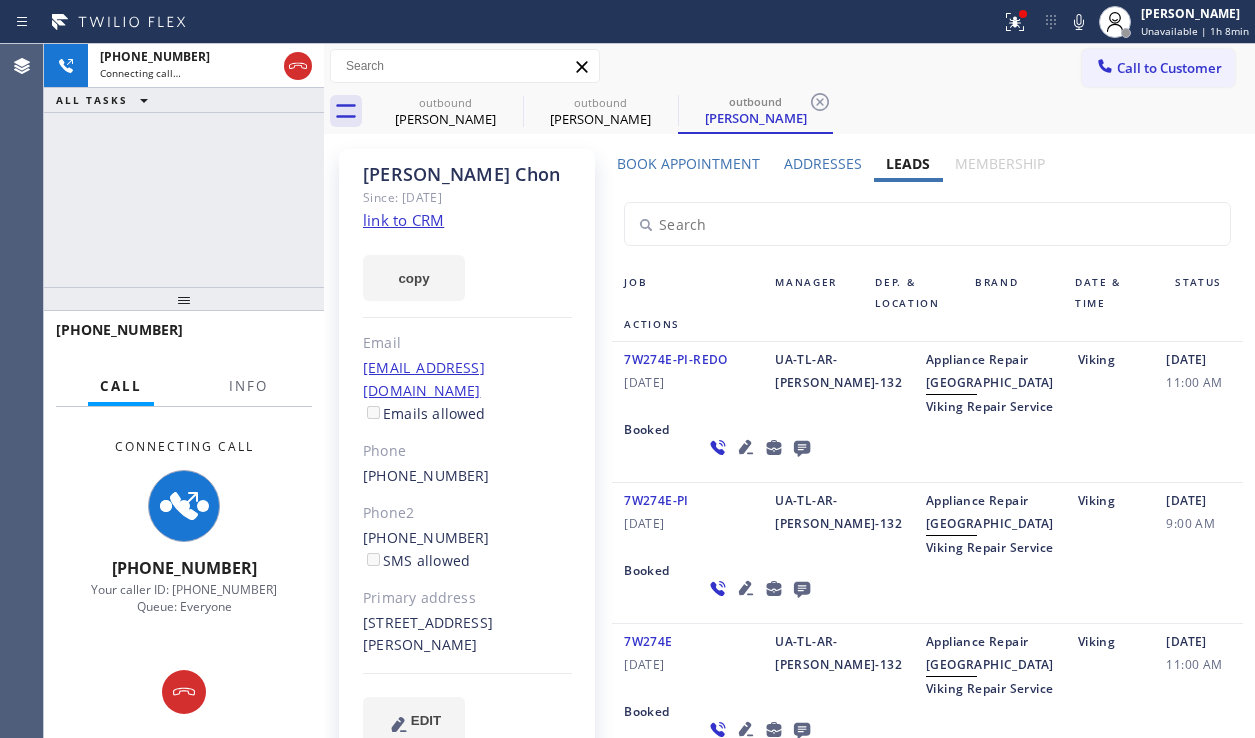 click 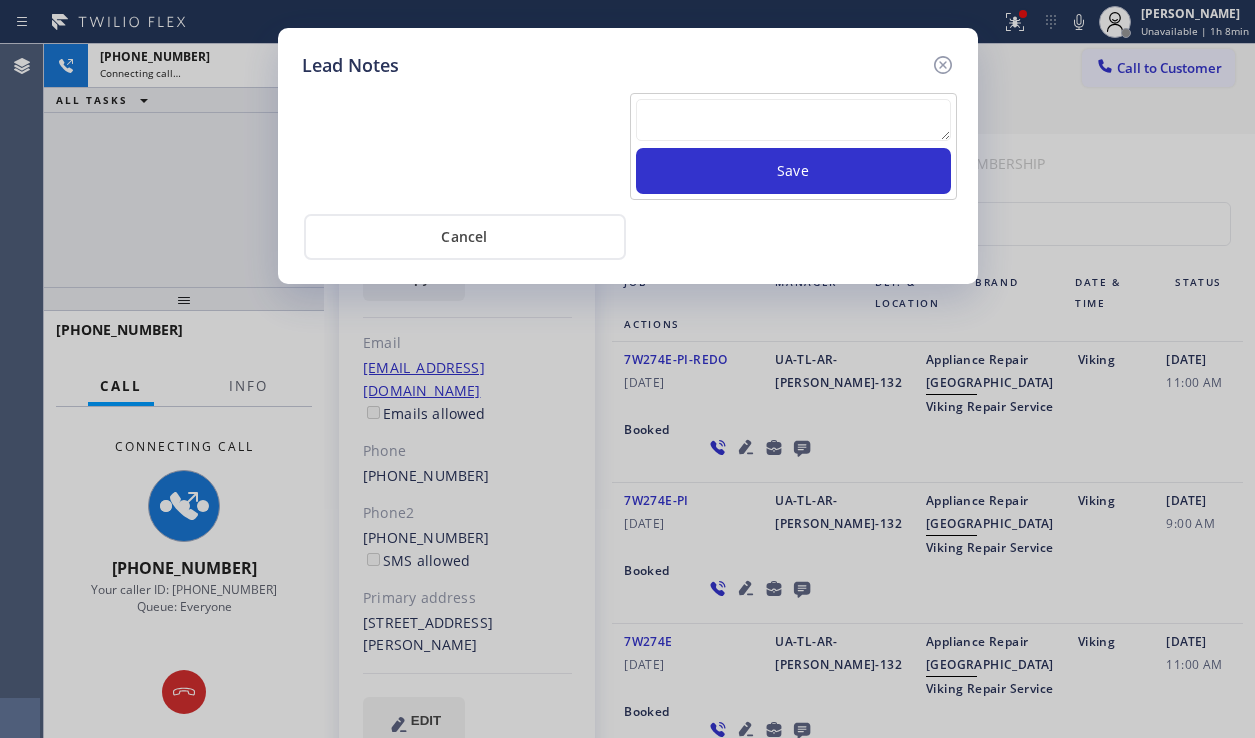 click at bounding box center [793, 120] 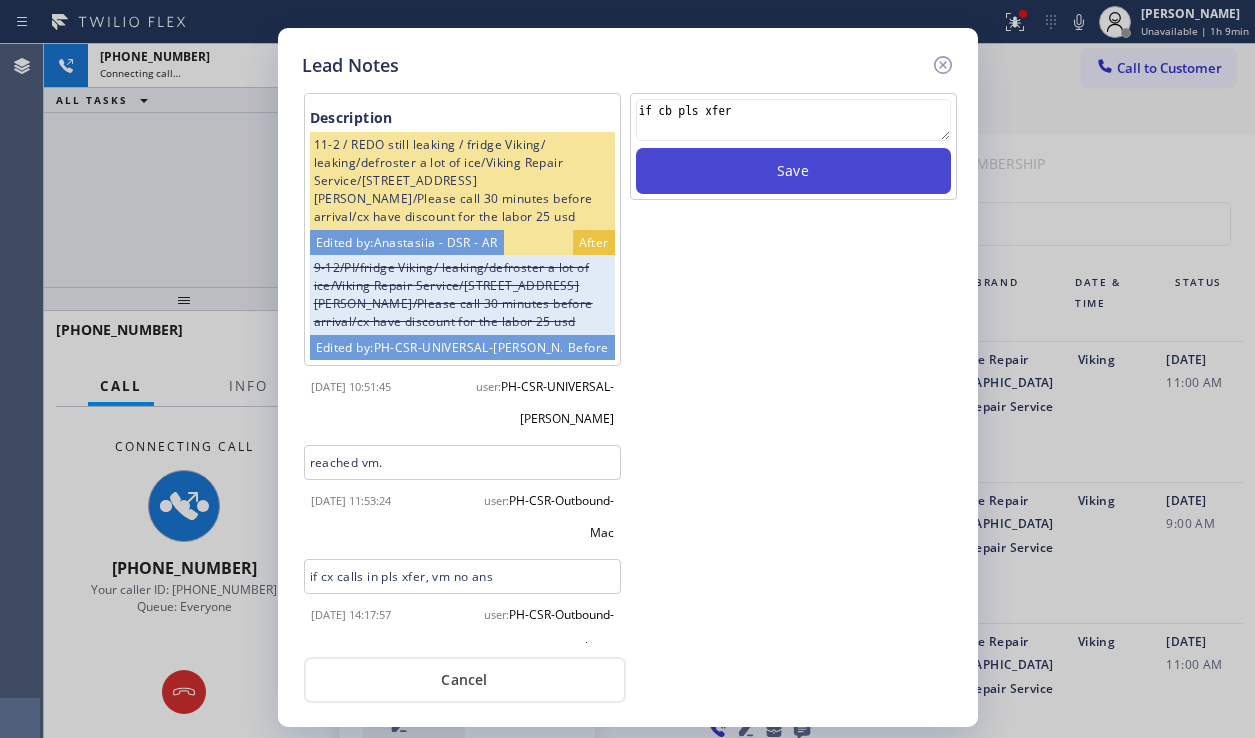 type on "if cb pls xfer" 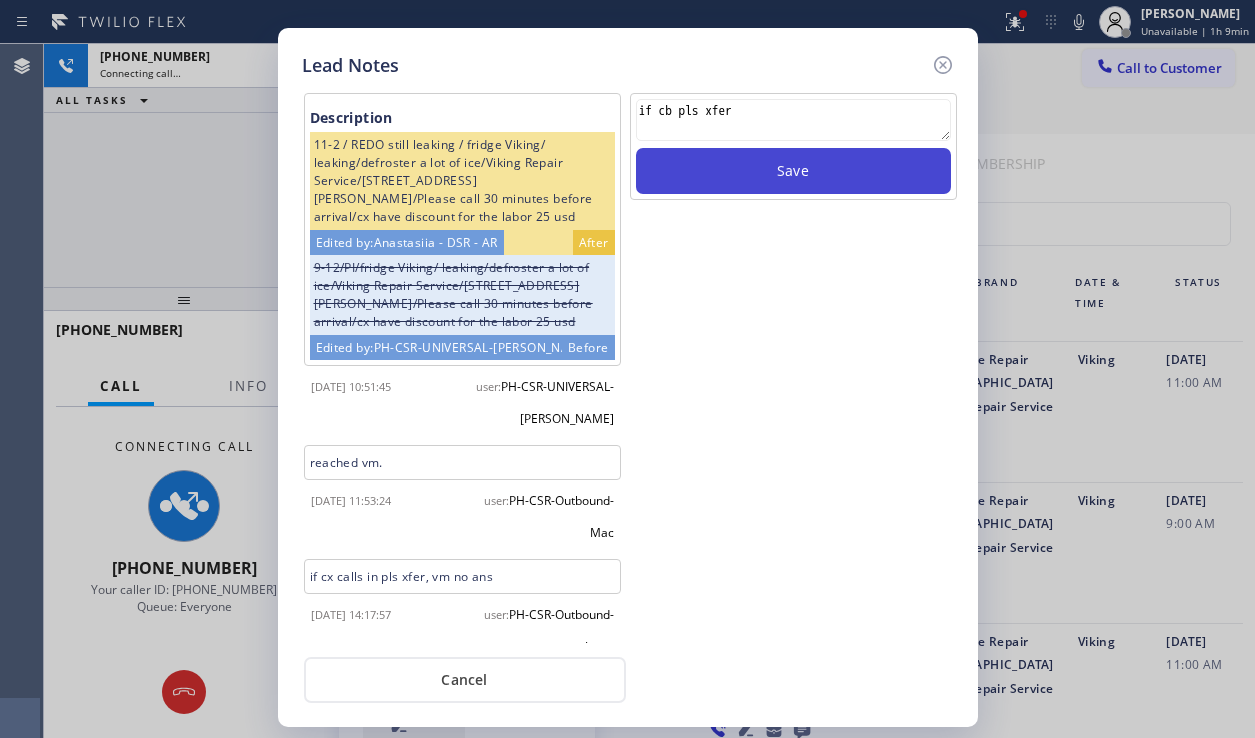 click on "Save" at bounding box center (793, 171) 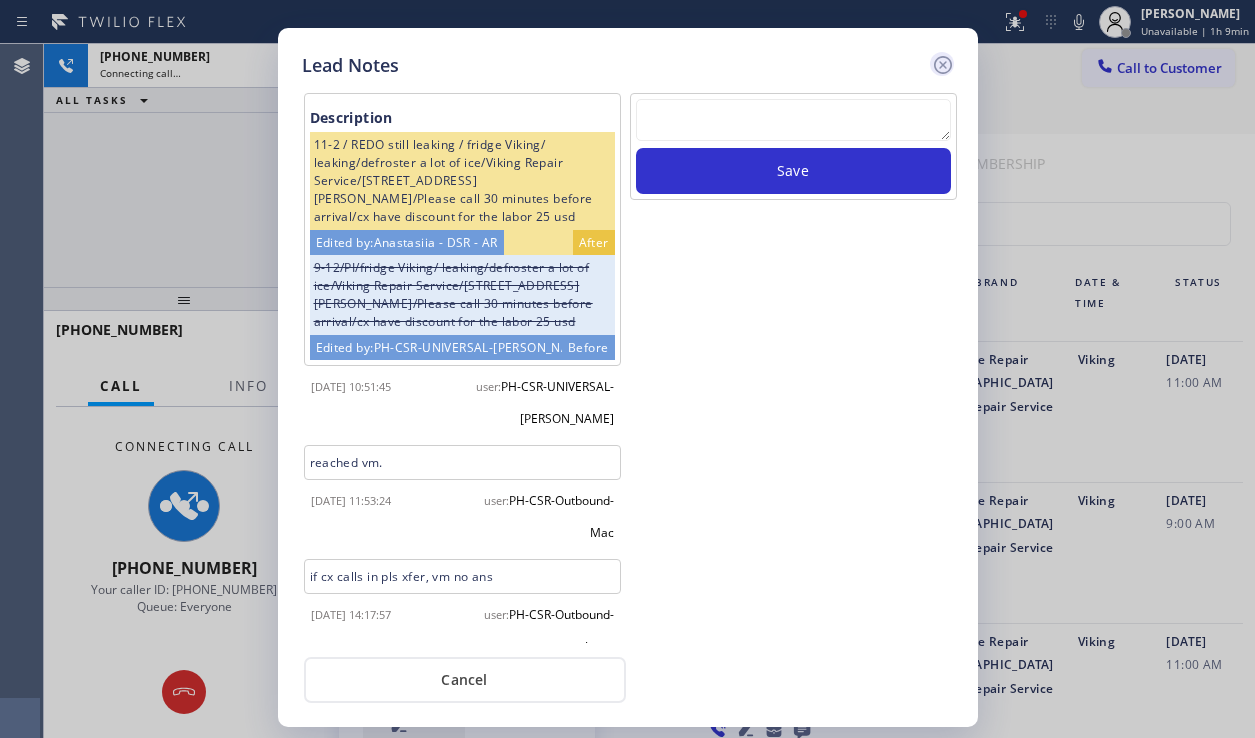 click 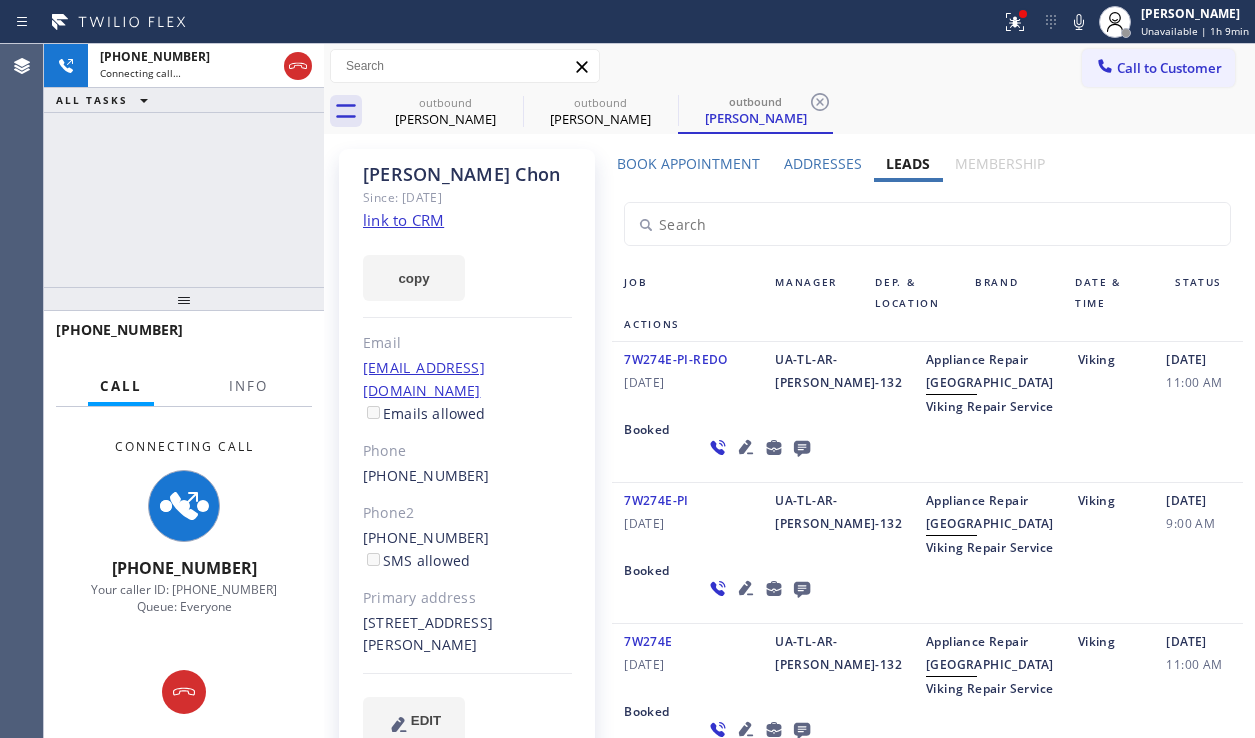 click on "[PHONE_NUMBER] Connecting call… ALL TASKS ALL TASKS ACTIVE TASKS TASKS IN WRAP UP" at bounding box center (184, 165) 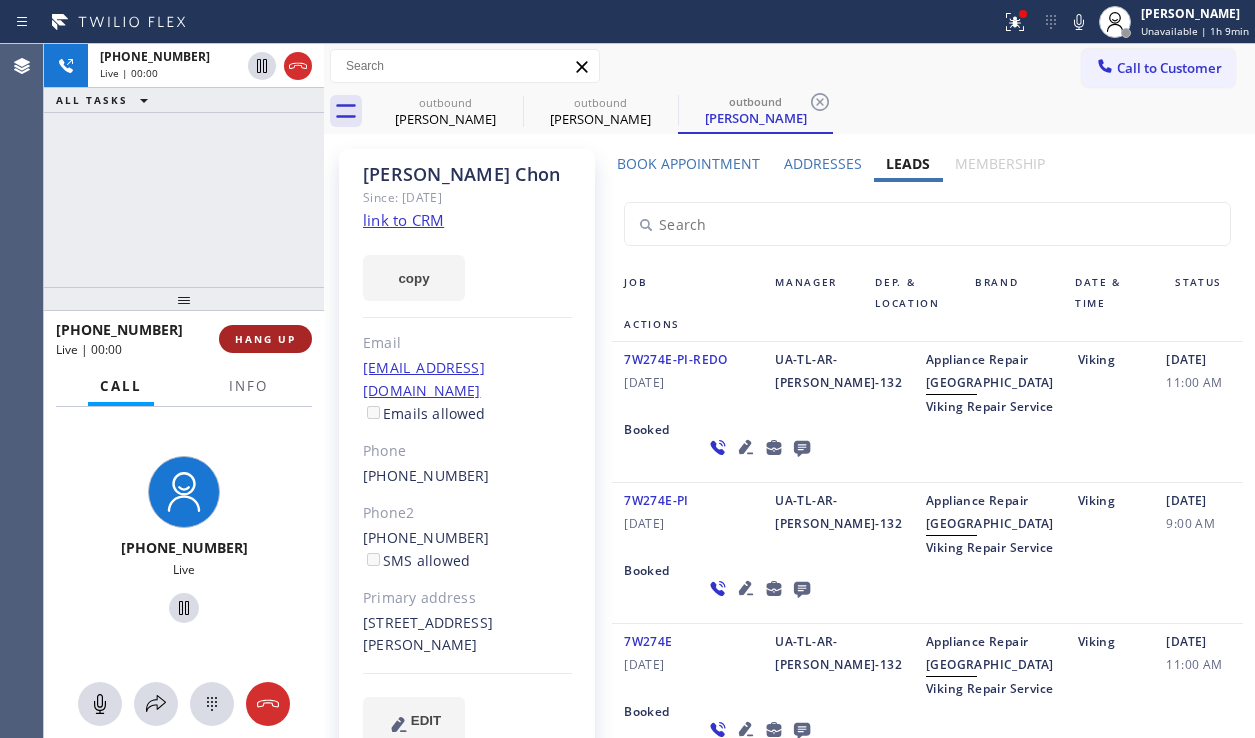 click on "HANG UP" at bounding box center (265, 339) 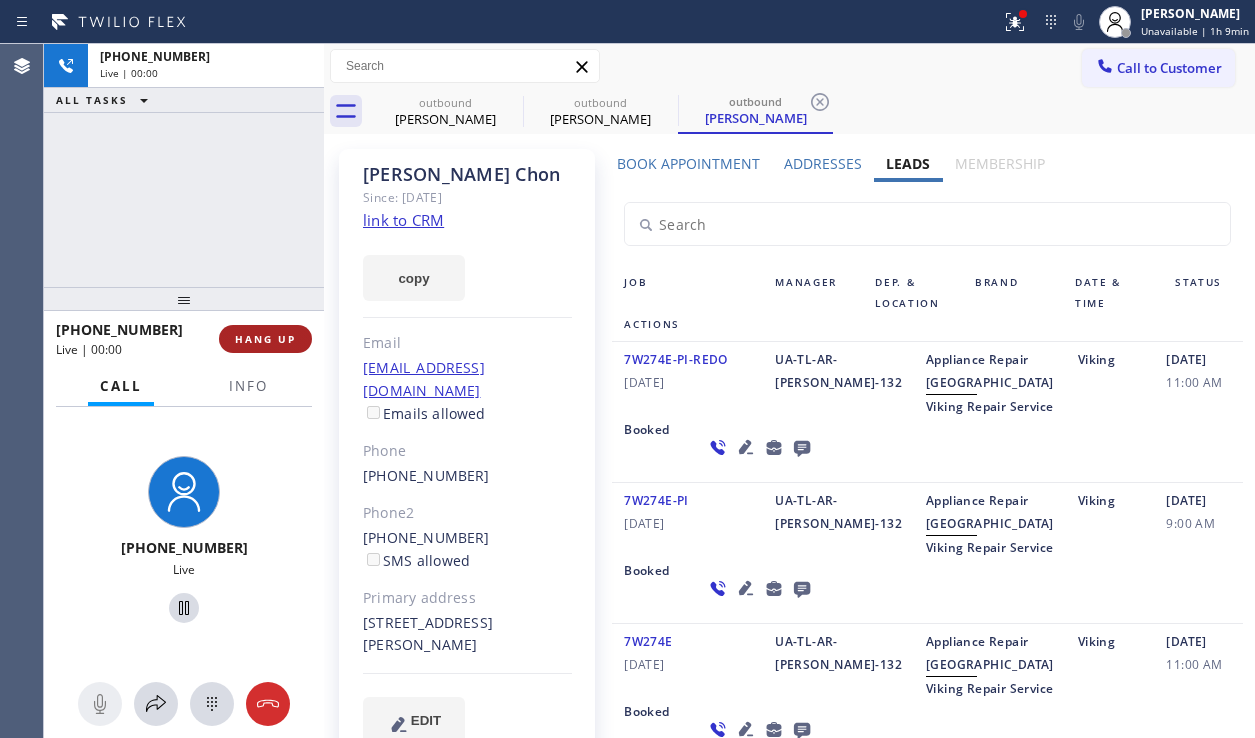 click on "HANG UP" at bounding box center [265, 339] 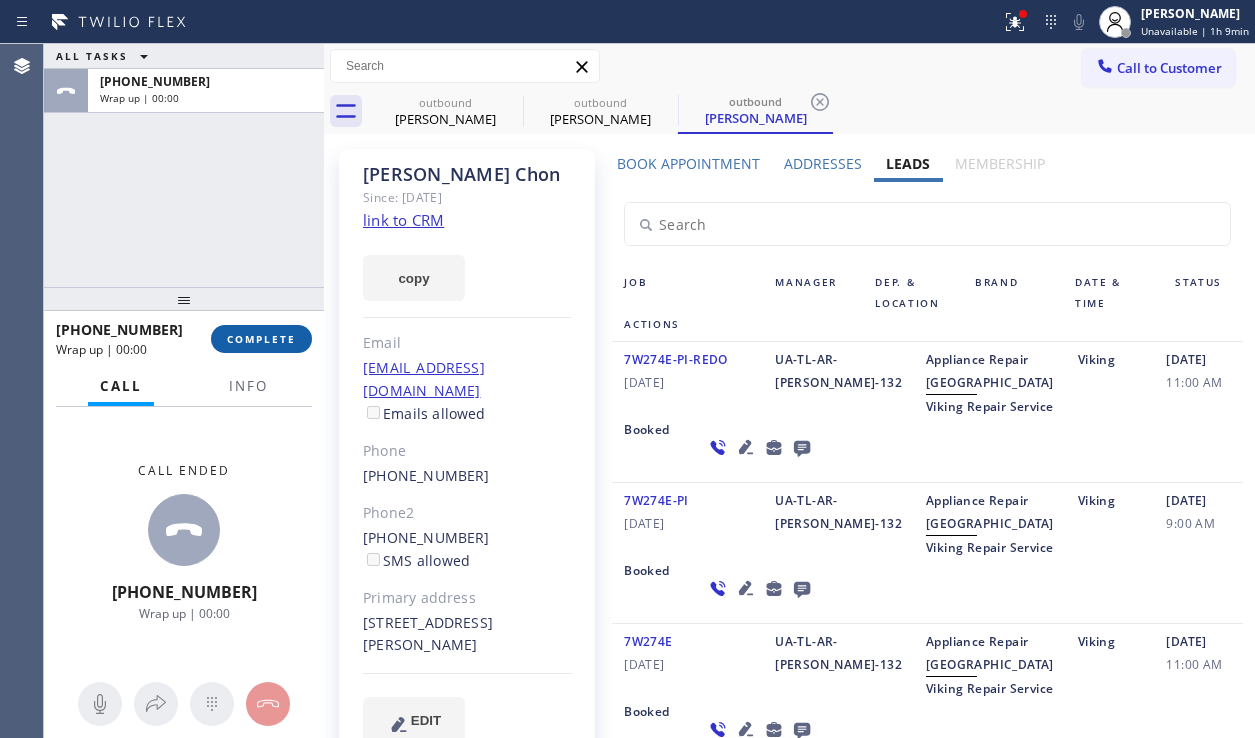 click on "COMPLETE" at bounding box center (261, 339) 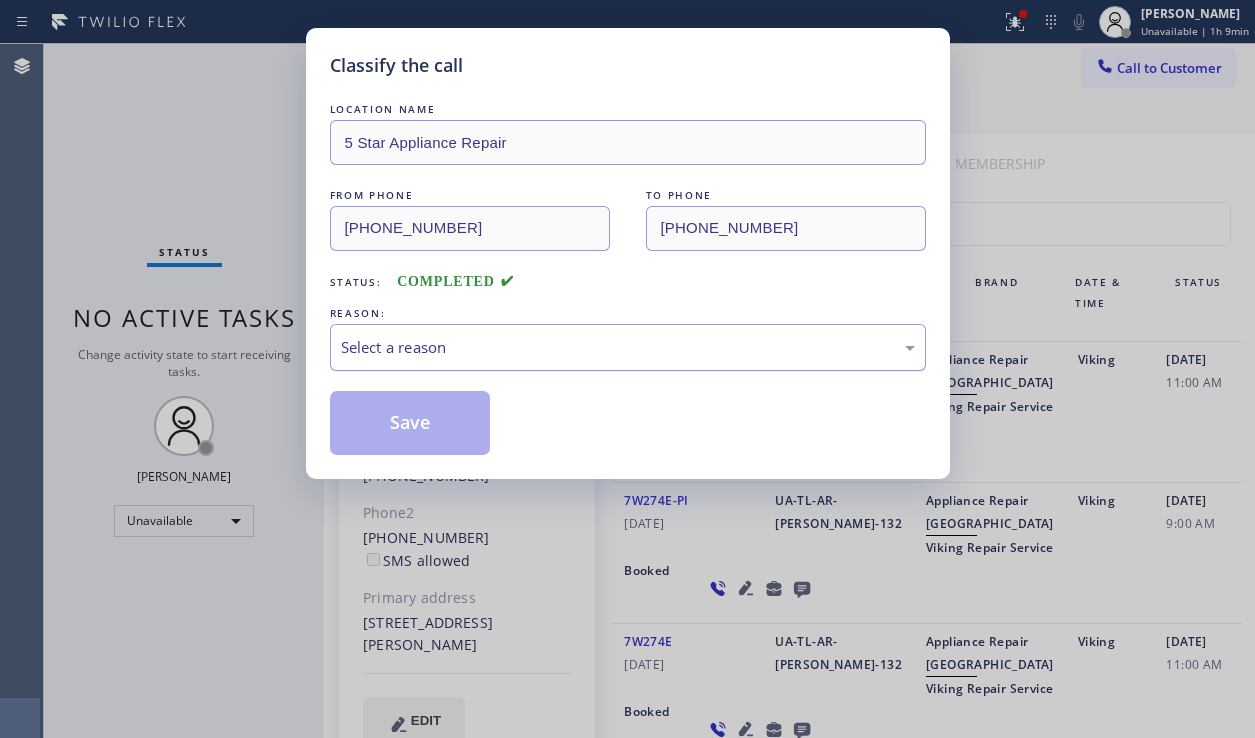 click on "Select a reason" at bounding box center [628, 347] 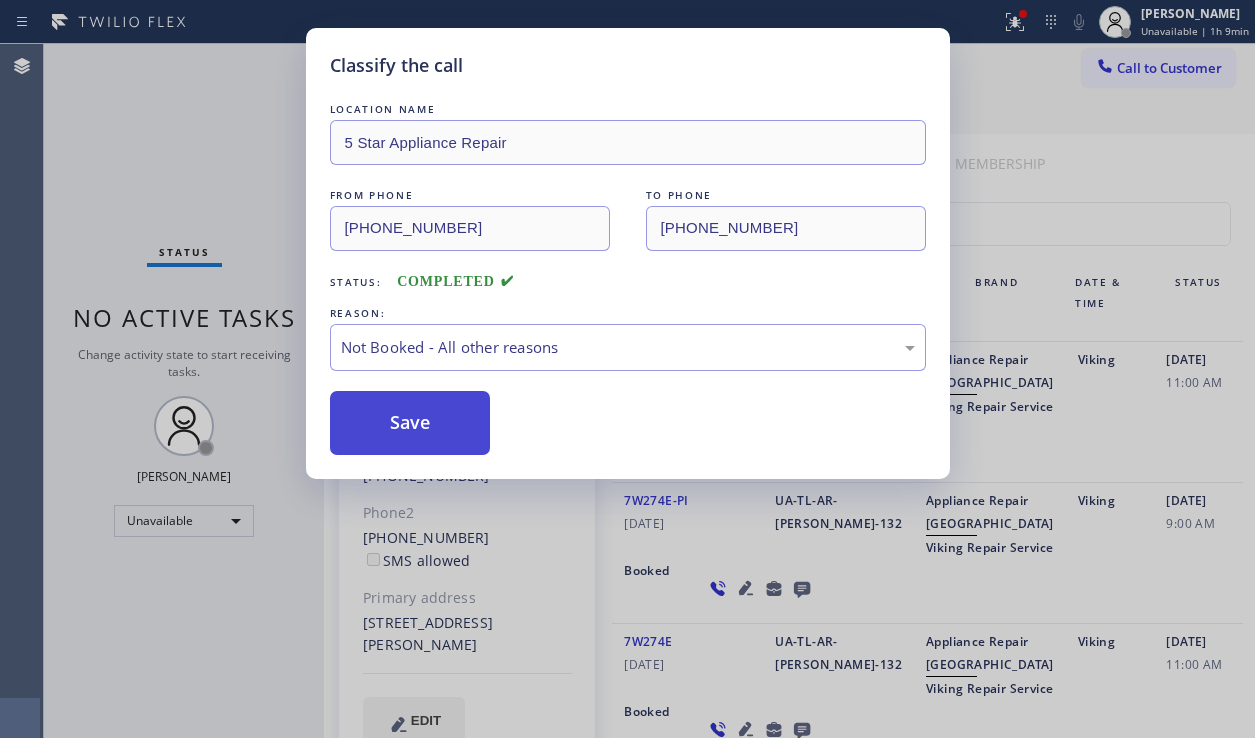 click on "Save" at bounding box center [410, 423] 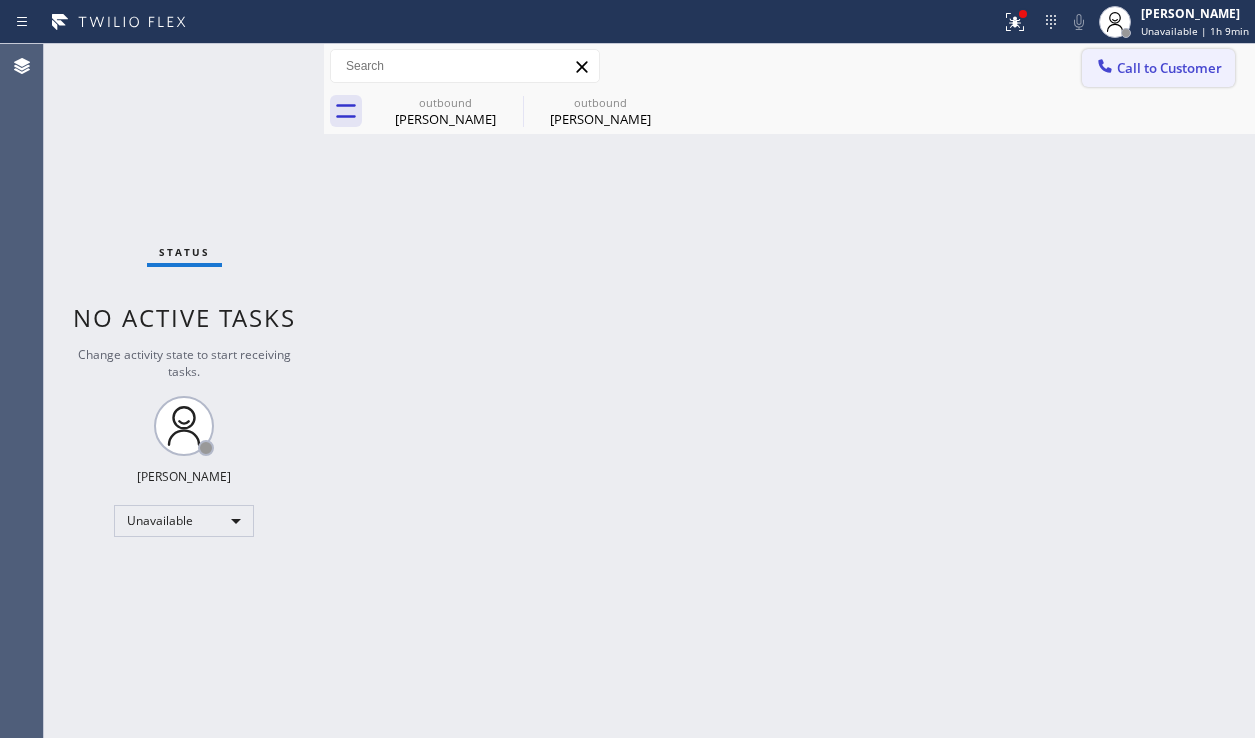 click 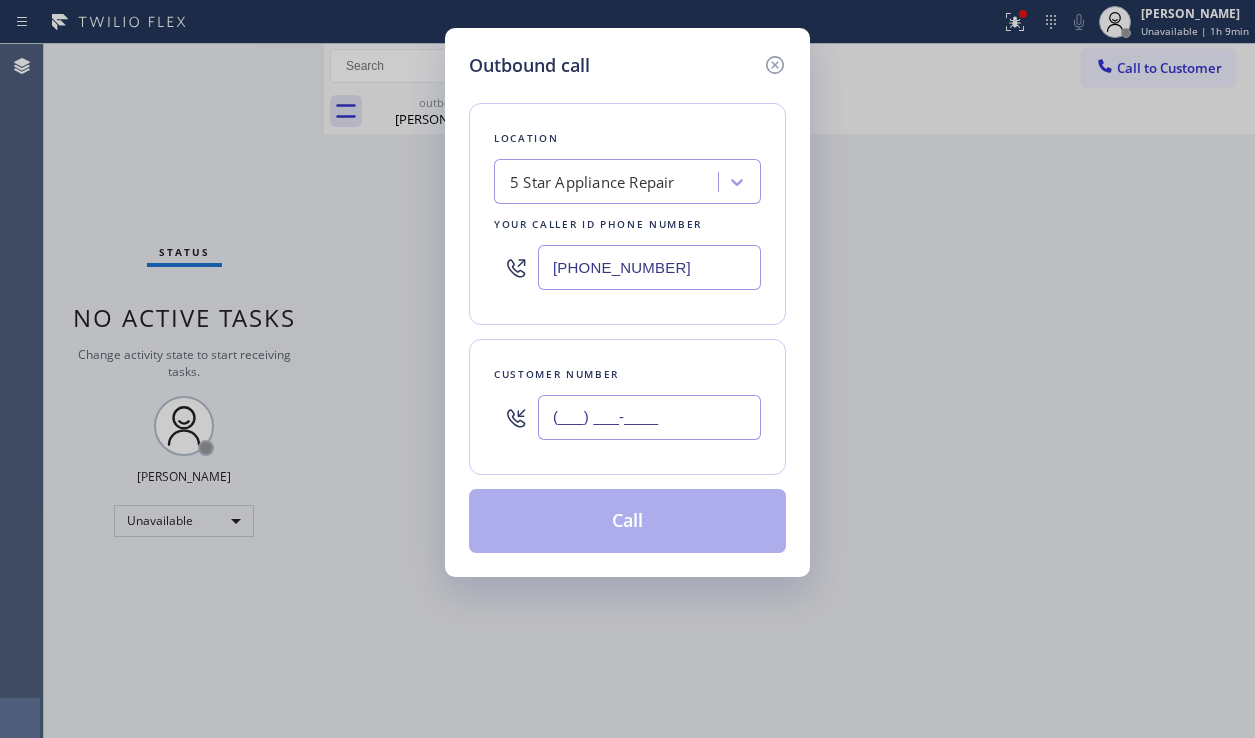 click on "(___) ___-____" at bounding box center (649, 417) 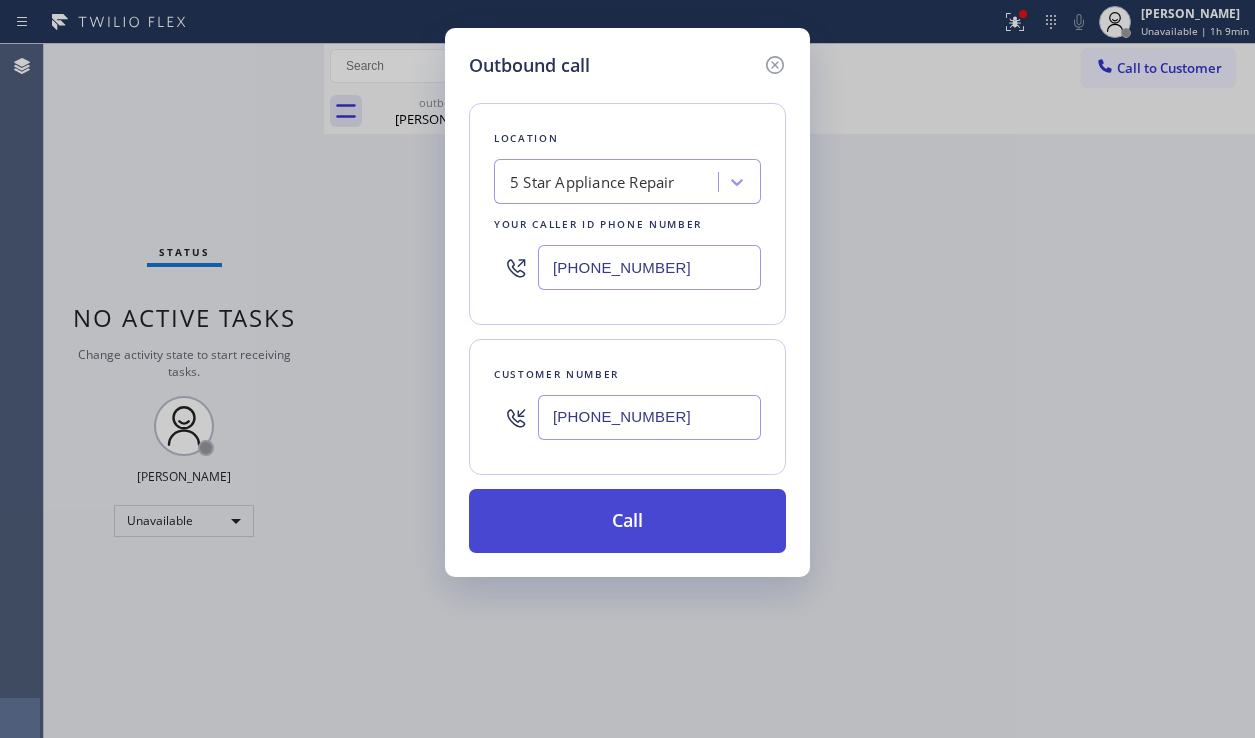 type on "[PHONE_NUMBER]" 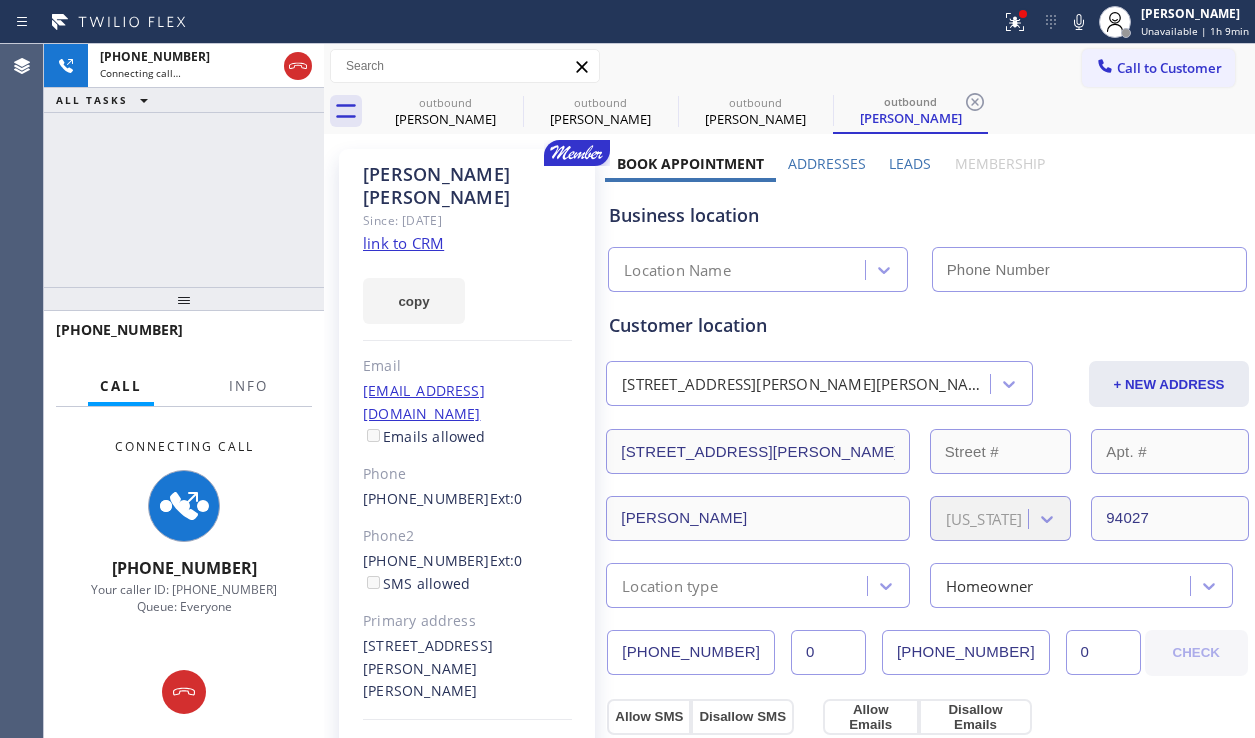 type on "[PHONE_NUMBER]" 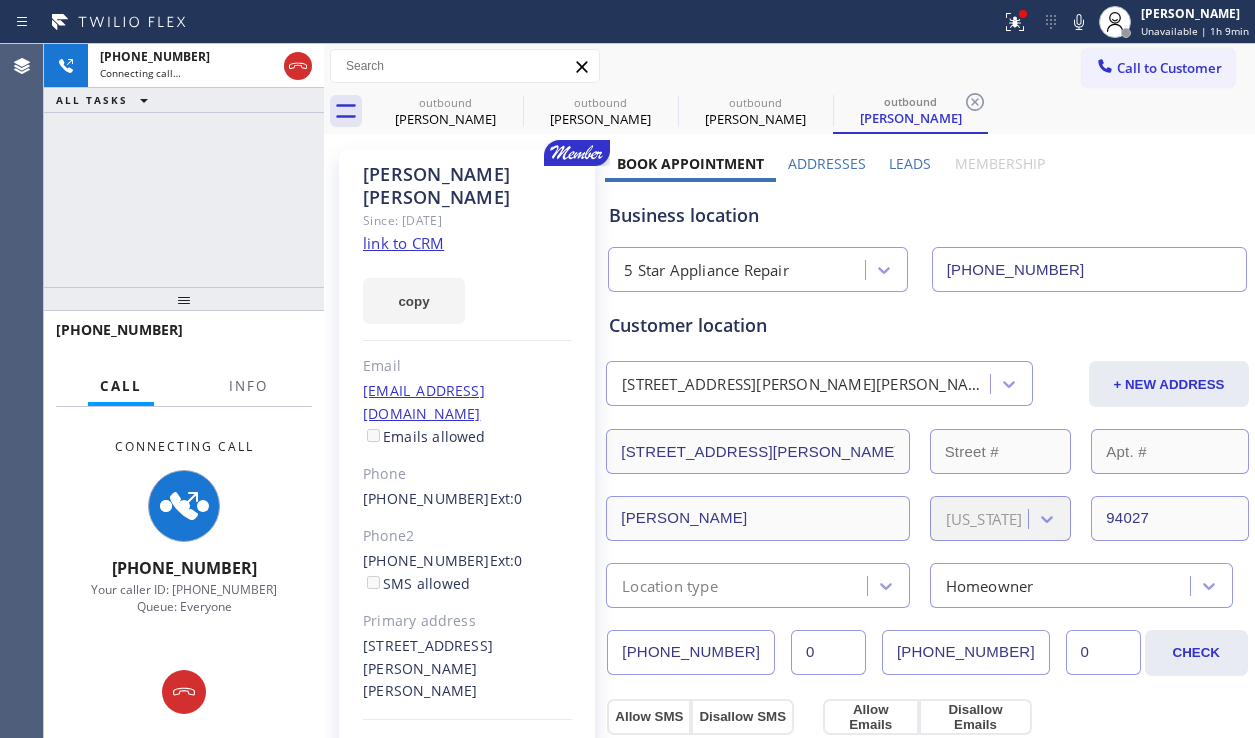 click on "Leads" at bounding box center [910, 168] 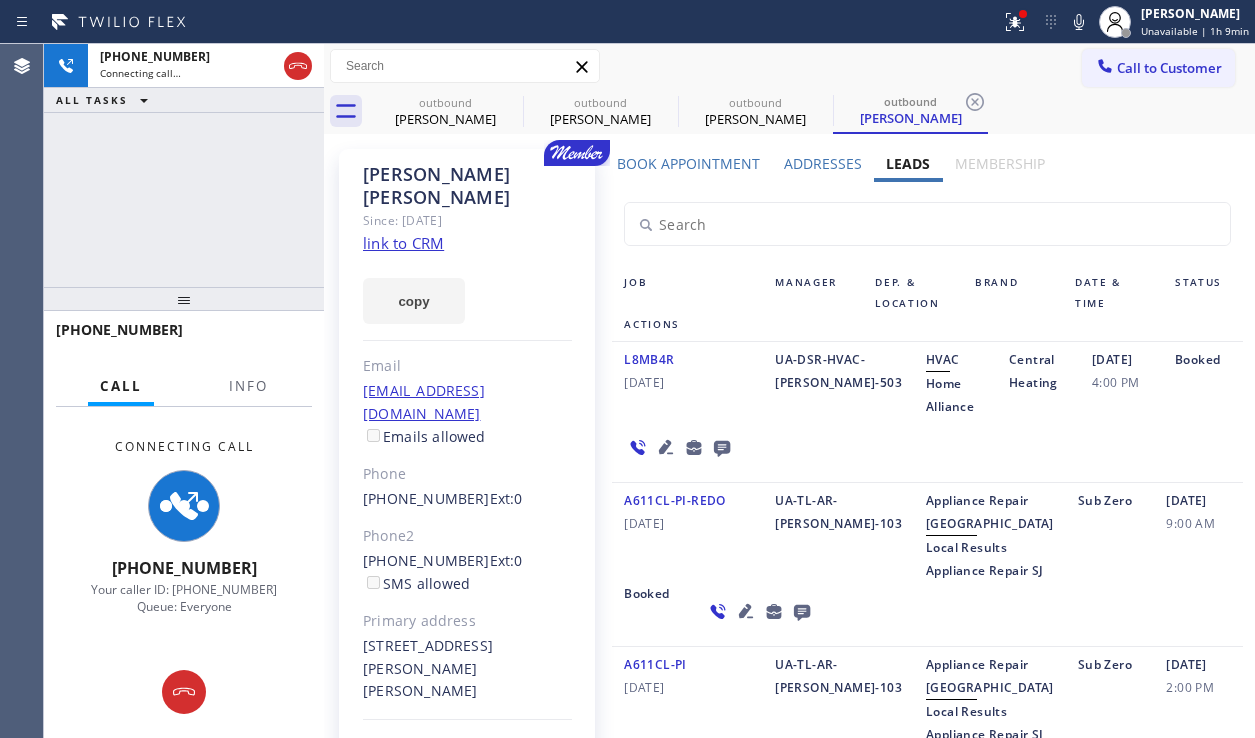 click 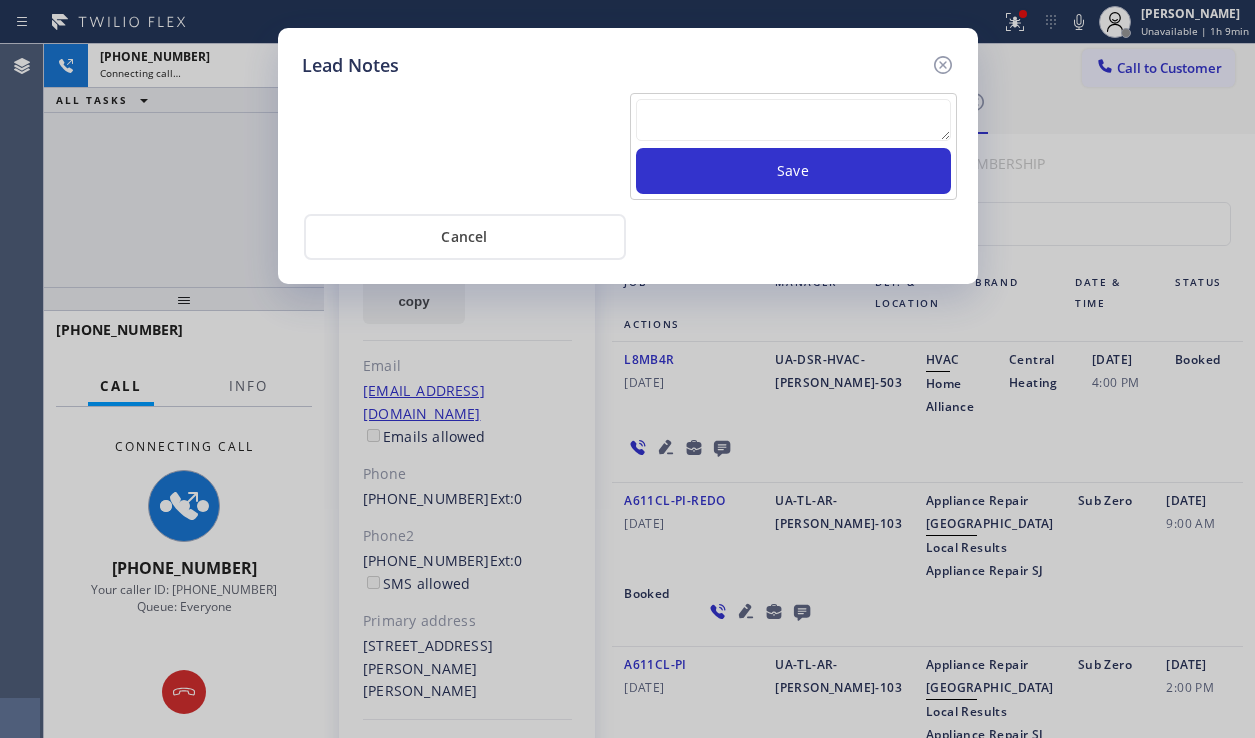 click at bounding box center (793, 120) 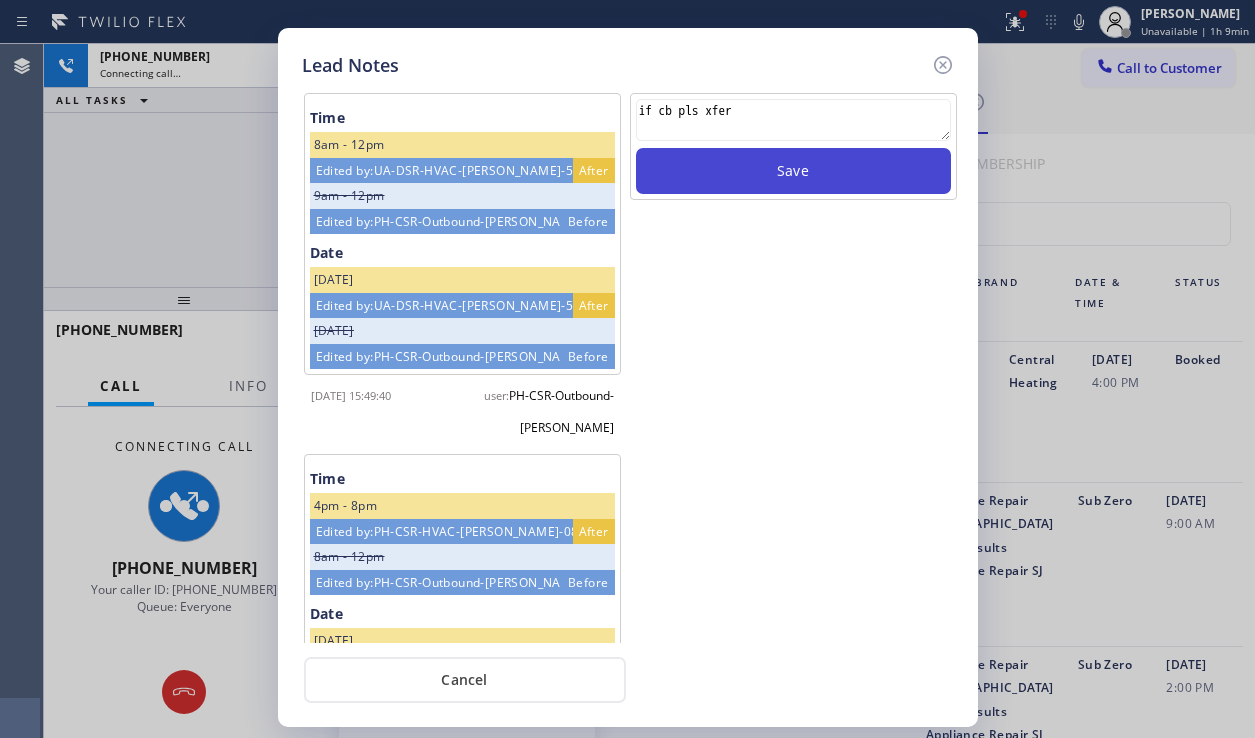 type on "if cb pls xfer" 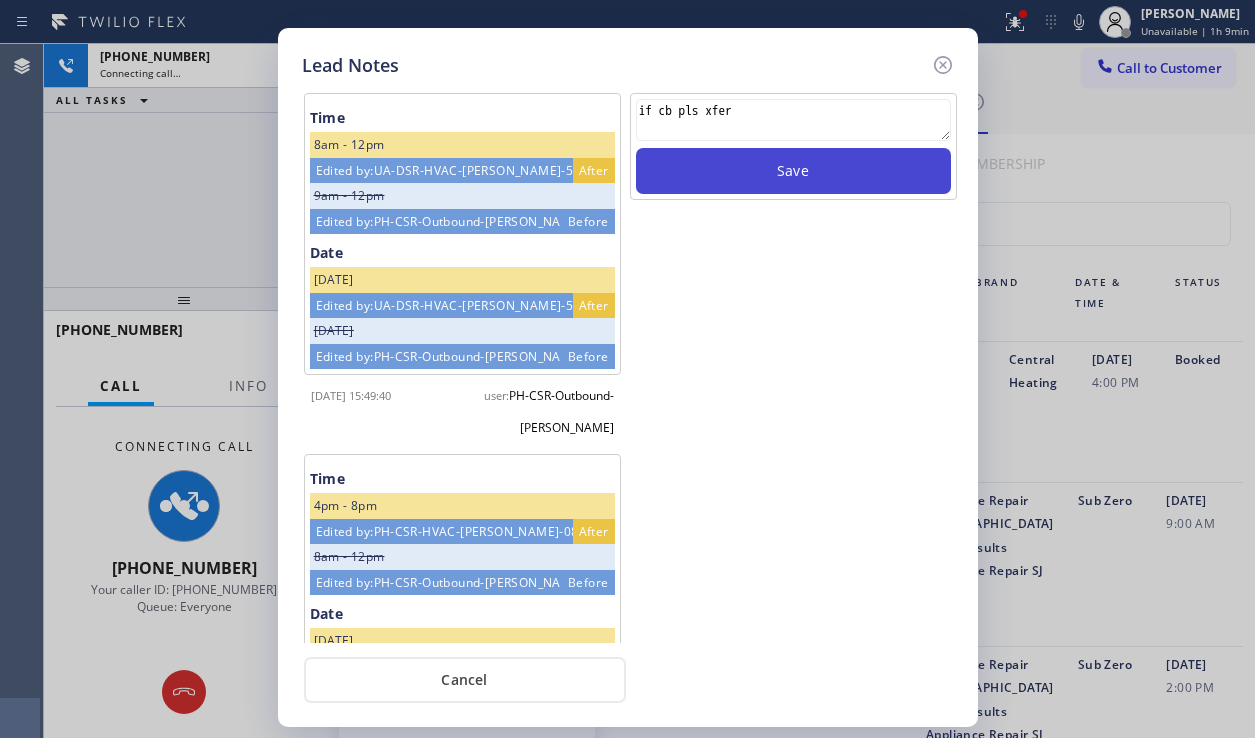 click on "Save" at bounding box center [793, 171] 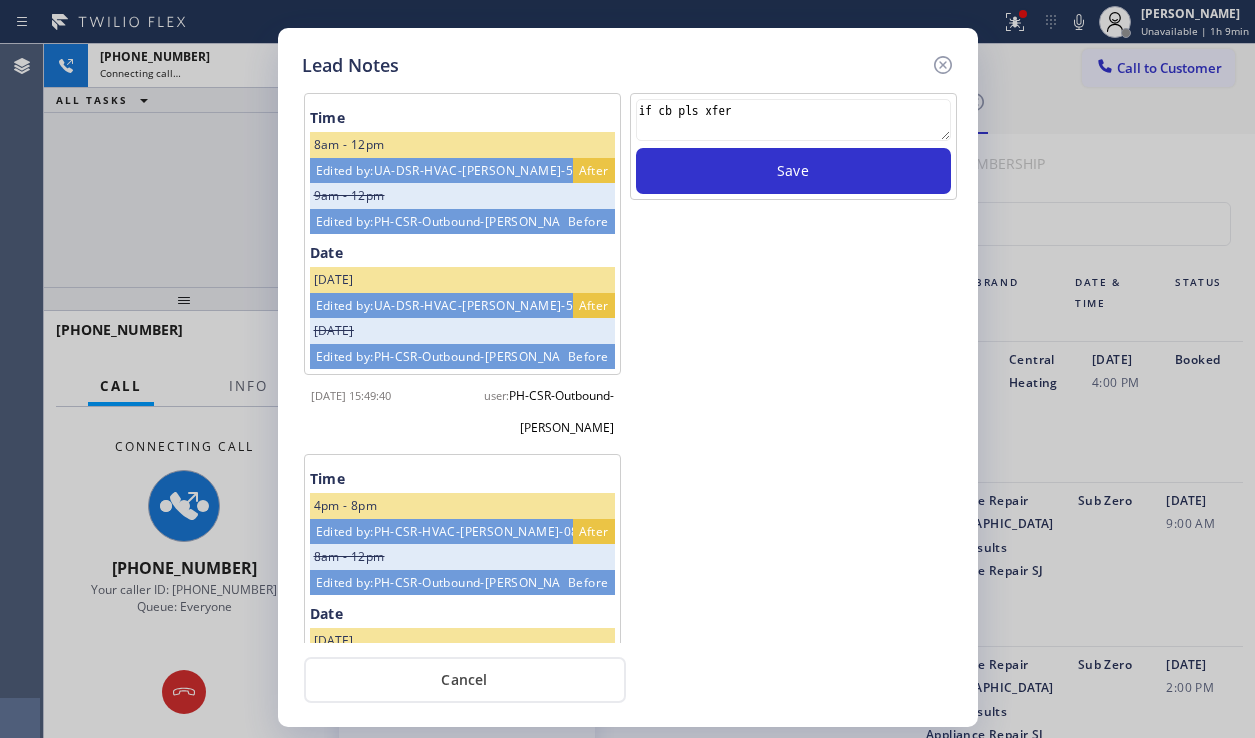 type 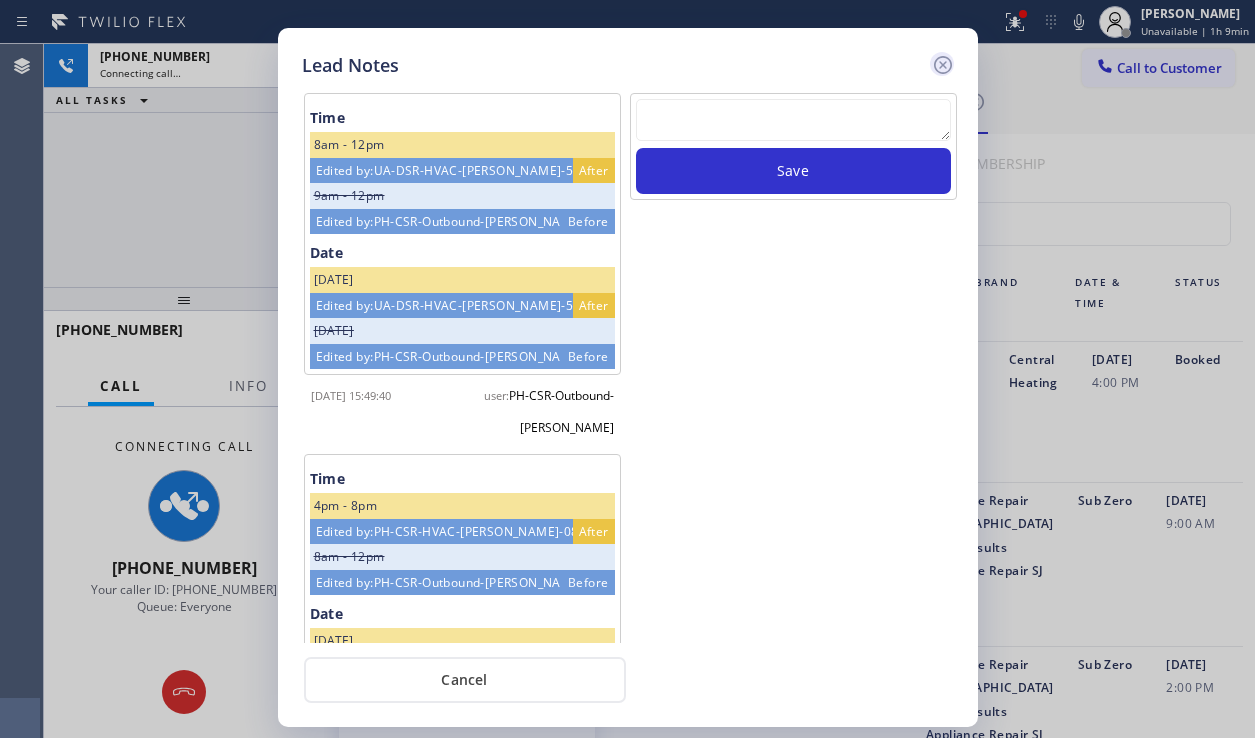click 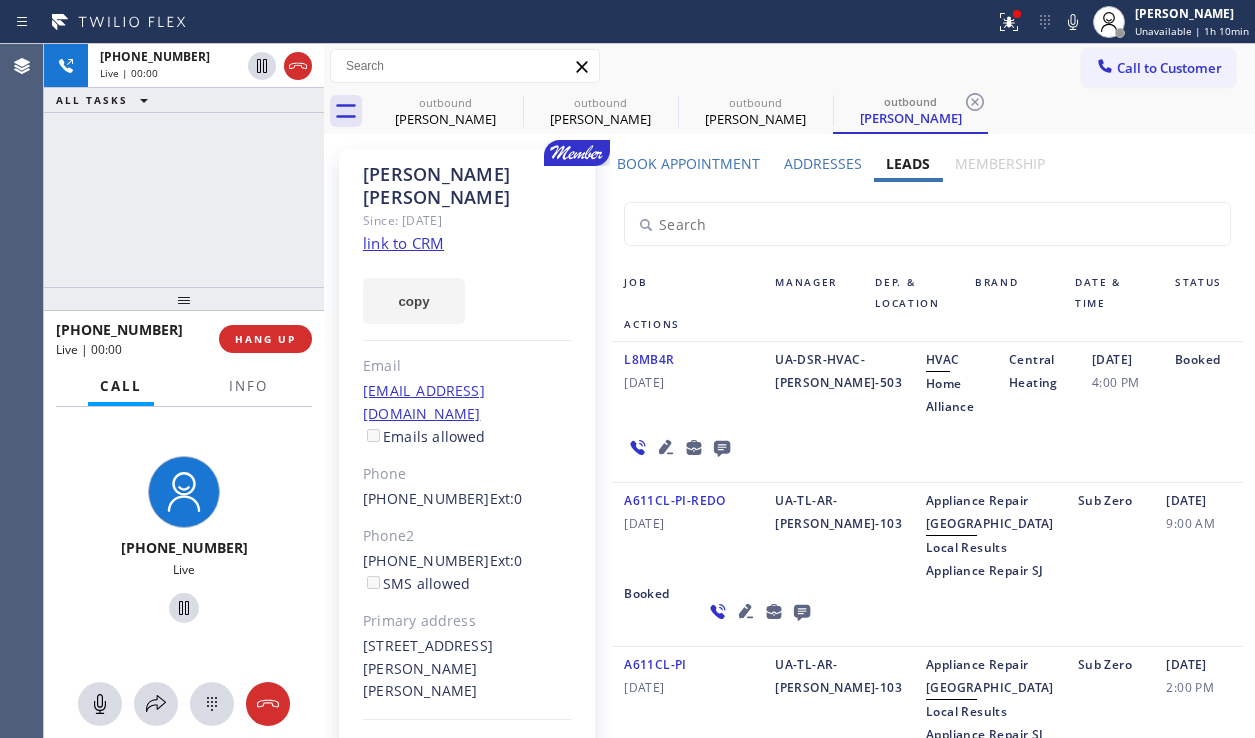 drag, startPoint x: 136, startPoint y: 210, endPoint x: 147, endPoint y: 216, distance: 12.529964 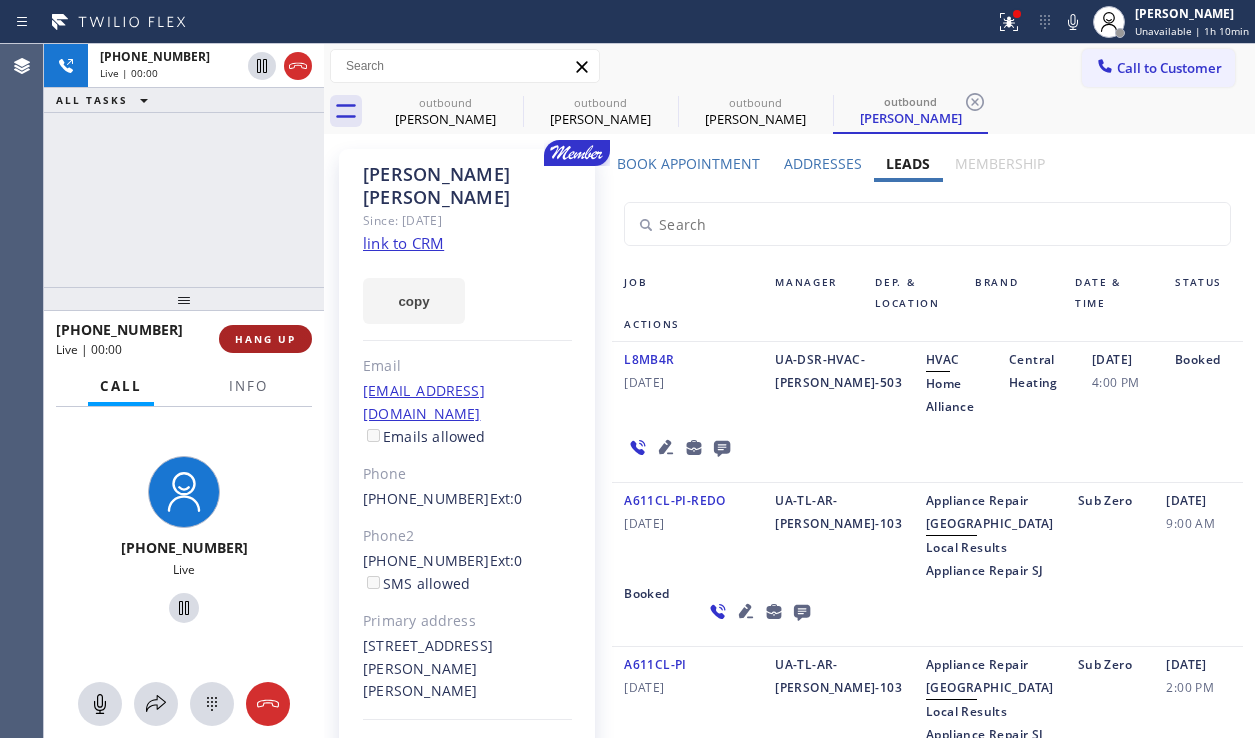 click on "HANG UP" at bounding box center (265, 339) 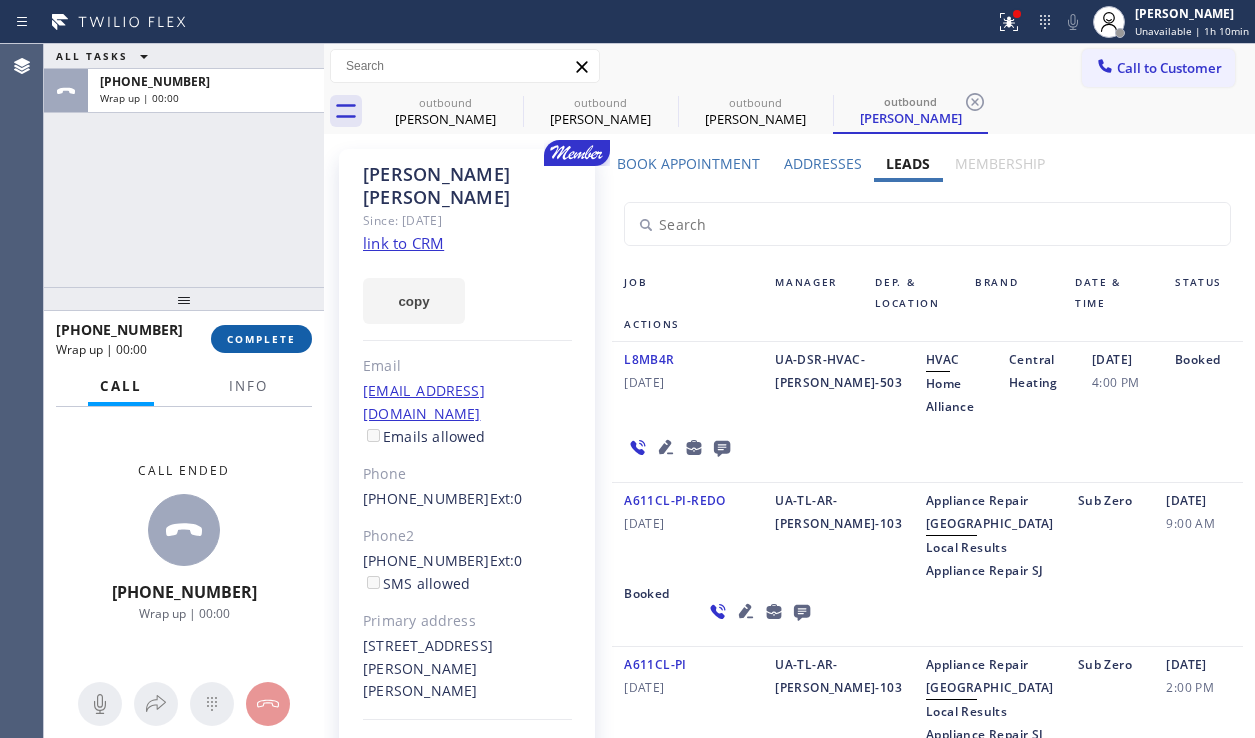 click on "COMPLETE" at bounding box center (261, 339) 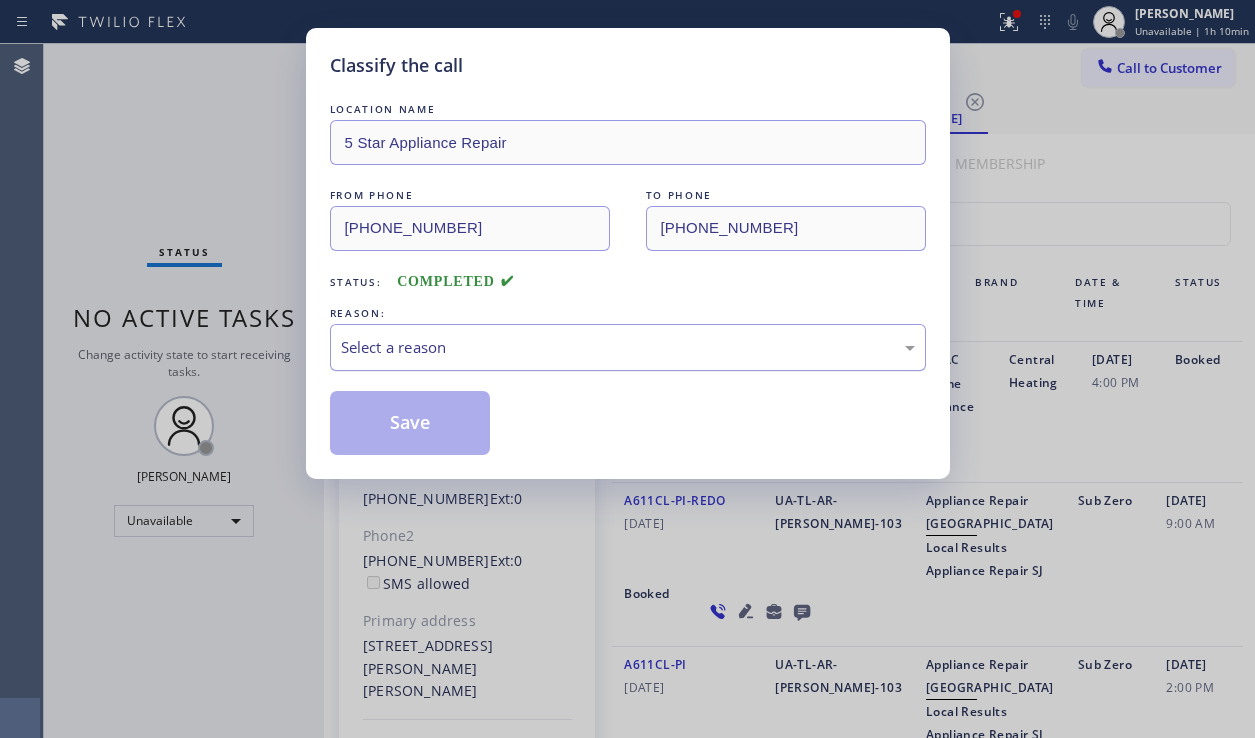 click on "Select a reason" at bounding box center (628, 347) 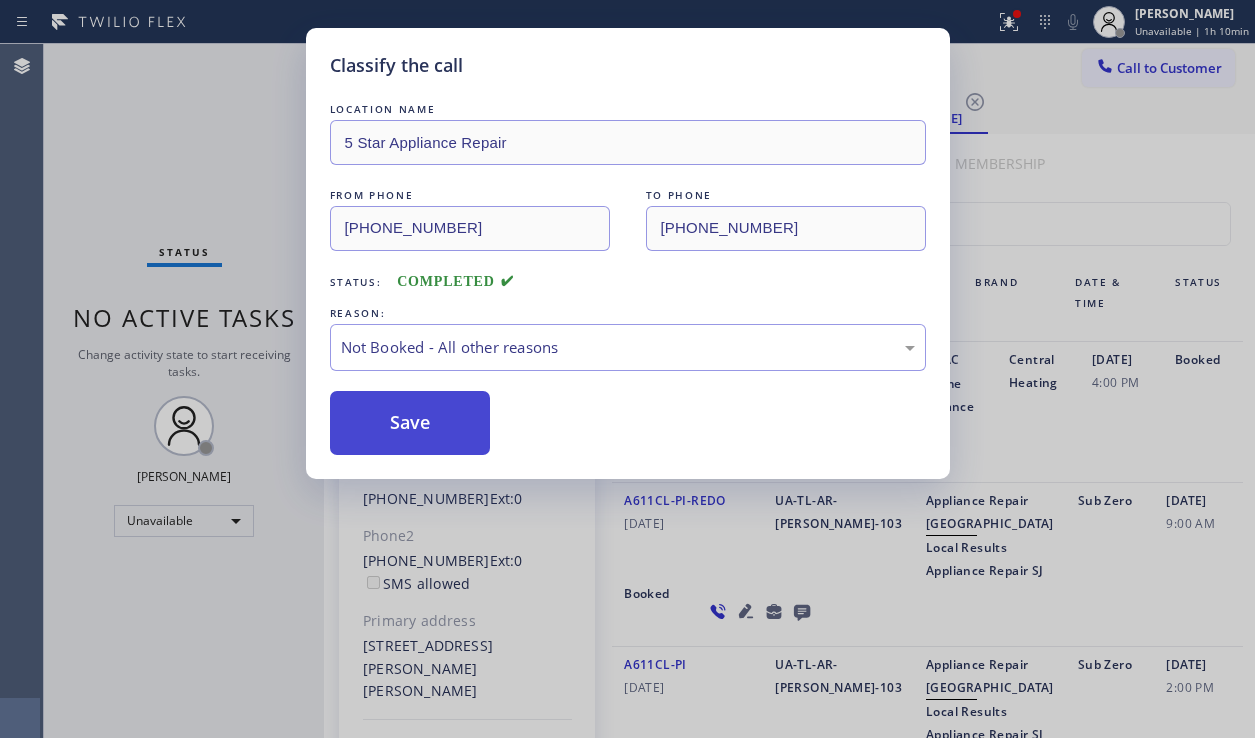 click on "Save" at bounding box center (410, 423) 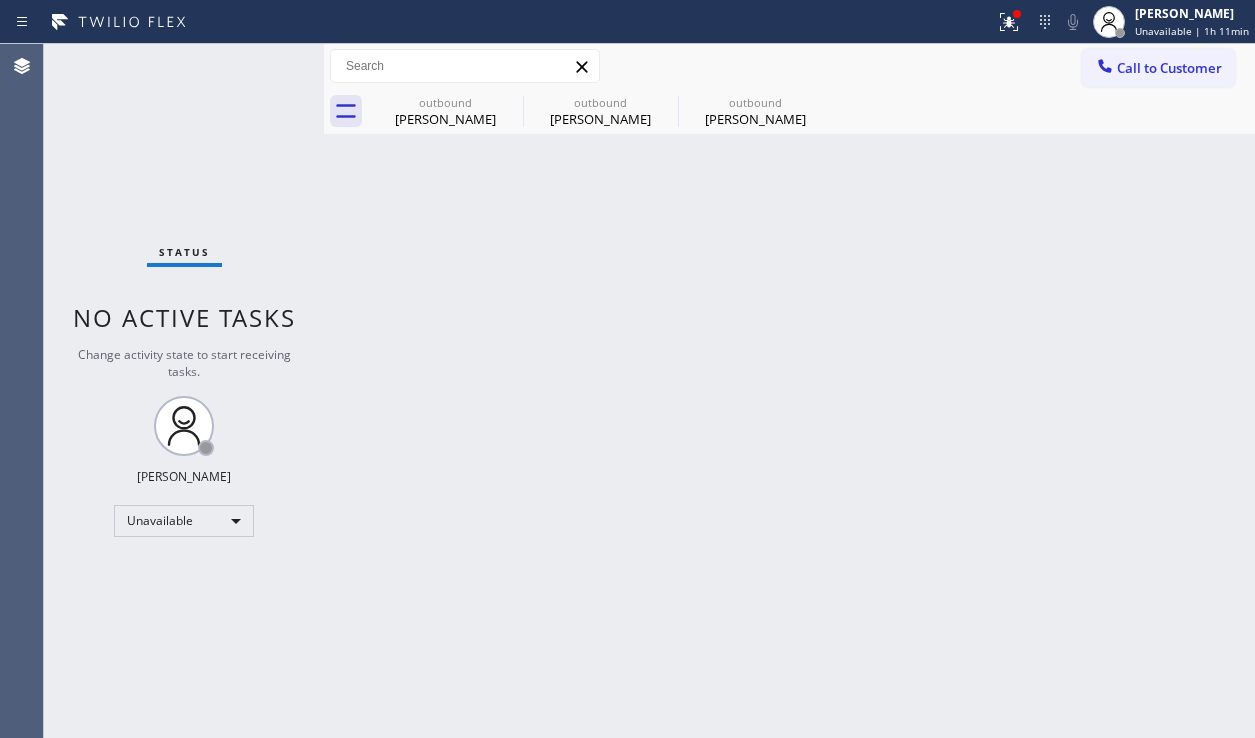 drag, startPoint x: 1249, startPoint y: 483, endPoint x: 1245, endPoint y: 472, distance: 11.7046995 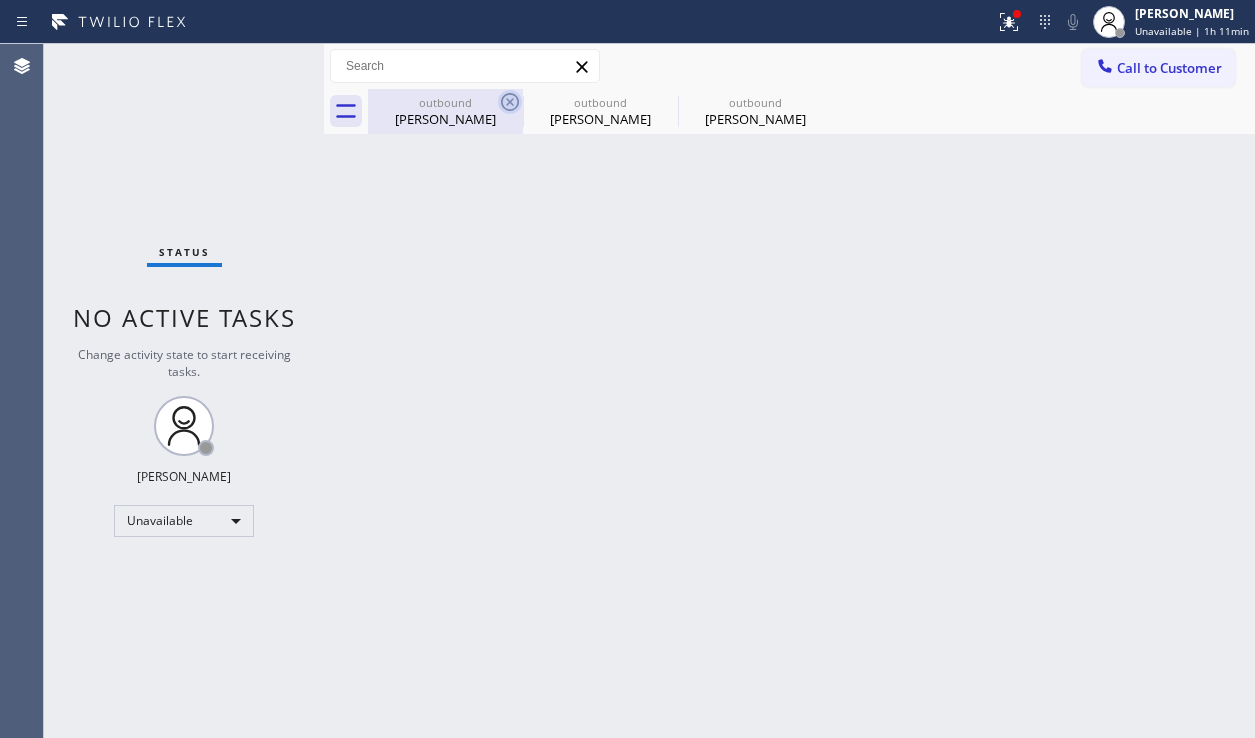 click 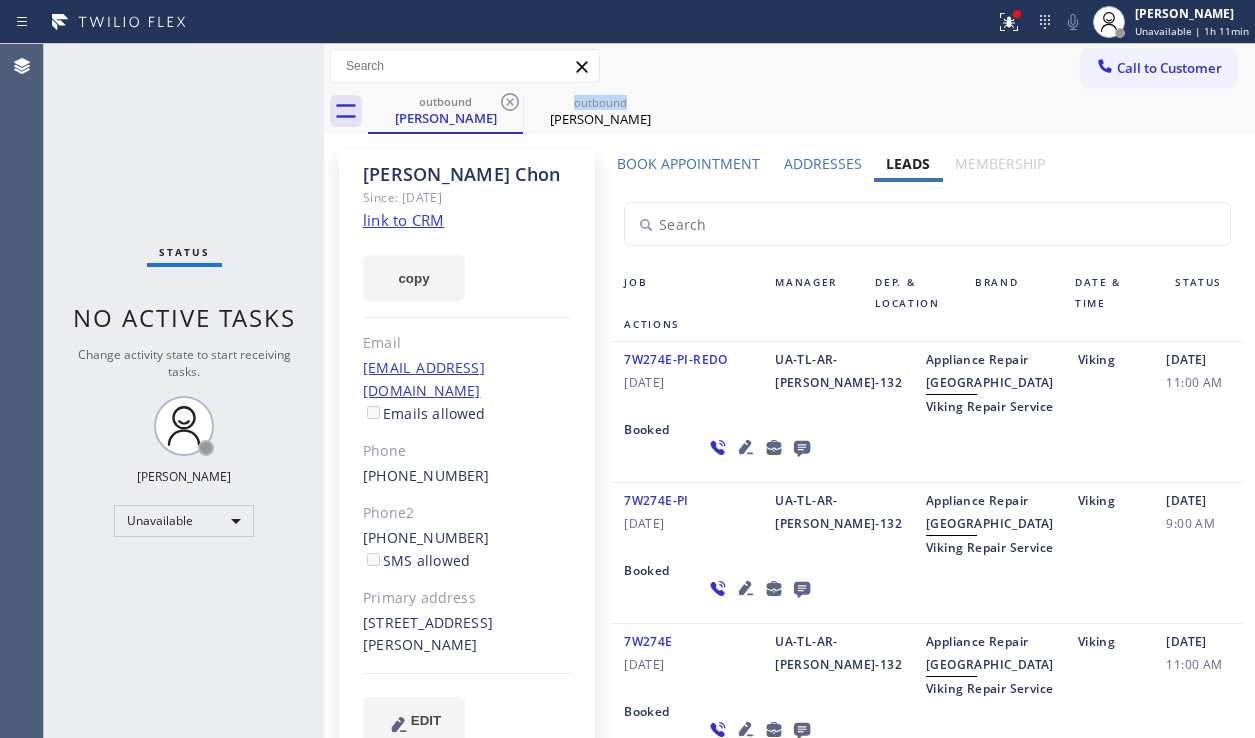 click 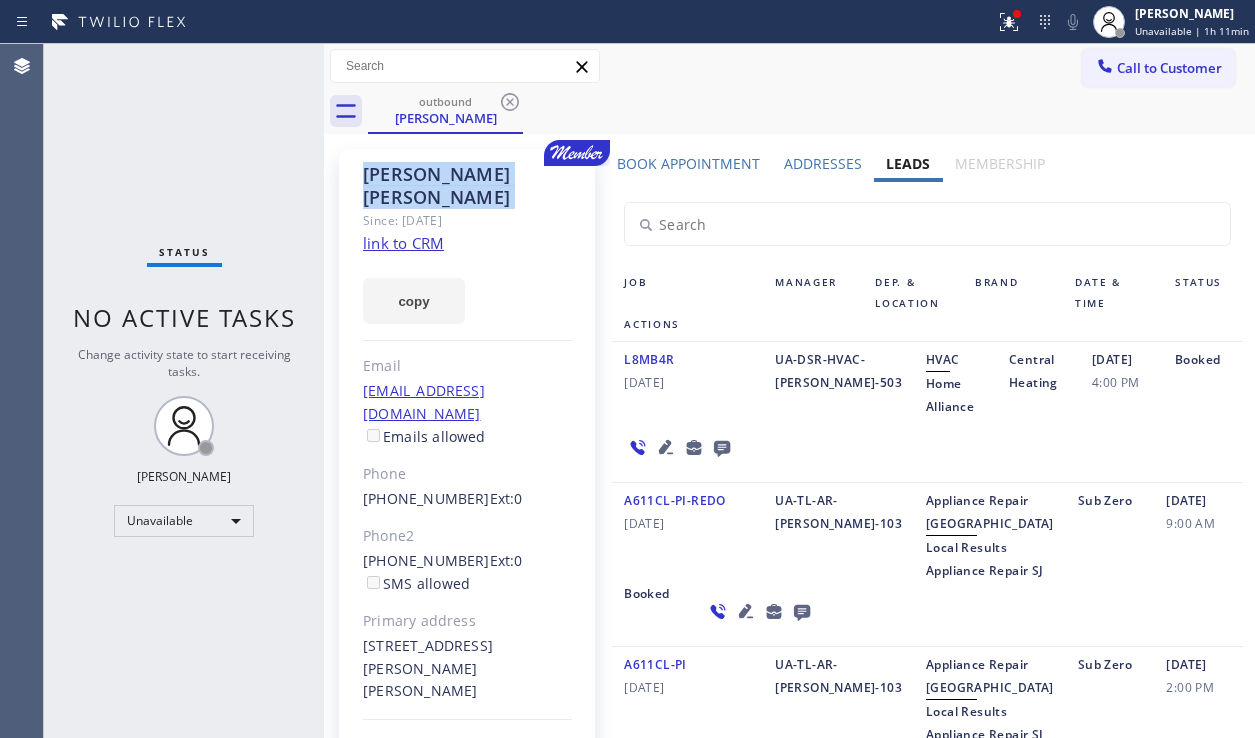 click 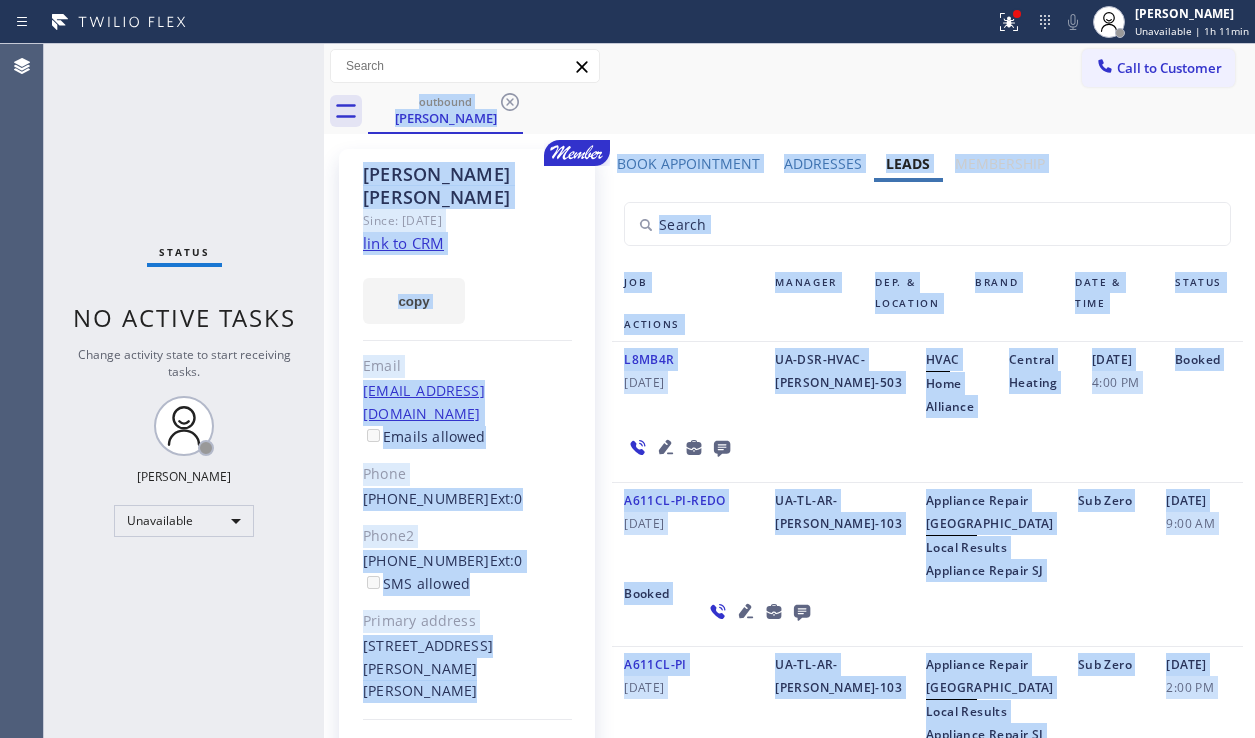 click on "outbound [PERSON_NAME]" at bounding box center [811, 111] 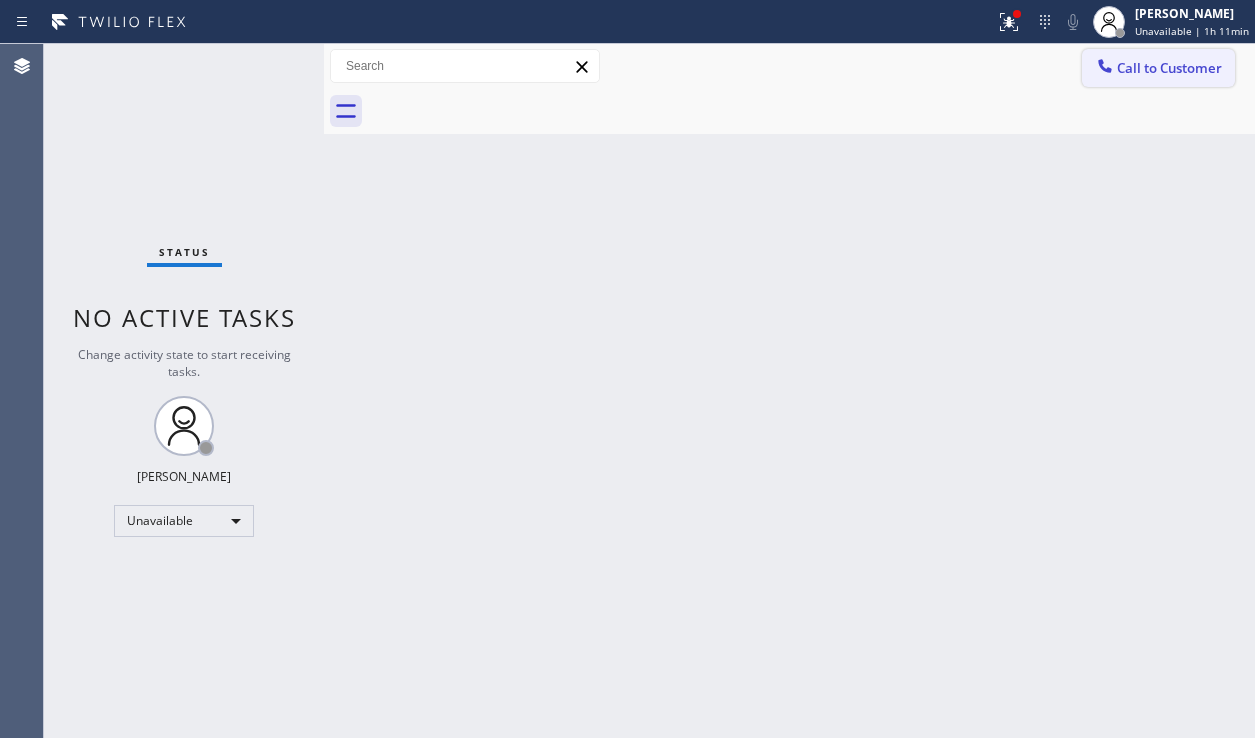 click on "Call to Customer" at bounding box center (1169, 68) 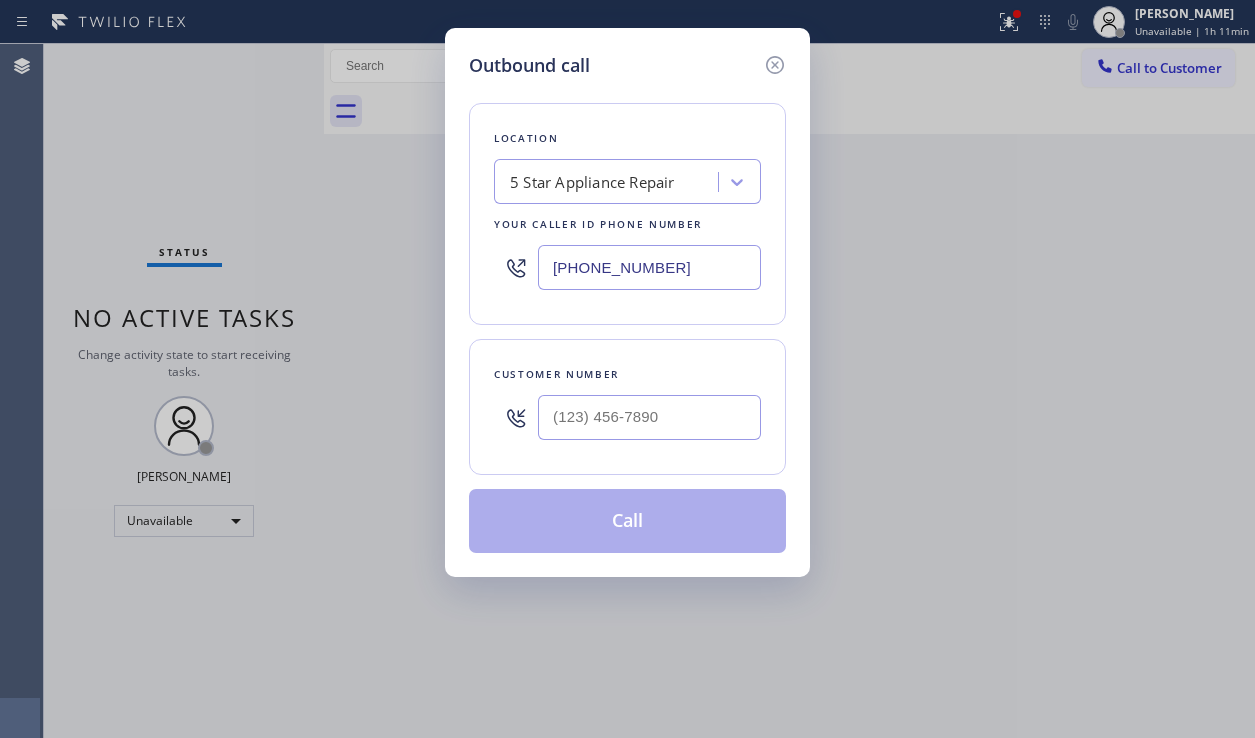 type on "(___) ___-____" 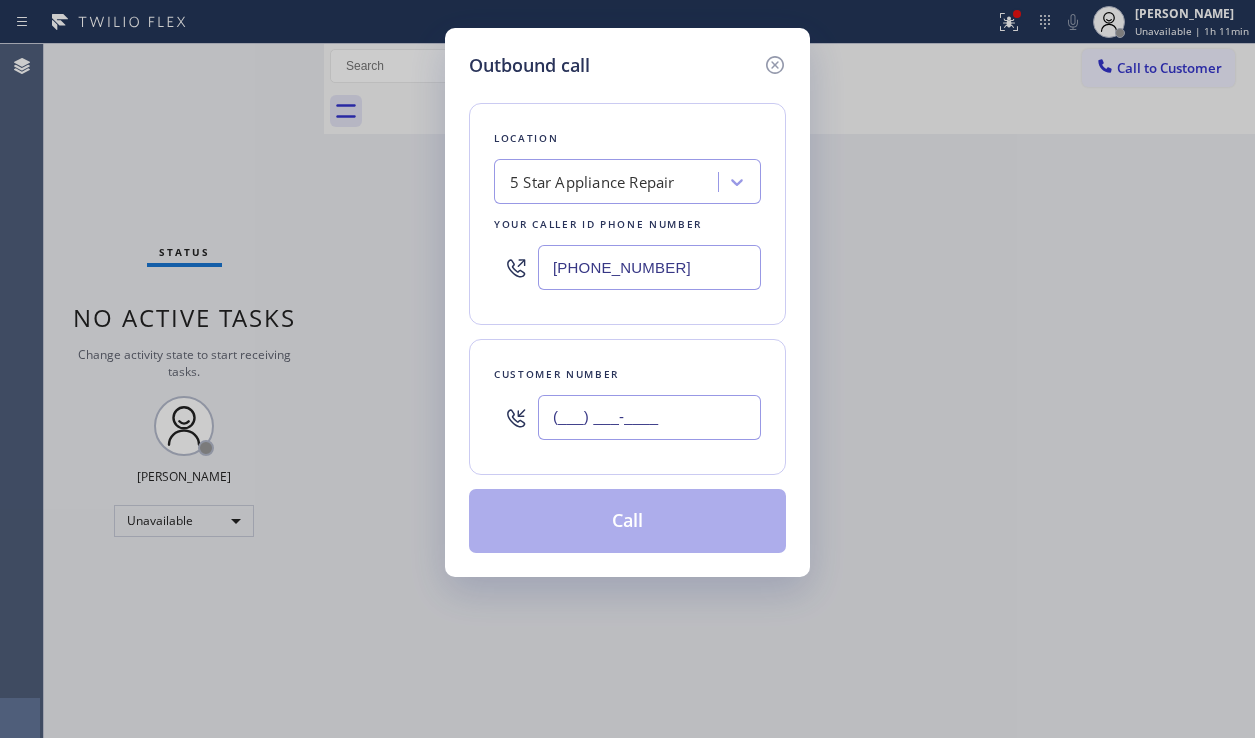 click on "(___) ___-____" at bounding box center [649, 417] 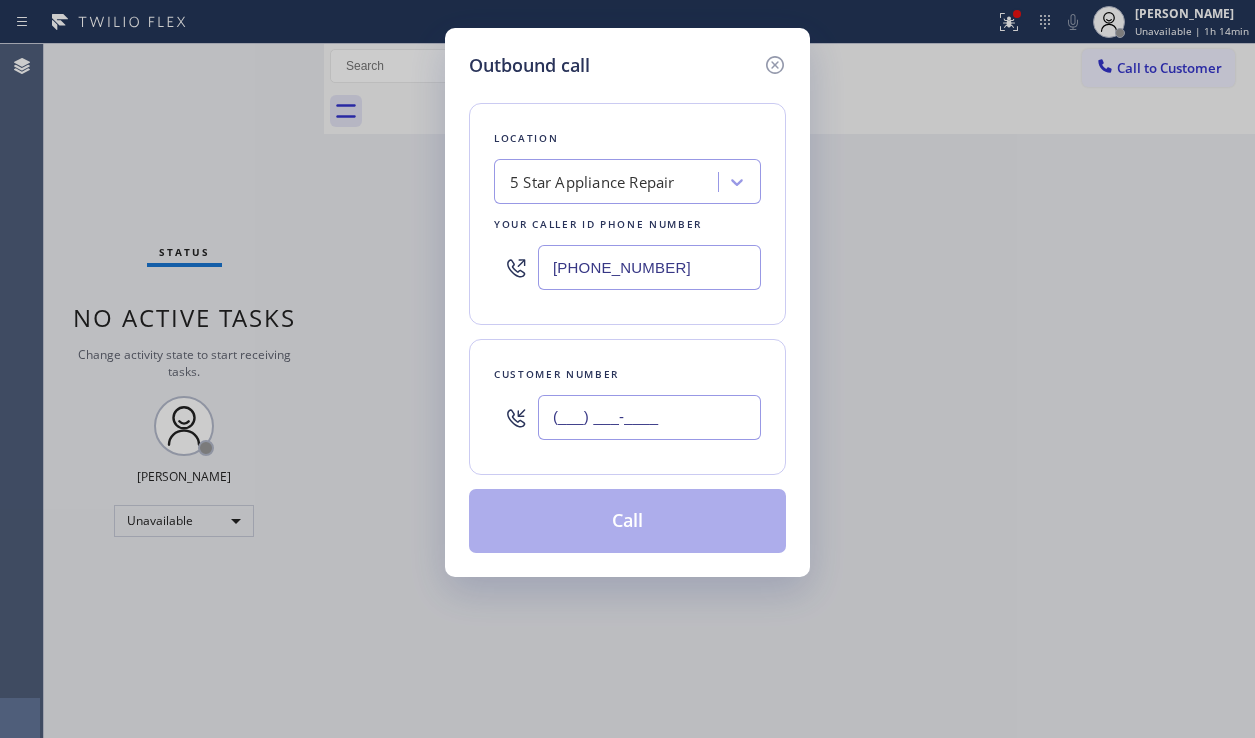 paste on "312) 953-7800" 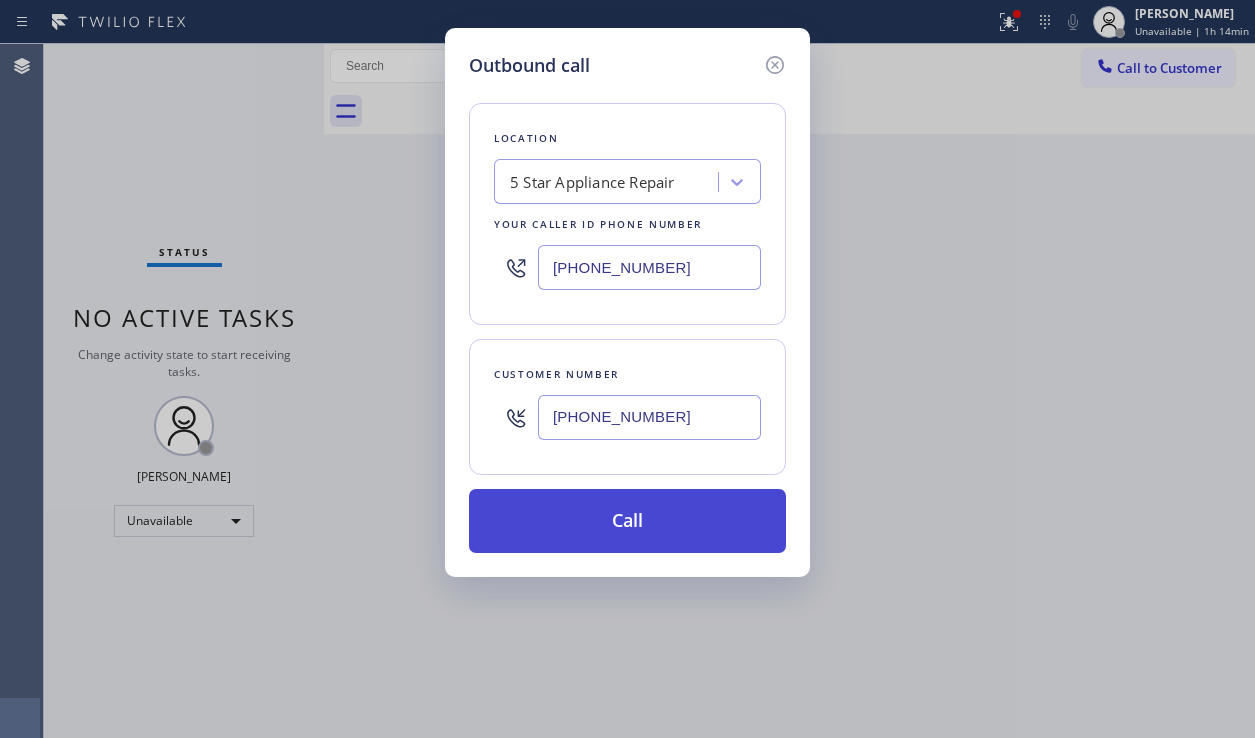 type on "[PHONE_NUMBER]" 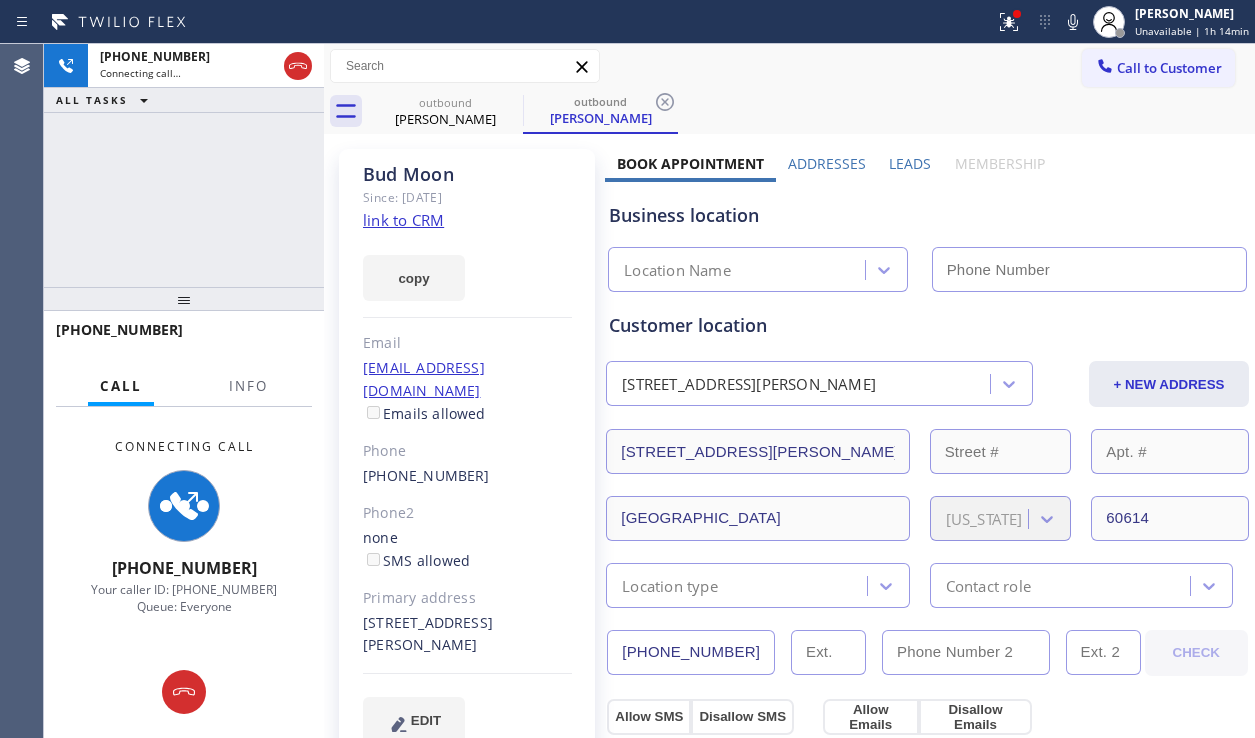 type on "[PHONE_NUMBER]" 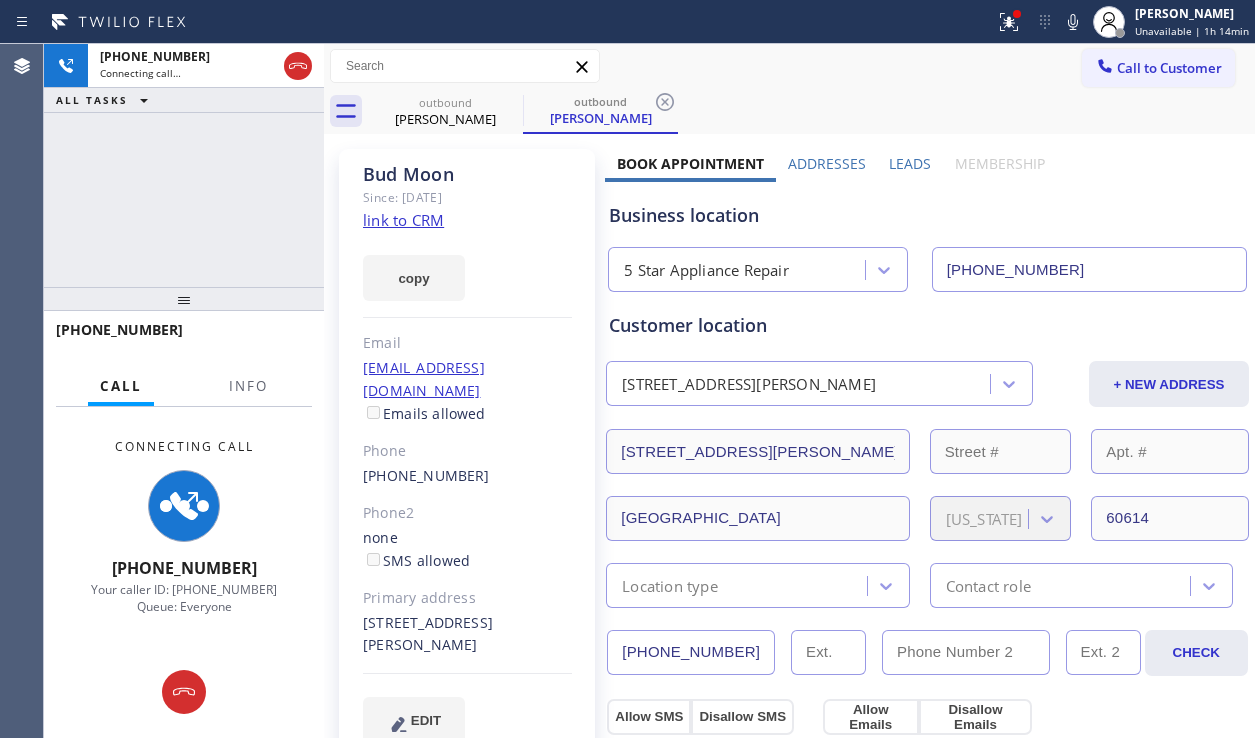 click on "Leads" at bounding box center (910, 163) 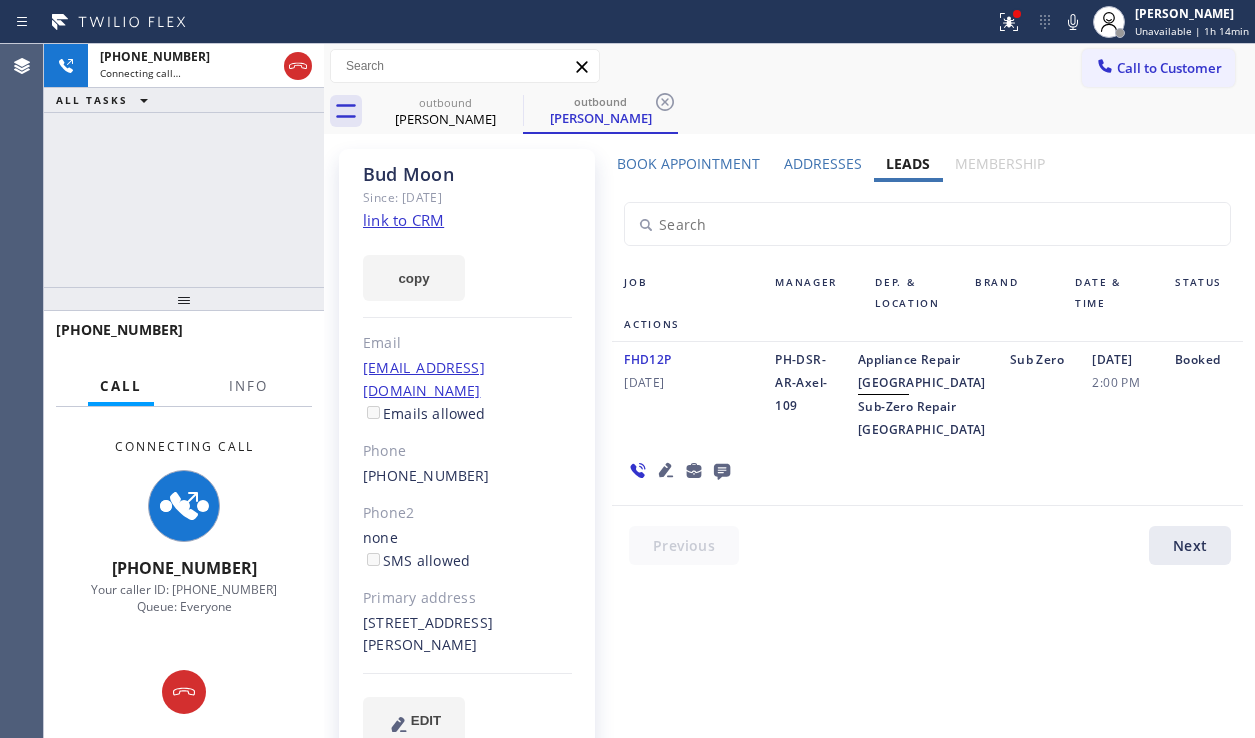 click 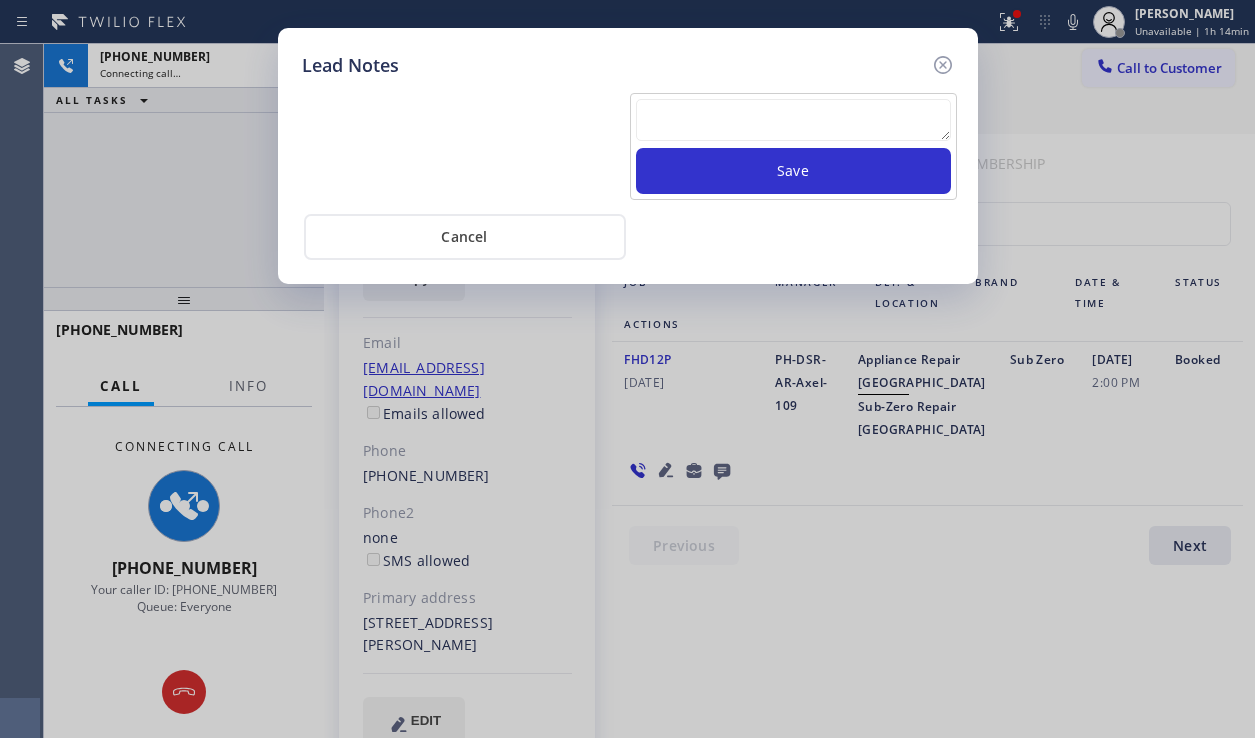click at bounding box center [793, 120] 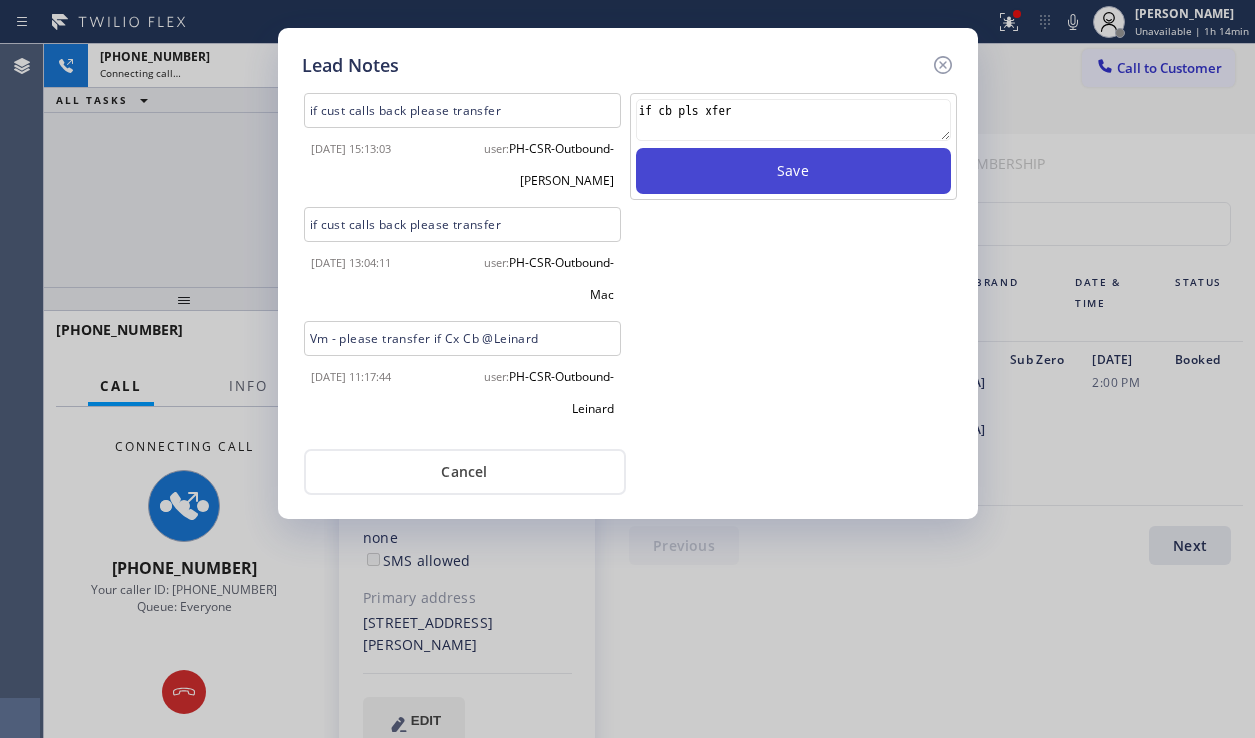type on "if cb pls xfer" 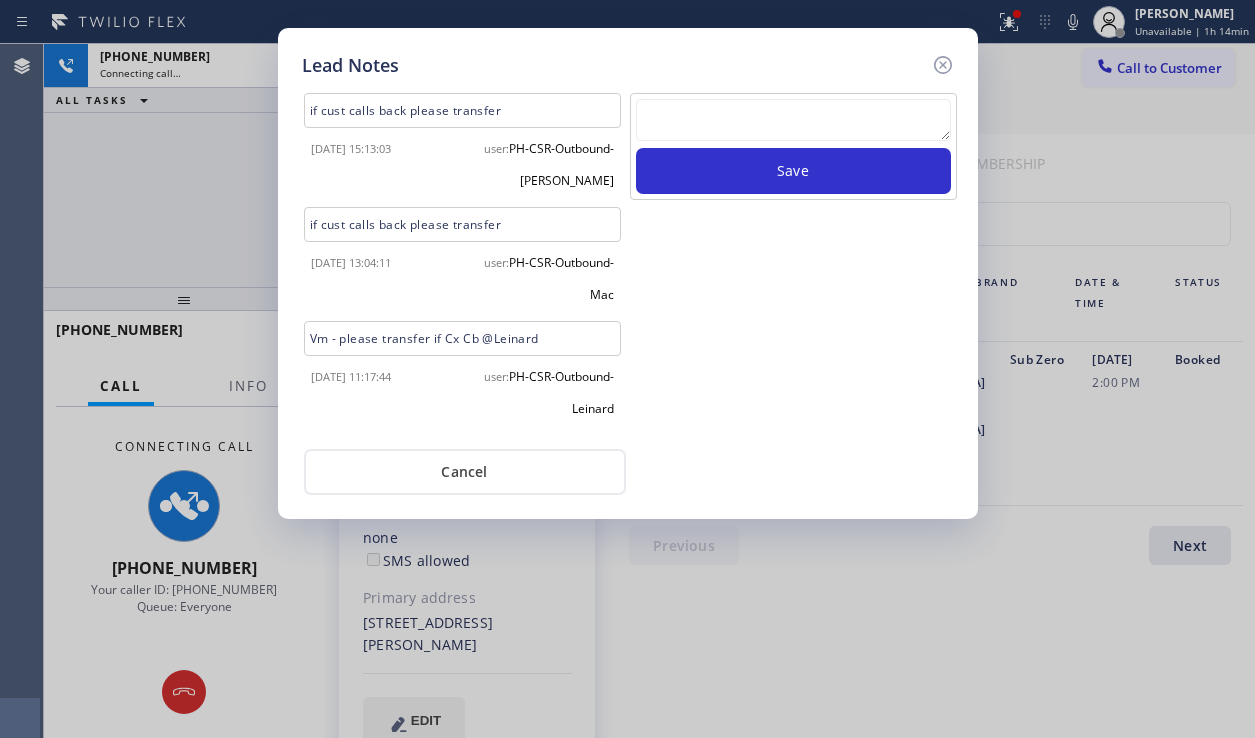 click on "Lead Notes" at bounding box center [628, 65] 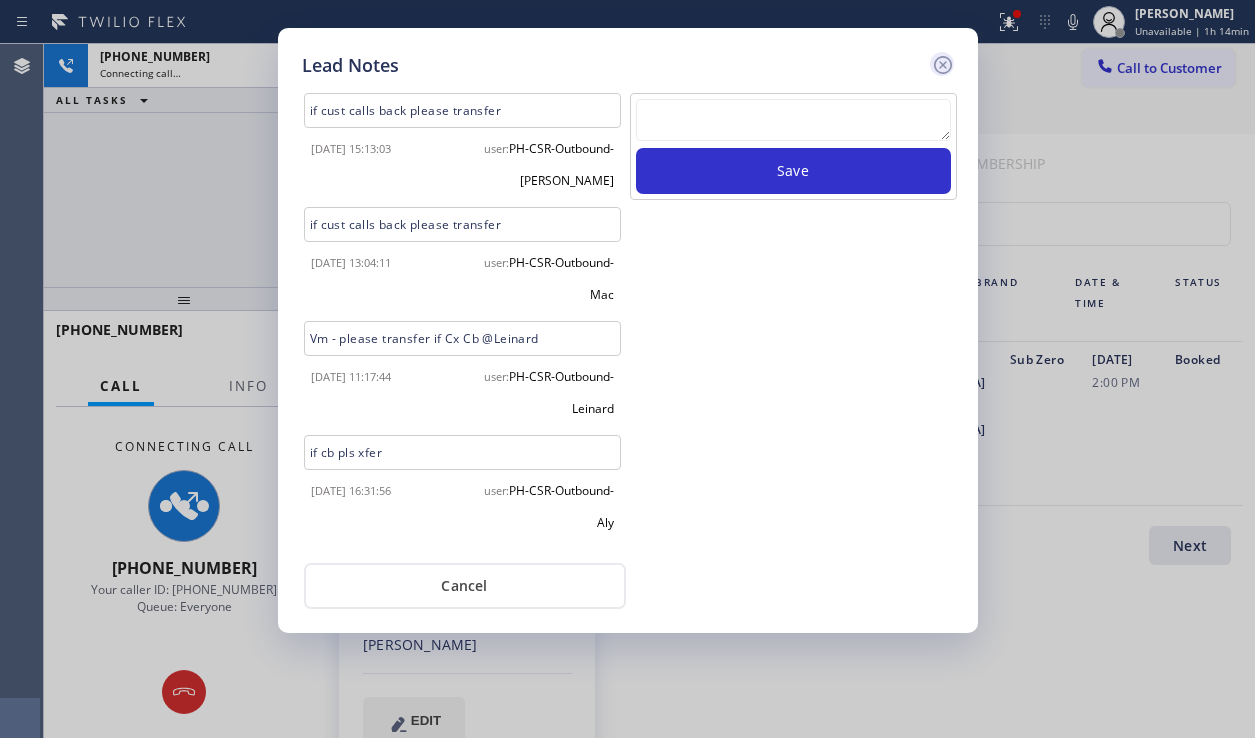 click 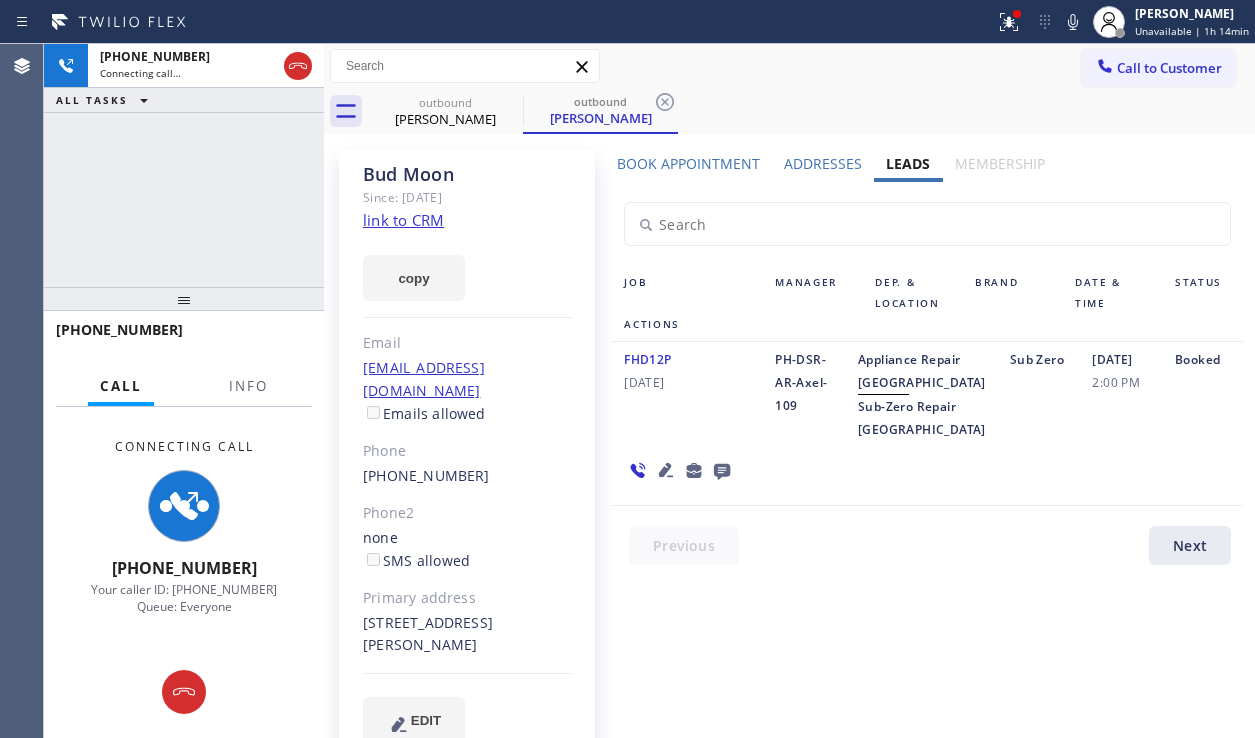 click on "Booked" at bounding box center [1203, 394] 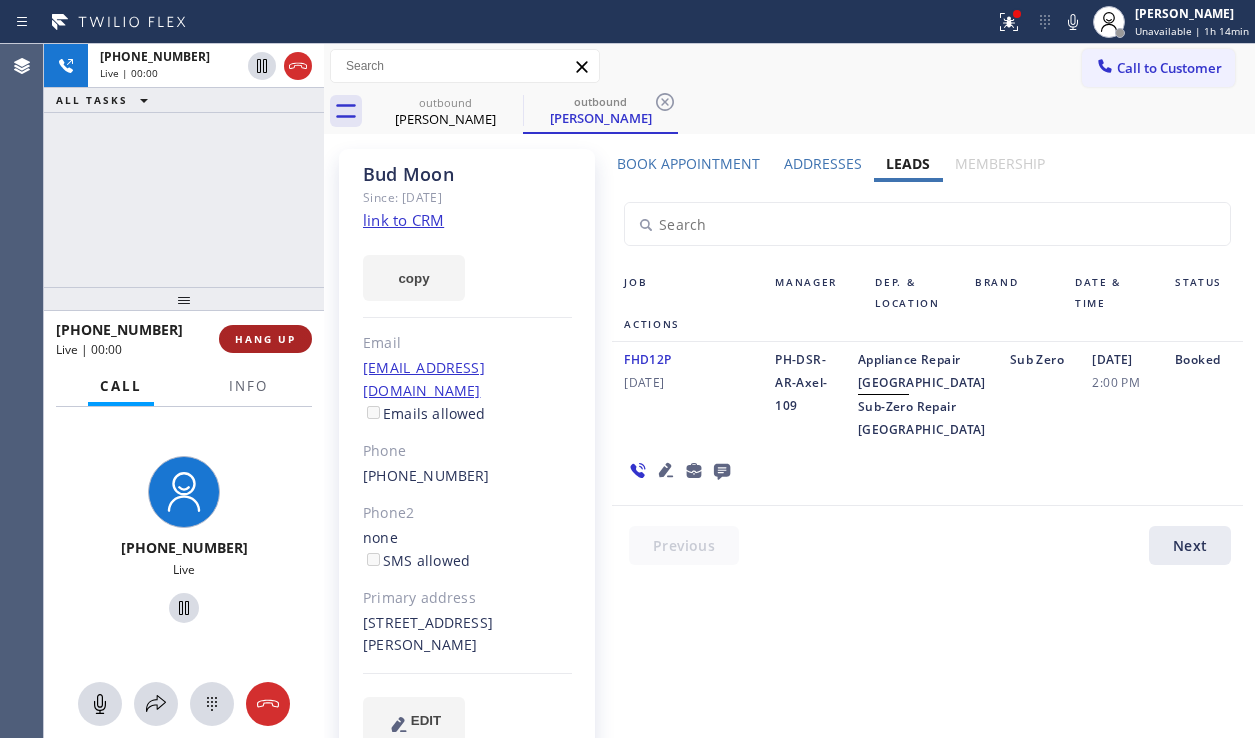 click on "HANG UP" at bounding box center [265, 339] 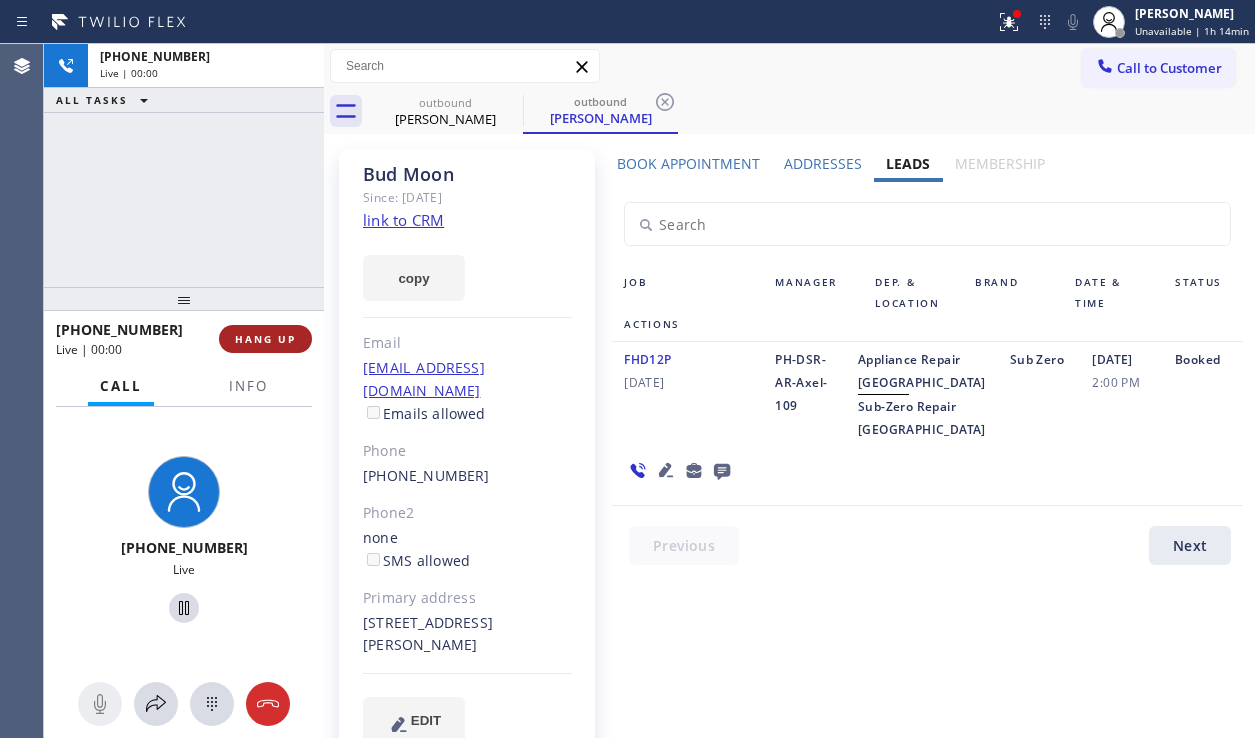 click on "HANG UP" at bounding box center [265, 339] 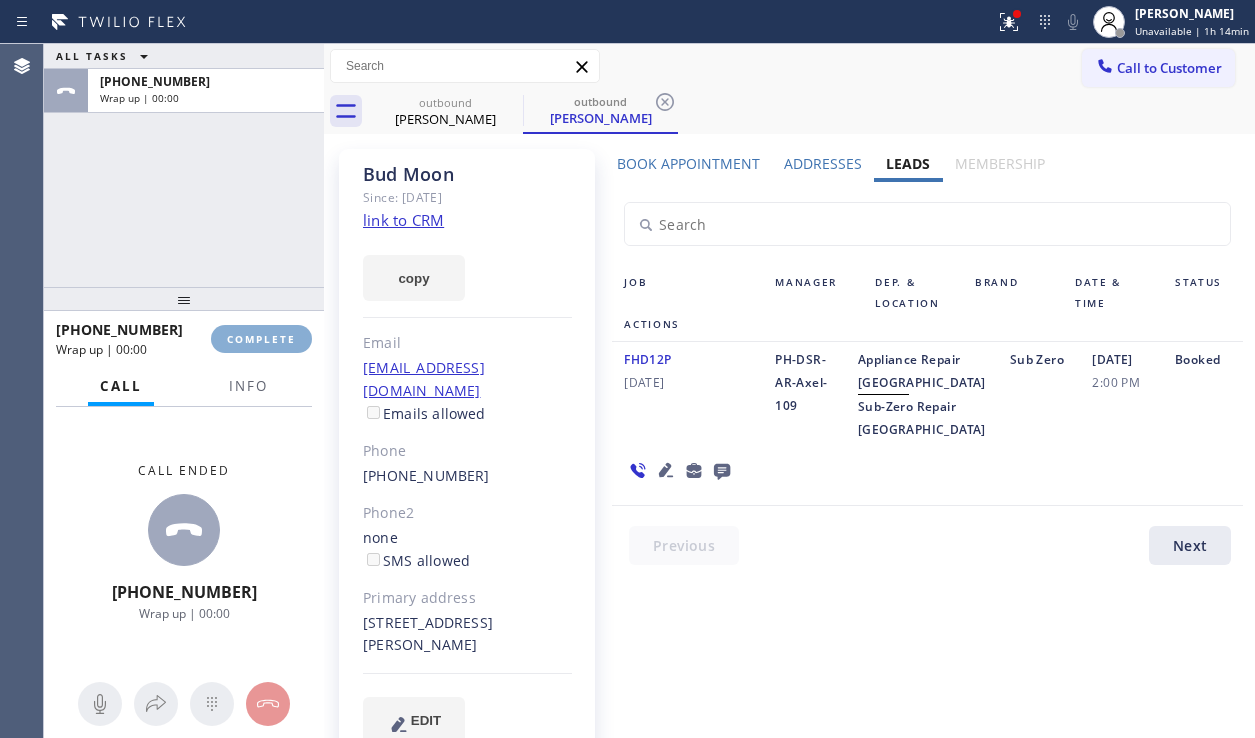 click on "COMPLETE" at bounding box center [261, 339] 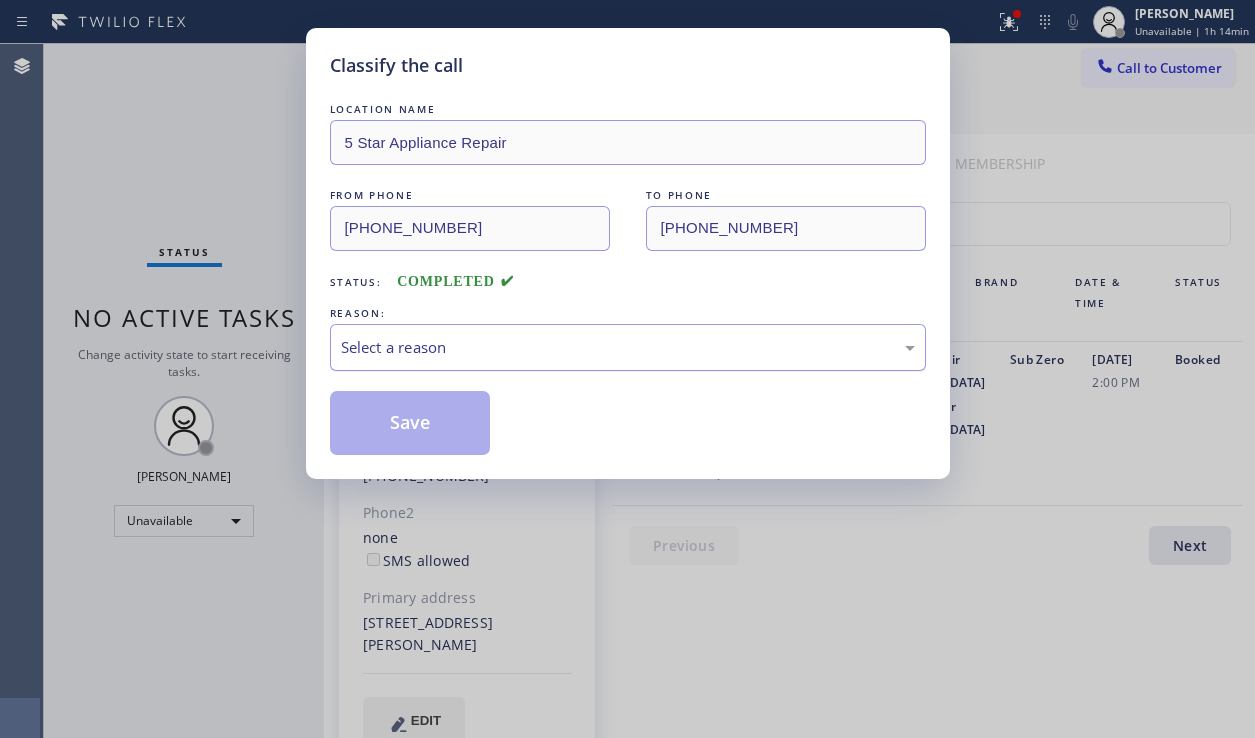click on "Select a reason" at bounding box center (628, 347) 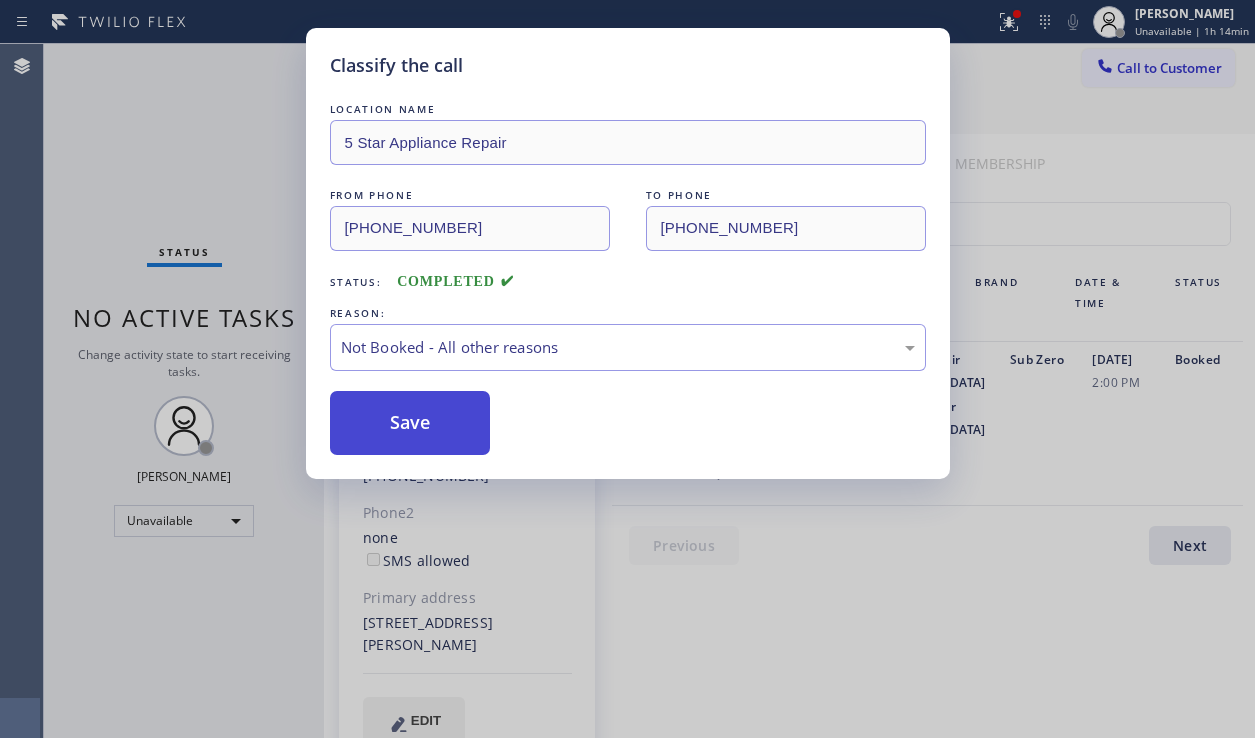 click on "Save" at bounding box center (410, 423) 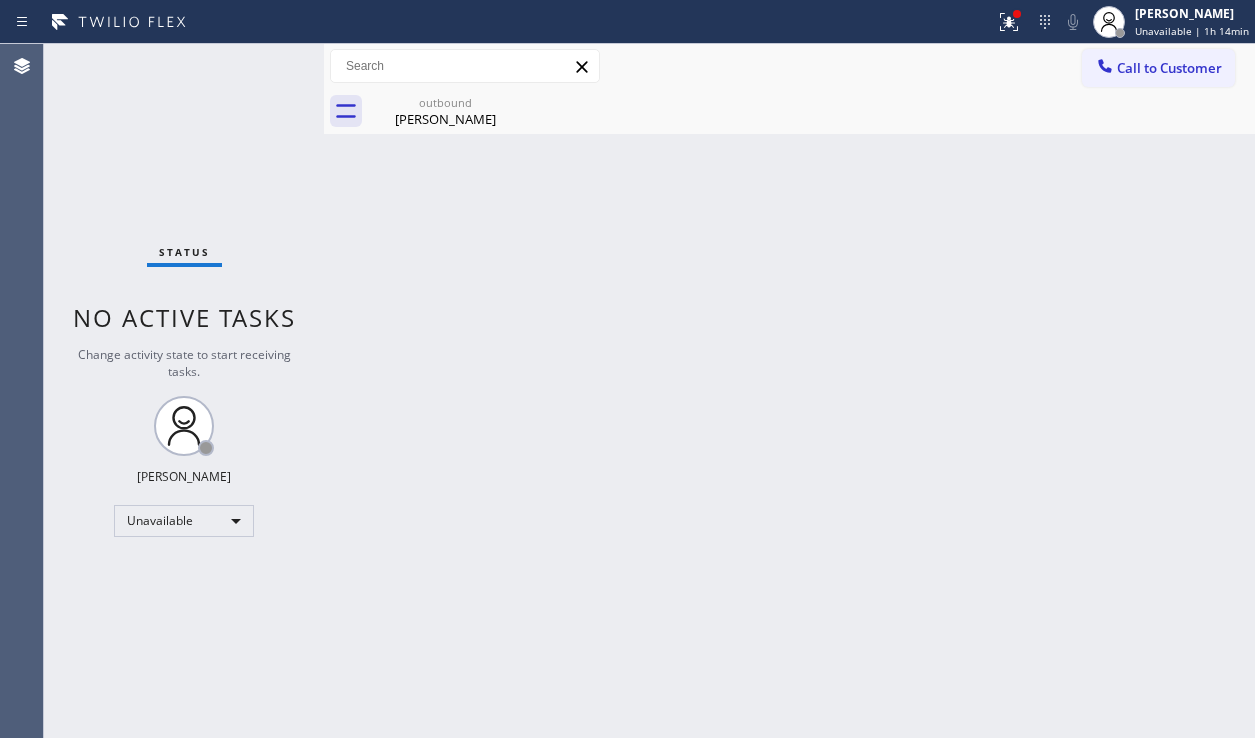 click on "Call to Customer" at bounding box center [1169, 68] 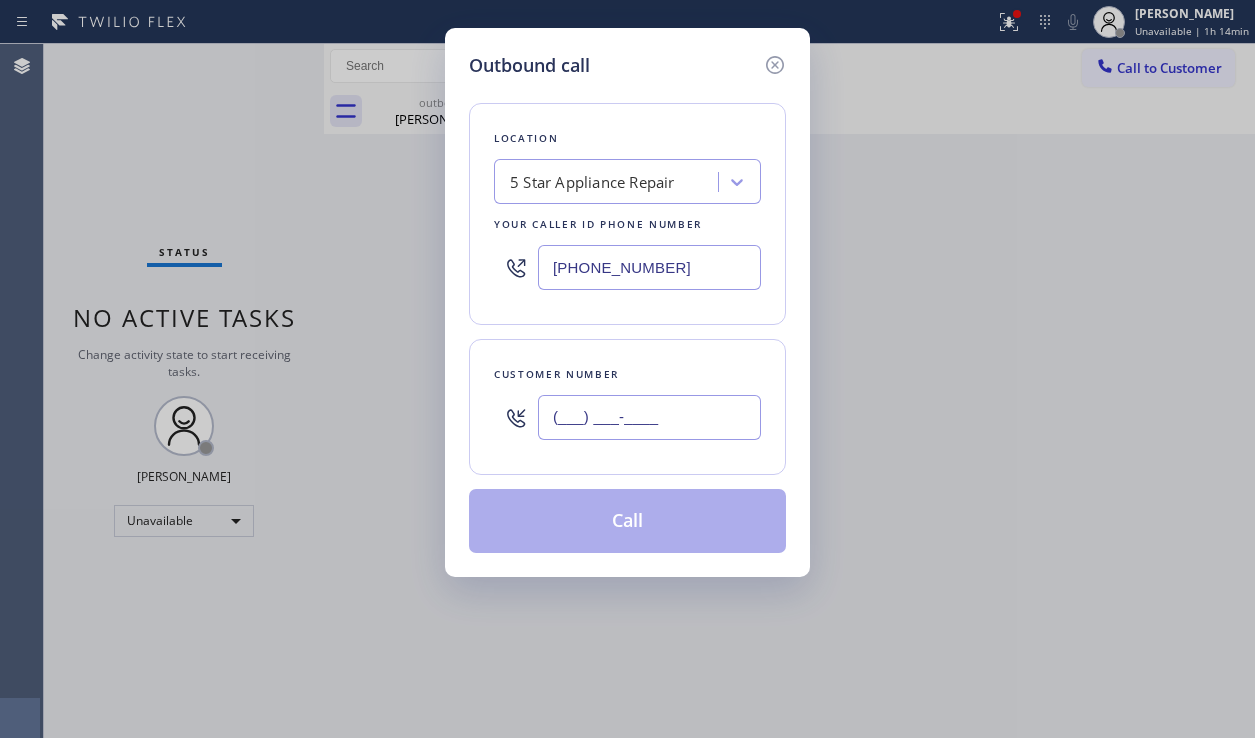 click on "(___) ___-____" at bounding box center (649, 417) 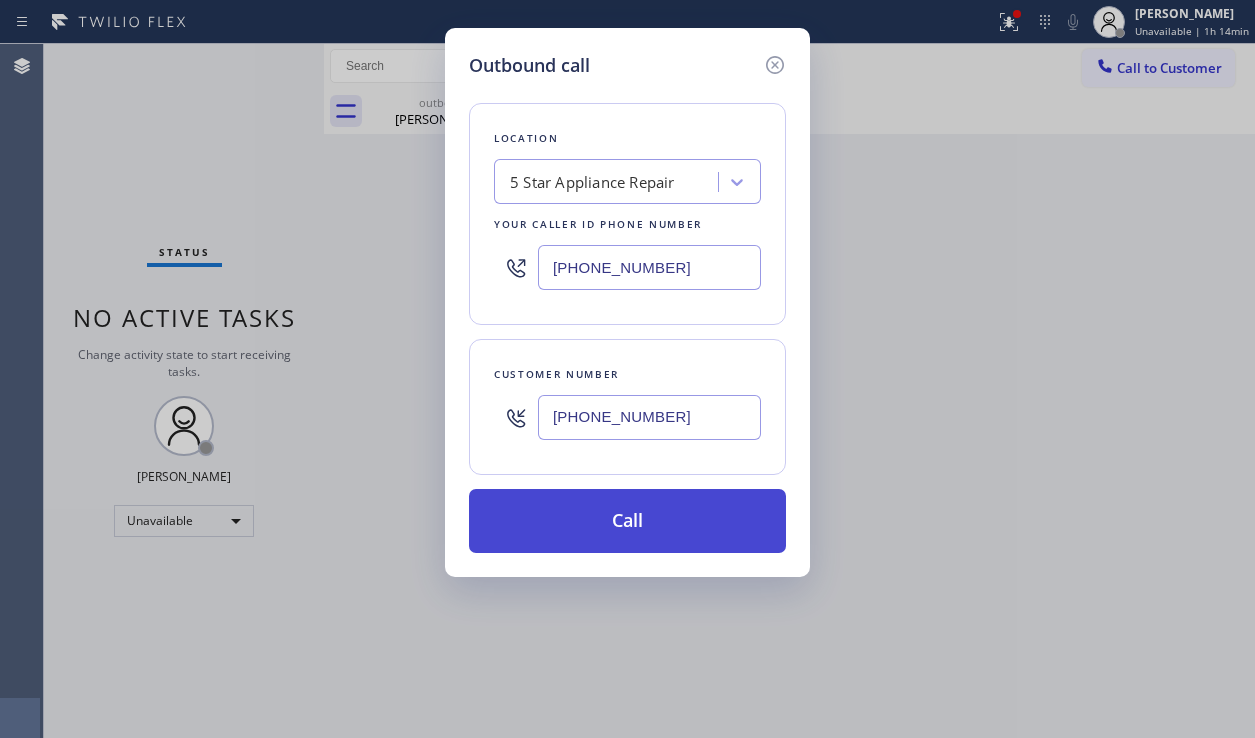 type on "[PHONE_NUMBER]" 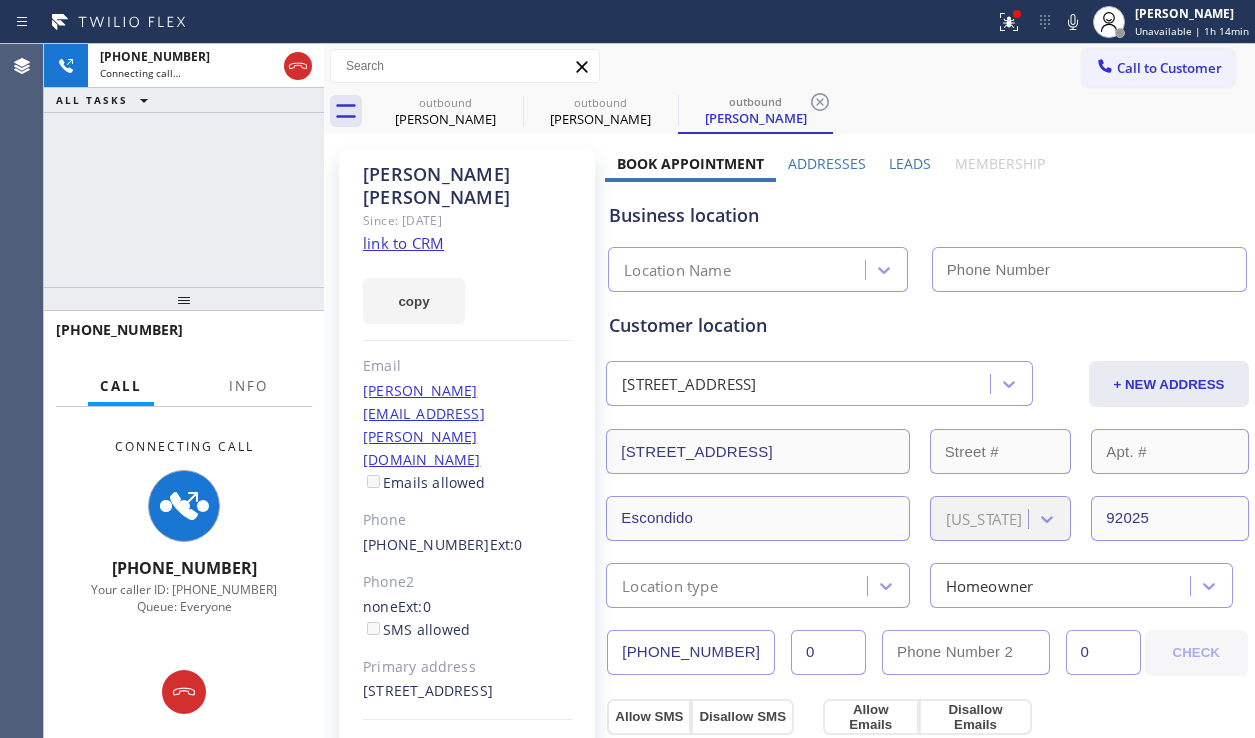 type on "[PHONE_NUMBER]" 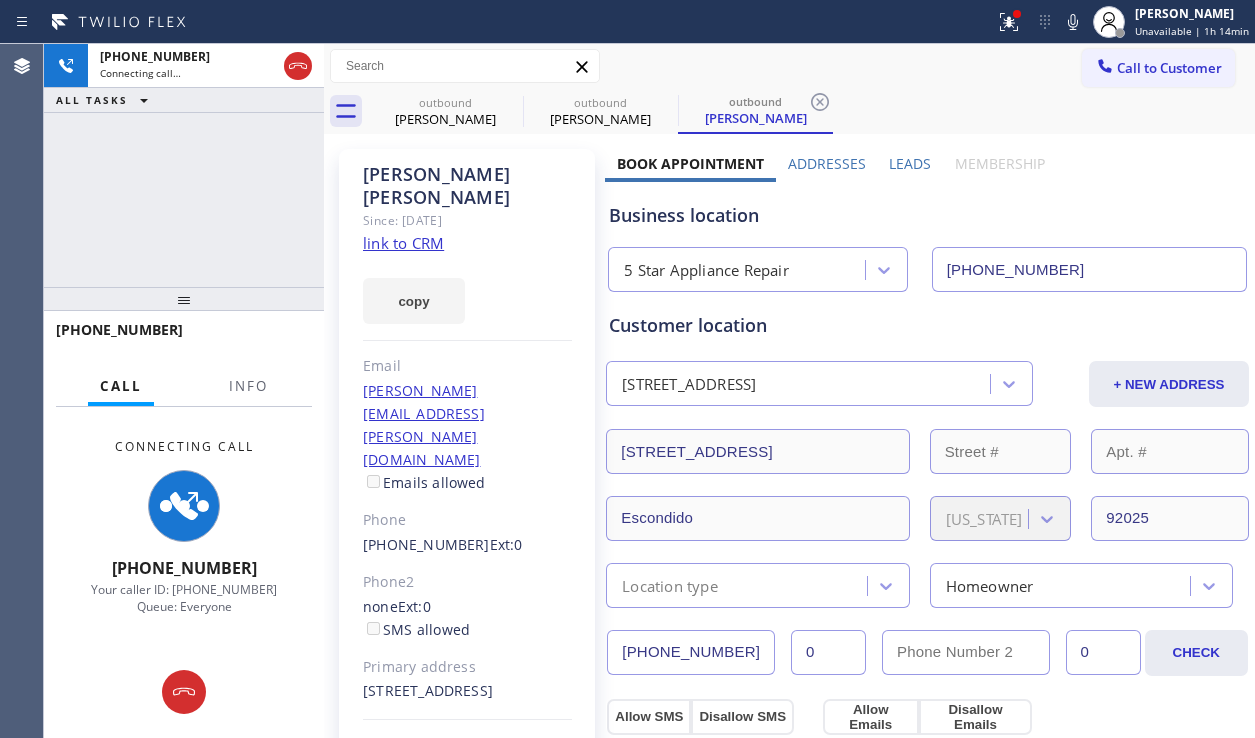 click on "Leads" at bounding box center [910, 163] 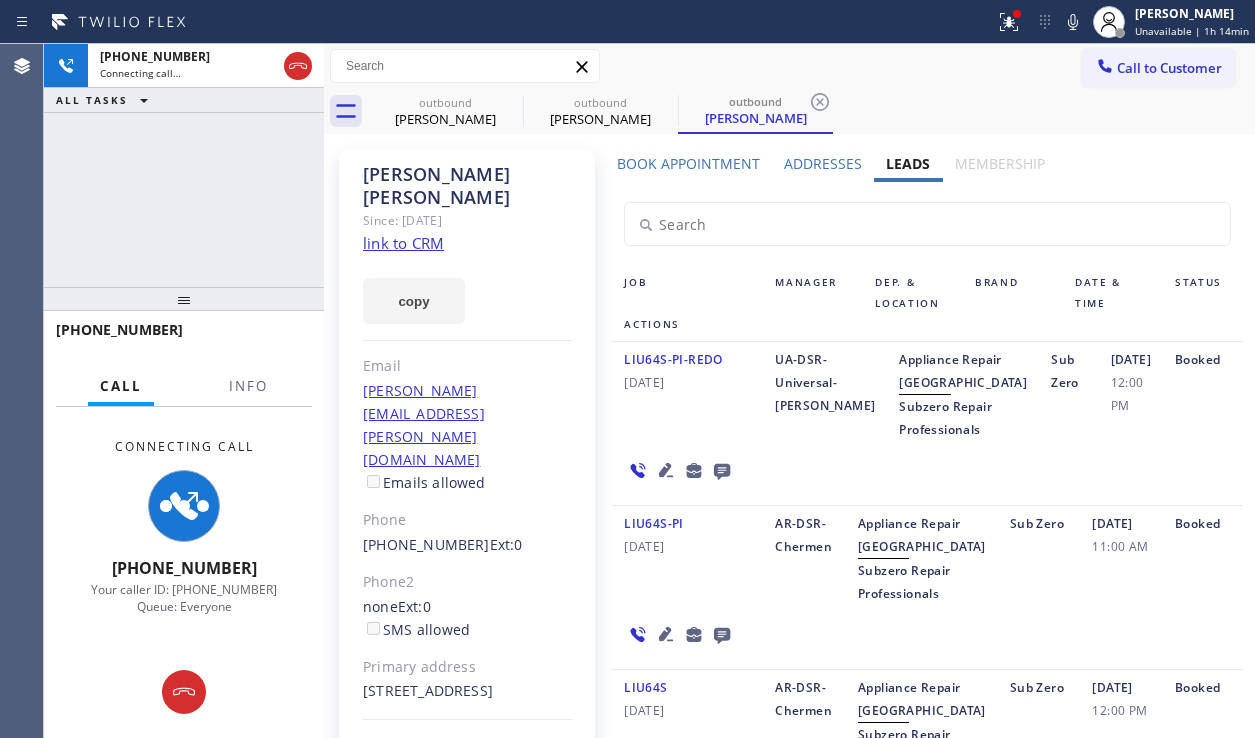 click 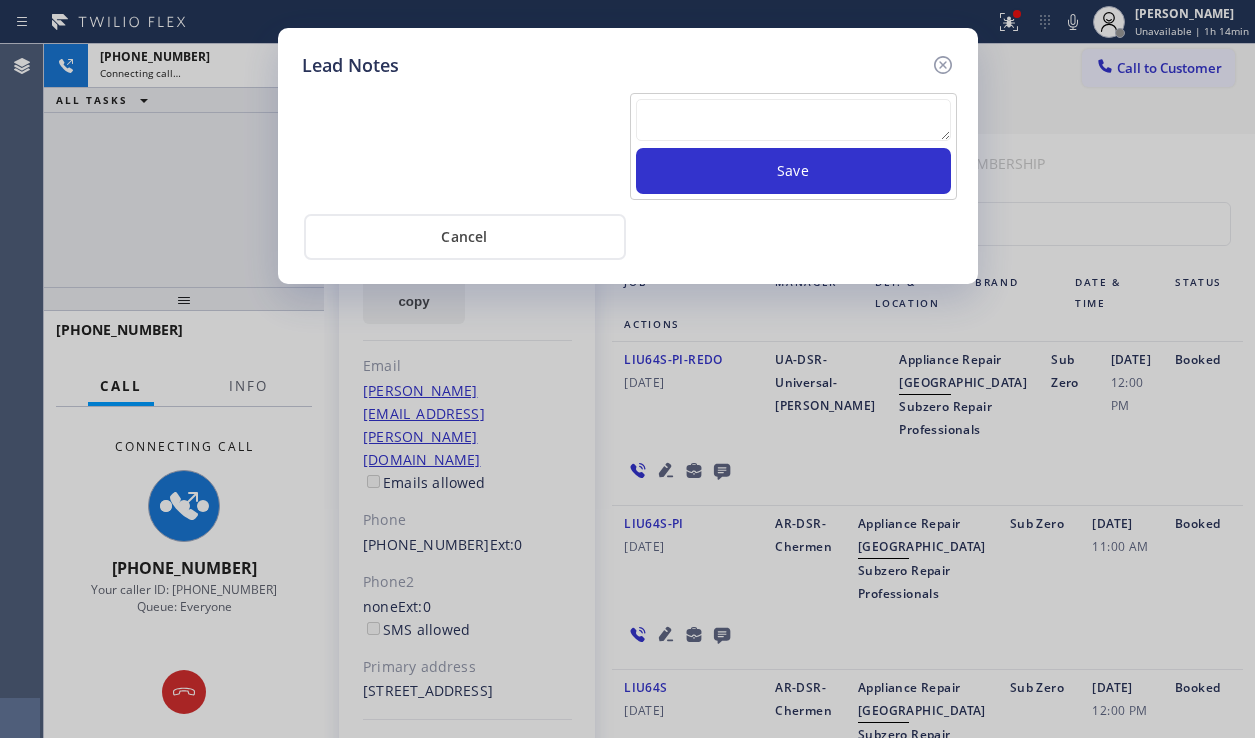 click at bounding box center (793, 120) 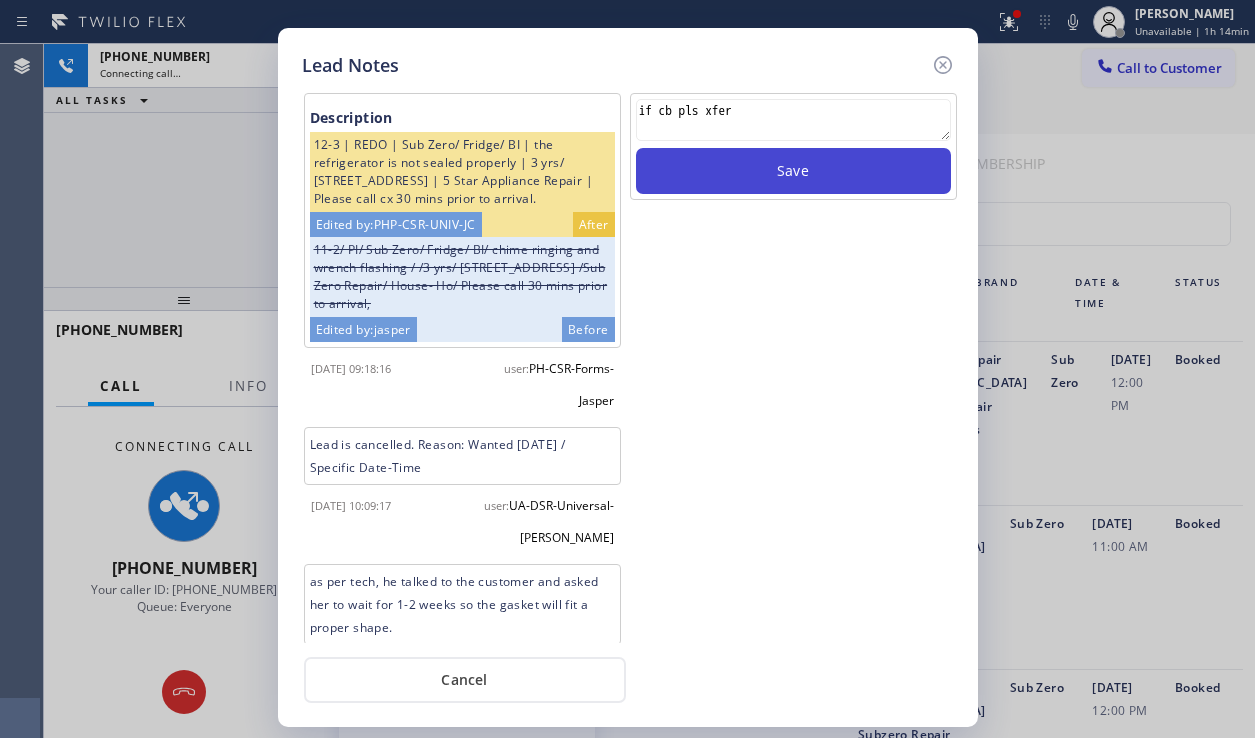 type on "if cb pls xfer" 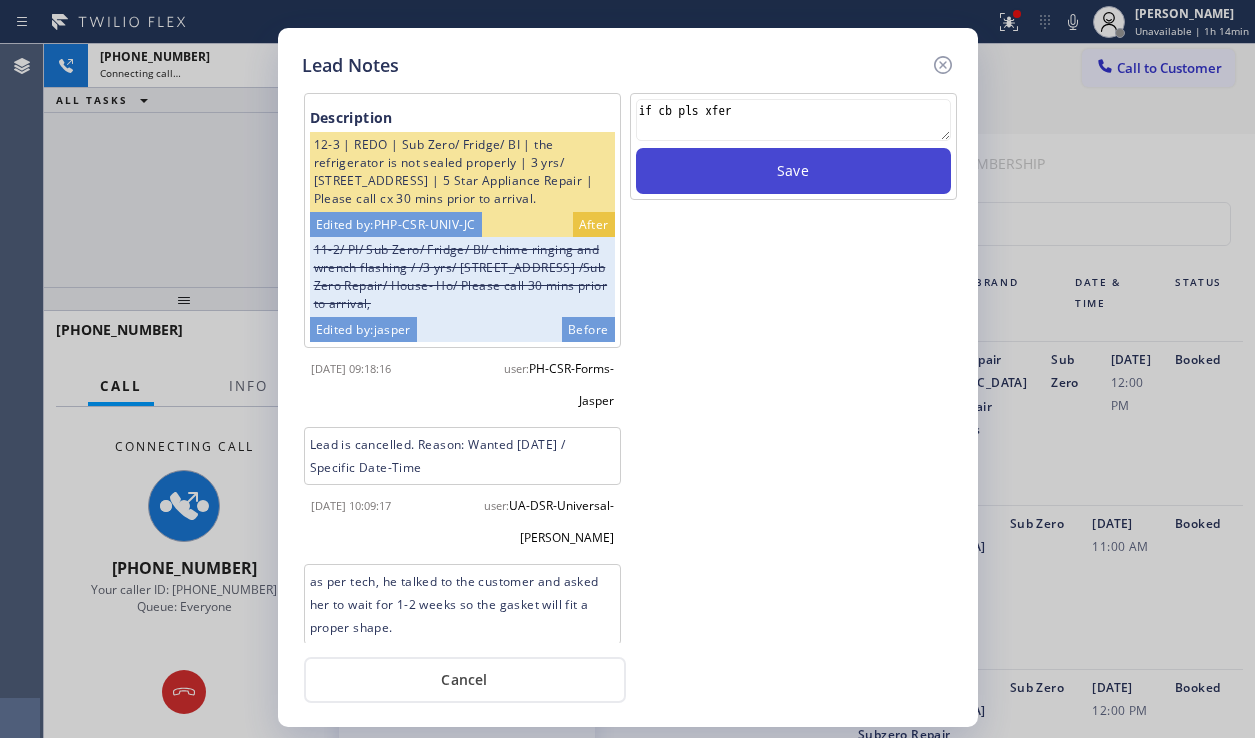 click on "Save" at bounding box center (793, 171) 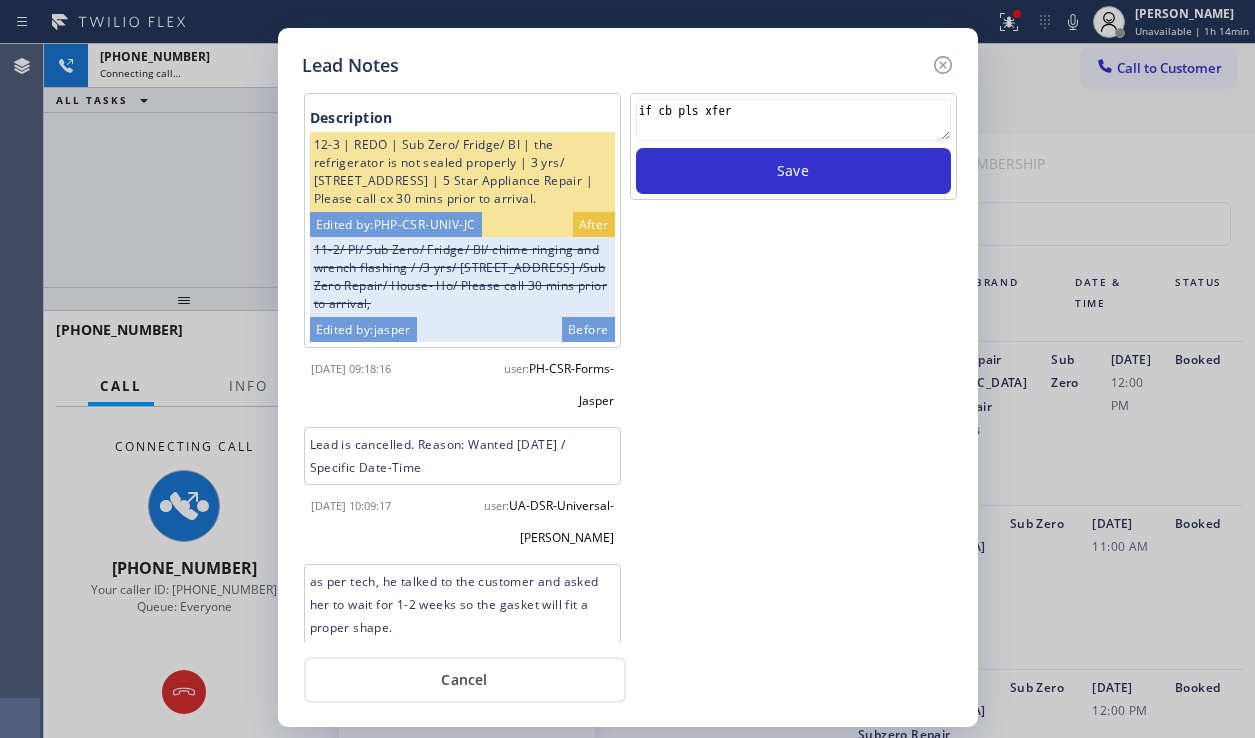 type 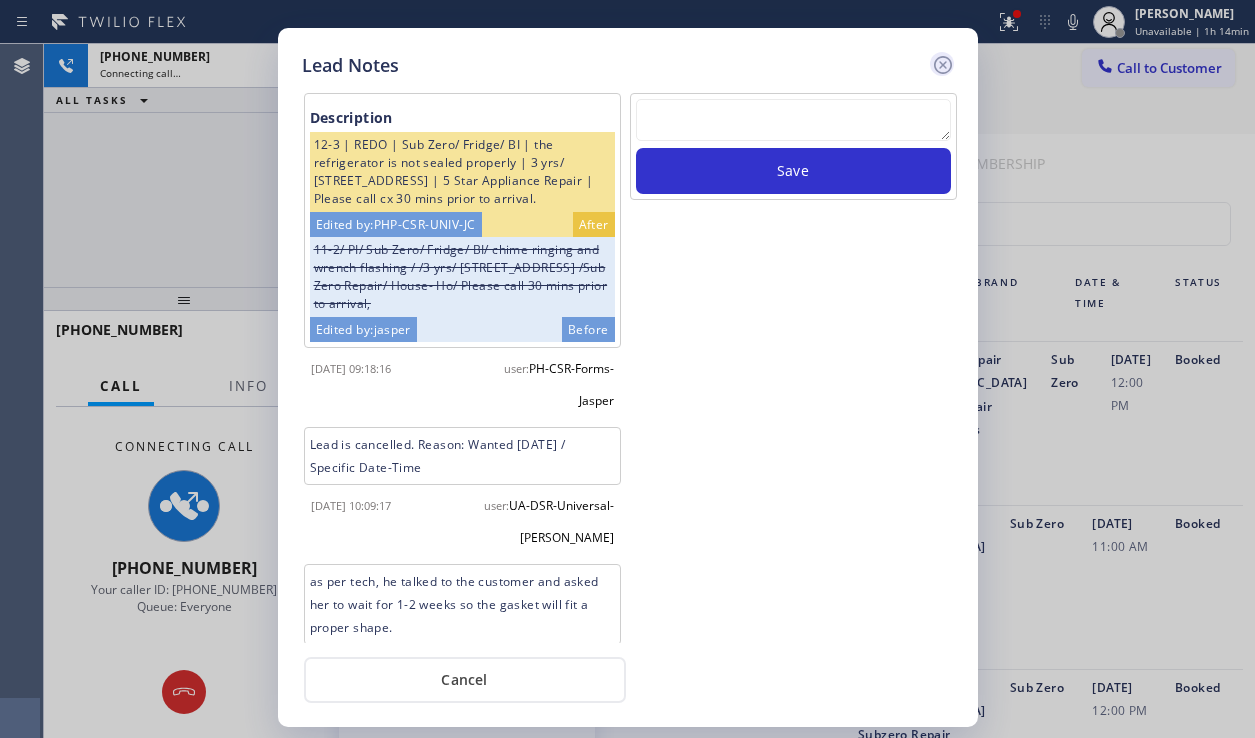click 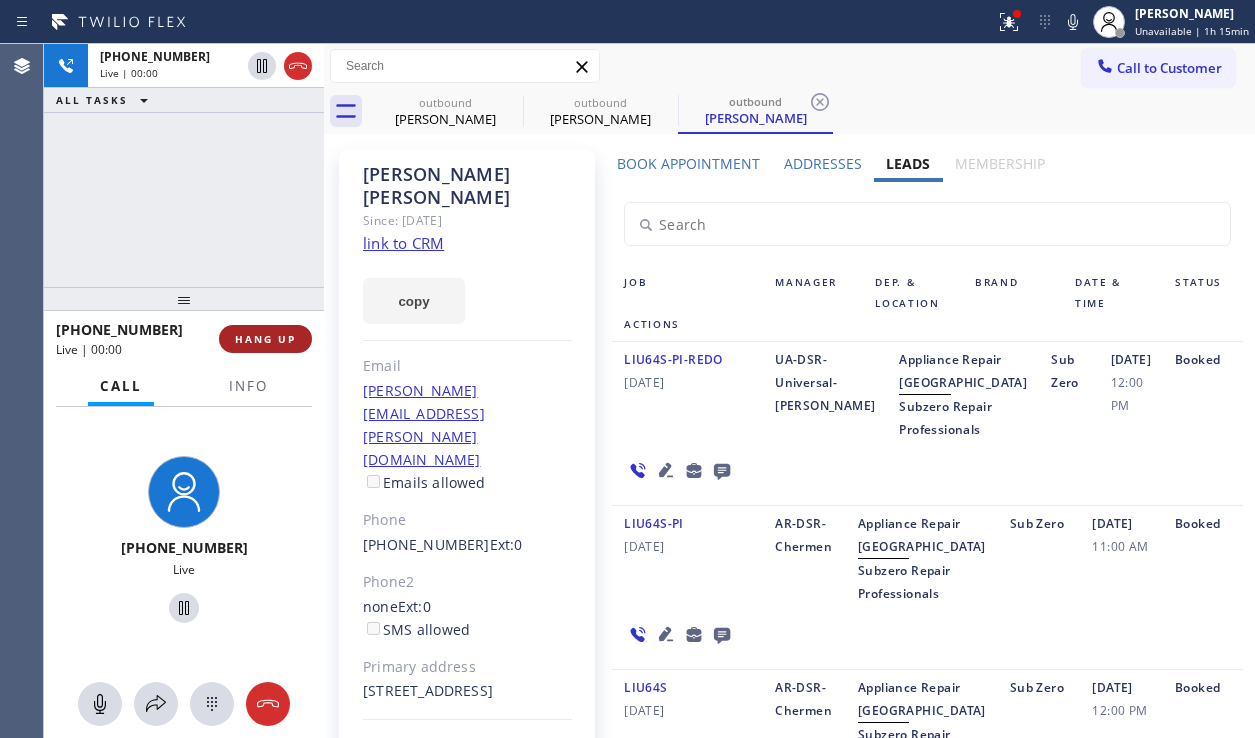click on "HANG UP" at bounding box center (265, 339) 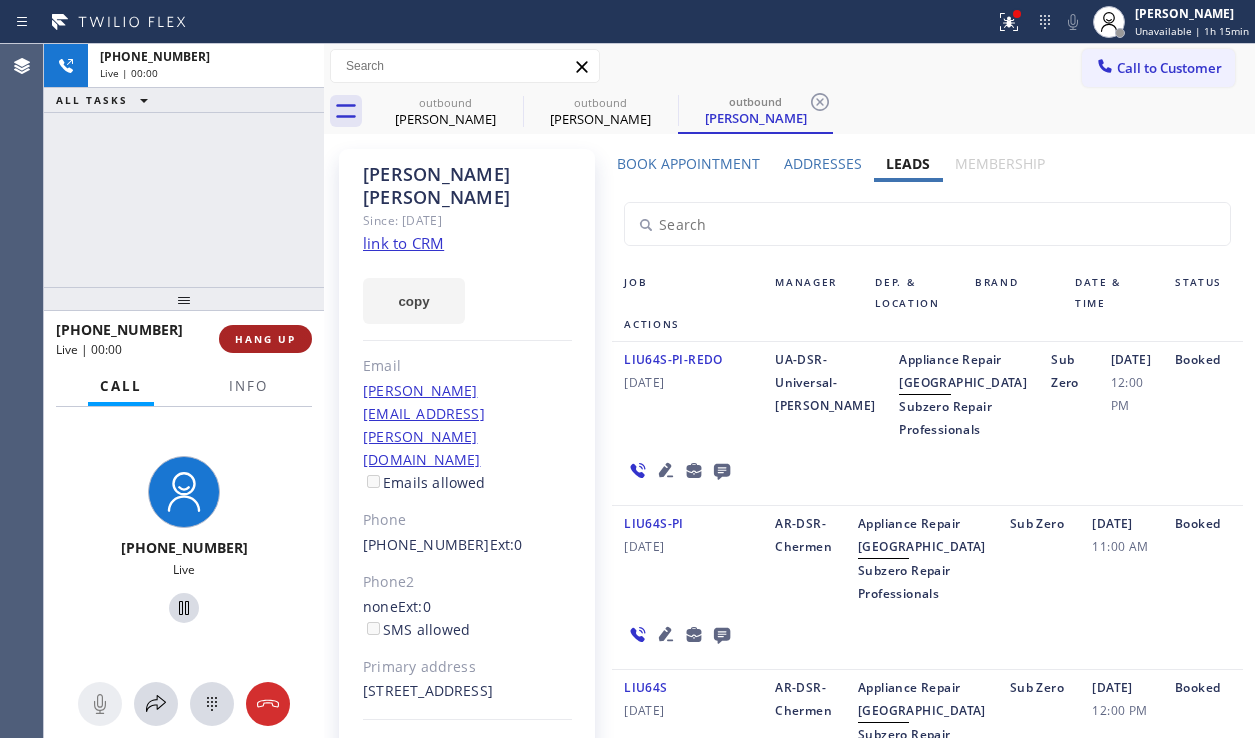 click on "HANG UP" at bounding box center [265, 339] 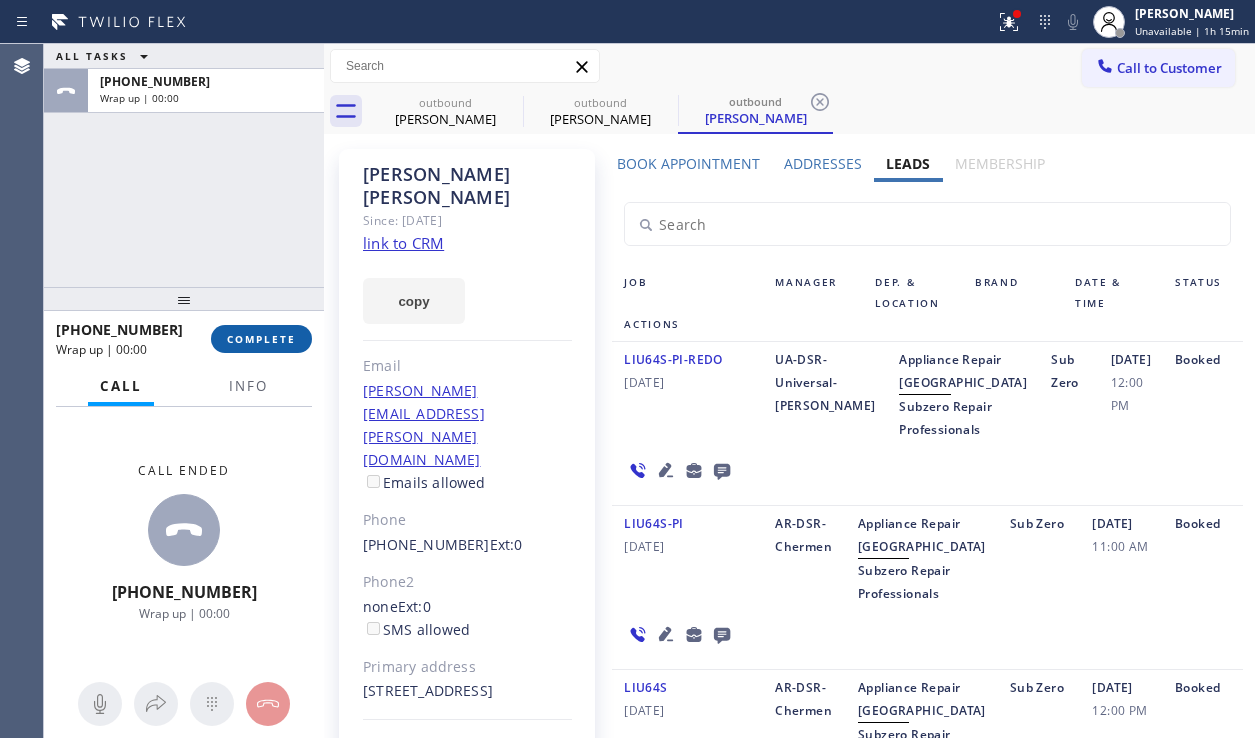 click on "COMPLETE" at bounding box center [261, 339] 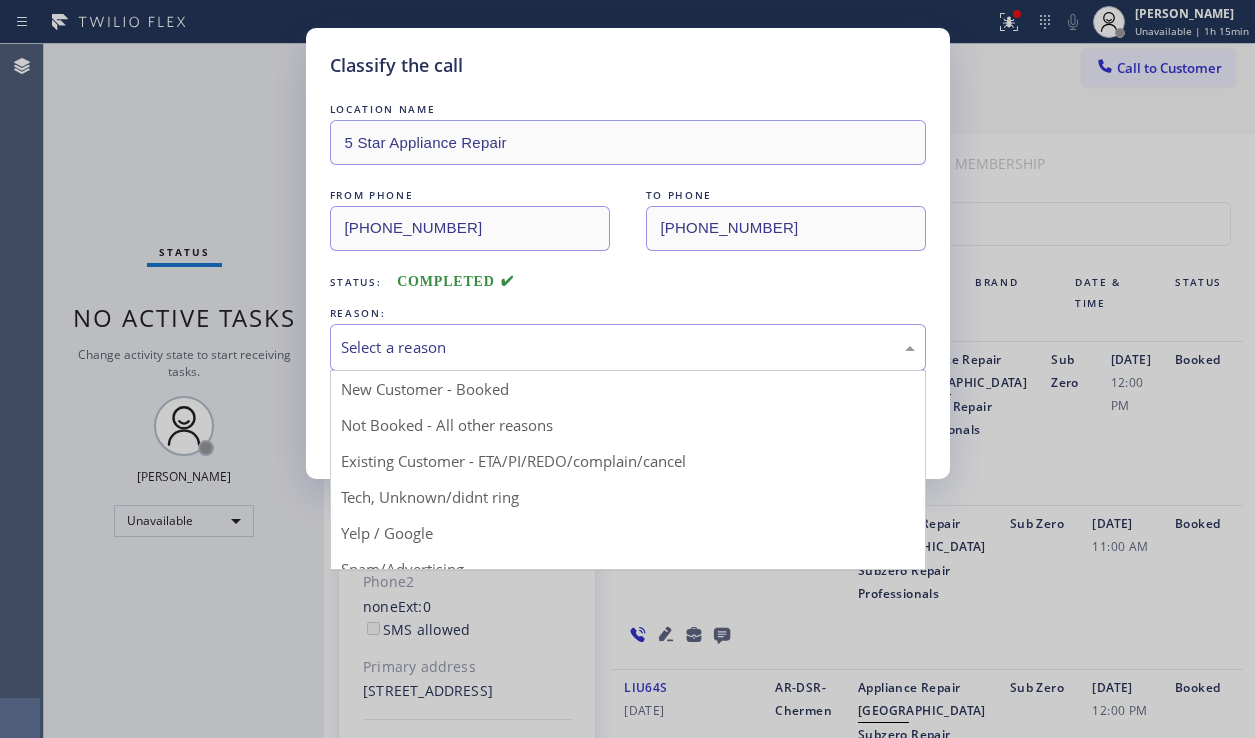 click on "Select a reason" at bounding box center [628, 347] 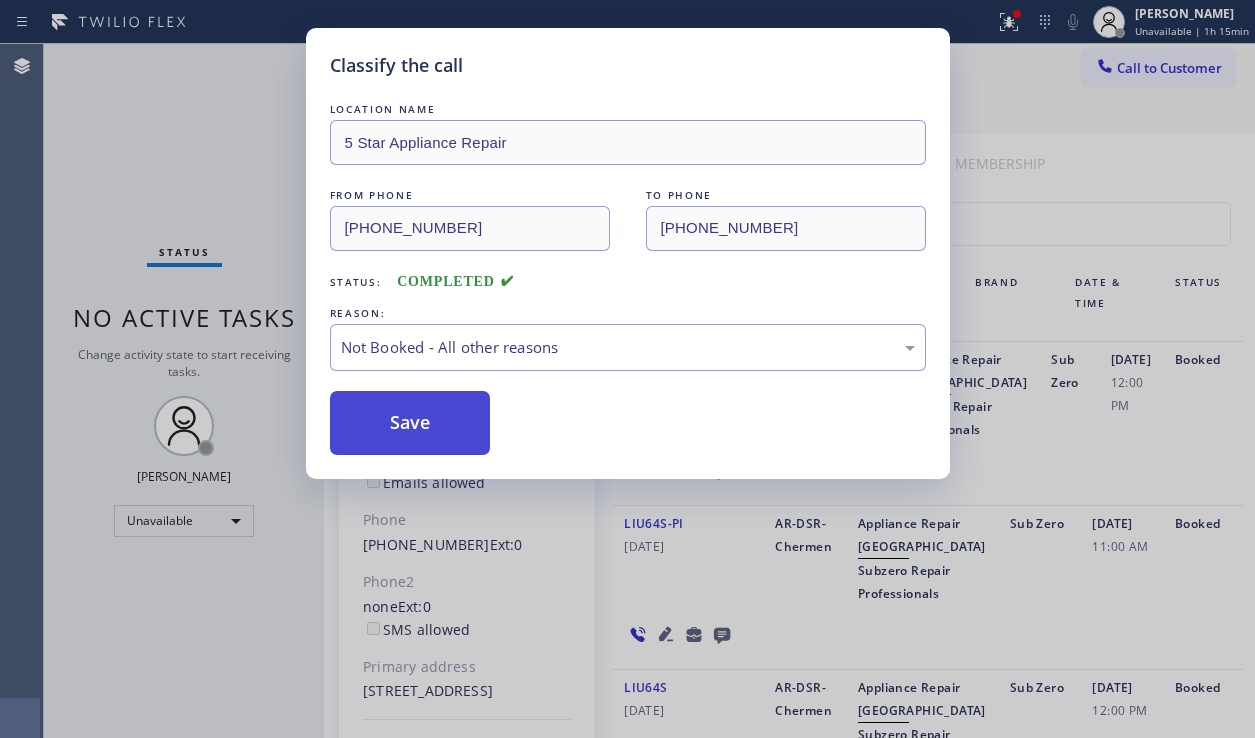 click on "Save" at bounding box center (410, 423) 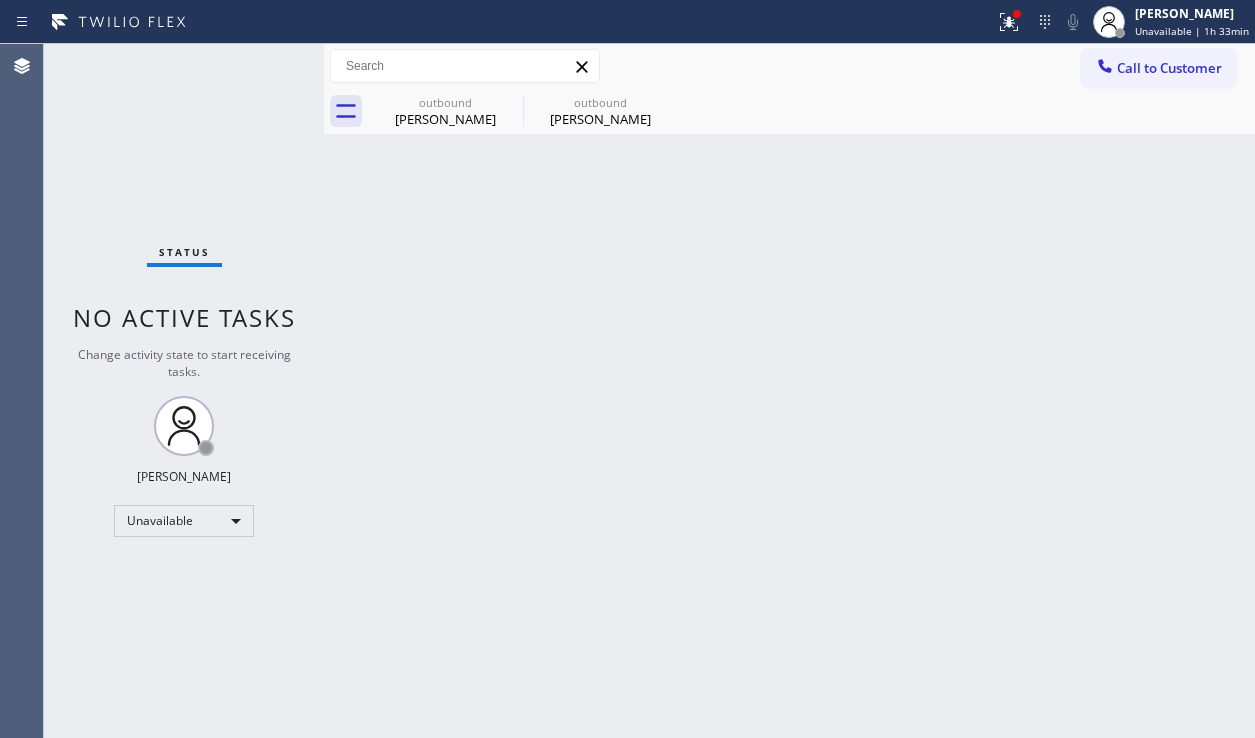 click on "Back to Dashboard Change Sender ID Customers Technicians Select a contact Outbound call Location Search location Your caller id phone number Customer number Call Customer info Name   Phone none Address none Change Sender ID HVAC [PHONE_NUMBER] 5 Star Appliance [PHONE_NUMBER] Appliance Repair [PHONE_NUMBER] Plumbing [PHONE_NUMBER] Air Duct Cleaning [PHONE_NUMBER]  Electricians [PHONE_NUMBER] Cancel Change Check personal SMS Reset Change outbound [PERSON_NAME] outbound [PERSON_NAME] Call to Customer Outbound call Location 5 Star Appliance Repair Your caller id phone number [PHONE_NUMBER] Customer number Call Outbound call Technician Search Technician Your caller id phone number Your caller id phone number Call outbound [PERSON_NAME] outbound [PERSON_NAME] [PERSON_NAME] Since: [DATE] link to CRM copy Email [EMAIL_ADDRESS][DOMAIN_NAME]  Emails allowed Phone [PHONE_NUMBER] Phone2 none  SMS allowed Primary address  [STREET_ADDRESS][PERSON_NAME] EDIT Outbound call Location 5 Star Appliance Repair Your caller id phone number Call -" at bounding box center [789, 391] 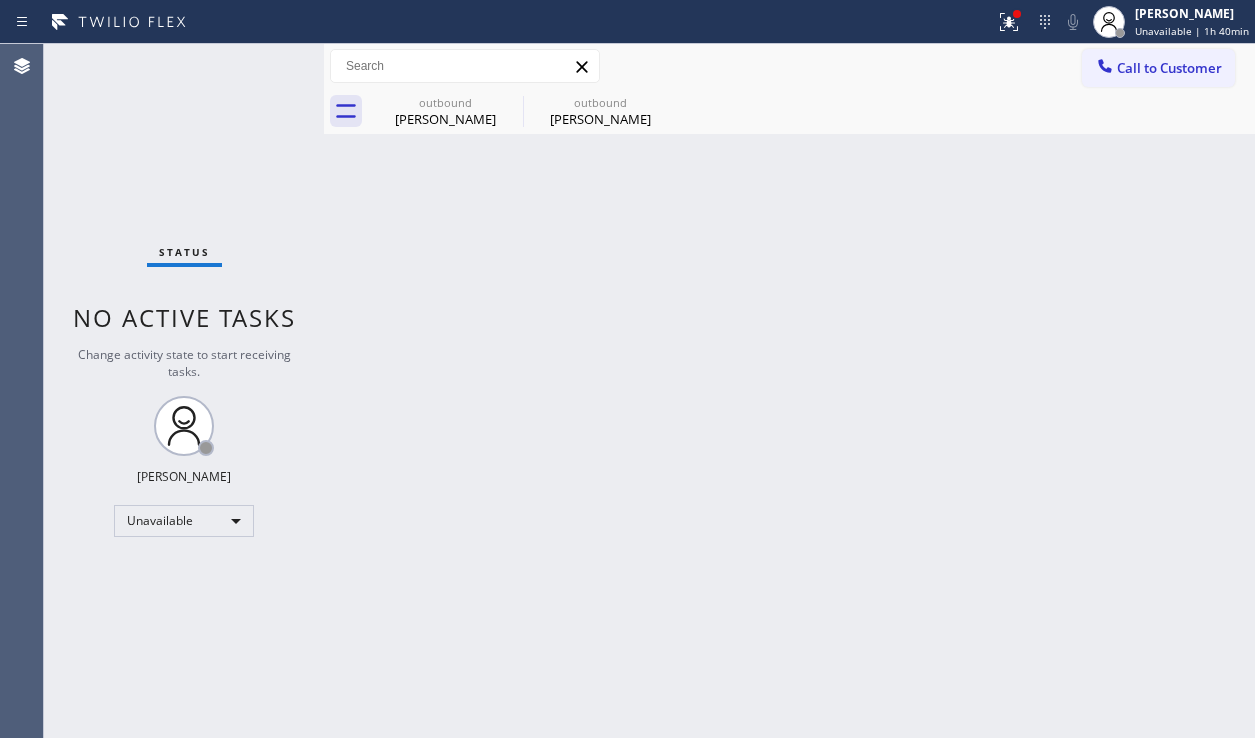 click on "Status   No active tasks     Change activity state to start receiving tasks.   [PERSON_NAME] Unavailable" at bounding box center [184, 391] 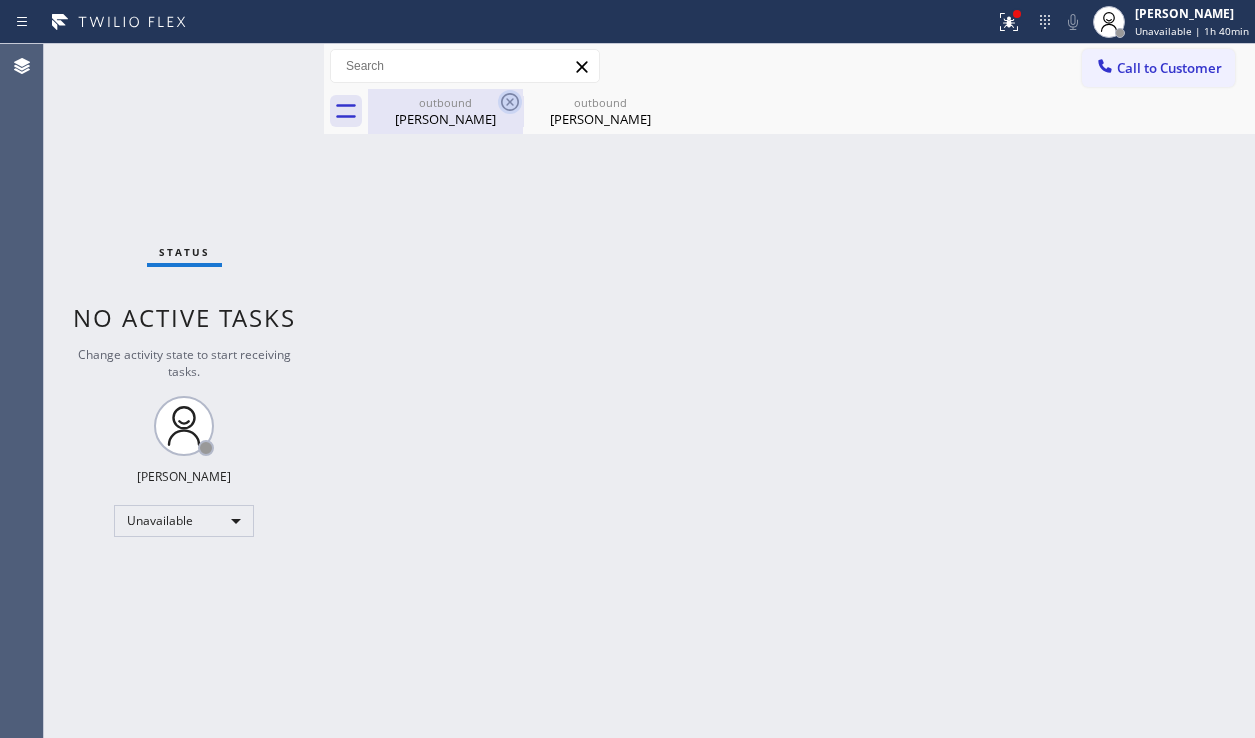 click 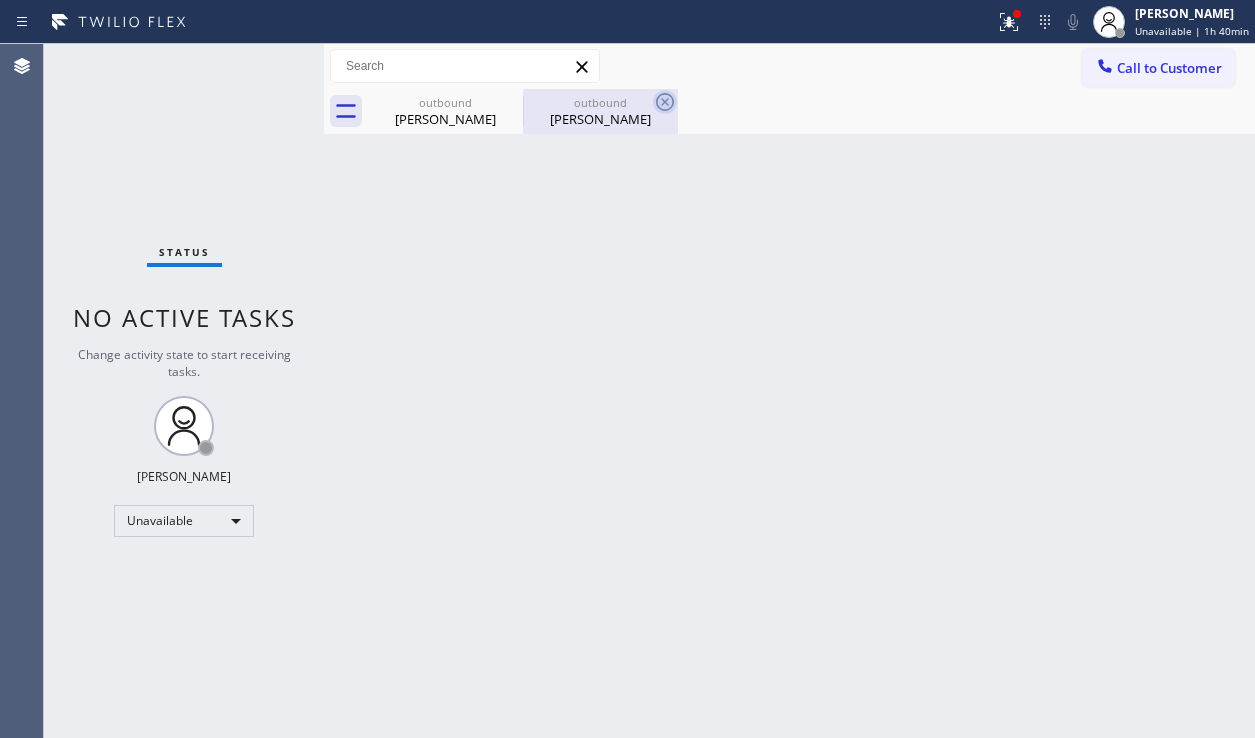 click 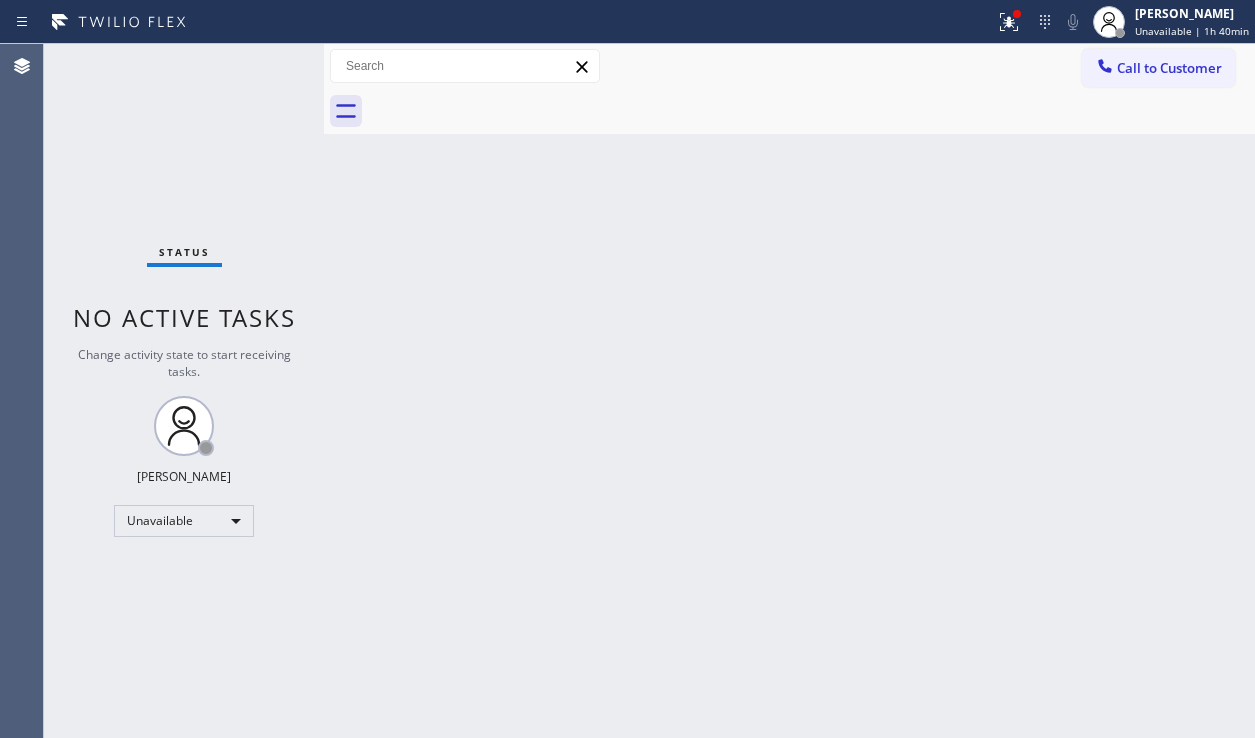 click at bounding box center (811, 111) 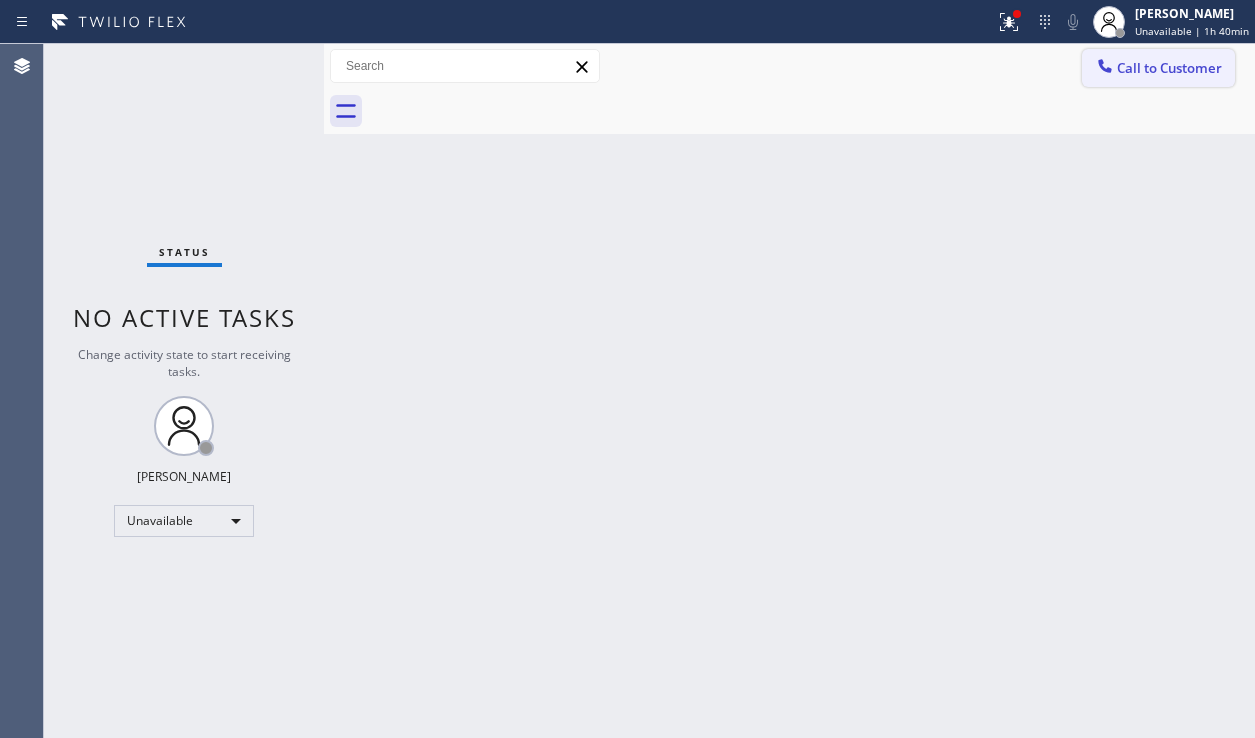 click on "Call to Customer" at bounding box center [1169, 68] 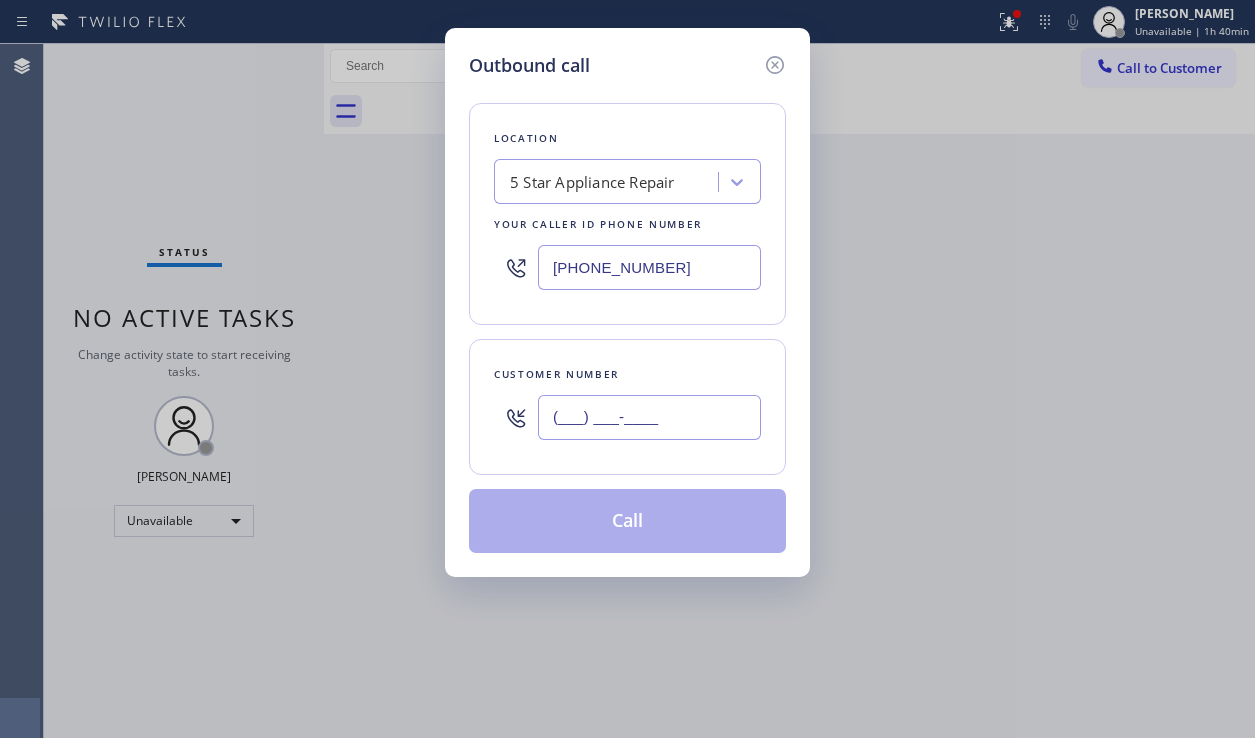 click on "(___) ___-____" at bounding box center [649, 417] 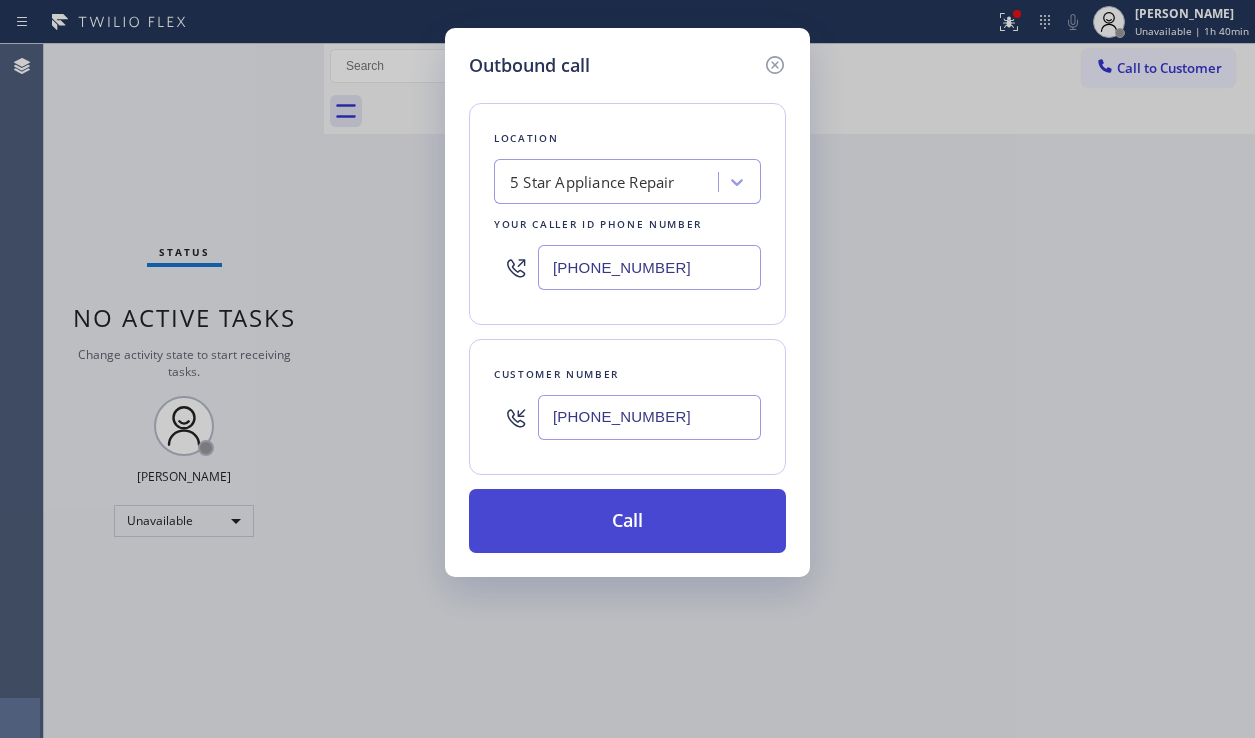 type on "[PHONE_NUMBER]" 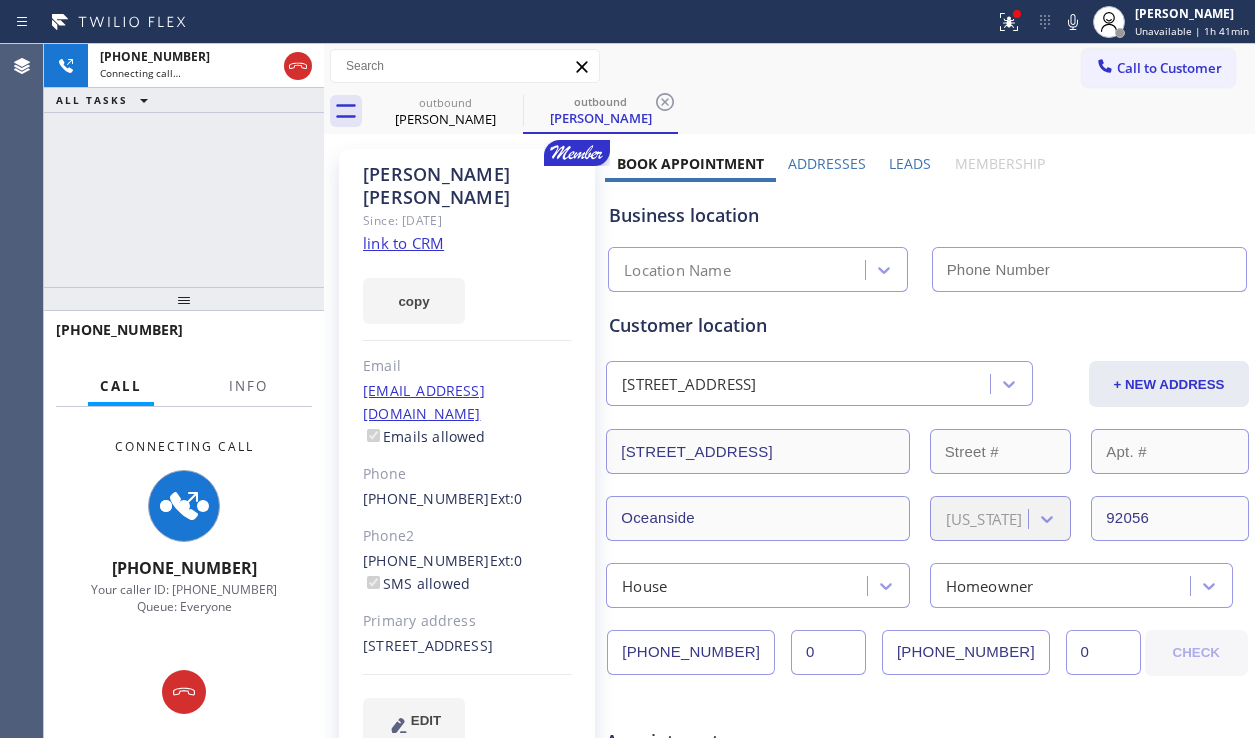 type on "[PHONE_NUMBER]" 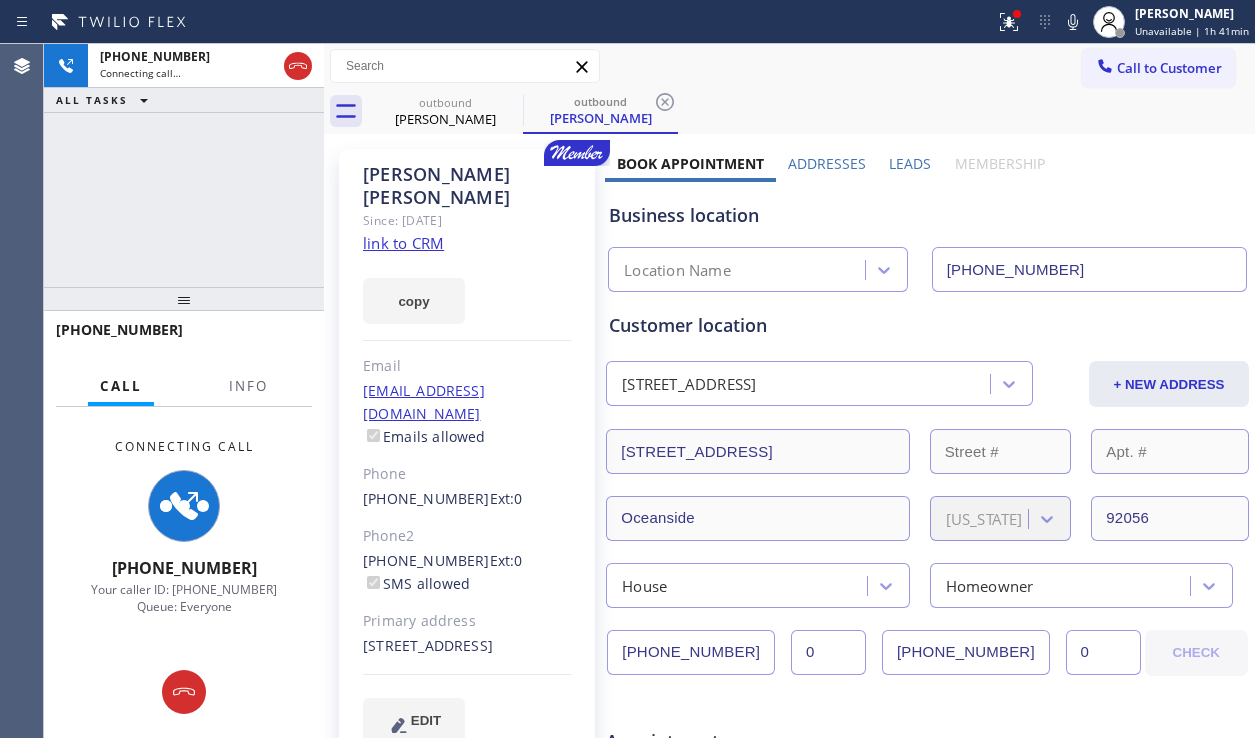 click on "Leads" at bounding box center (910, 163) 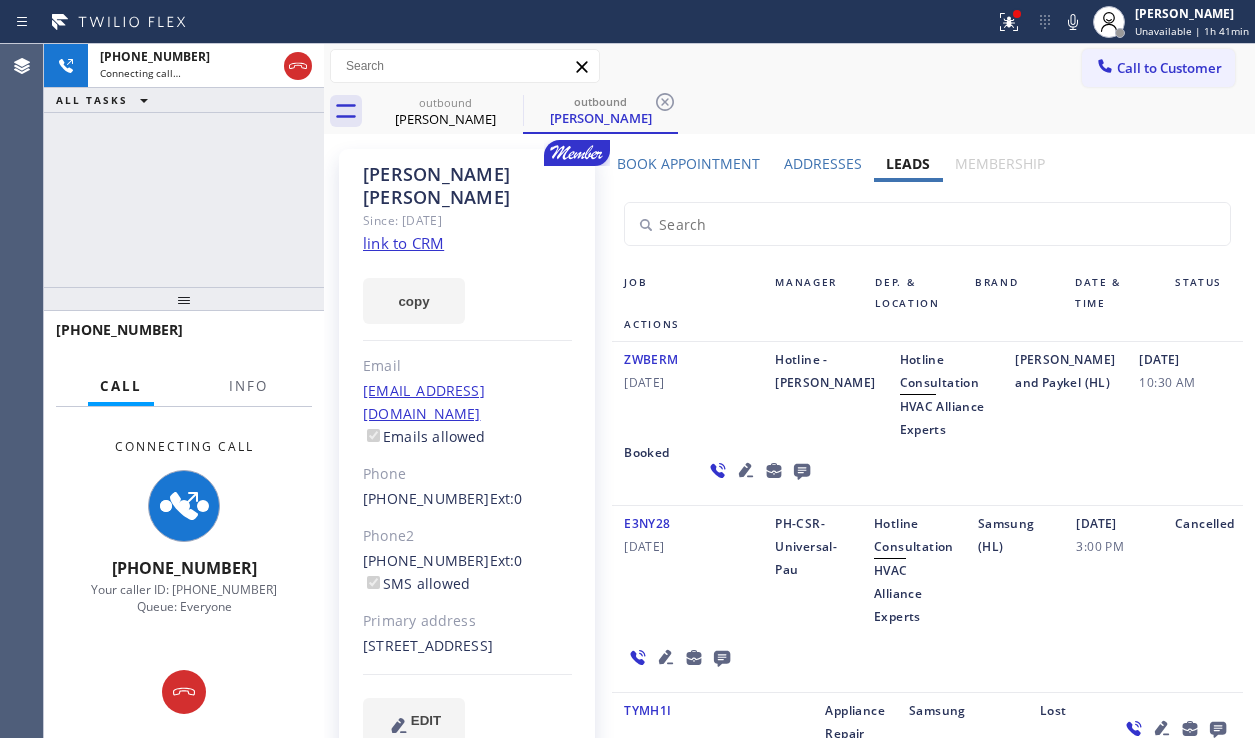click 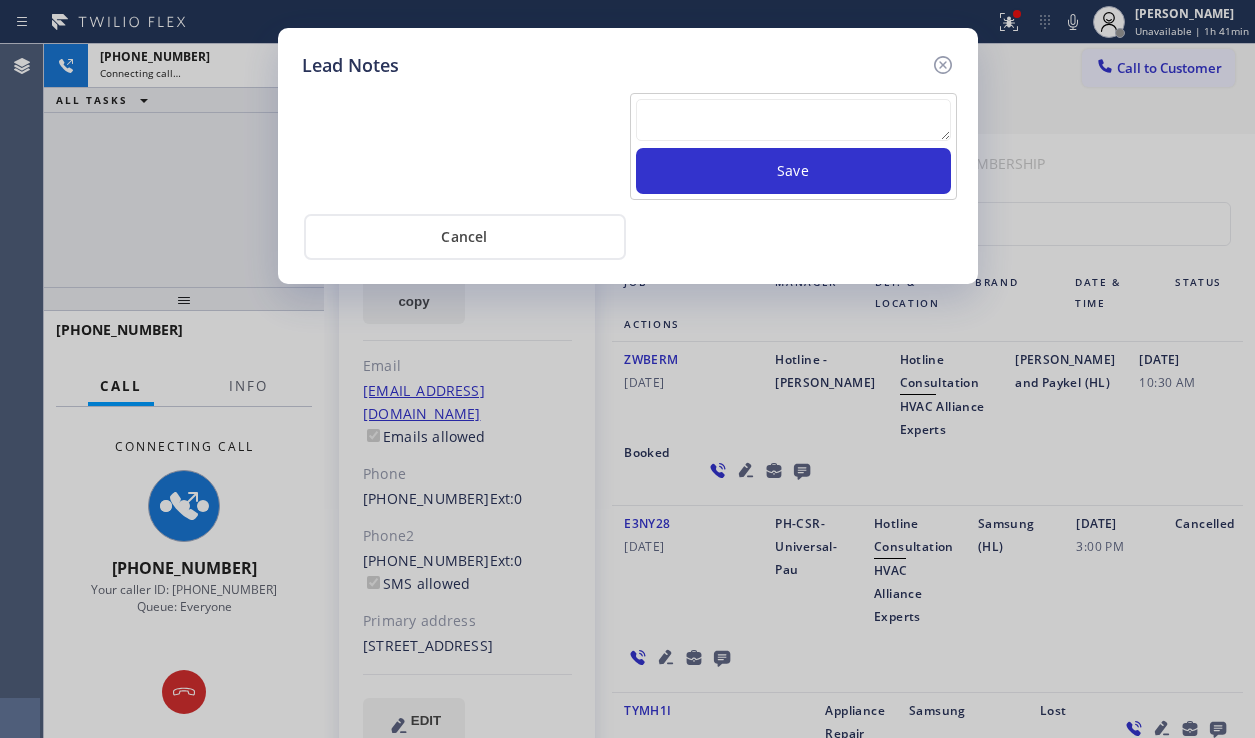 click at bounding box center [793, 120] 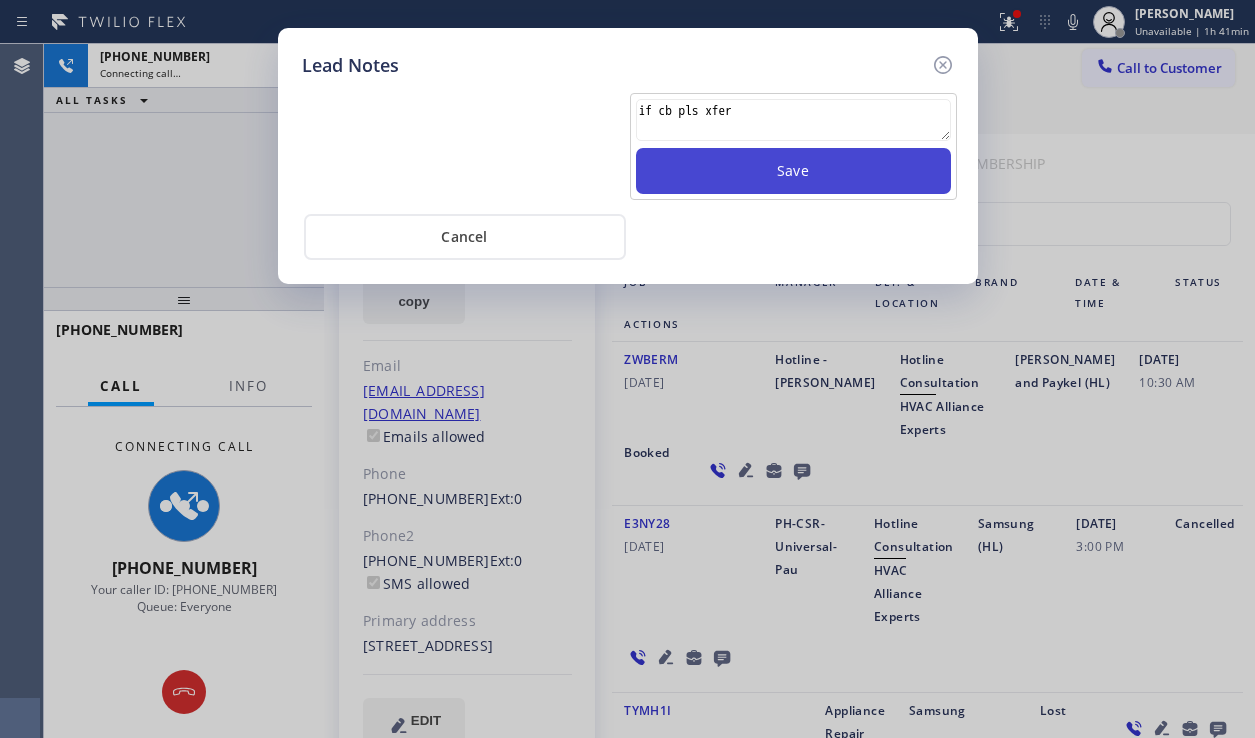 type on "if cb pls xfer" 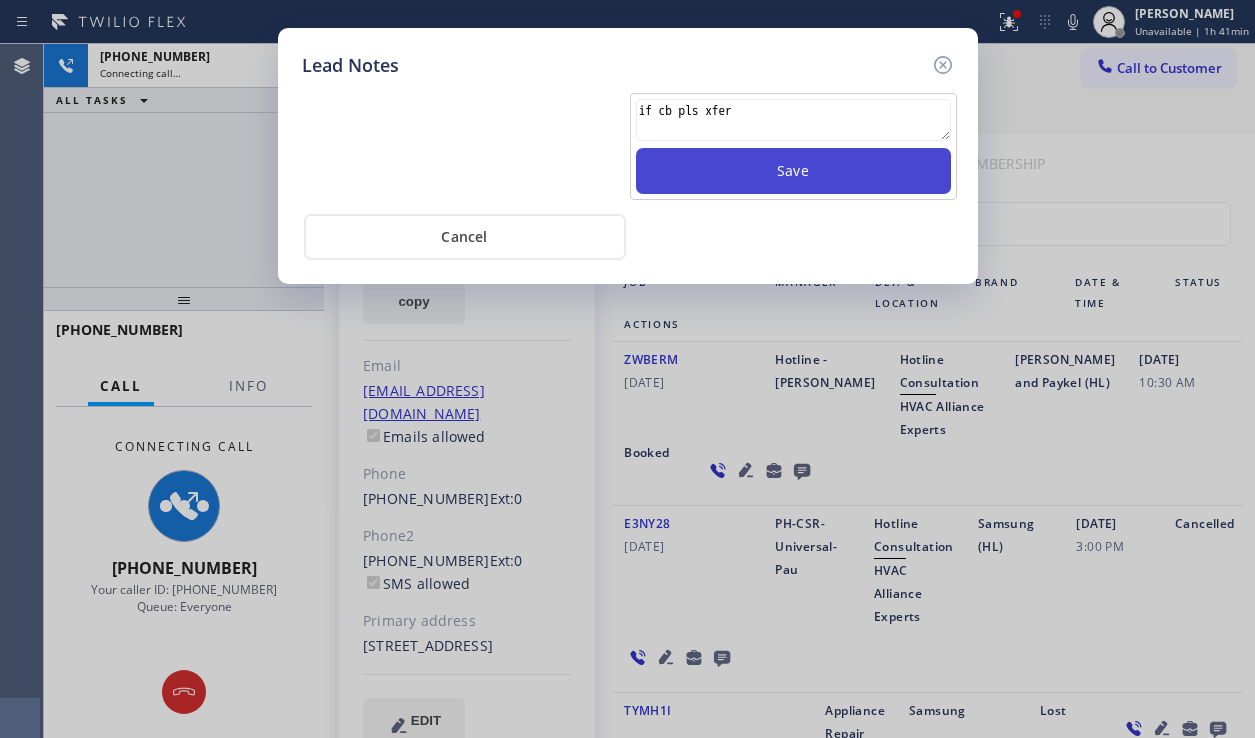 click on "Save" at bounding box center [793, 171] 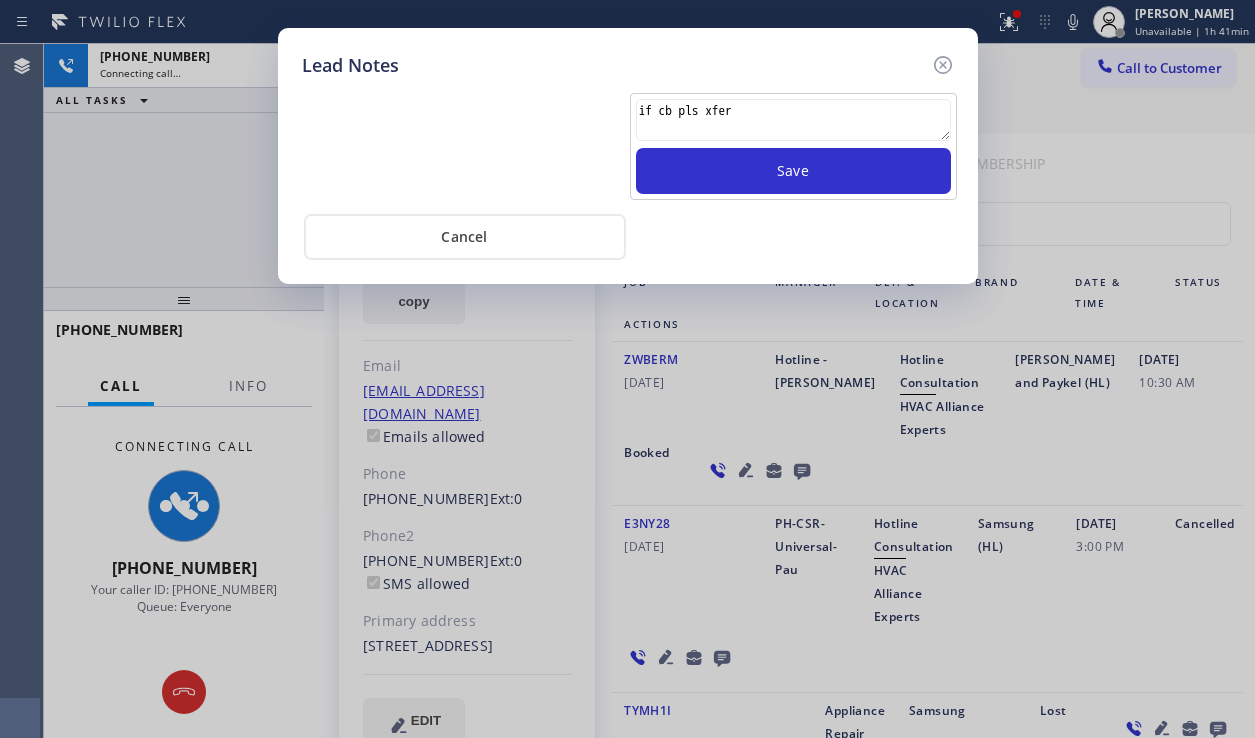 type 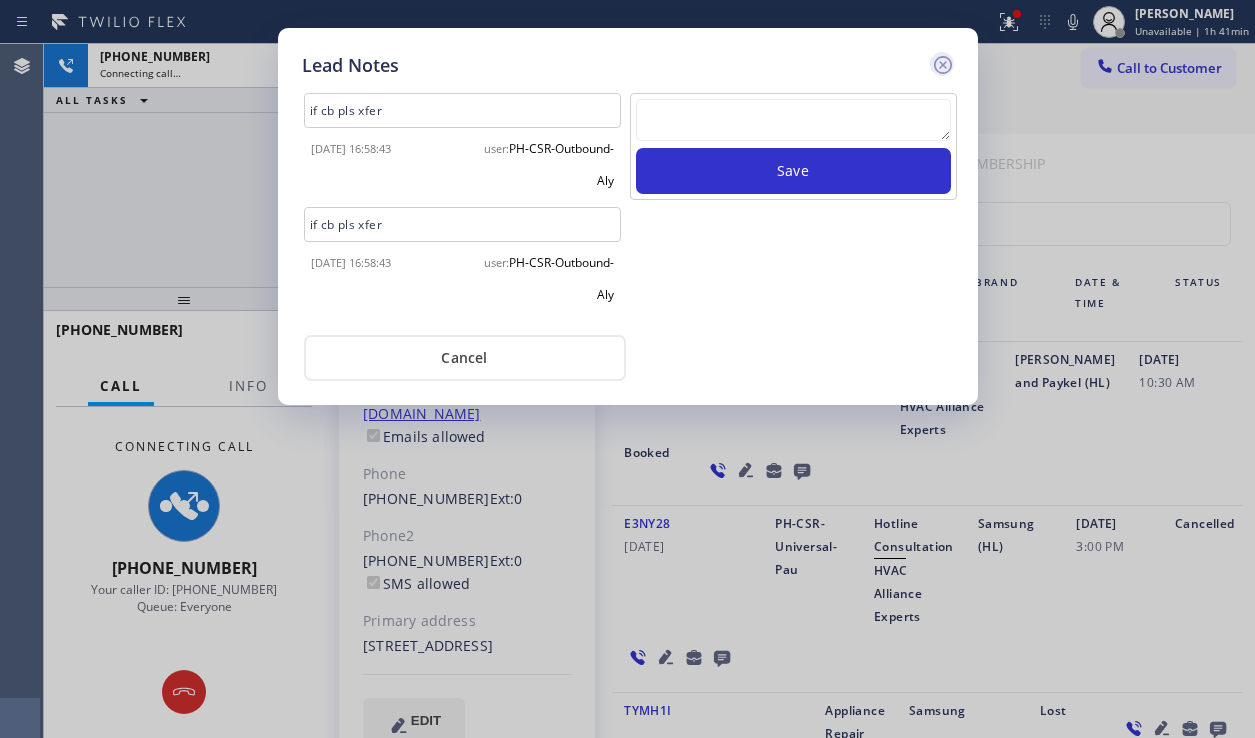 click 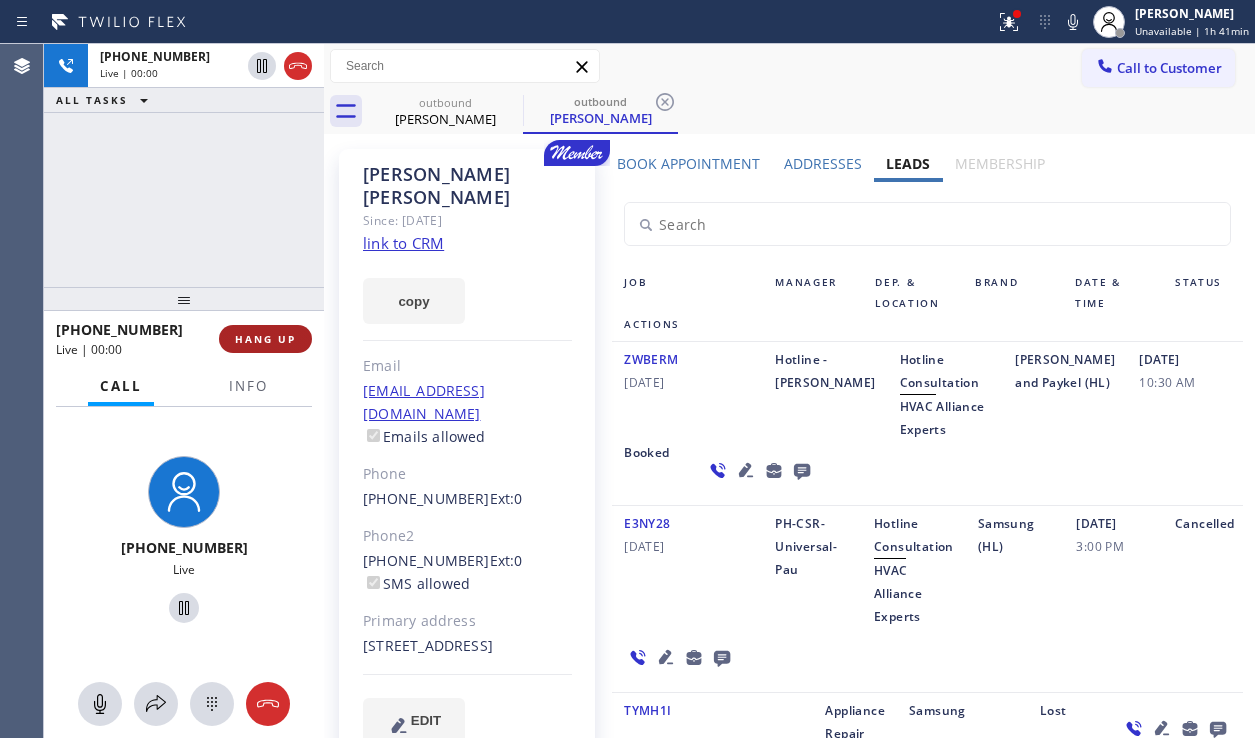 click on "HANG UP" at bounding box center (265, 339) 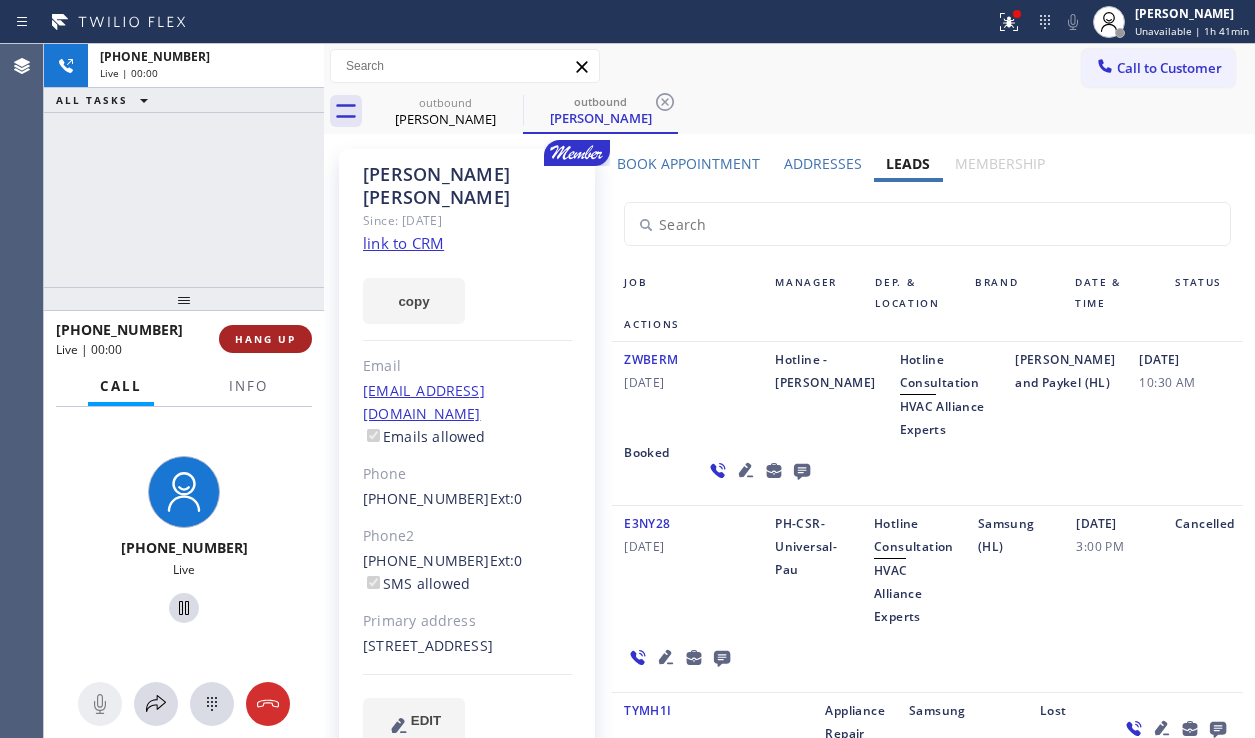 click on "HANG UP" at bounding box center (265, 339) 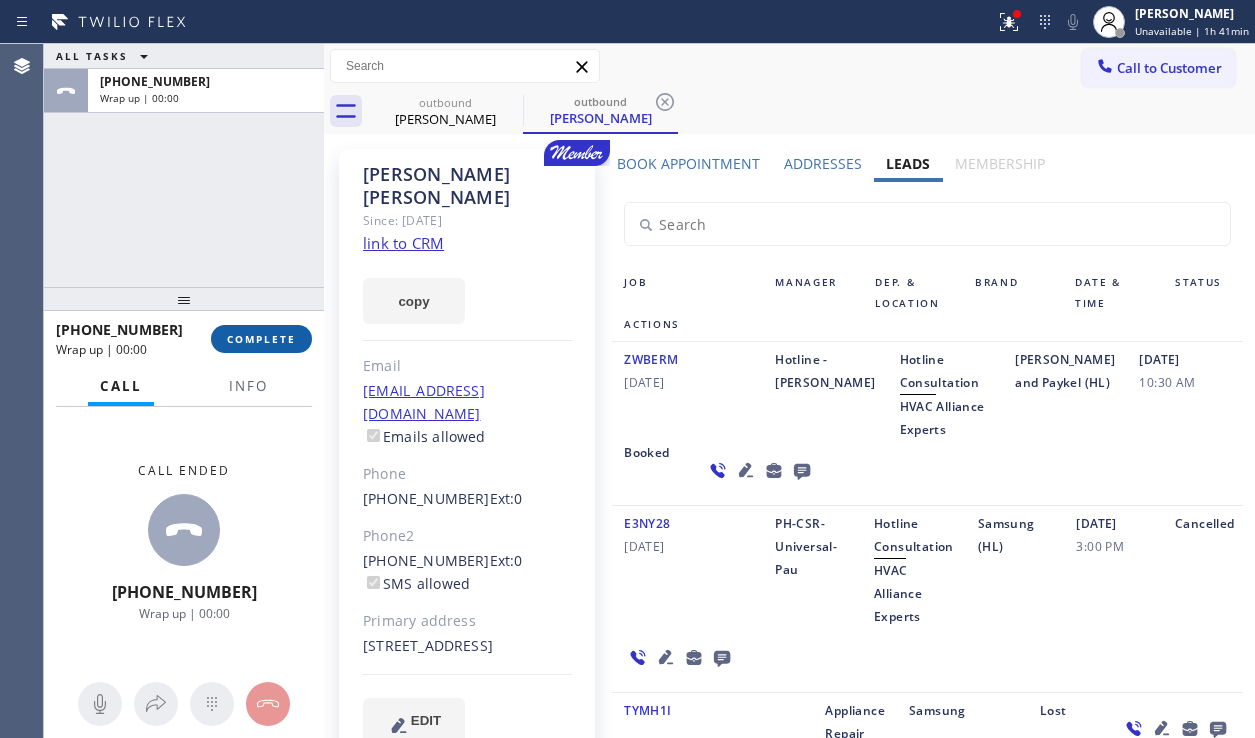 click on "COMPLETE" at bounding box center [261, 339] 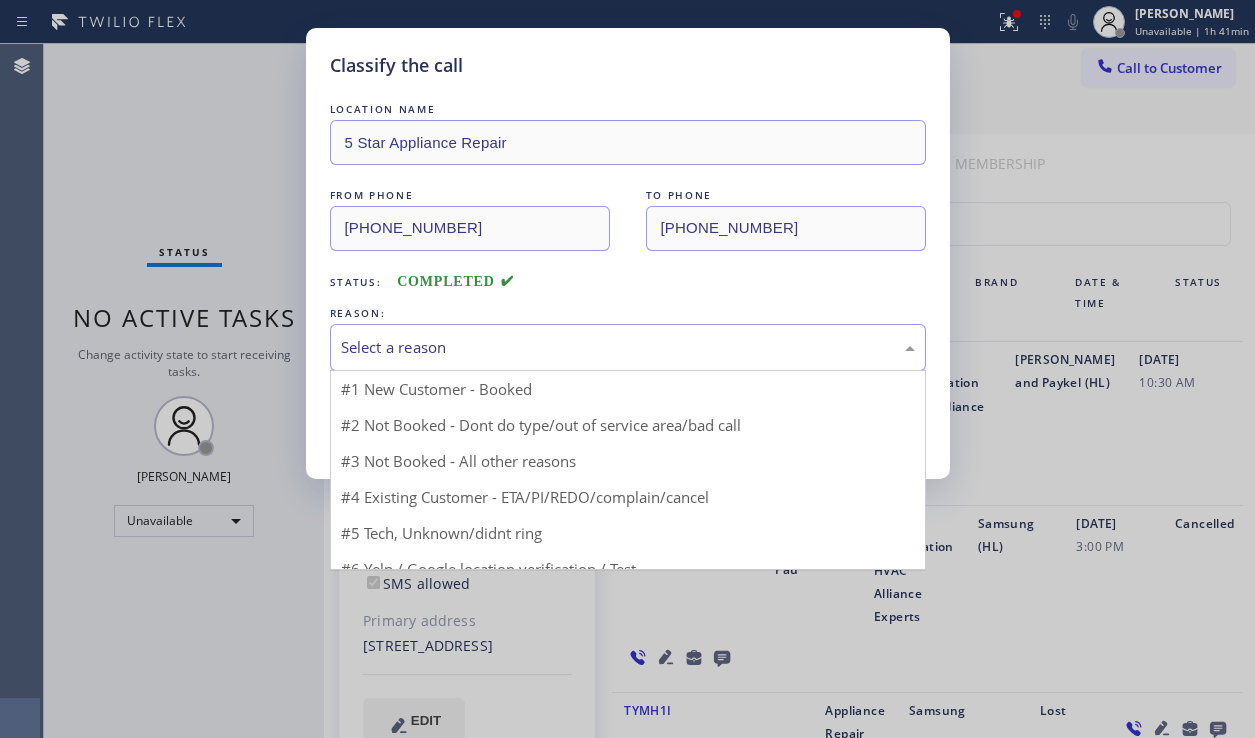 click on "Select a reason" at bounding box center [628, 347] 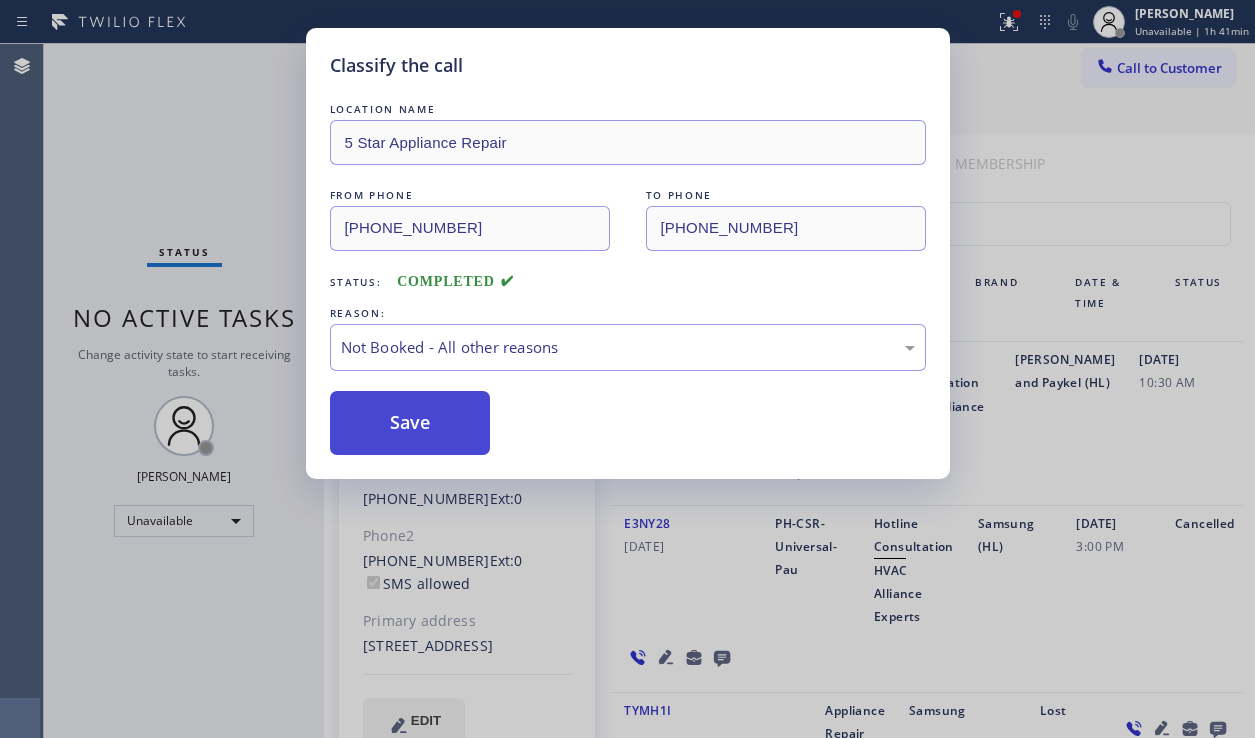 click on "Save" at bounding box center [410, 423] 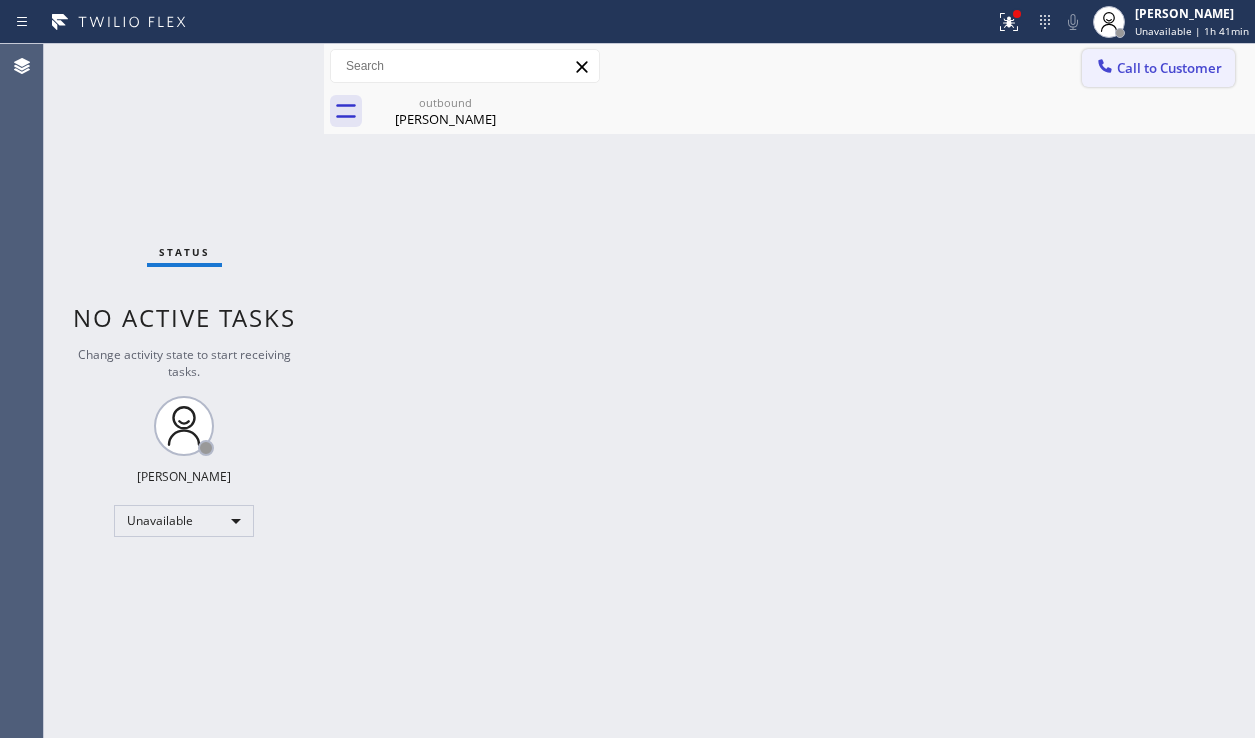 click on "Call to Customer" at bounding box center (1158, 68) 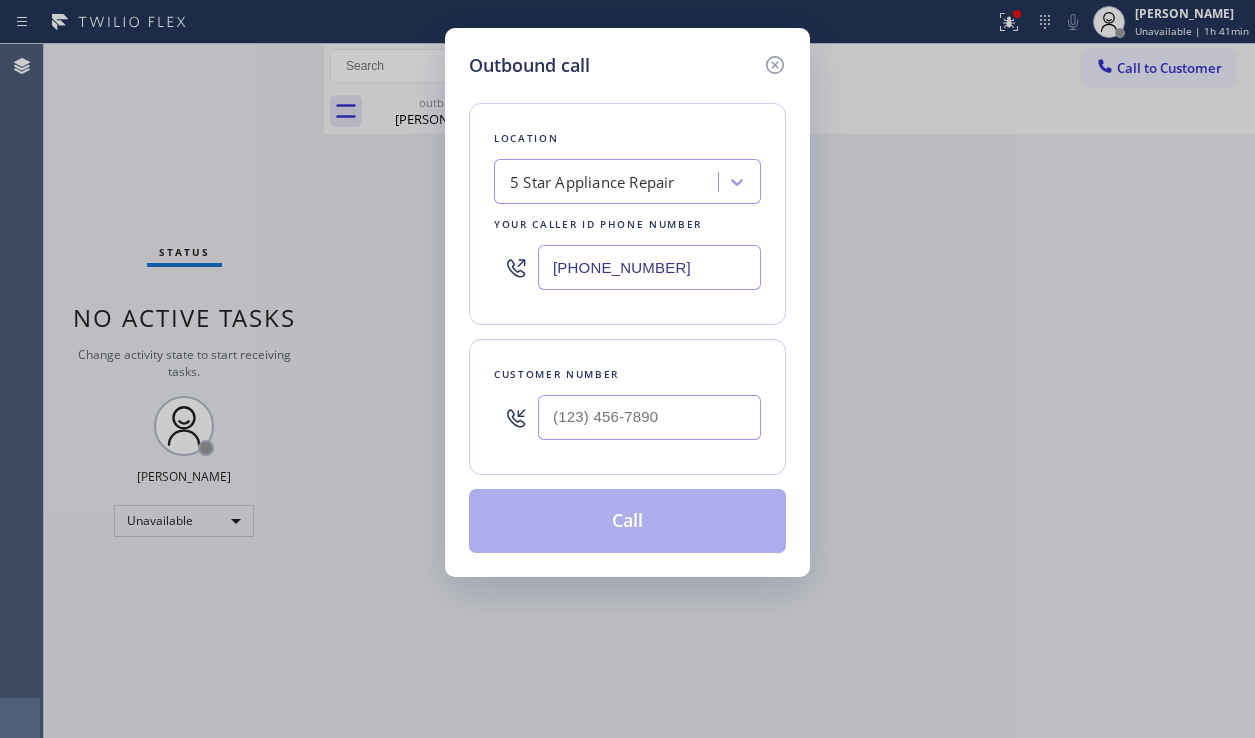 click on "Customer number" at bounding box center (627, 407) 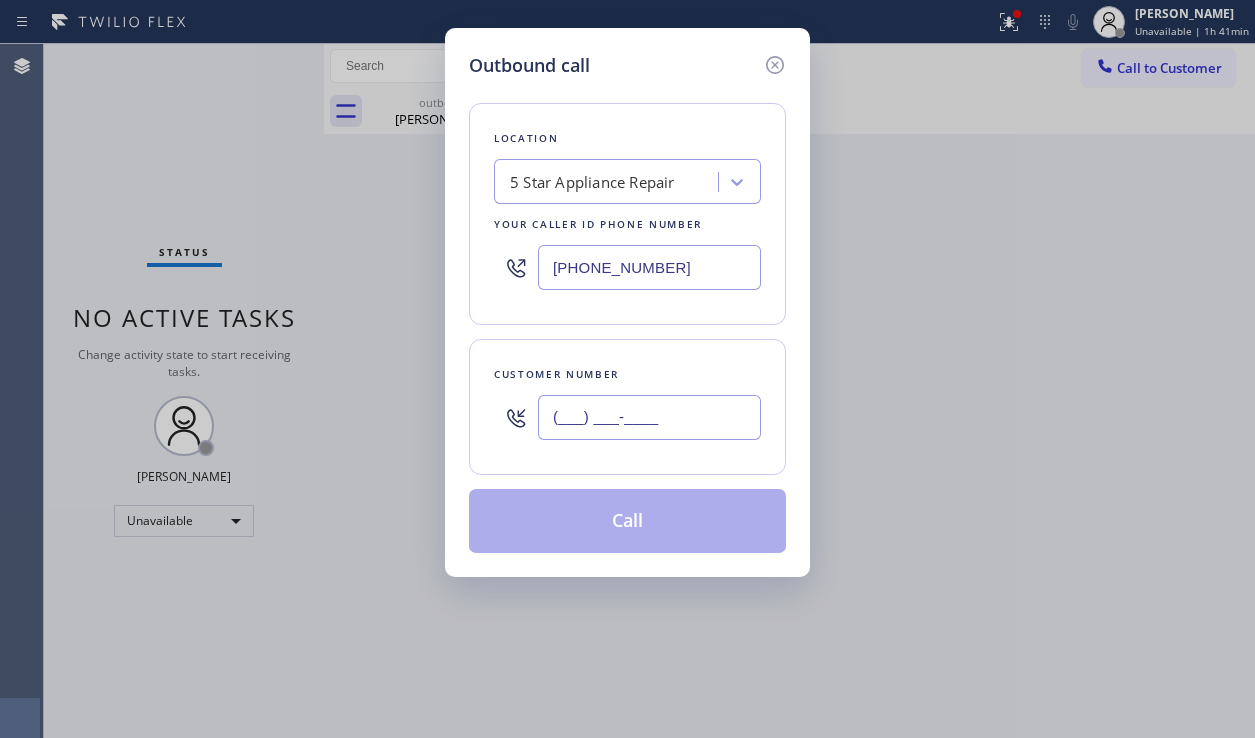 click on "(___) ___-____" at bounding box center [649, 417] 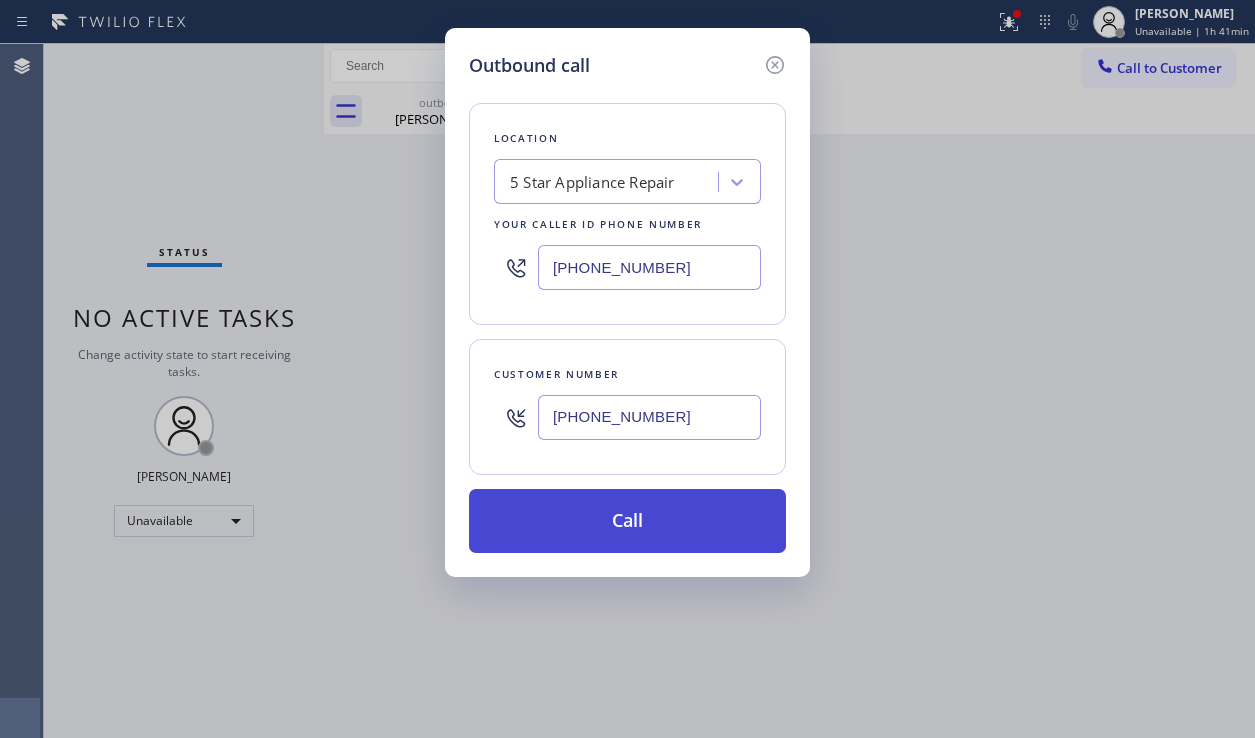 type on "[PHONE_NUMBER]" 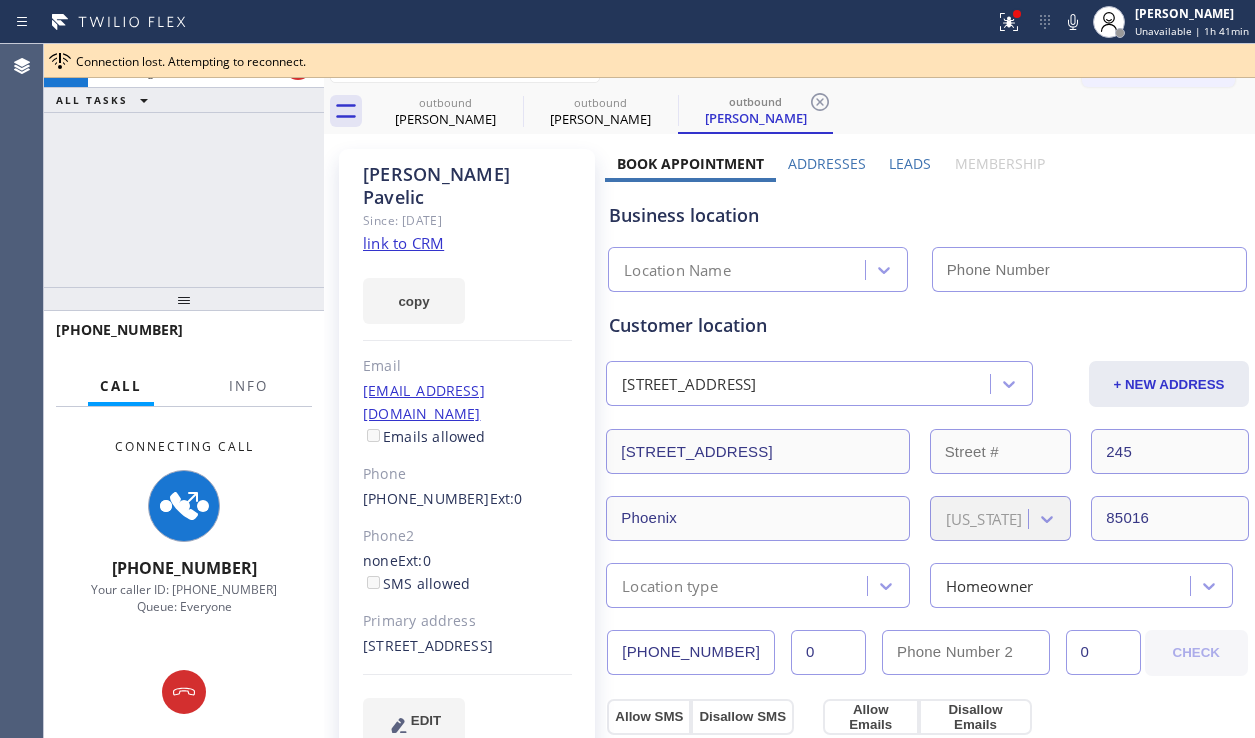 type on "[PHONE_NUMBER]" 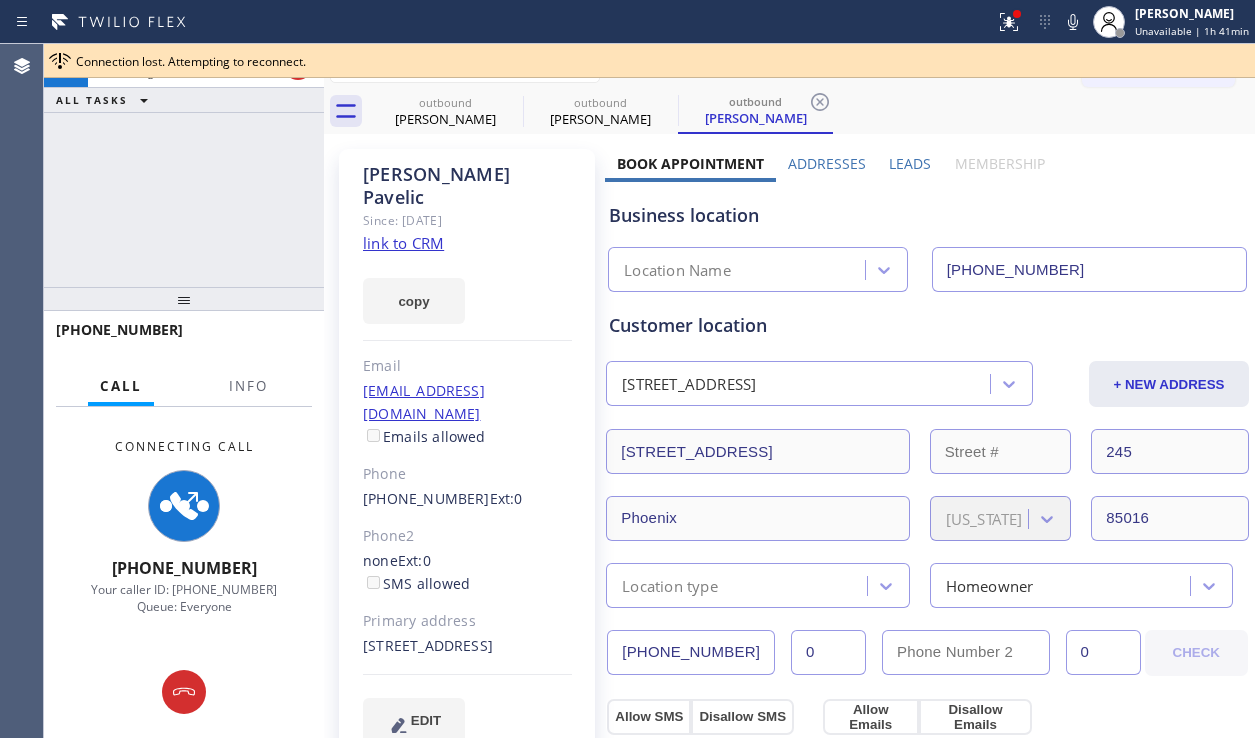 click on "Leads" at bounding box center [910, 163] 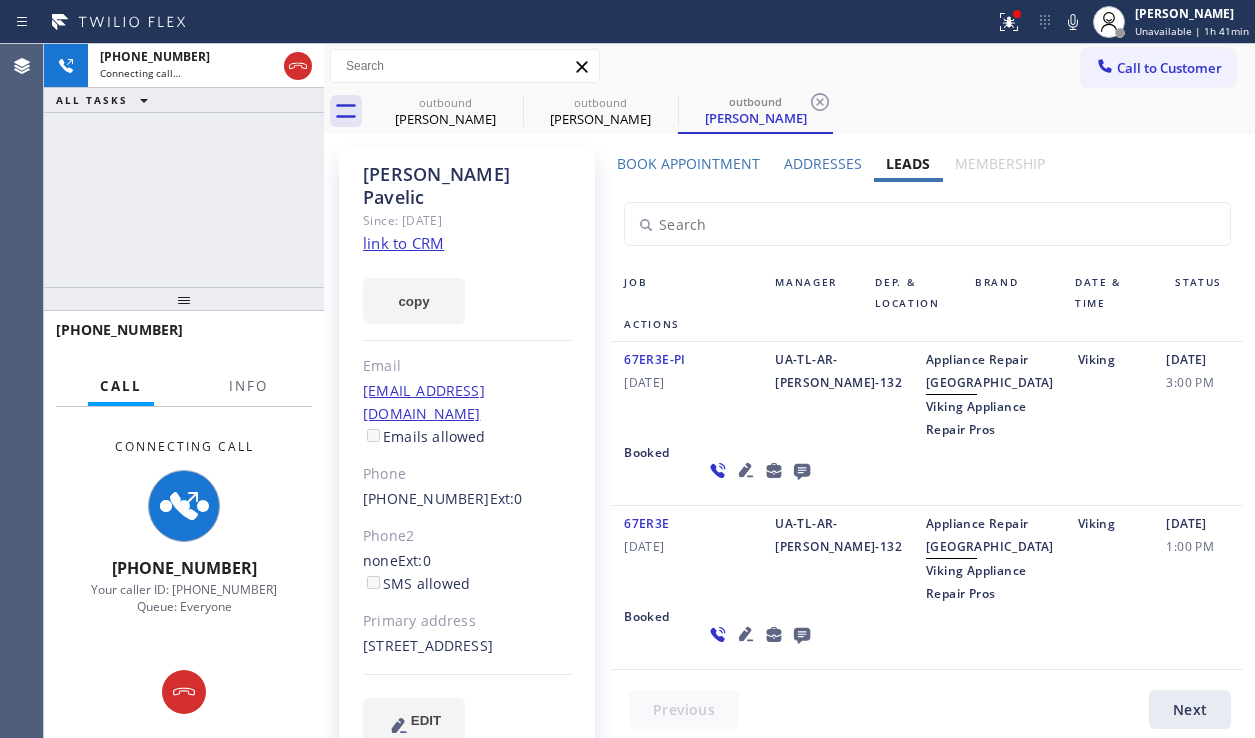 click 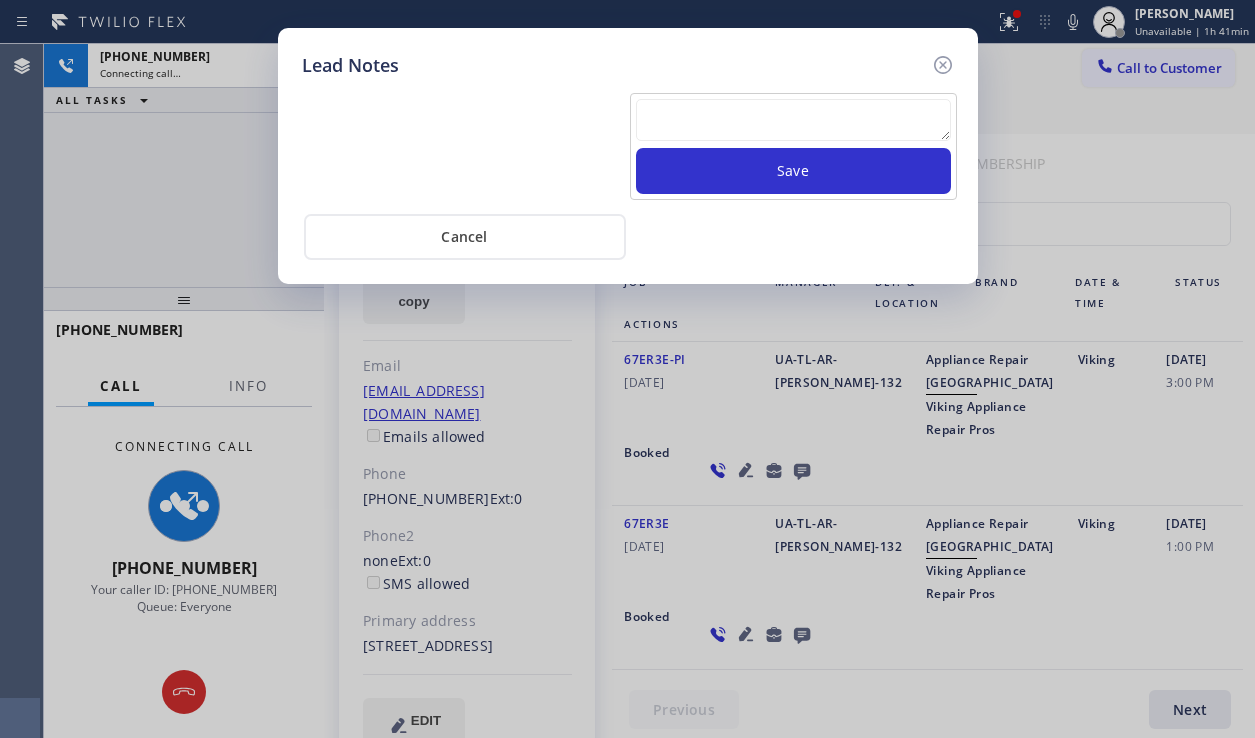 click at bounding box center (793, 120) 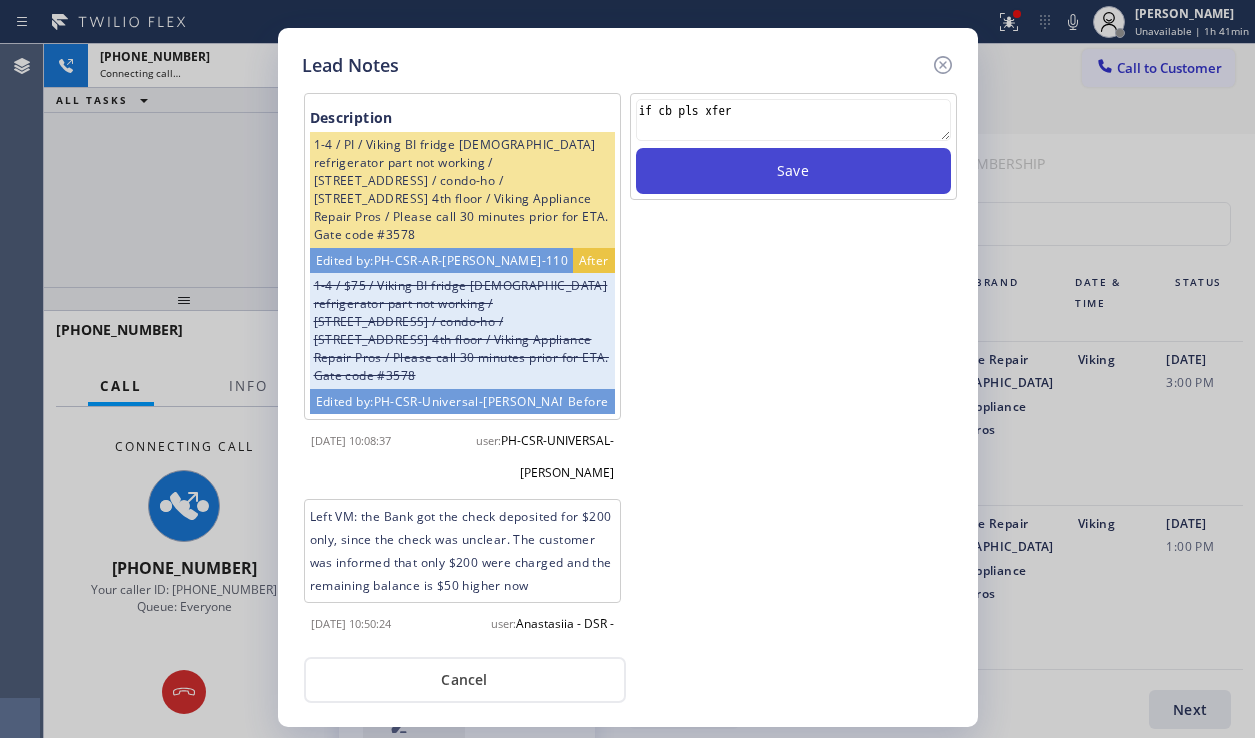 type on "if cb pls xfer" 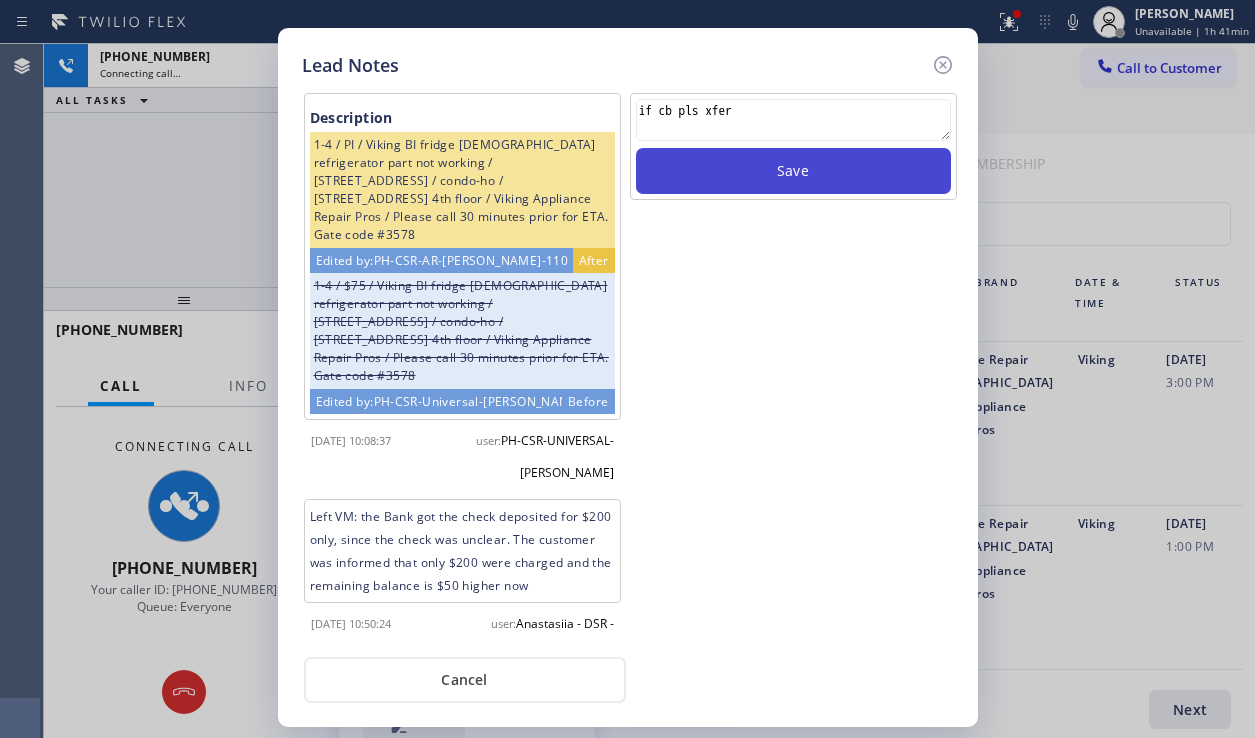 click on "Save" at bounding box center (793, 171) 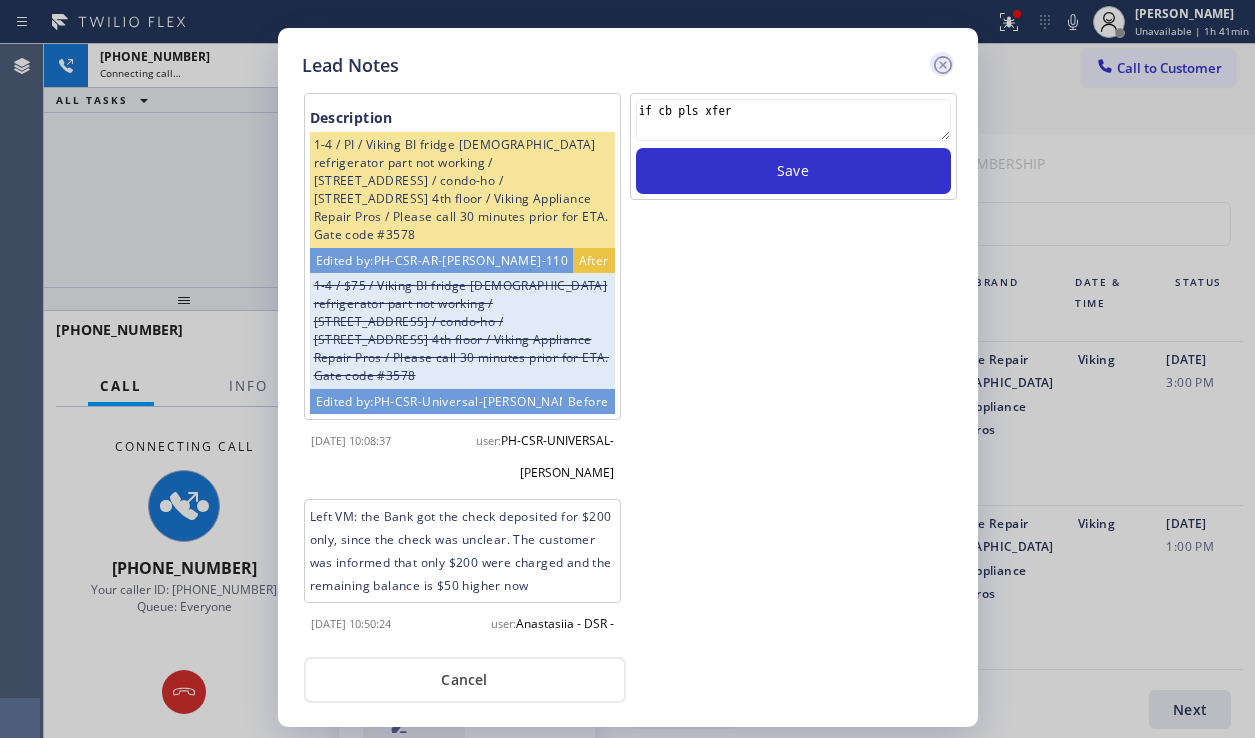 type 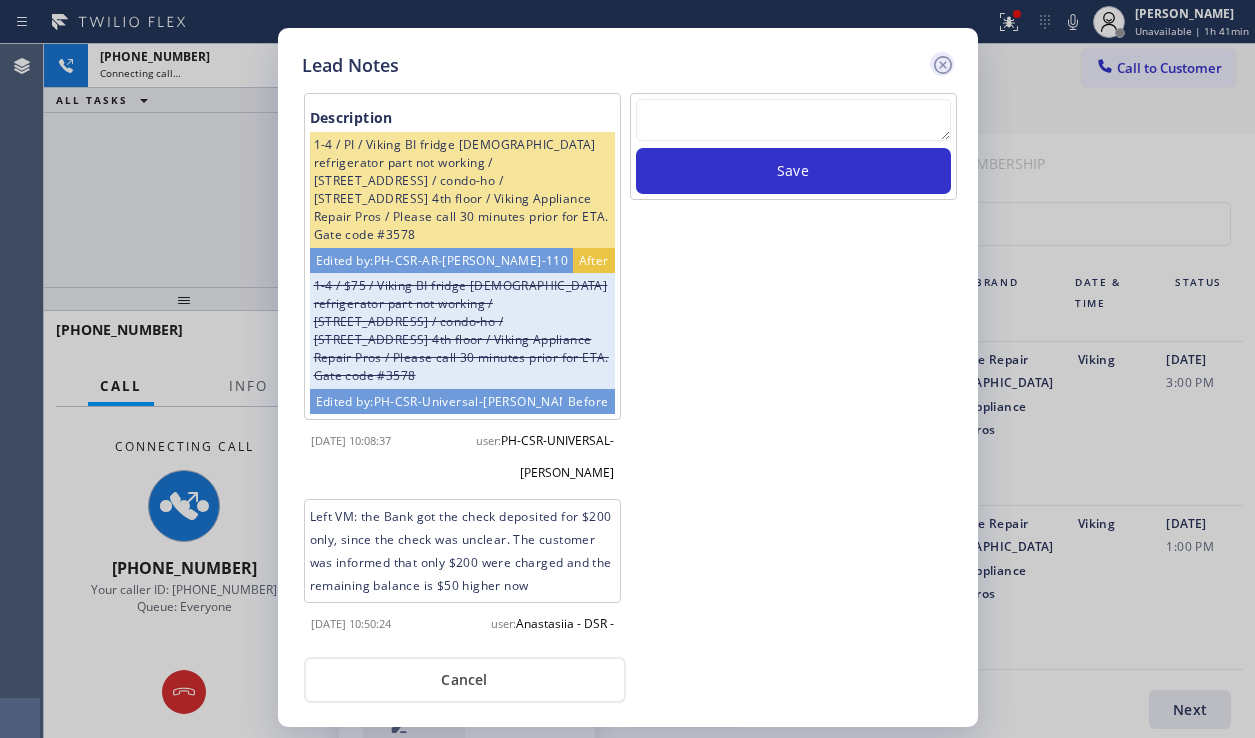 click 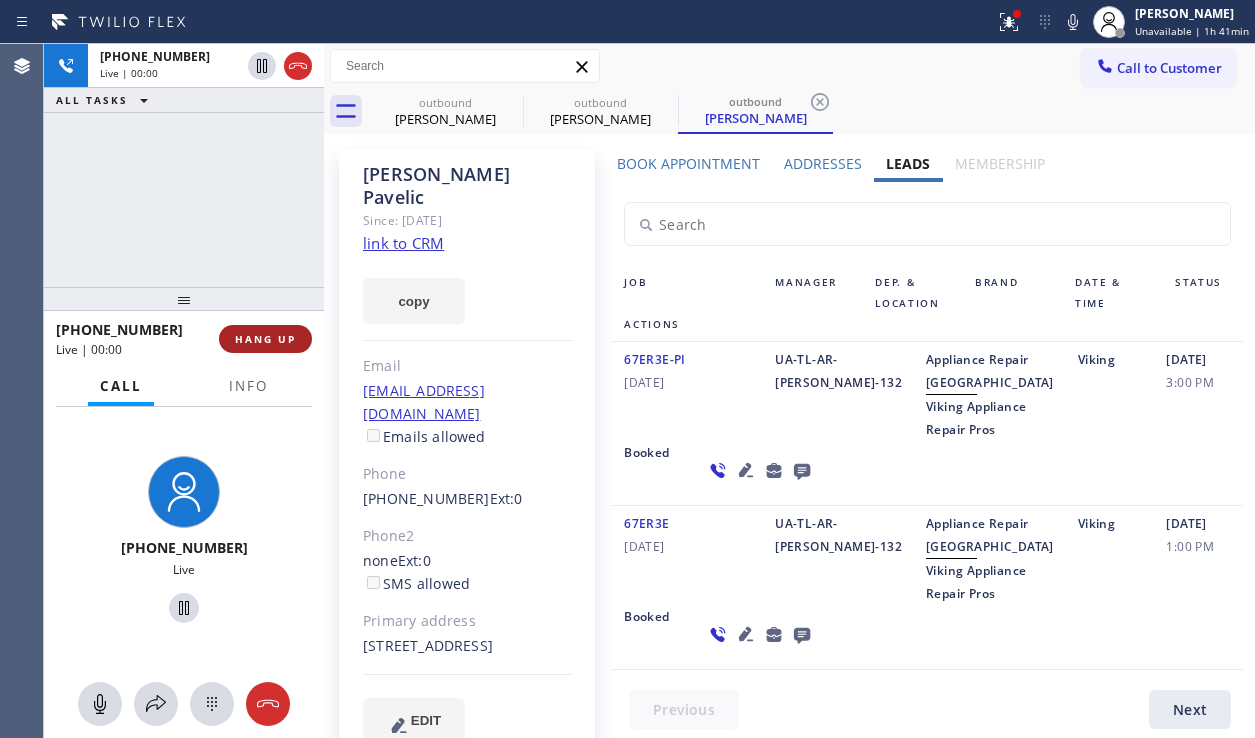 click on "HANG UP" at bounding box center (265, 339) 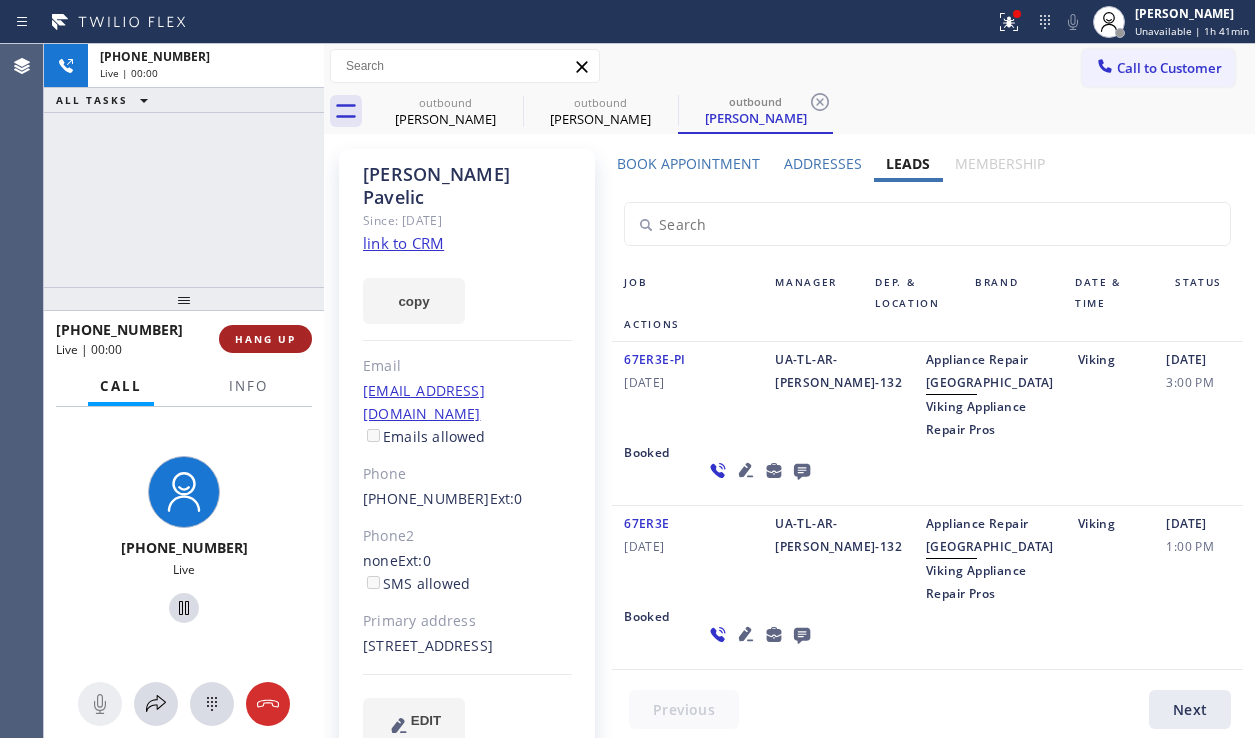 click on "HANG UP" at bounding box center [265, 339] 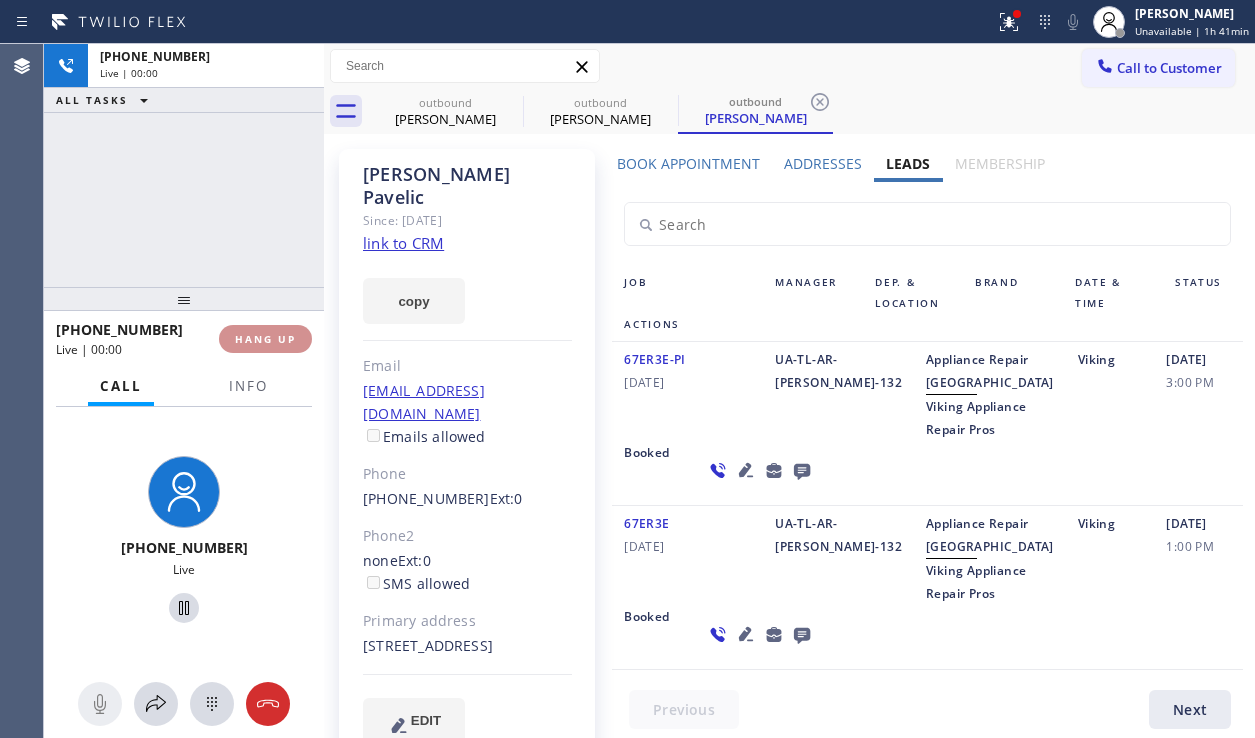 click on "HANG UP" at bounding box center (265, 339) 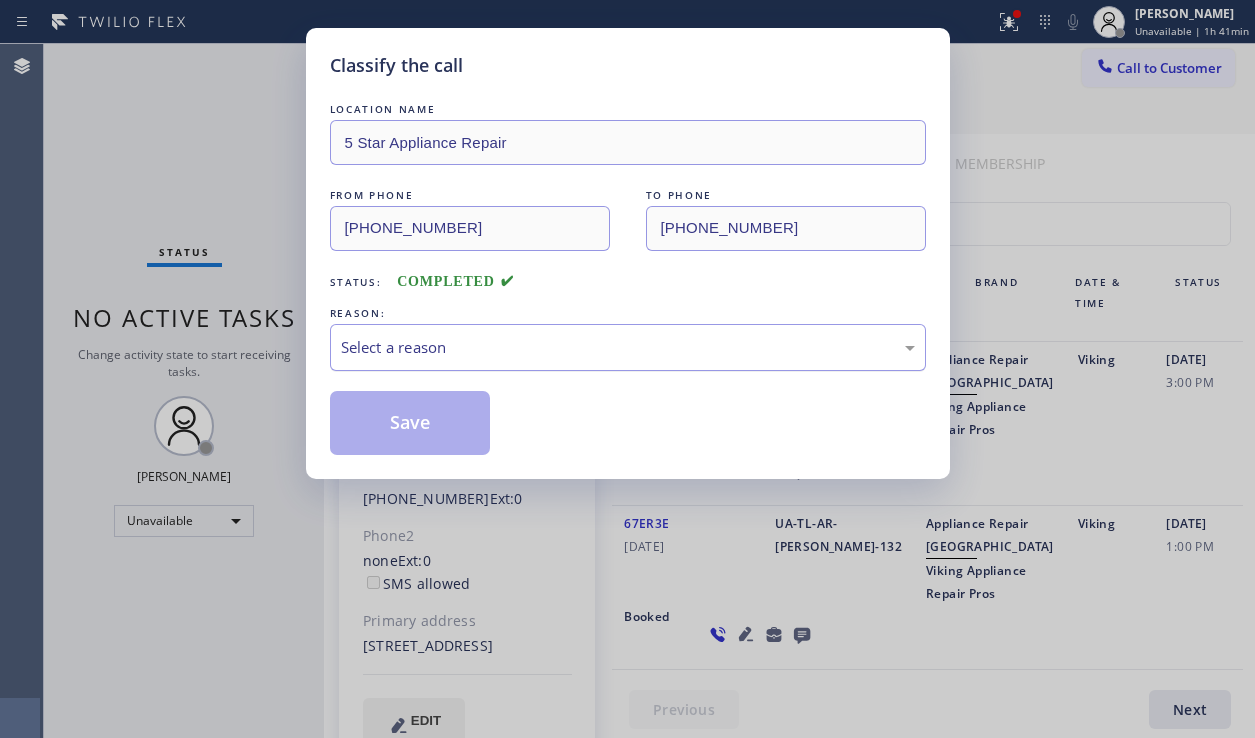 click on "Select a reason" at bounding box center [628, 347] 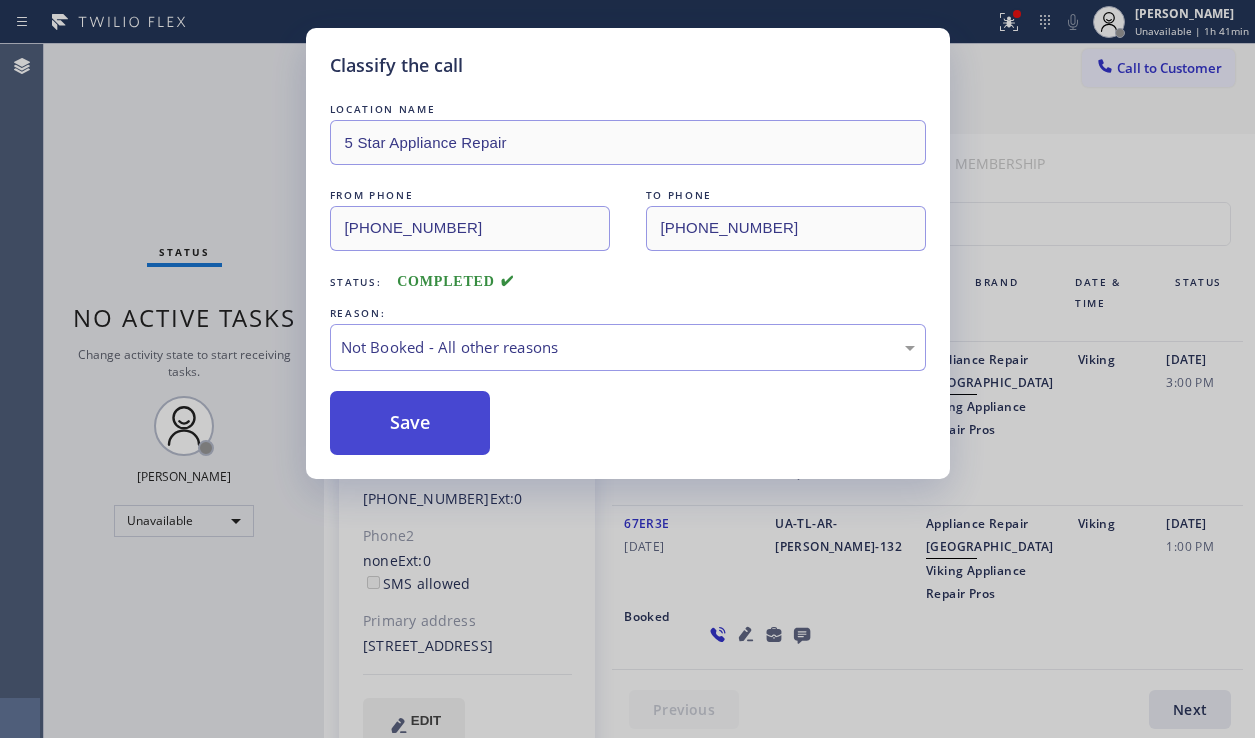 click on "Save" at bounding box center [410, 423] 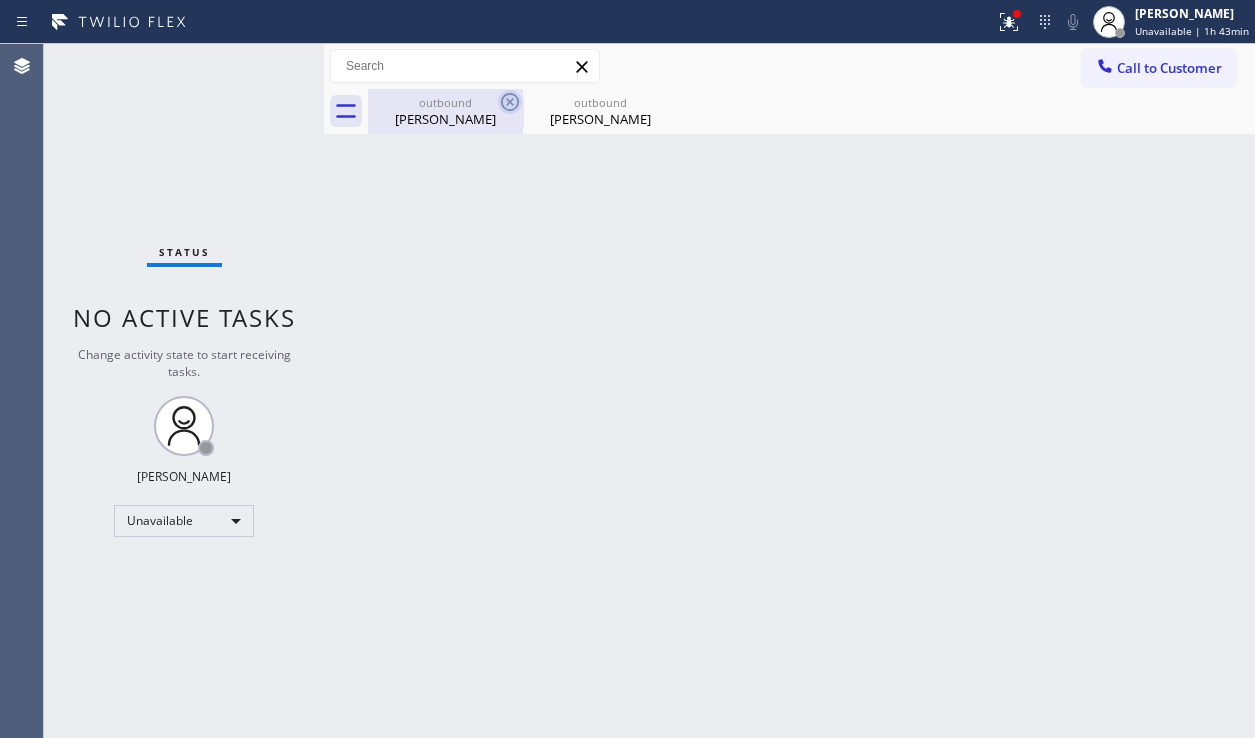 click 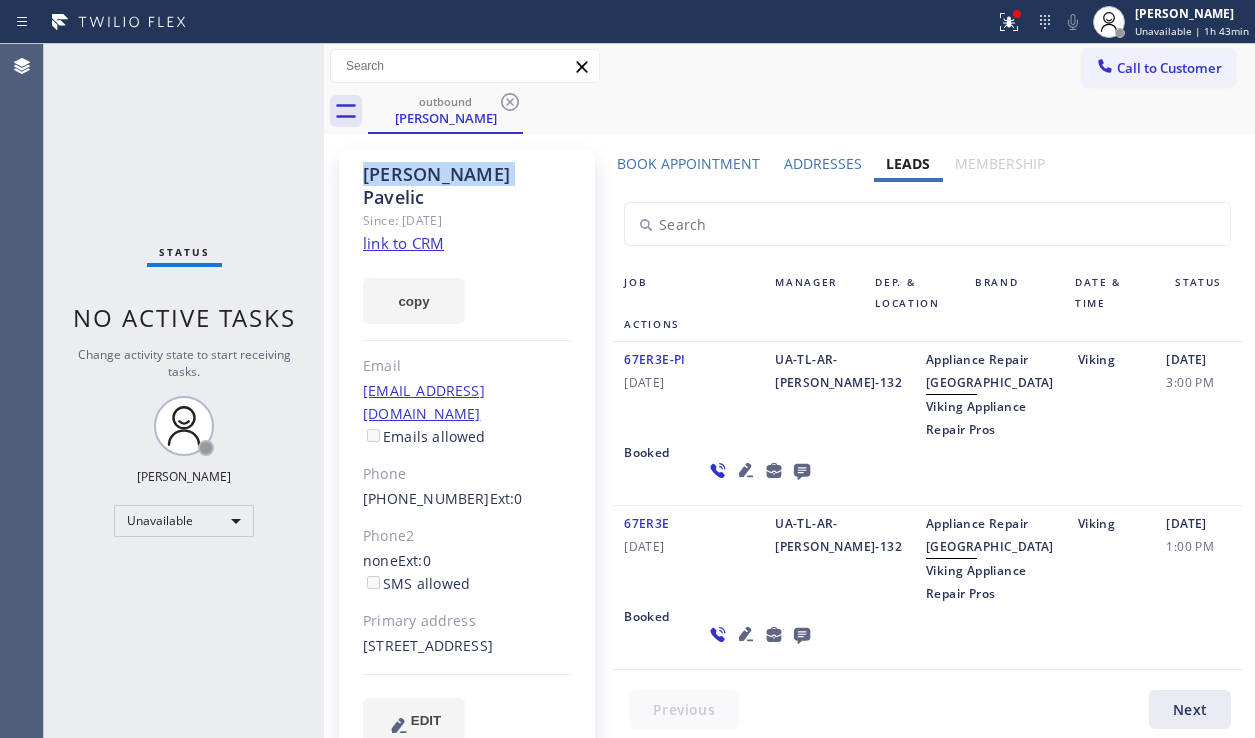 click 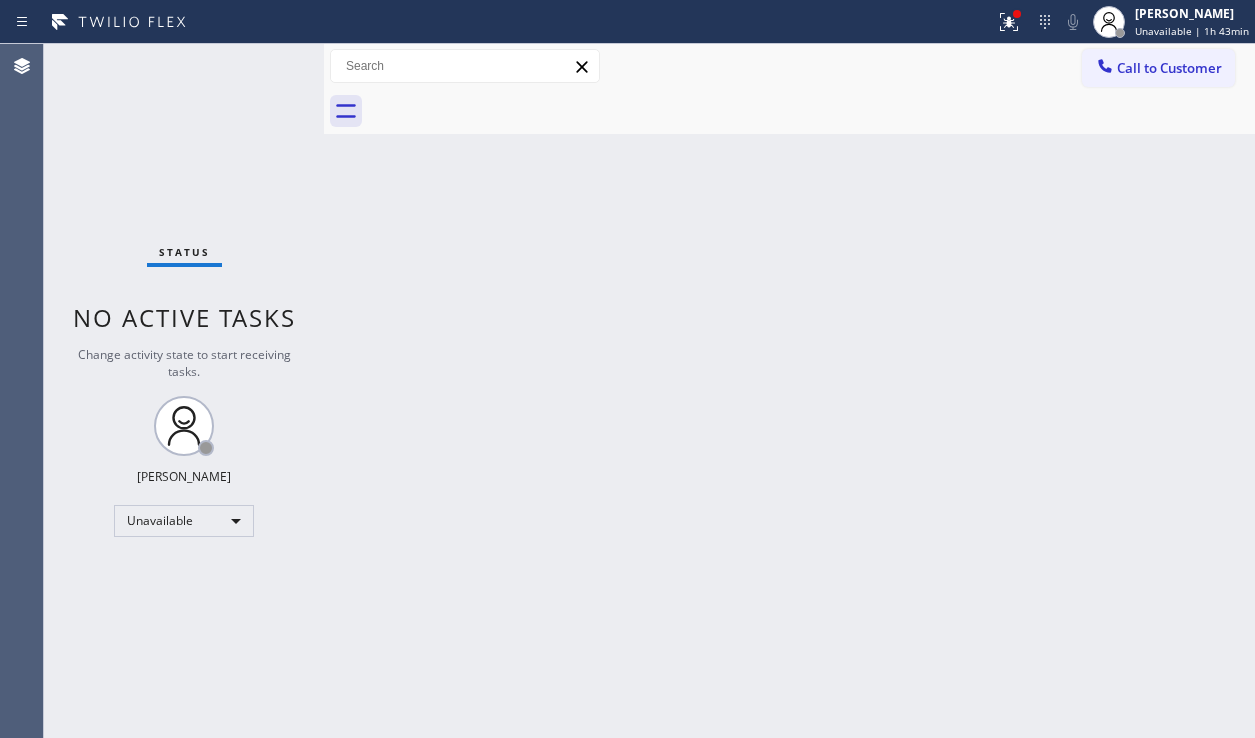 click at bounding box center (811, 111) 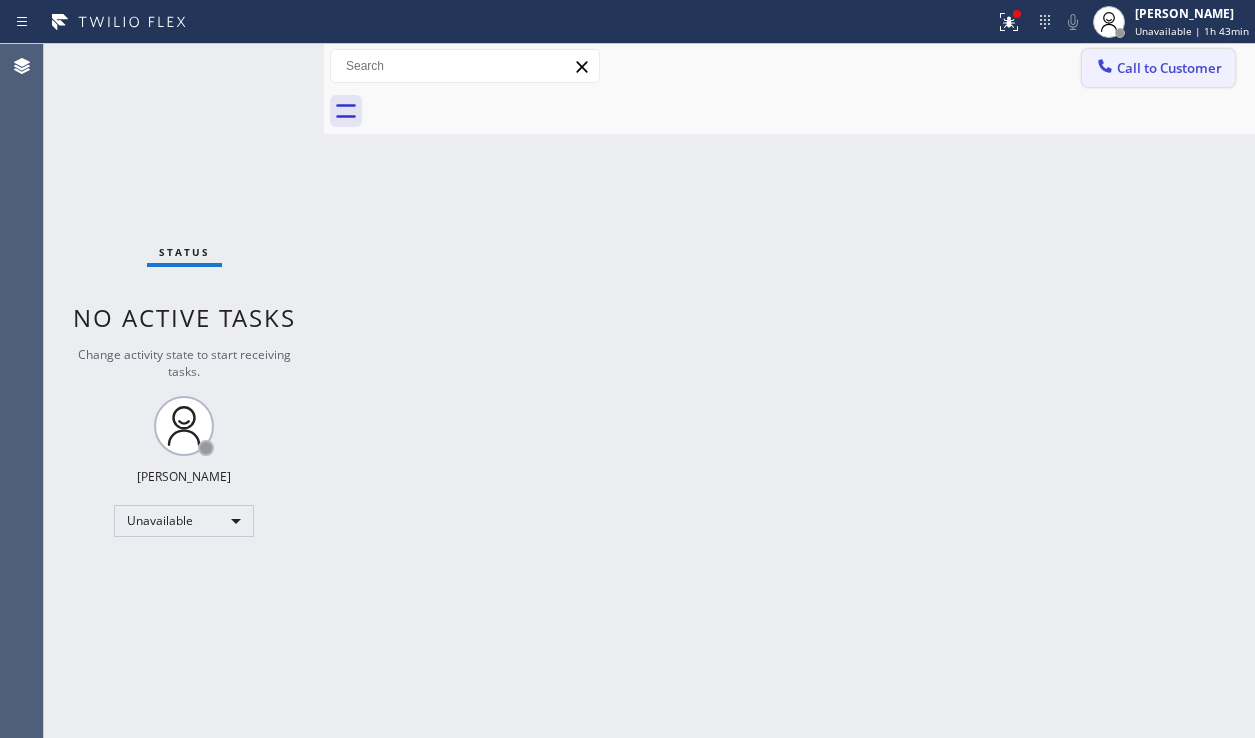 click on "Call to Customer" at bounding box center (1158, 68) 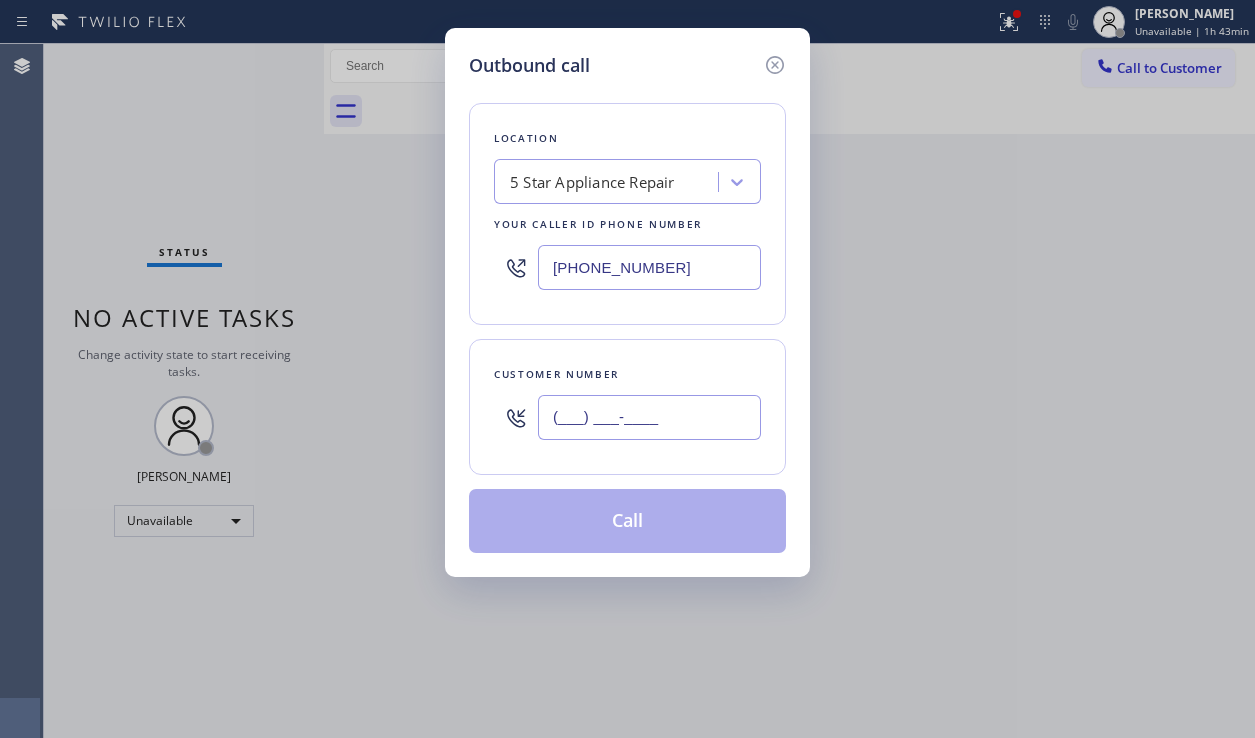 click on "(___) ___-____" at bounding box center [649, 417] 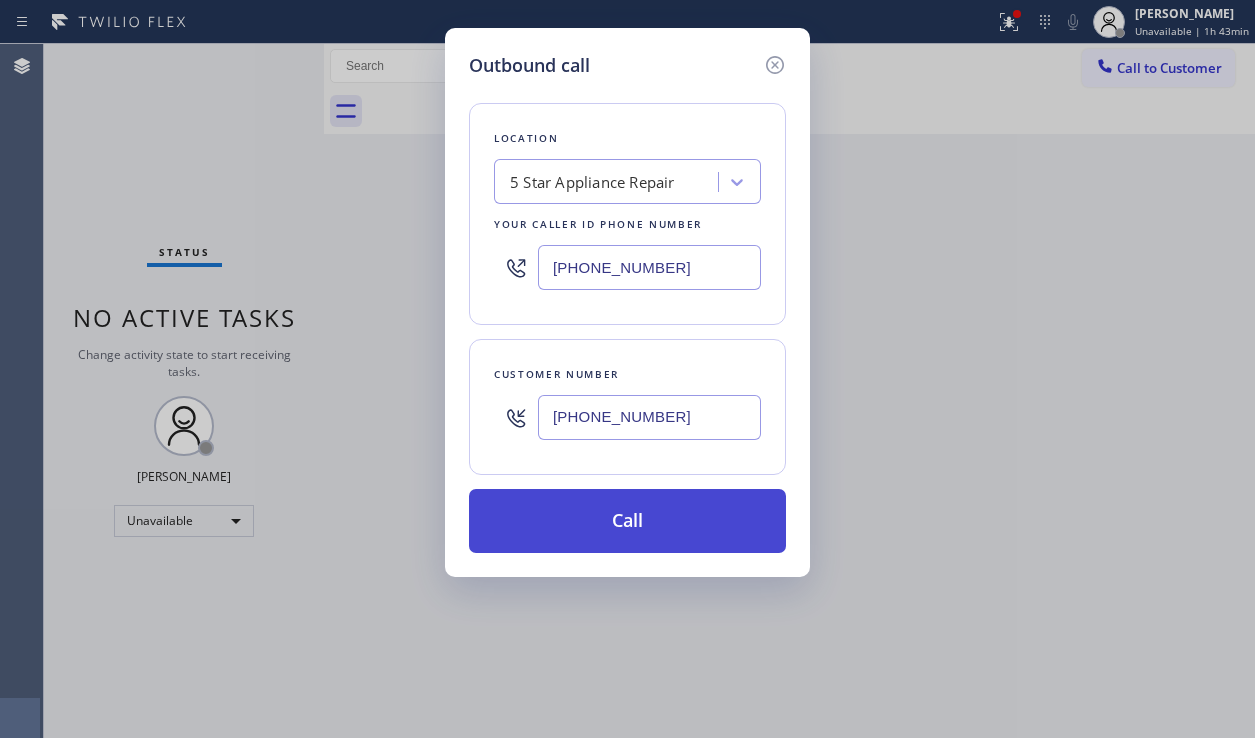 type on "[PHONE_NUMBER]" 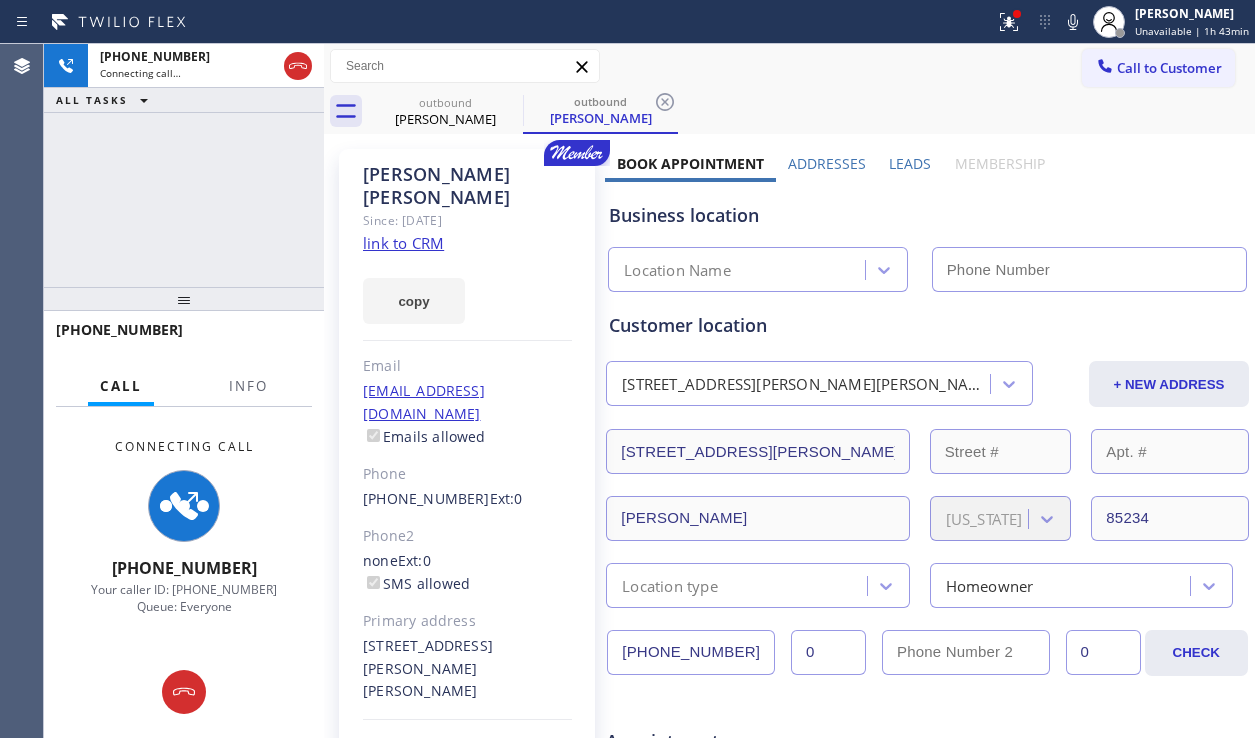 type on "[PHONE_NUMBER]" 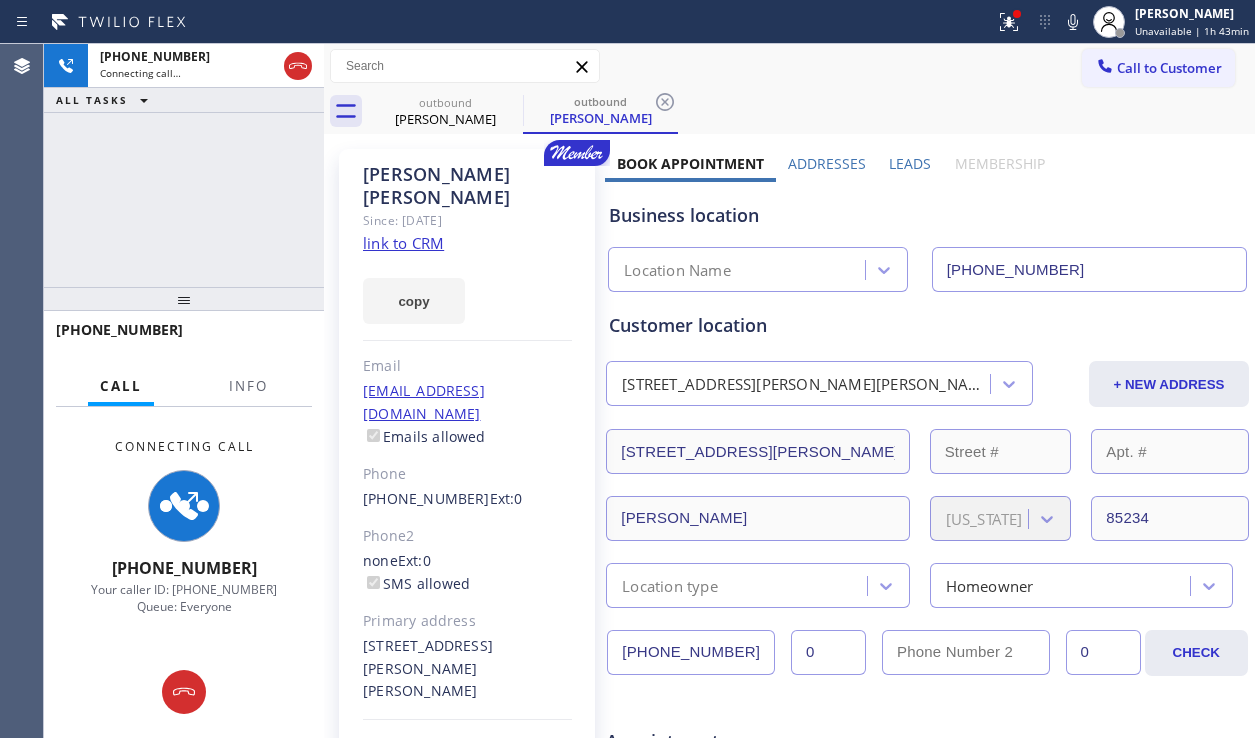 click on "Leads" at bounding box center (910, 163) 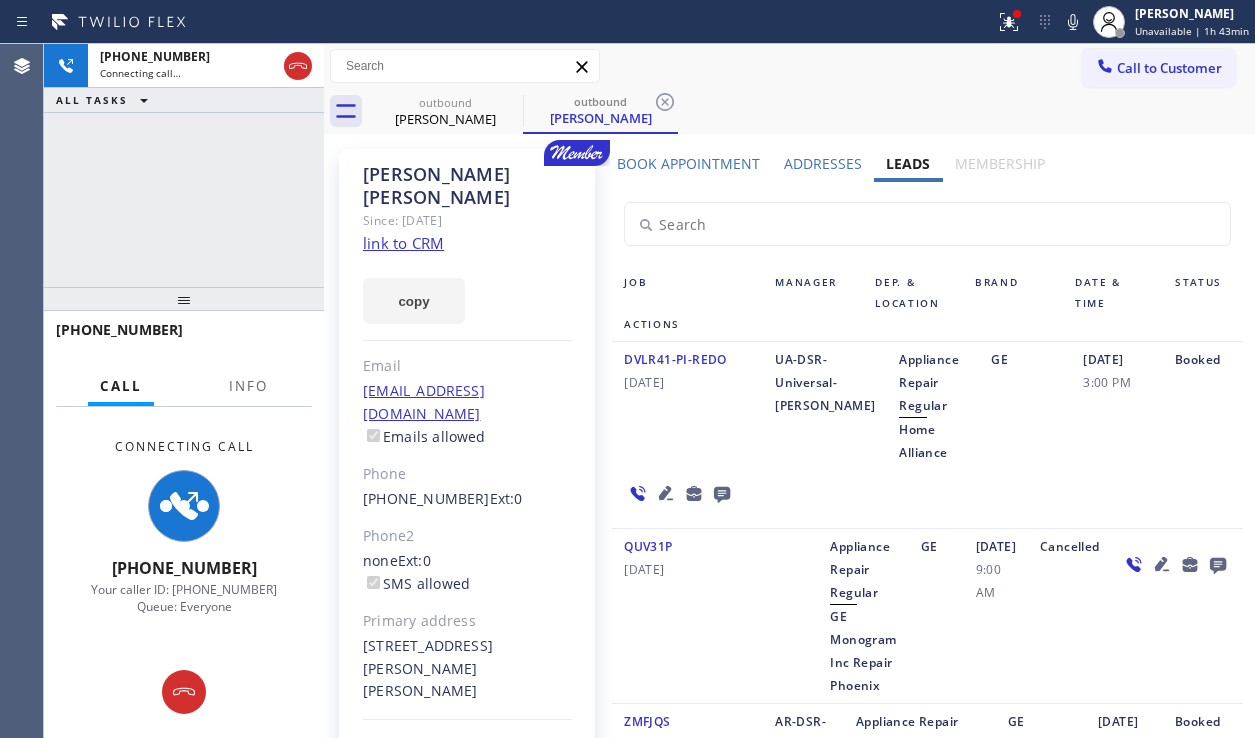 click 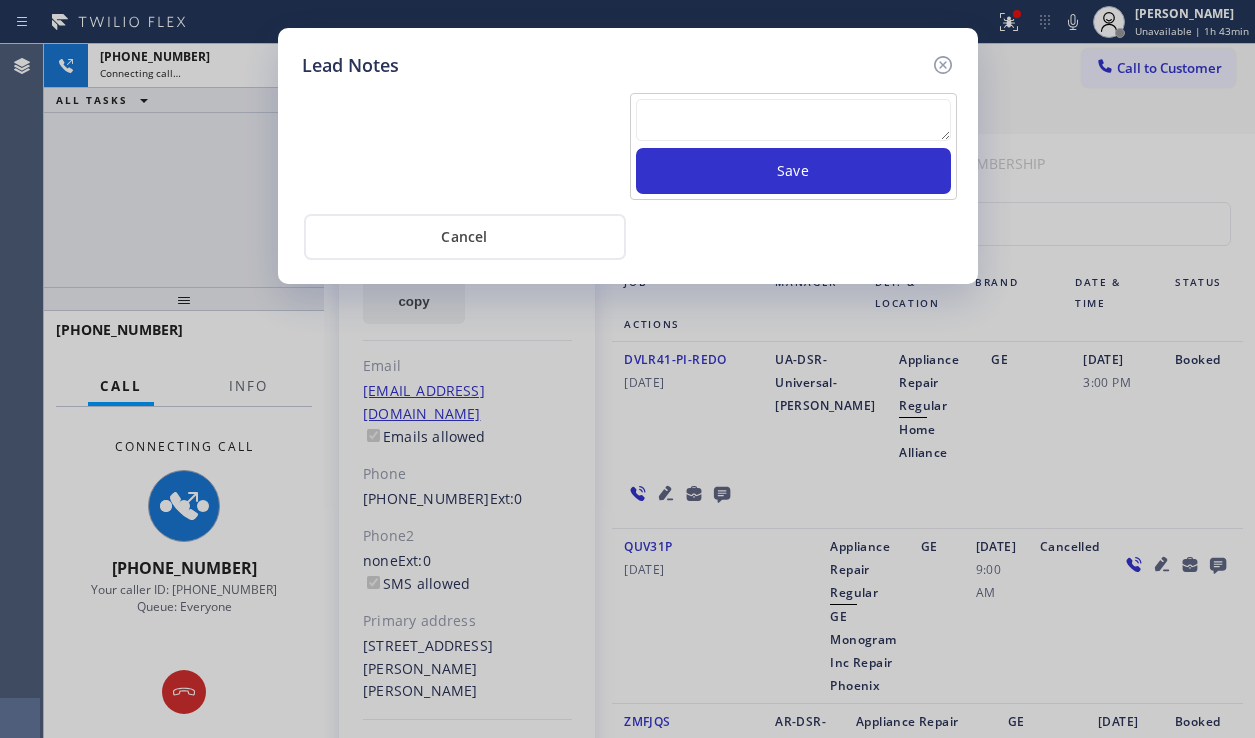 click at bounding box center [793, 120] 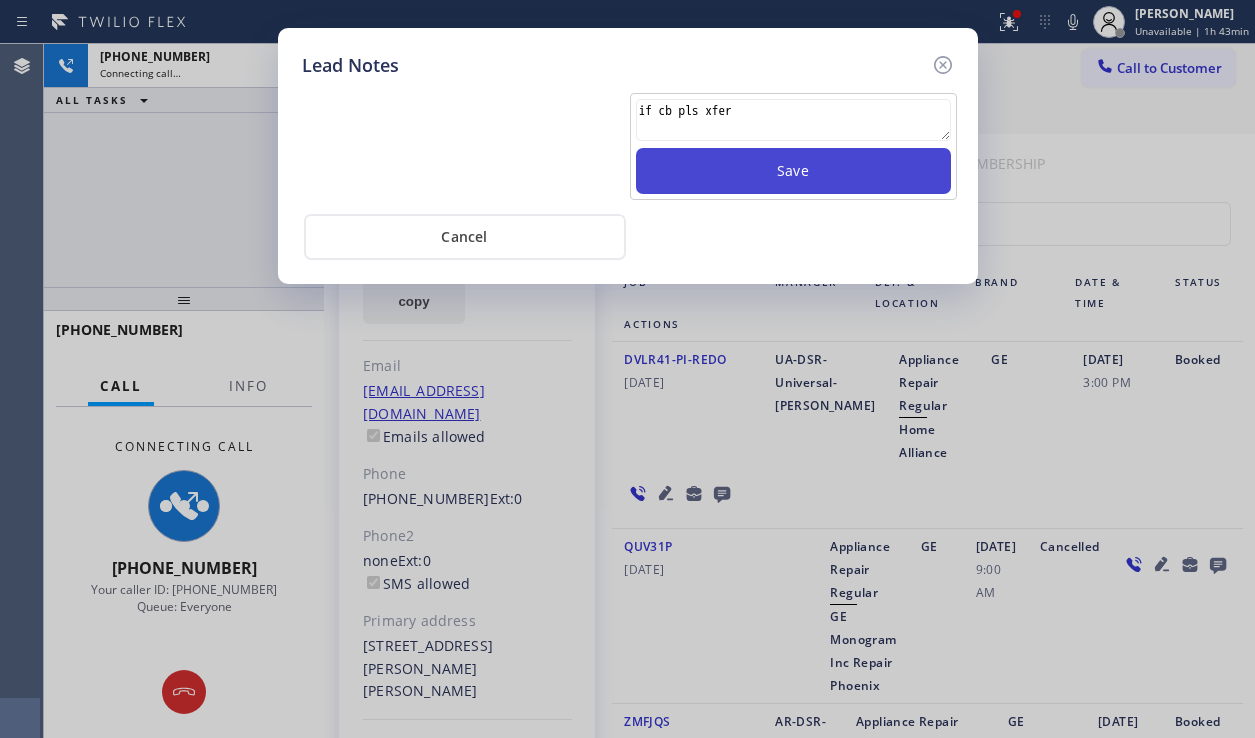 type on "if cb pls xfer" 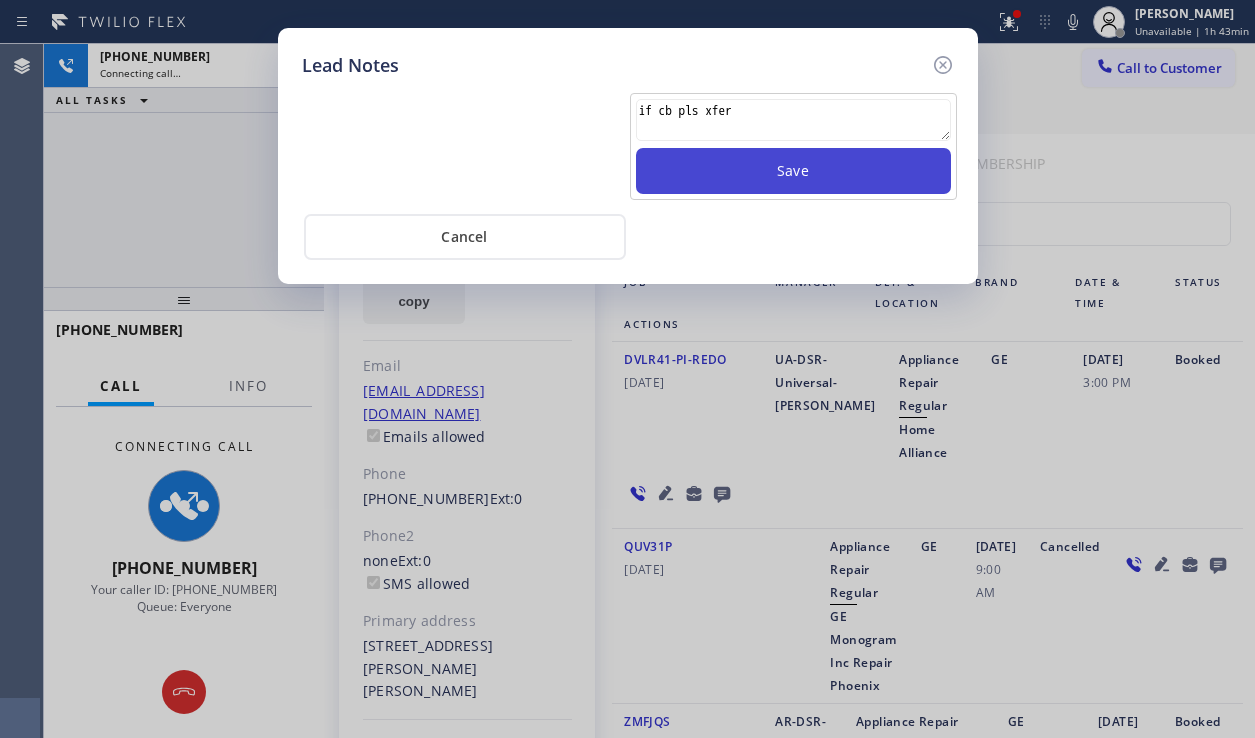 click on "Save" at bounding box center [793, 171] 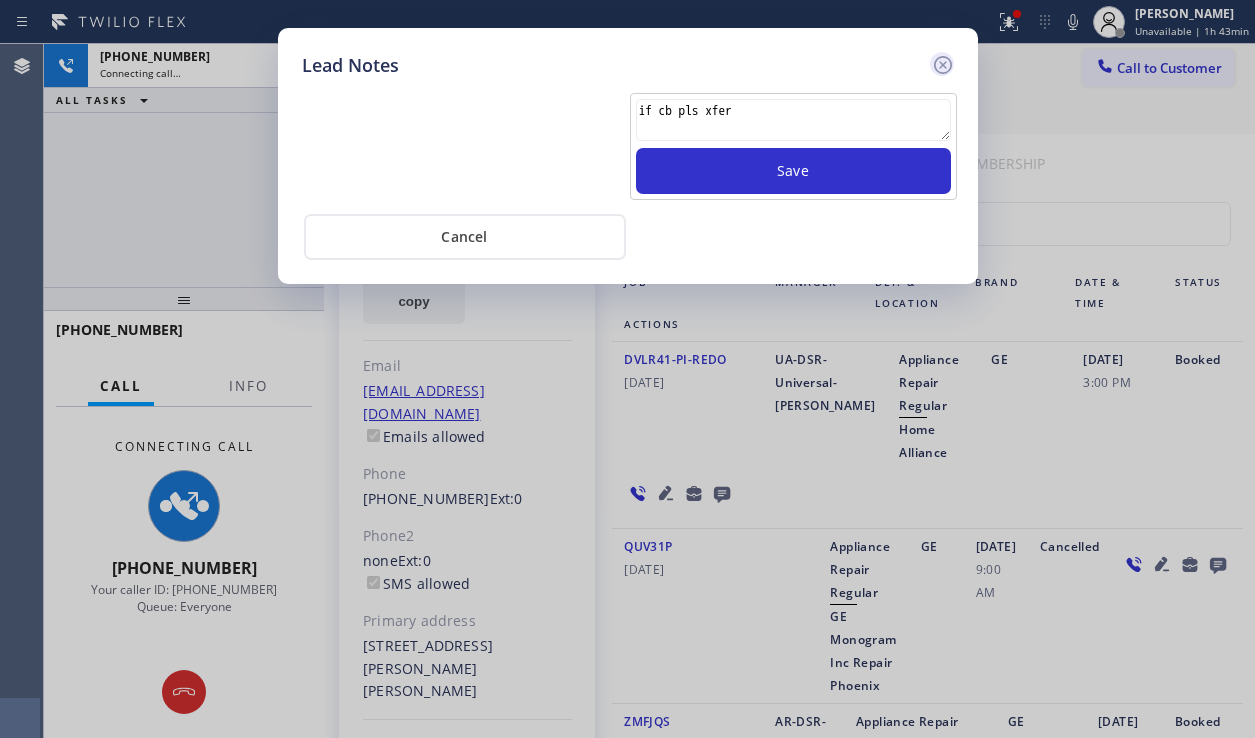 type 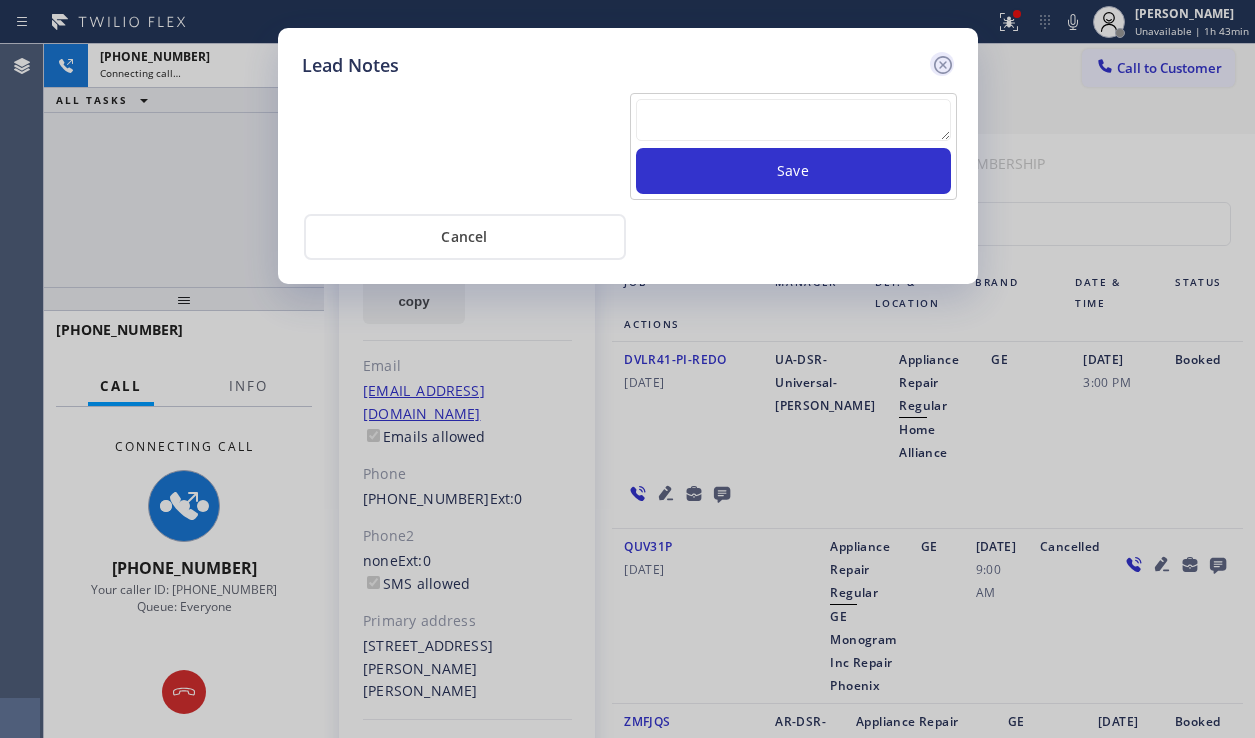 click 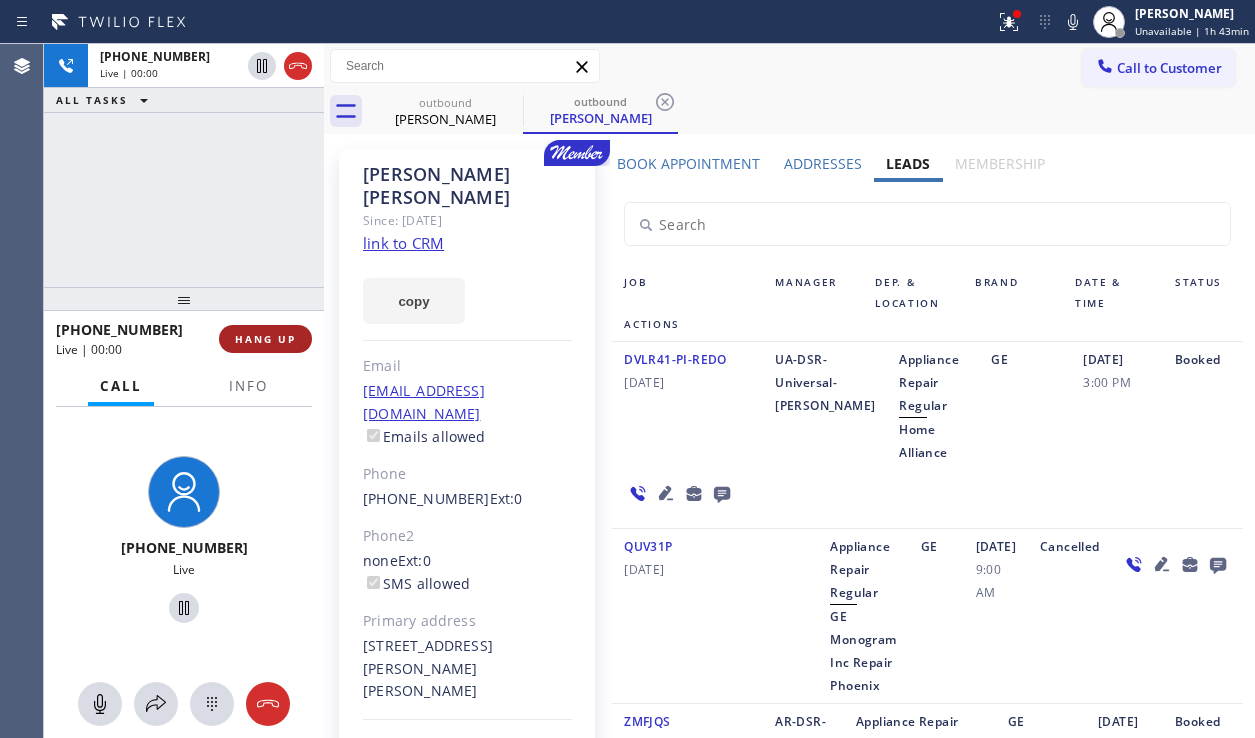 click on "HANG UP" at bounding box center [265, 339] 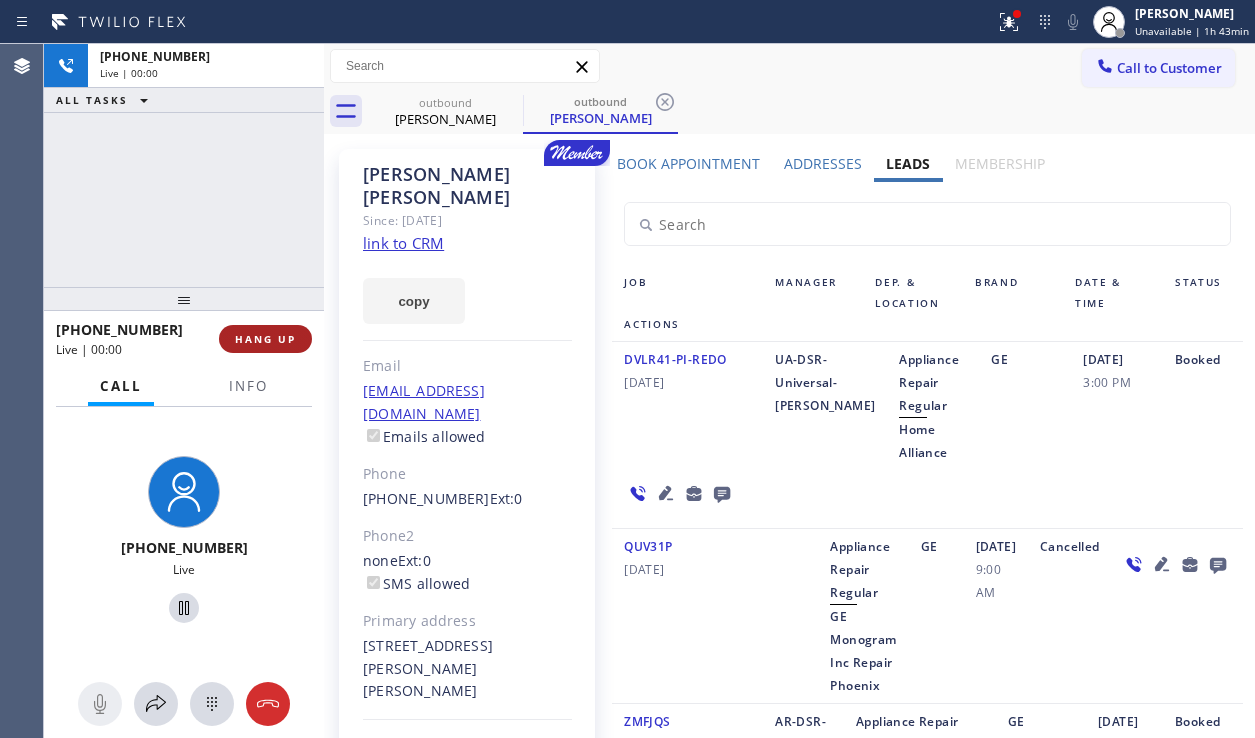 click on "HANG UP" at bounding box center [265, 339] 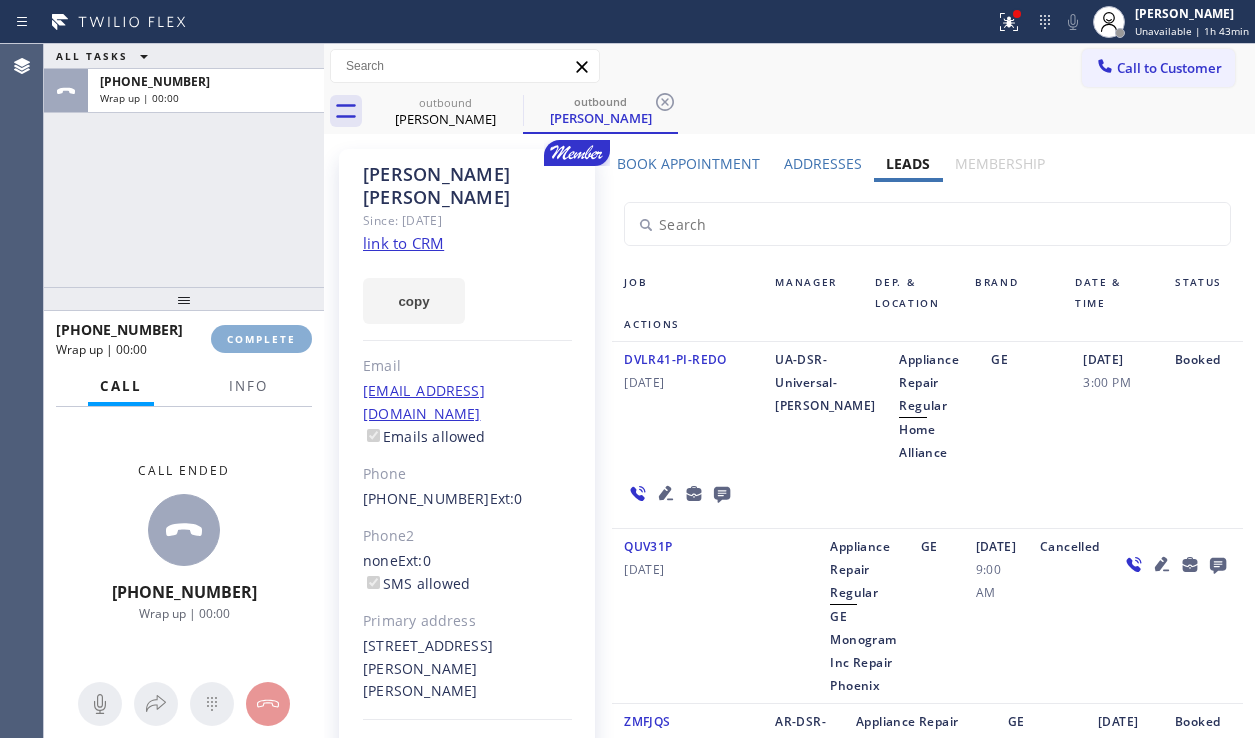 click on "COMPLETE" at bounding box center (261, 339) 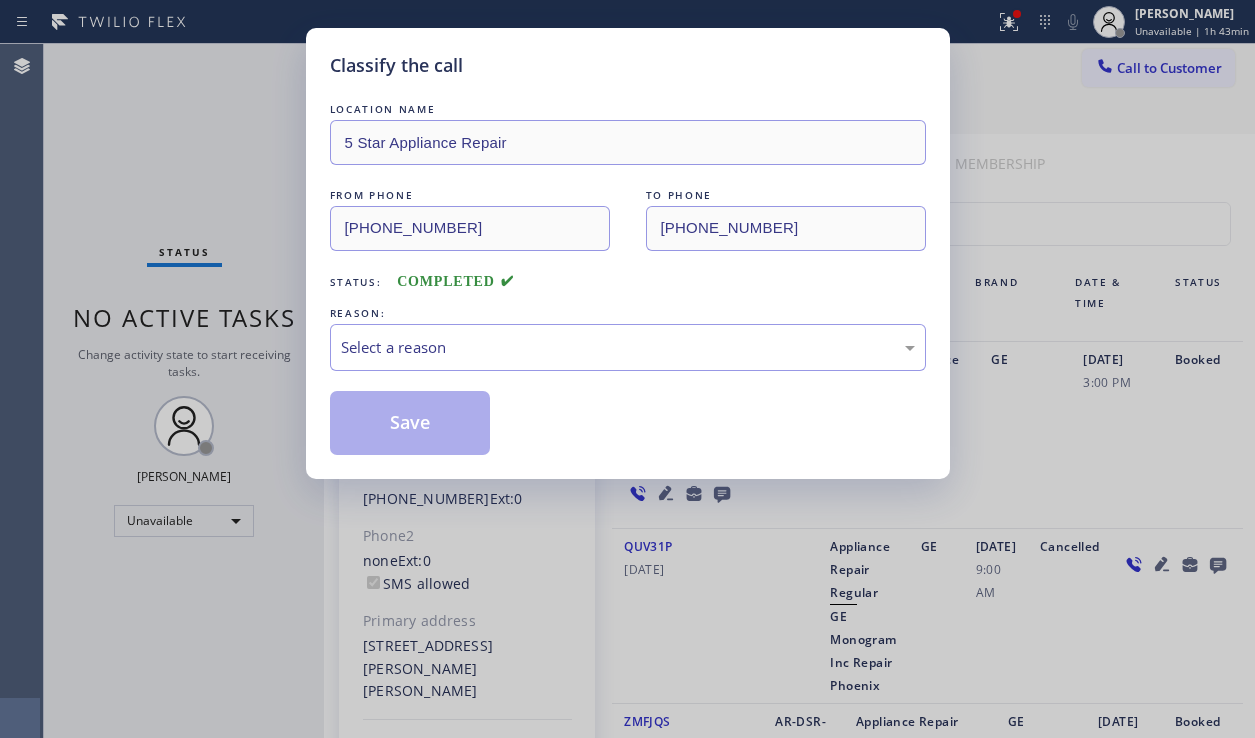 click on "Select a reason" at bounding box center [628, 347] 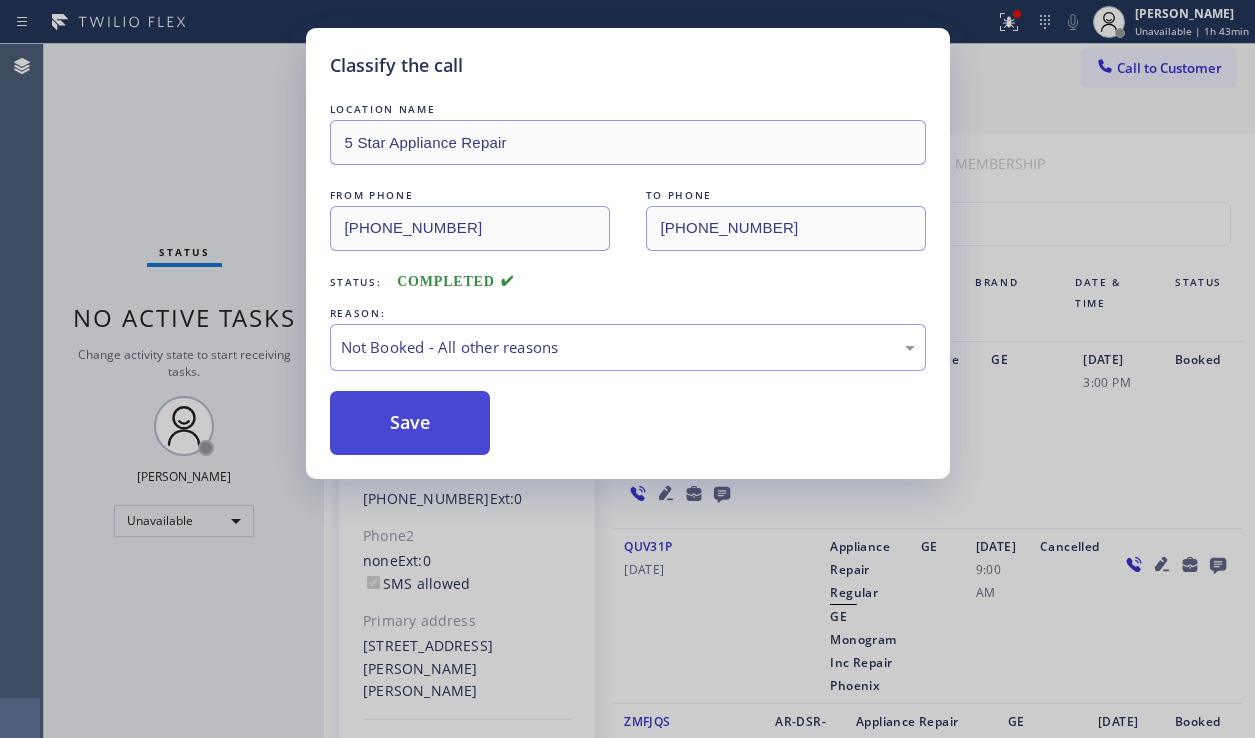 click on "Save" at bounding box center [410, 423] 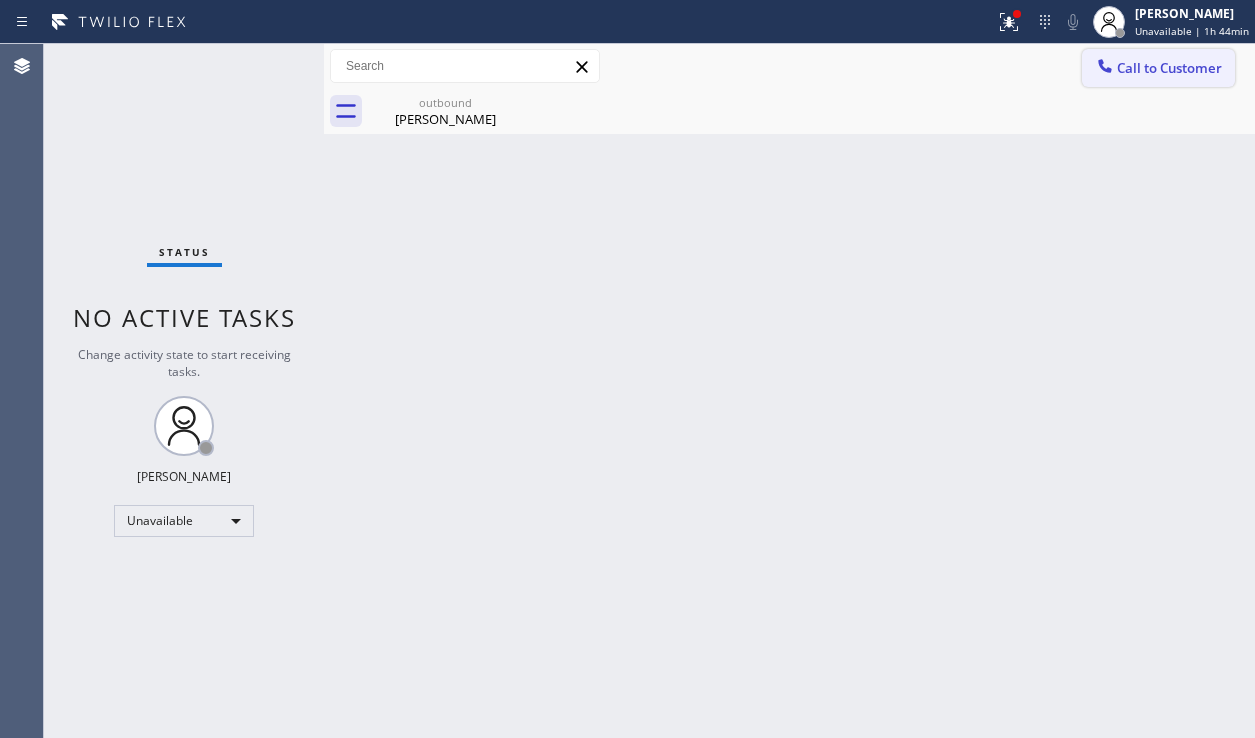 click on "Call to Customer" at bounding box center [1158, 68] 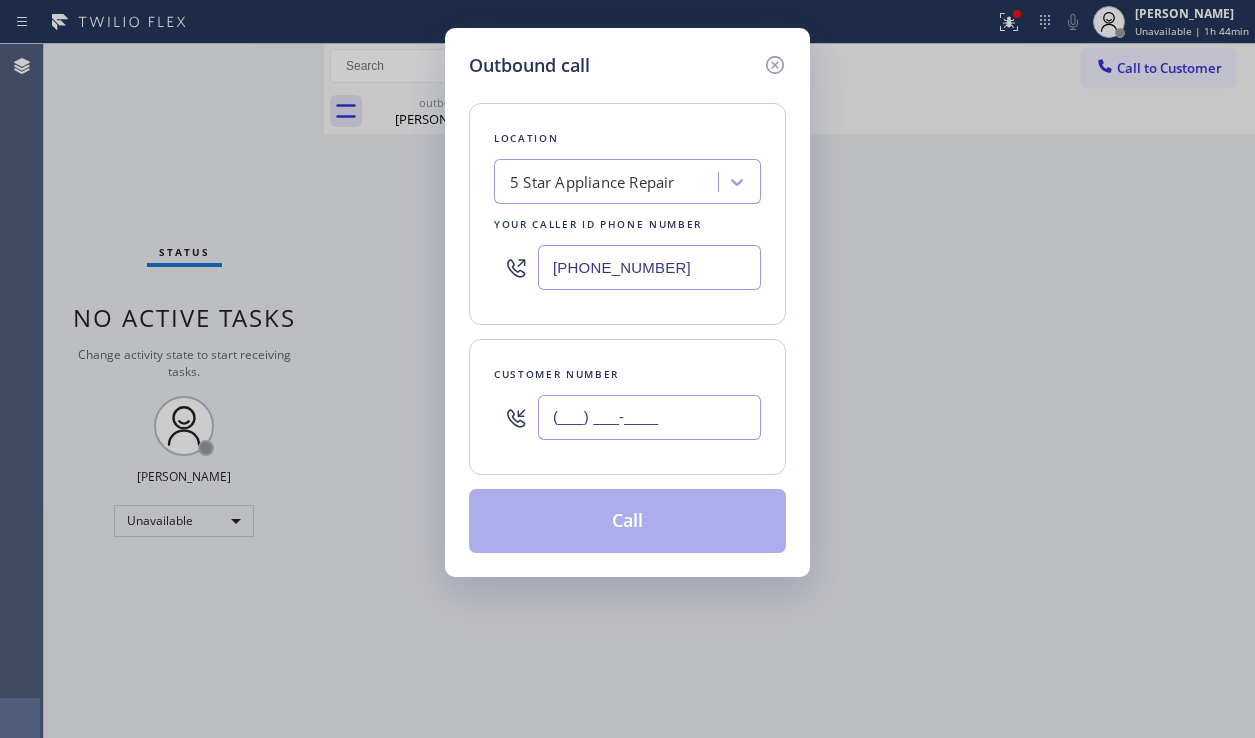 click on "(___) ___-____" at bounding box center (649, 417) 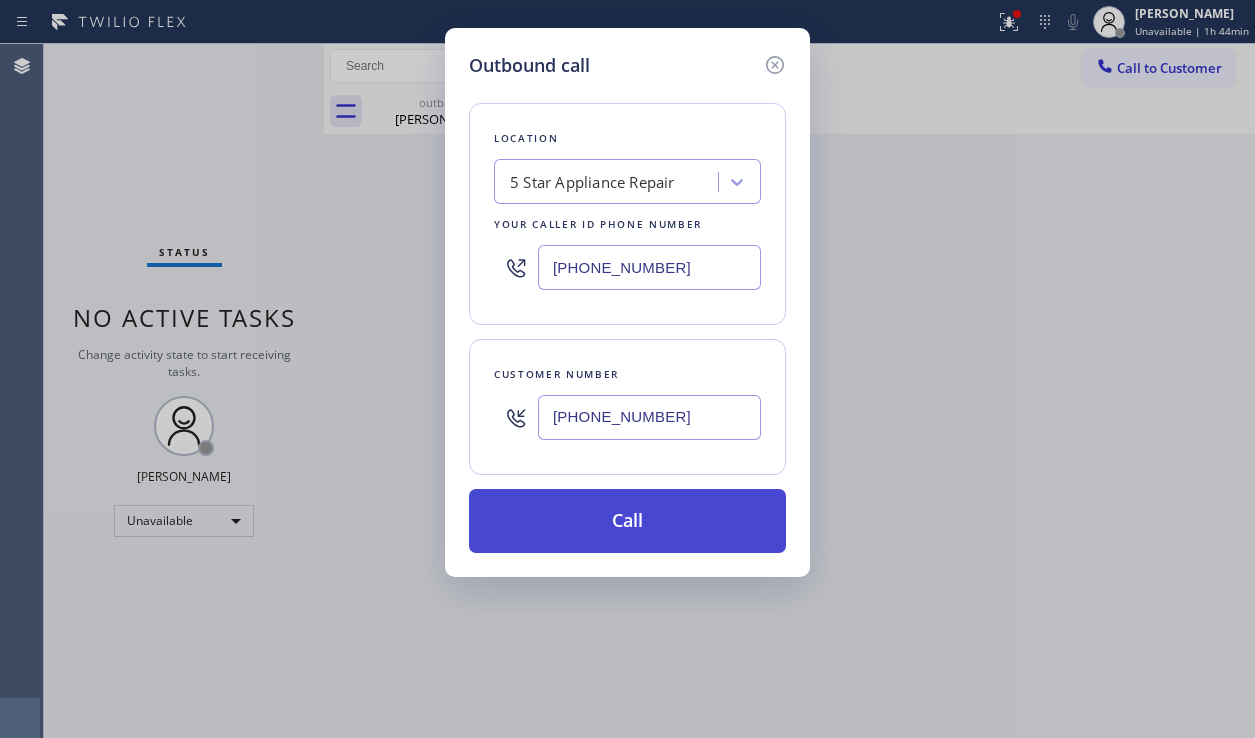 type on "[PHONE_NUMBER]" 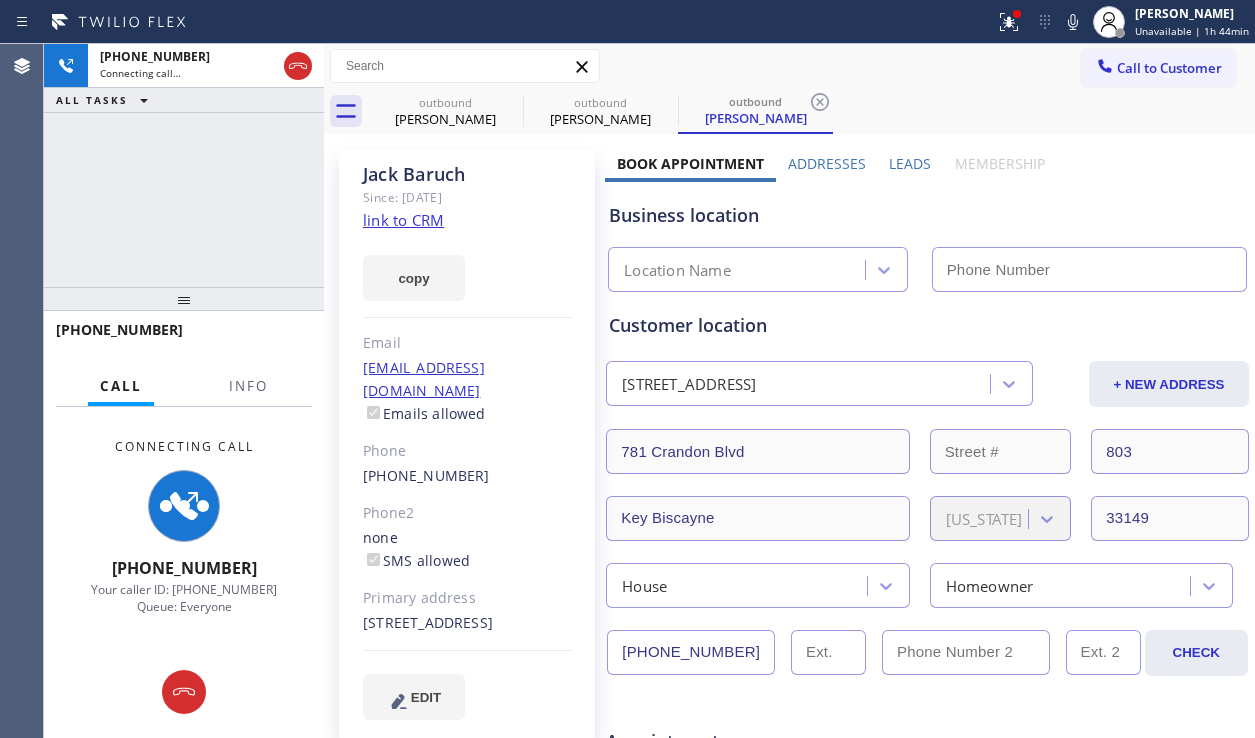 type on "[PHONE_NUMBER]" 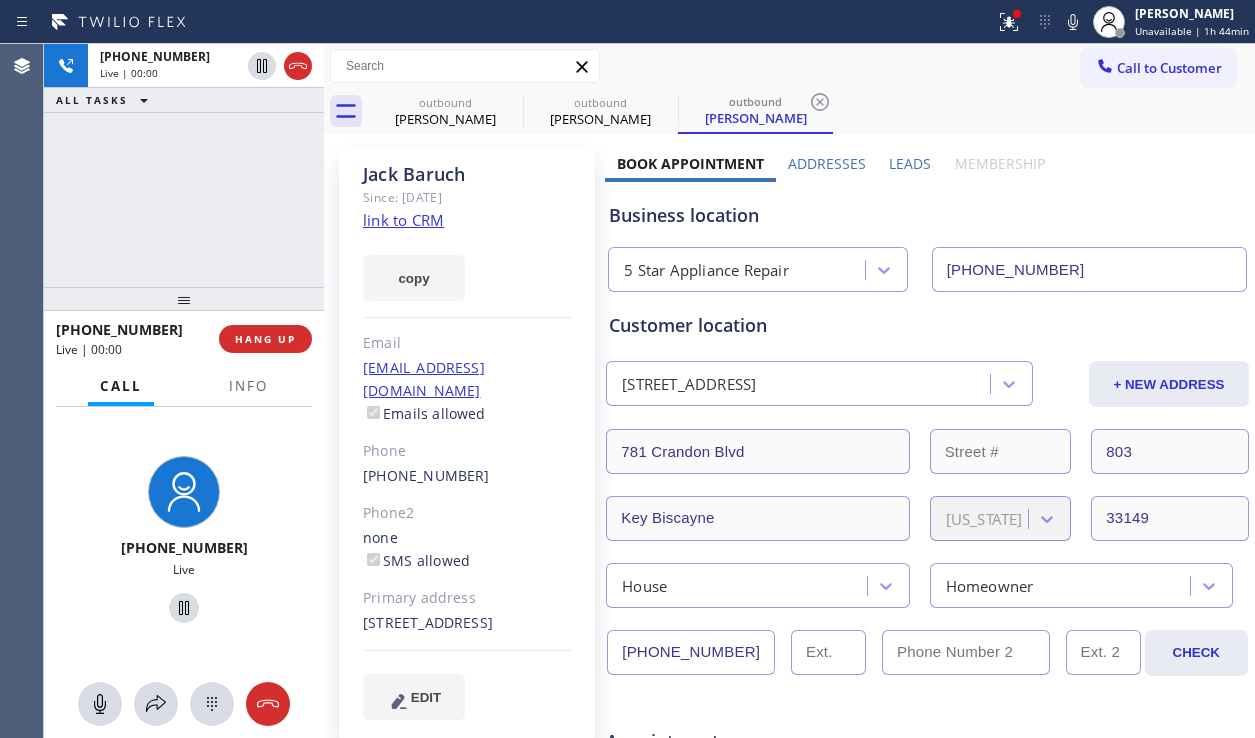 click on "Business location" at bounding box center [927, 215] 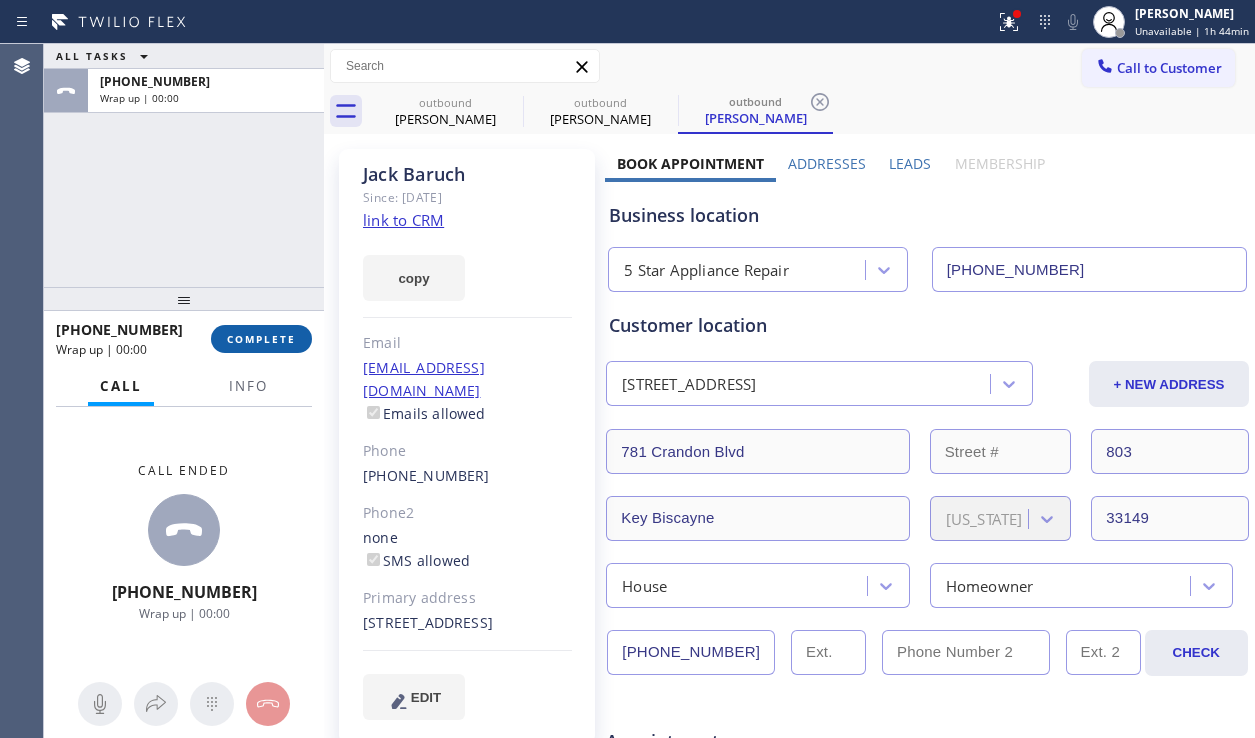 click on "COMPLETE" at bounding box center (261, 339) 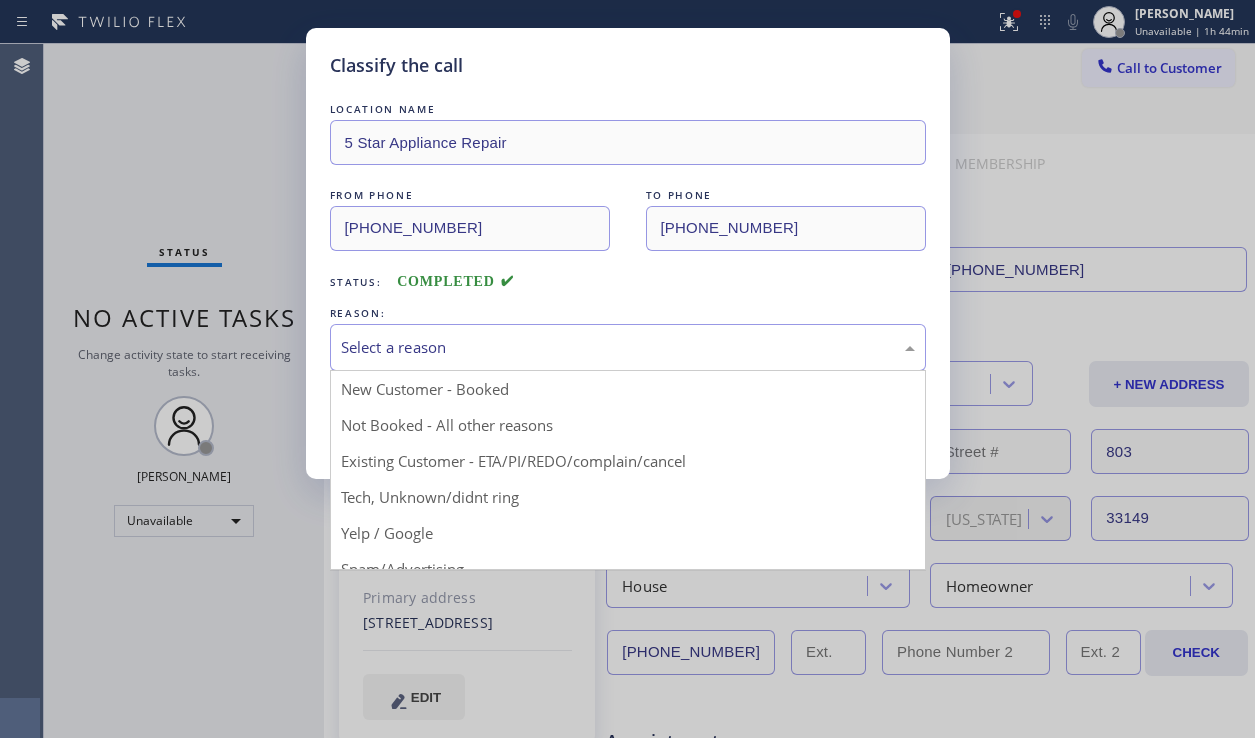 click on "Select a reason" at bounding box center [628, 347] 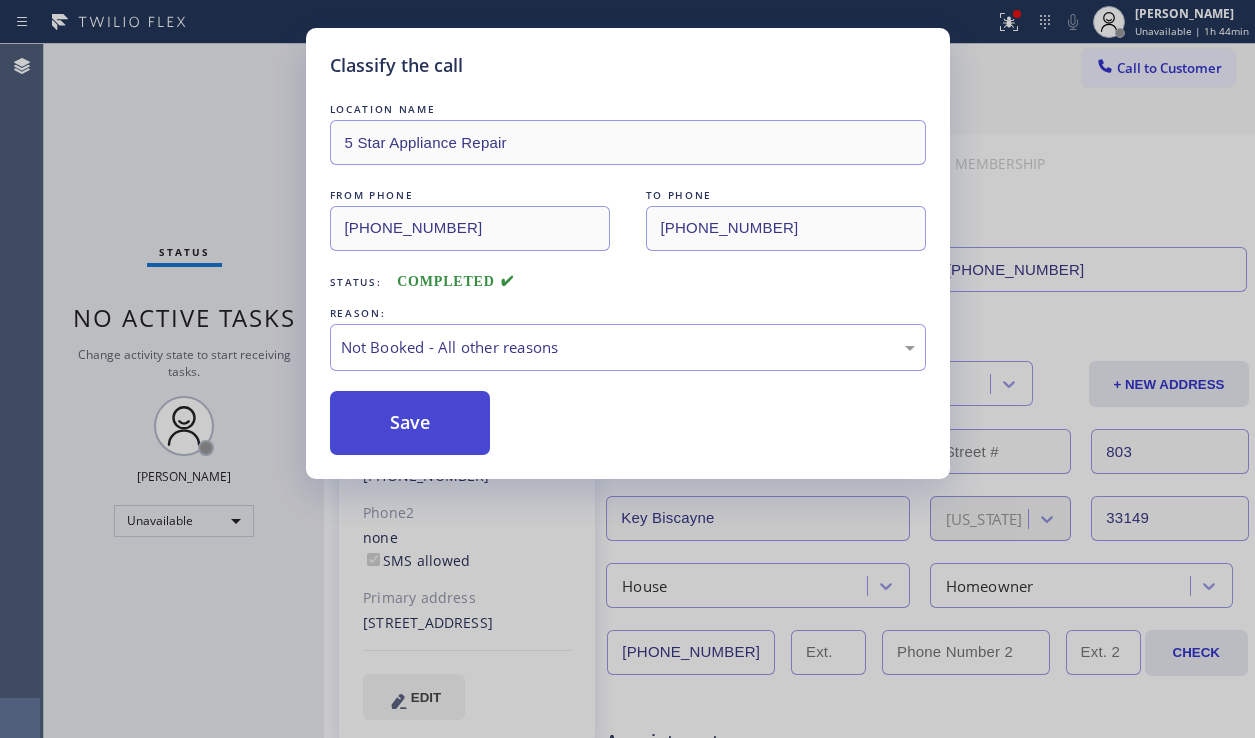 click on "Save" at bounding box center [410, 423] 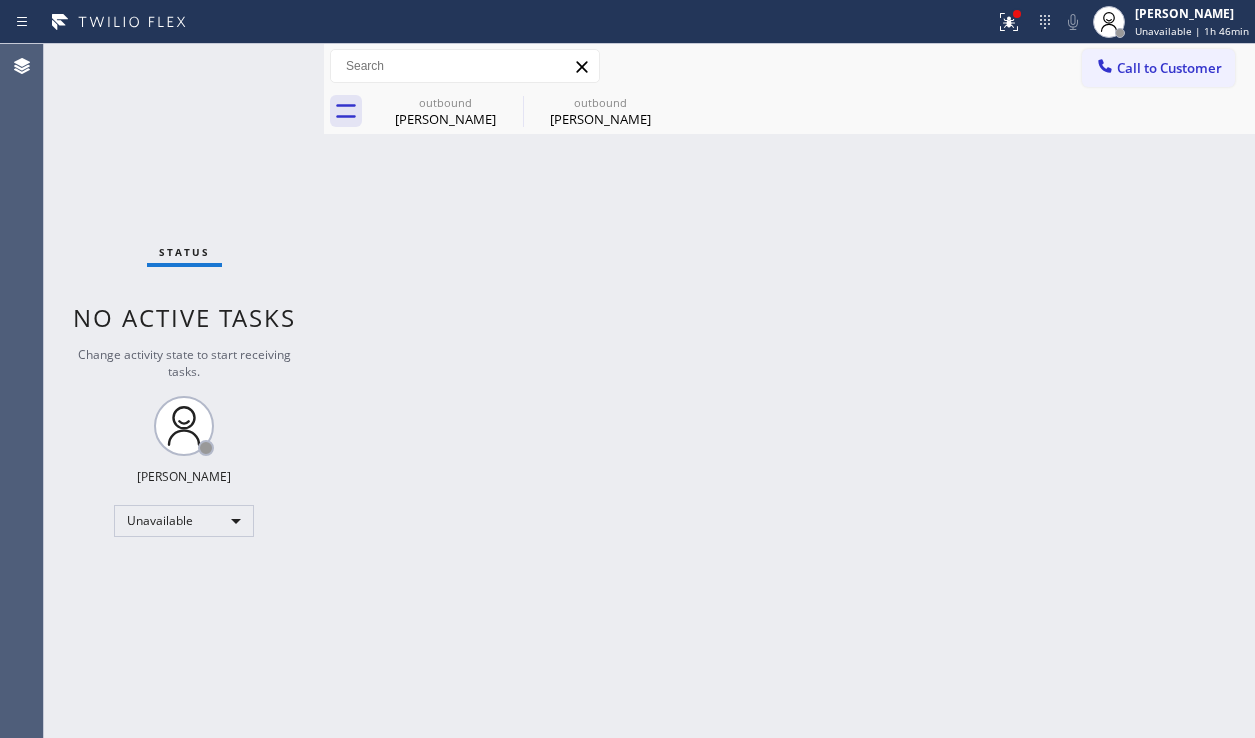 click on "Back to Dashboard Change Sender ID Customers Technicians Select a contact Outbound call Location Search location Your caller id phone number Customer number Call Customer info Name   Phone none Address none Change Sender ID HVAC [PHONE_NUMBER] 5 Star Appliance [PHONE_NUMBER] Appliance Repair [PHONE_NUMBER] Plumbing [PHONE_NUMBER] Air Duct Cleaning [PHONE_NUMBER]  Electricians [PHONE_NUMBER] Cancel Change Check personal SMS Reset Change outbound [PERSON_NAME] outbound [PERSON_NAME] Call to Customer Outbound call Location 5 Star Appliance Repair Your caller id phone number [PHONE_NUMBER] Customer number Call Outbound call Technician Search Technician Your caller id phone number Your caller id phone number Call outbound [PERSON_NAME] outbound [PERSON_NAME] [PERSON_NAME] Since: [DATE] link to CRM copy Email [EMAIL_ADDRESS][DOMAIN_NAME]  Emails allowed Phone [PHONE_NUMBER]  Ext:  0 Phone2 none  Ext:  0  SMS allowed Primary address  [STREET_ADDRESS][PERSON_NAME][PERSON_NAME] EDIT Outbound call Location 5 Star Appliance Repair Call 0 0" at bounding box center [789, 391] 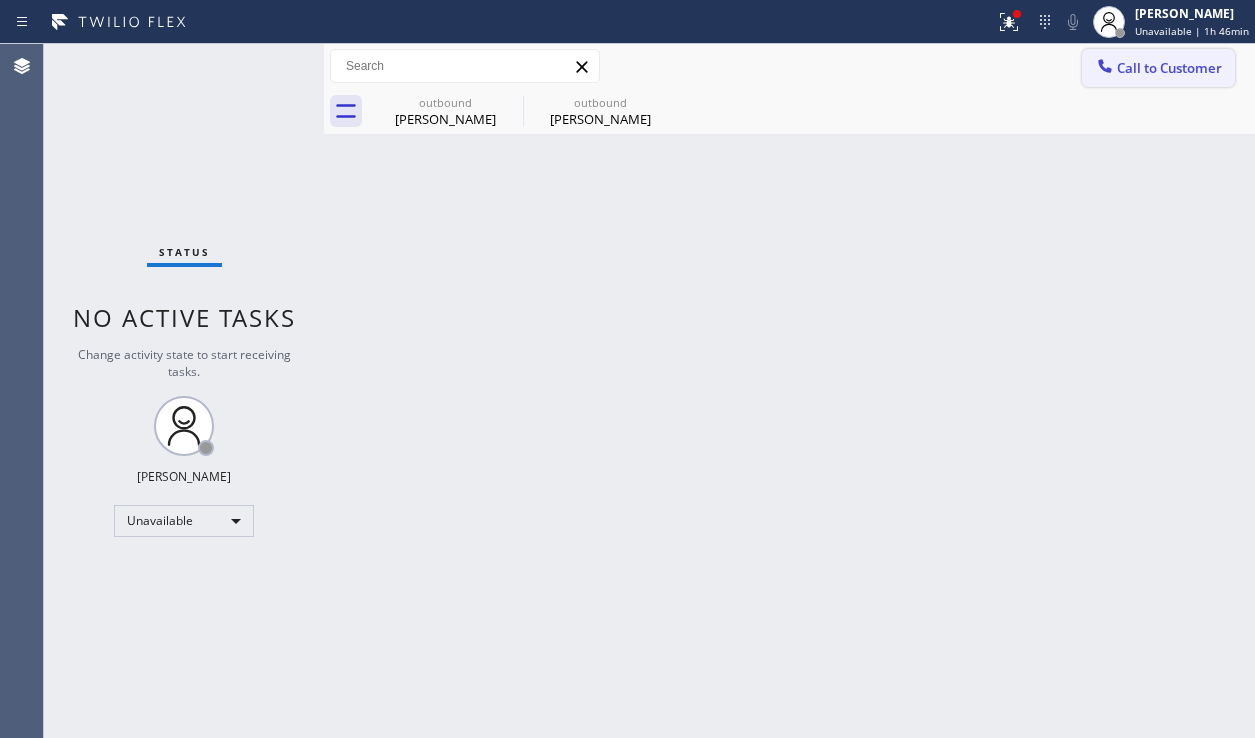 click on "Call to Customer" at bounding box center [1169, 68] 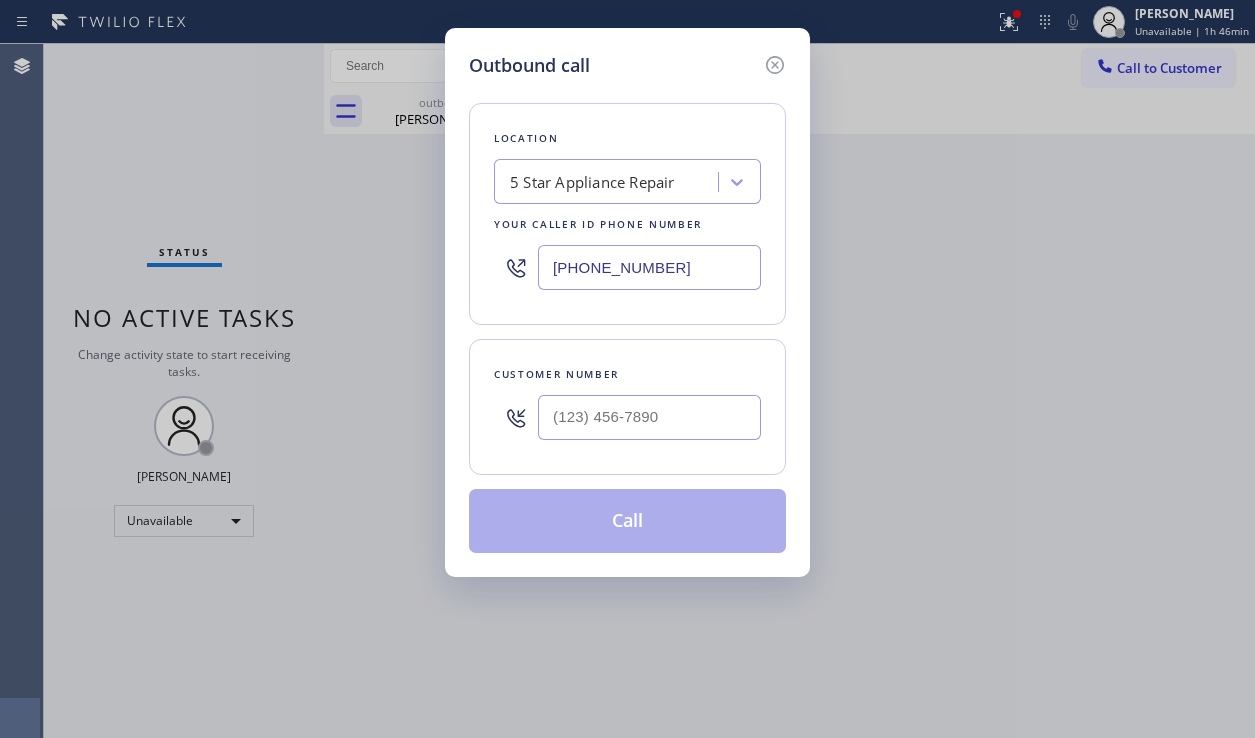 click at bounding box center (649, 417) 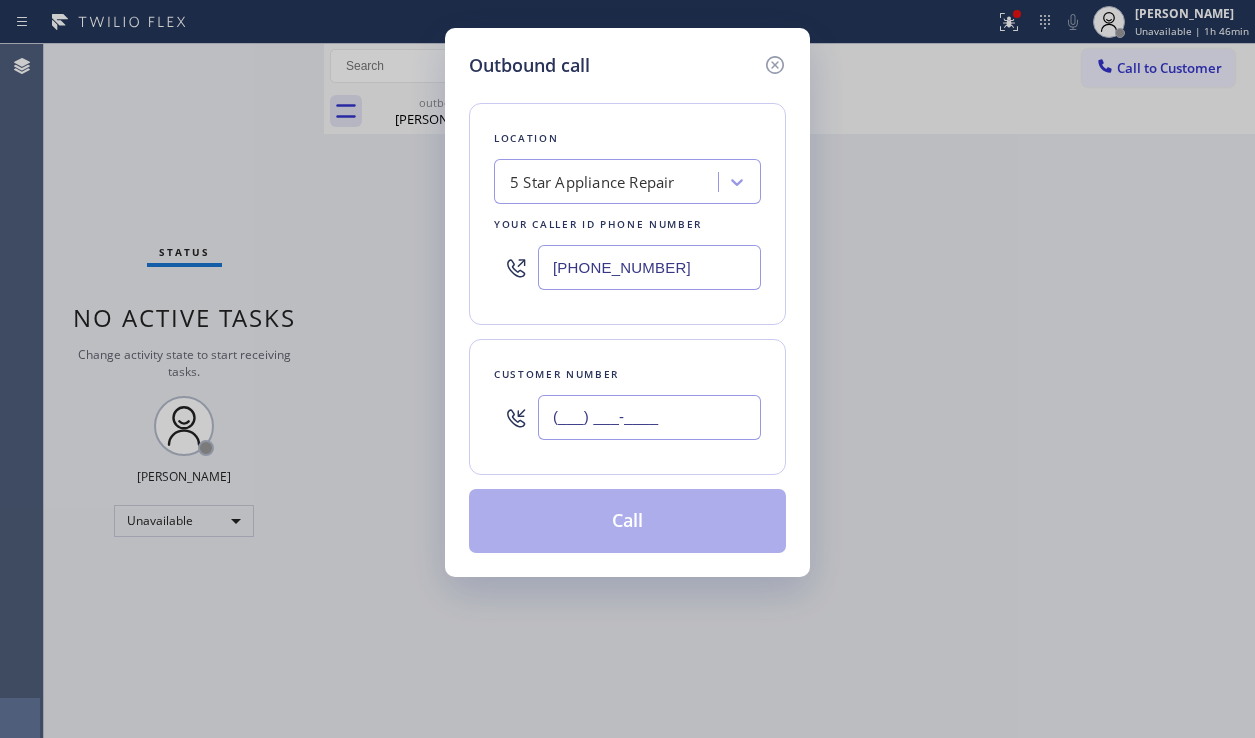 click on "(___) ___-____" at bounding box center [649, 417] 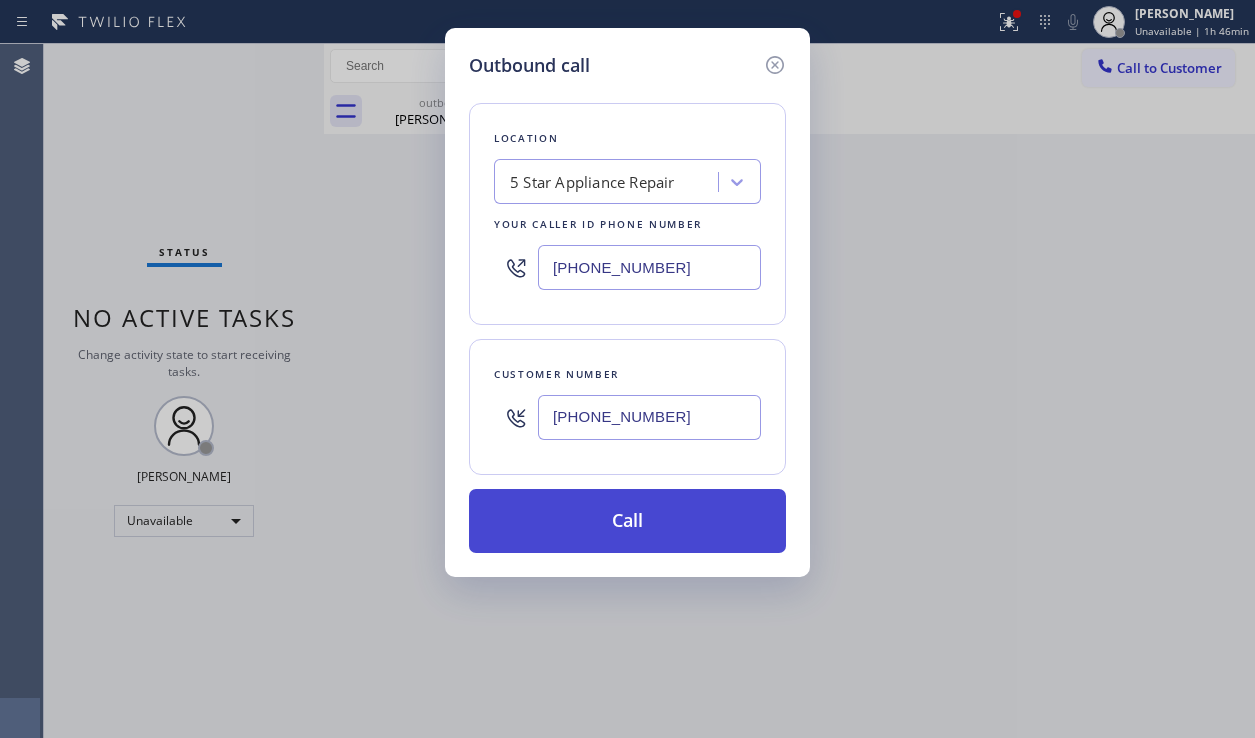 type on "[PHONE_NUMBER]" 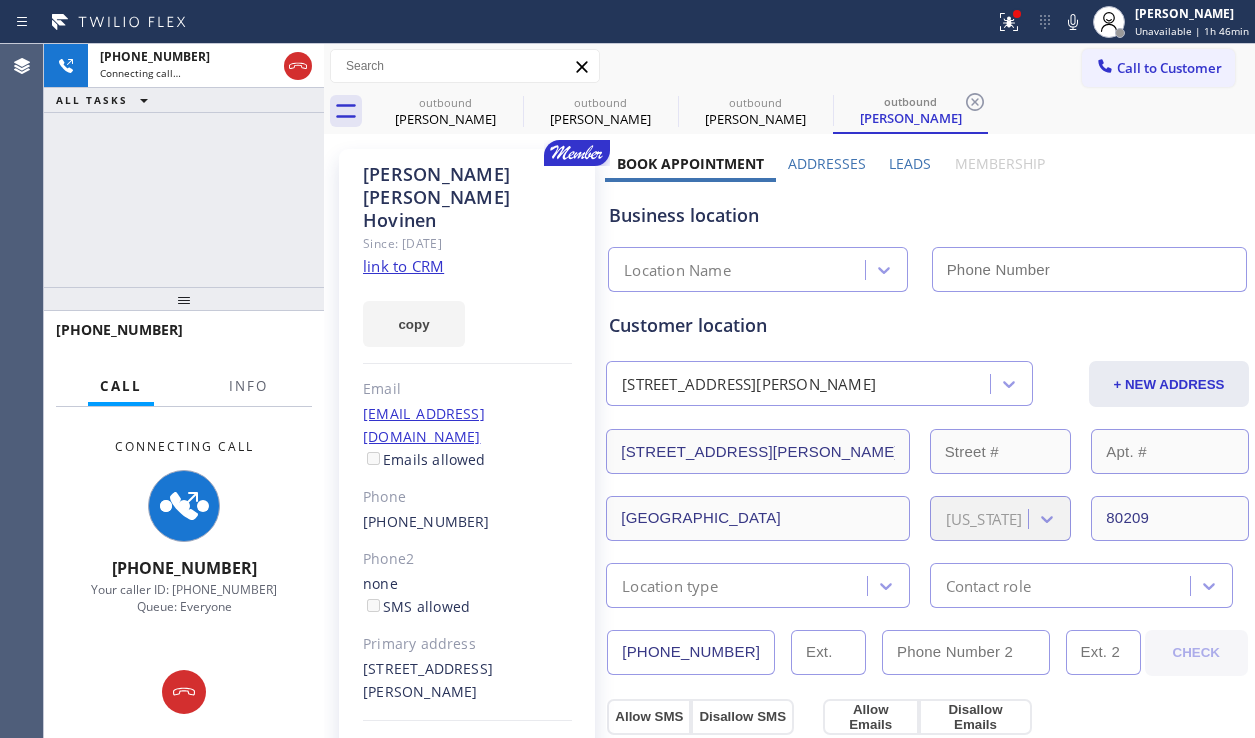 type on "[PHONE_NUMBER]" 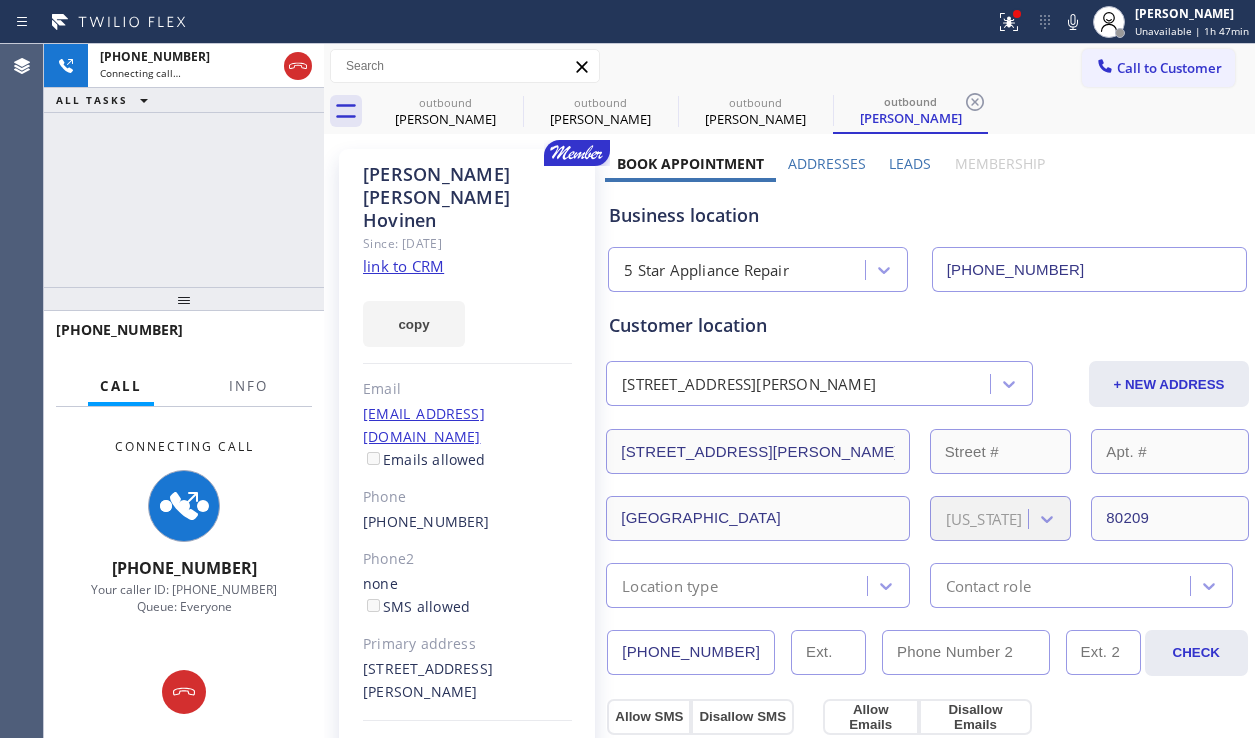 click on "Leads" at bounding box center [910, 163] 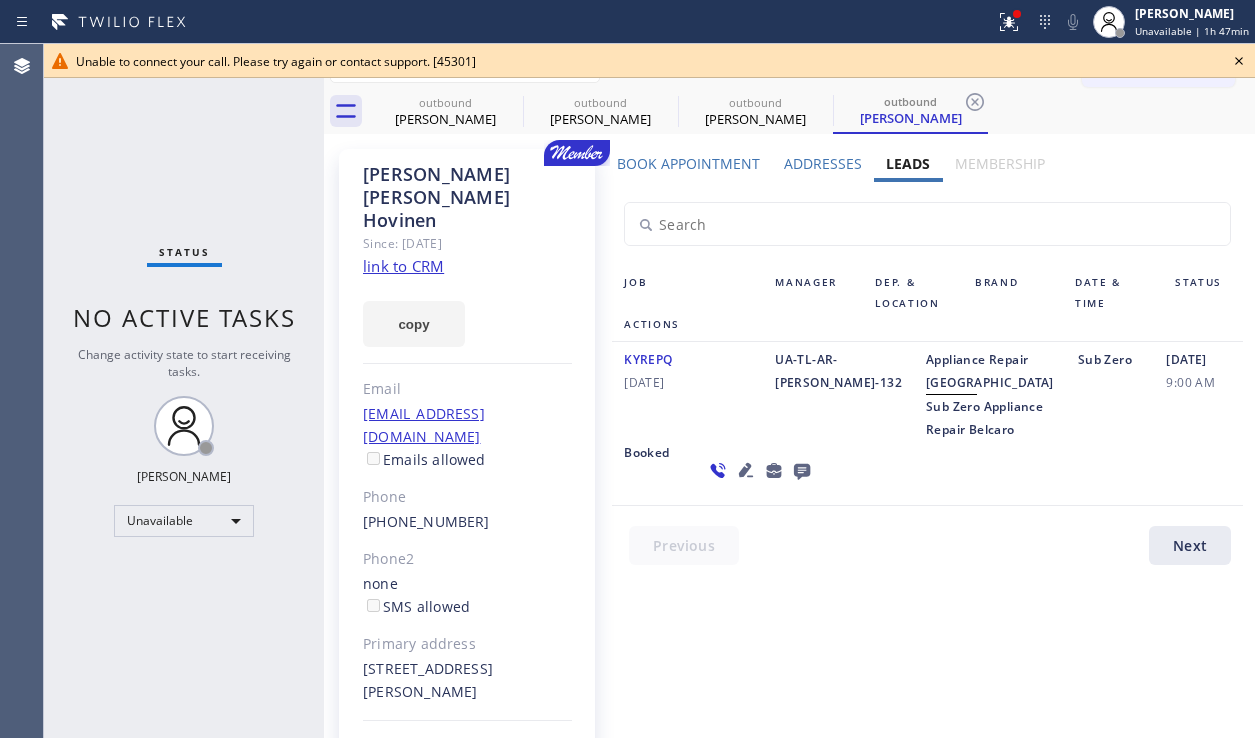 click 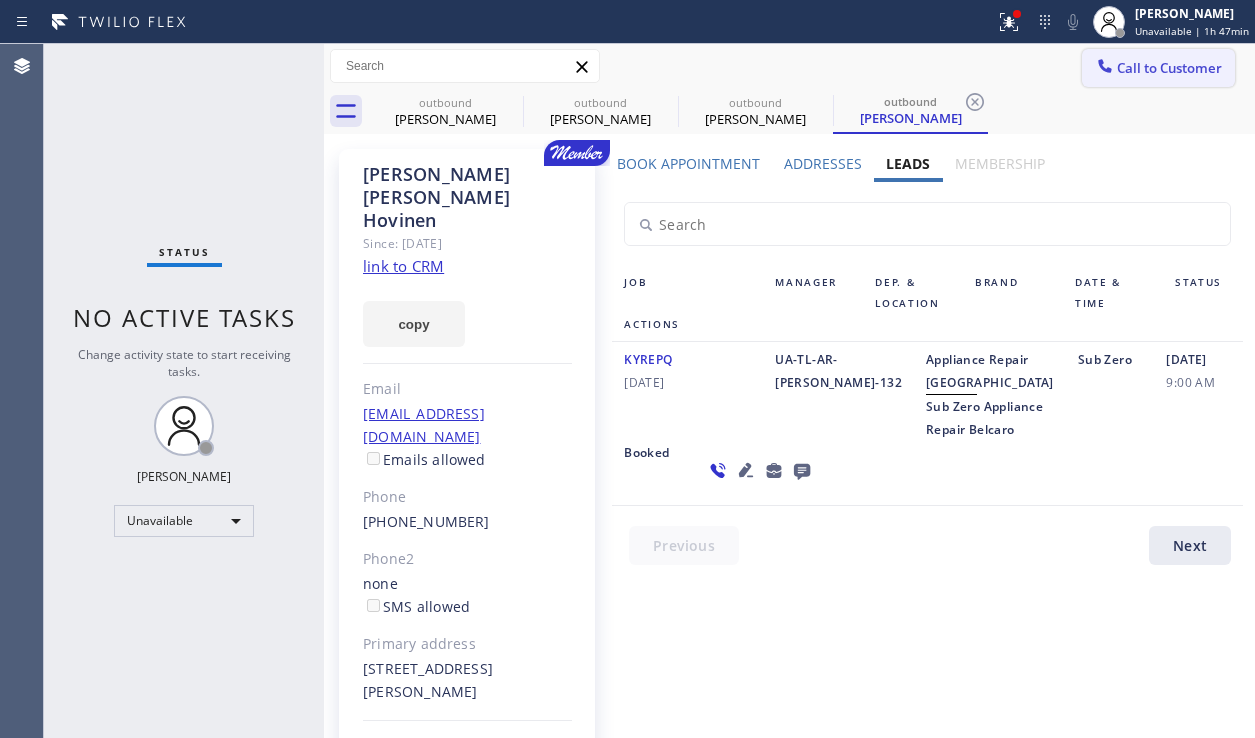 click on "Call to Customer" at bounding box center (1169, 68) 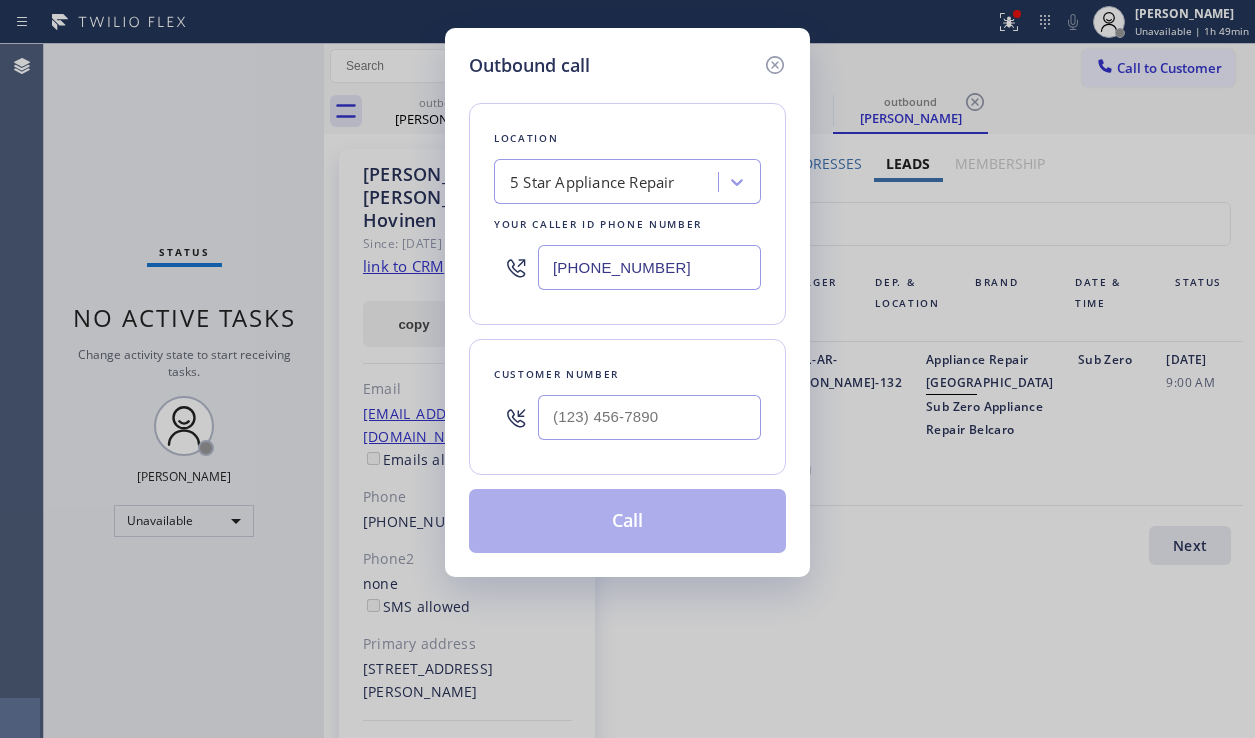 click on "Outbound call Location 5 Star Appliance Repair Your caller id phone number [PHONE_NUMBER] Customer number Call" at bounding box center [627, 369] 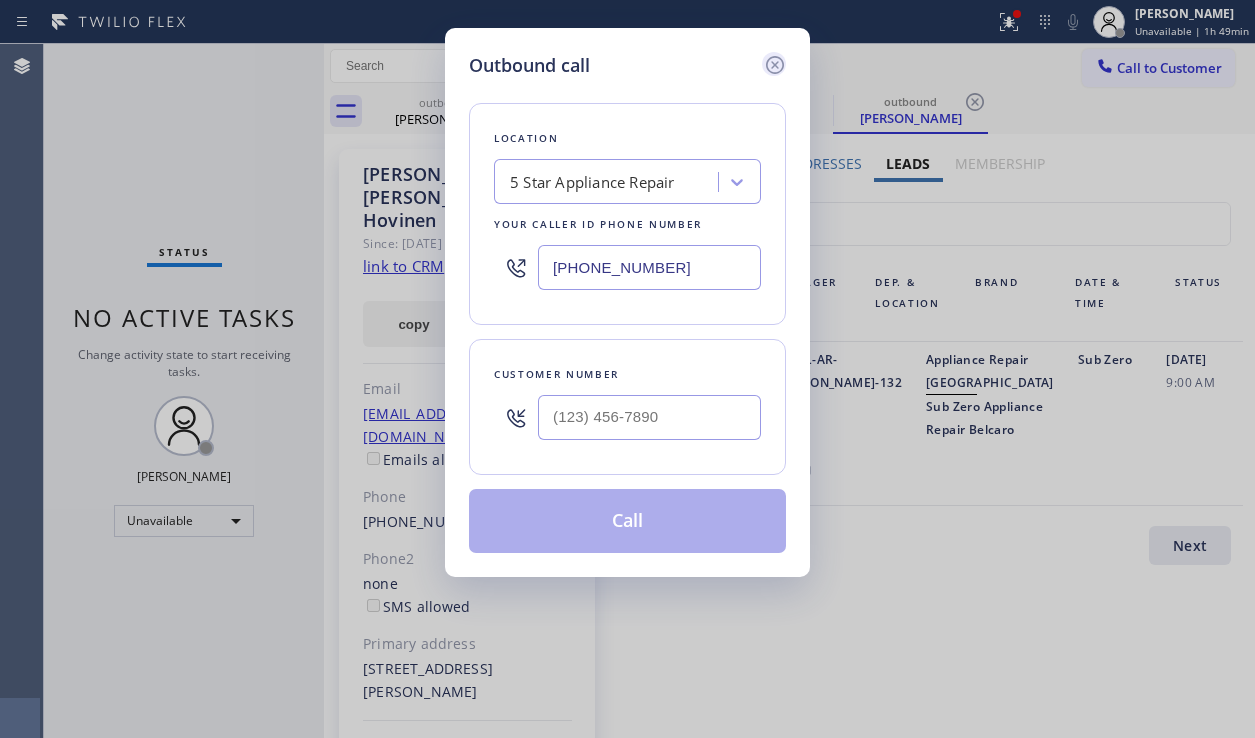click 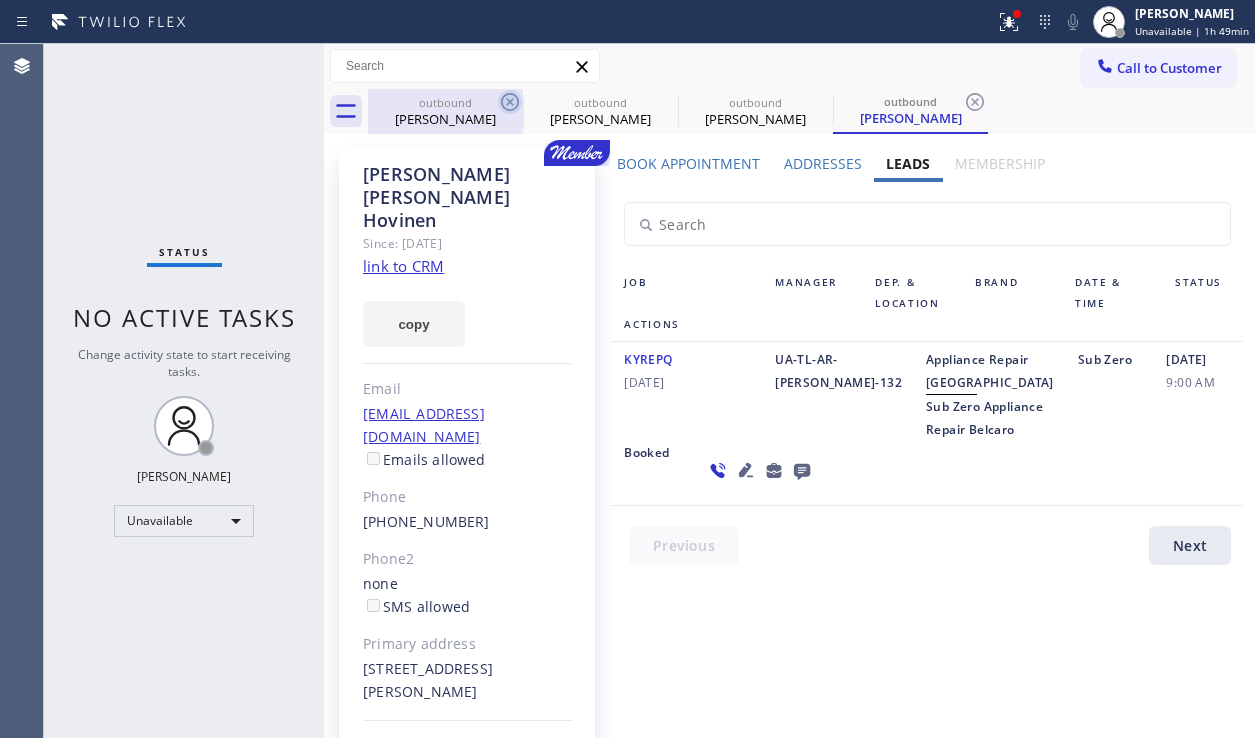 click 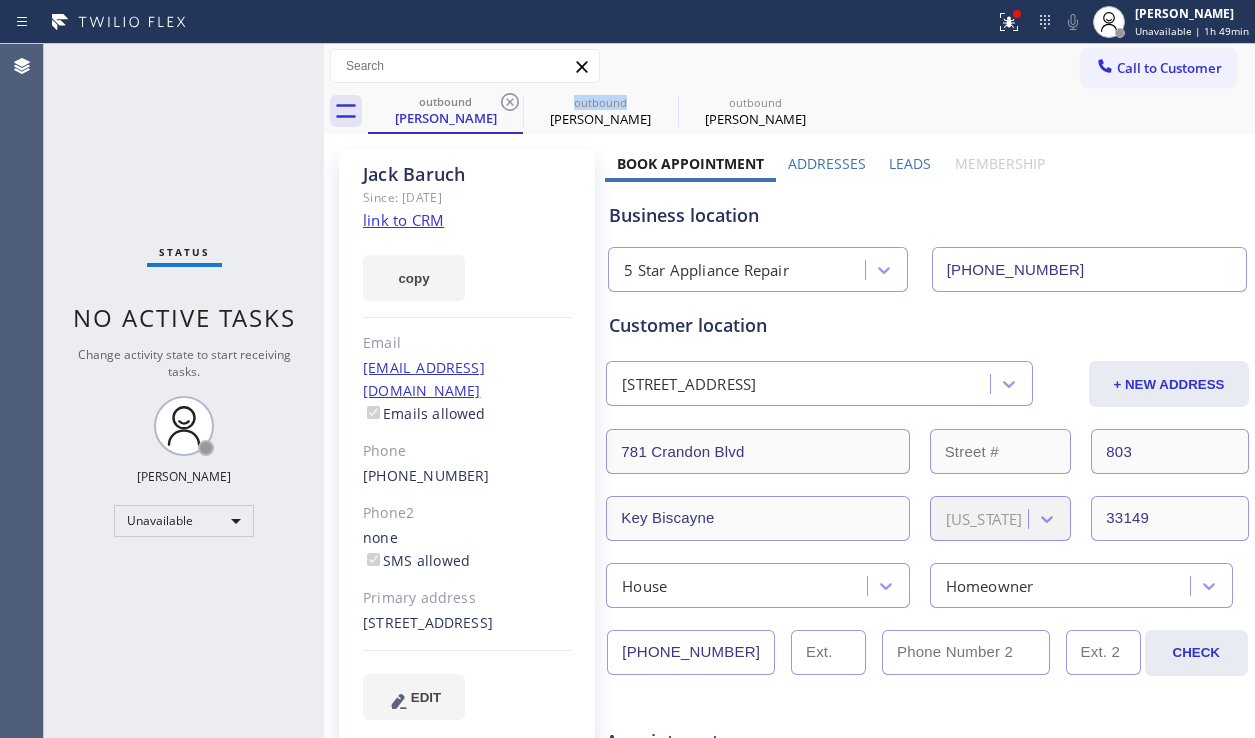 click 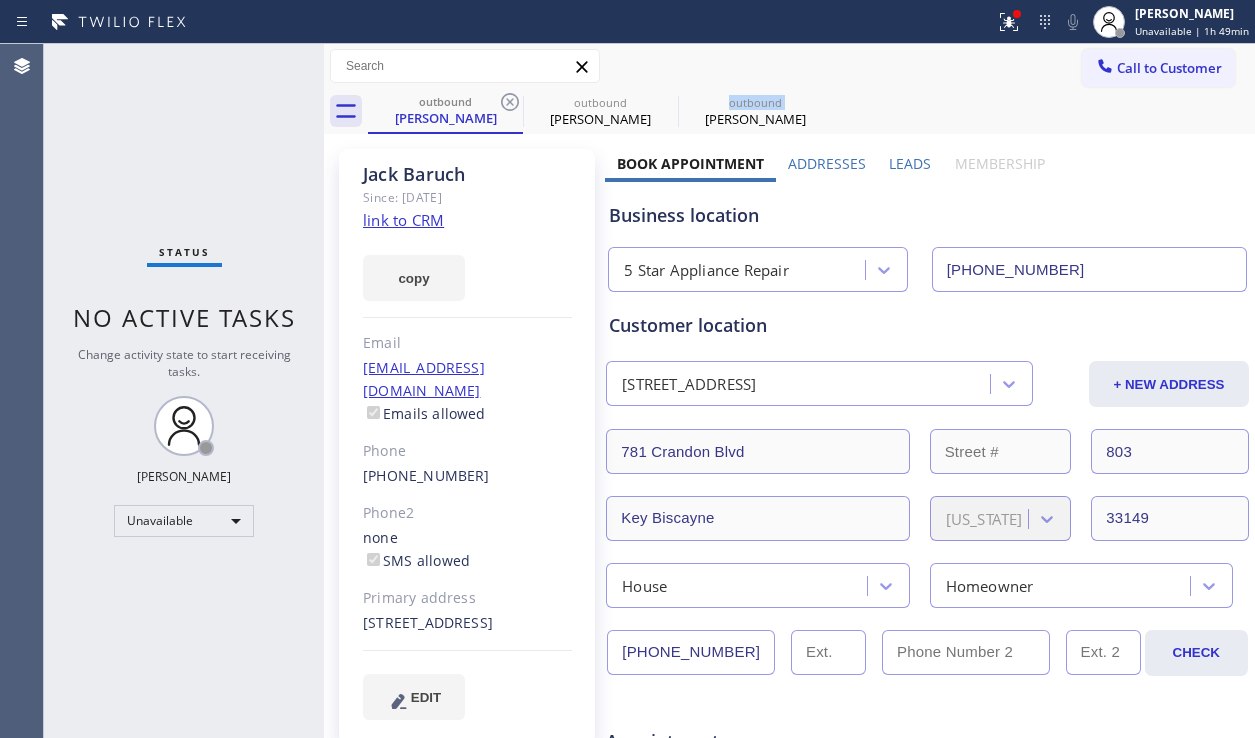 click 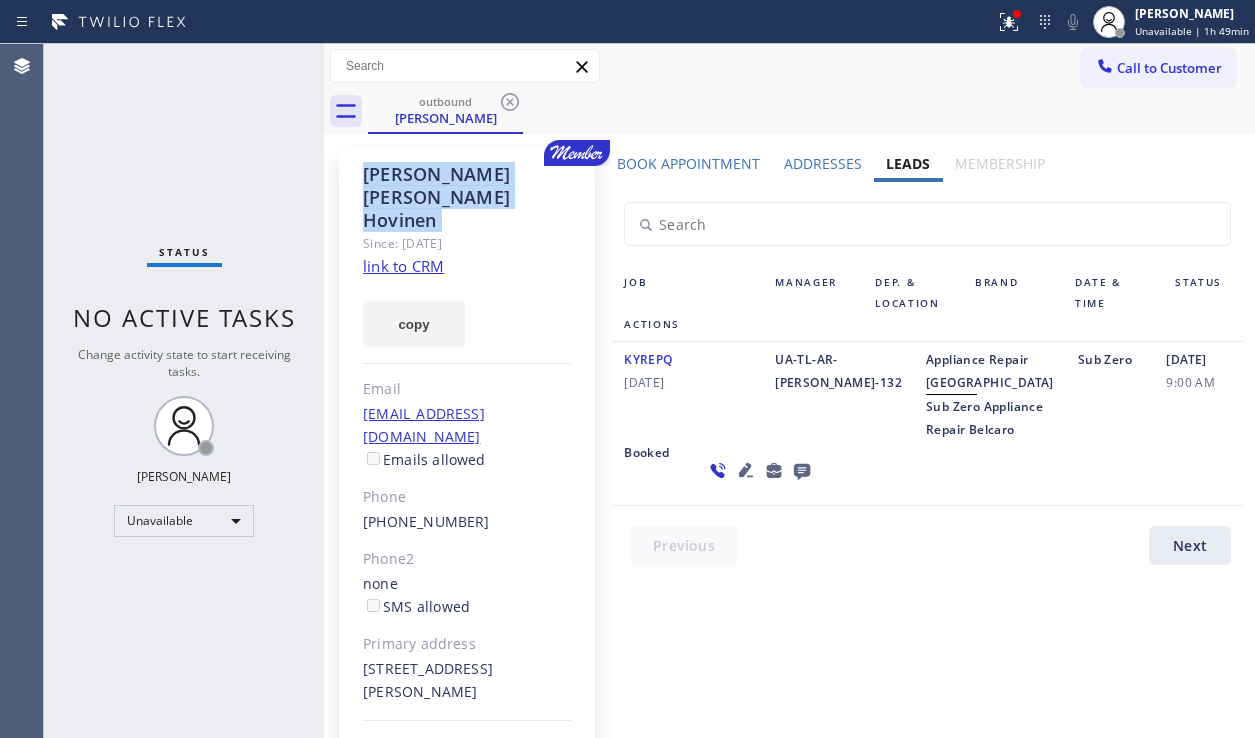 click 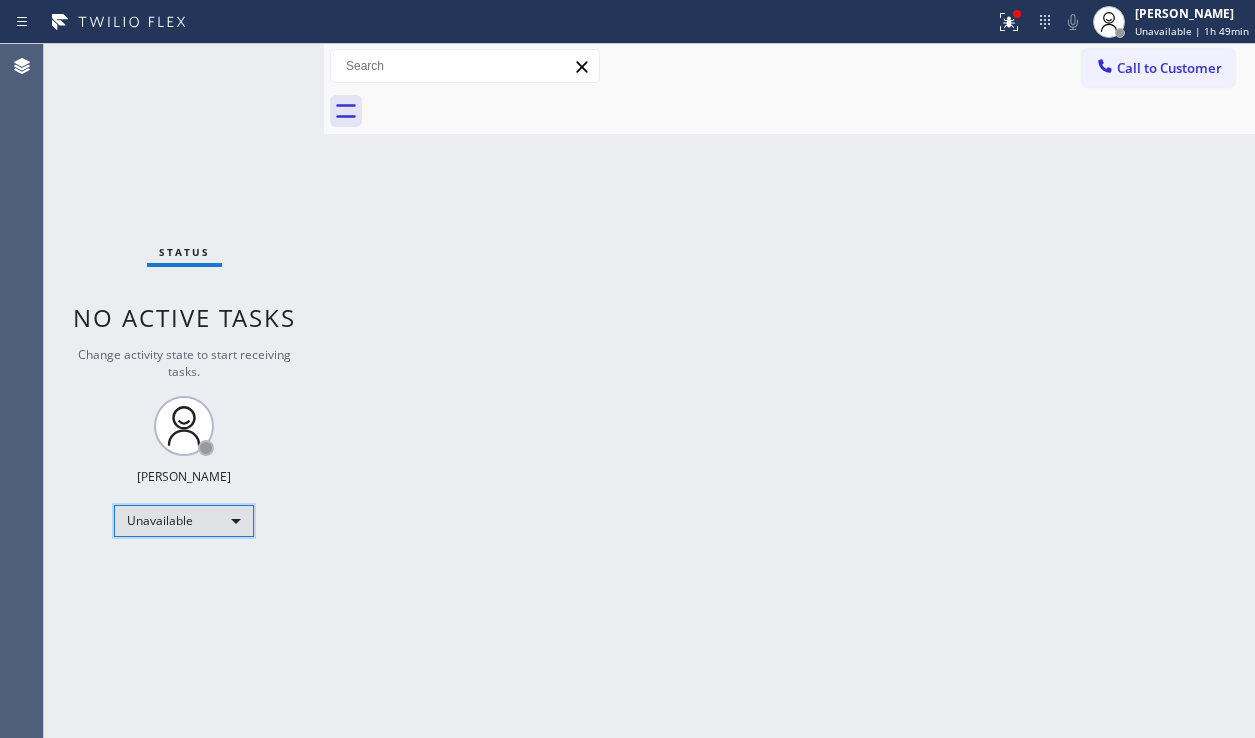 click on "Unavailable" at bounding box center (184, 521) 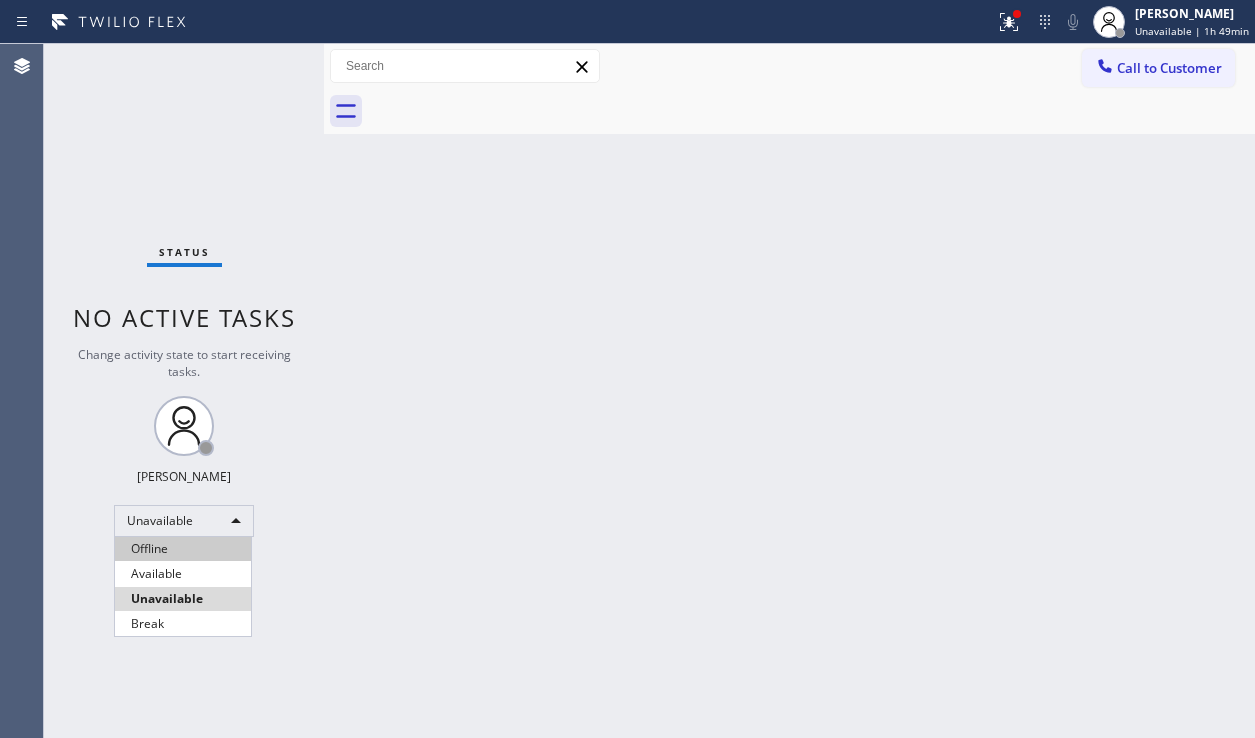 click on "Offline" at bounding box center [183, 549] 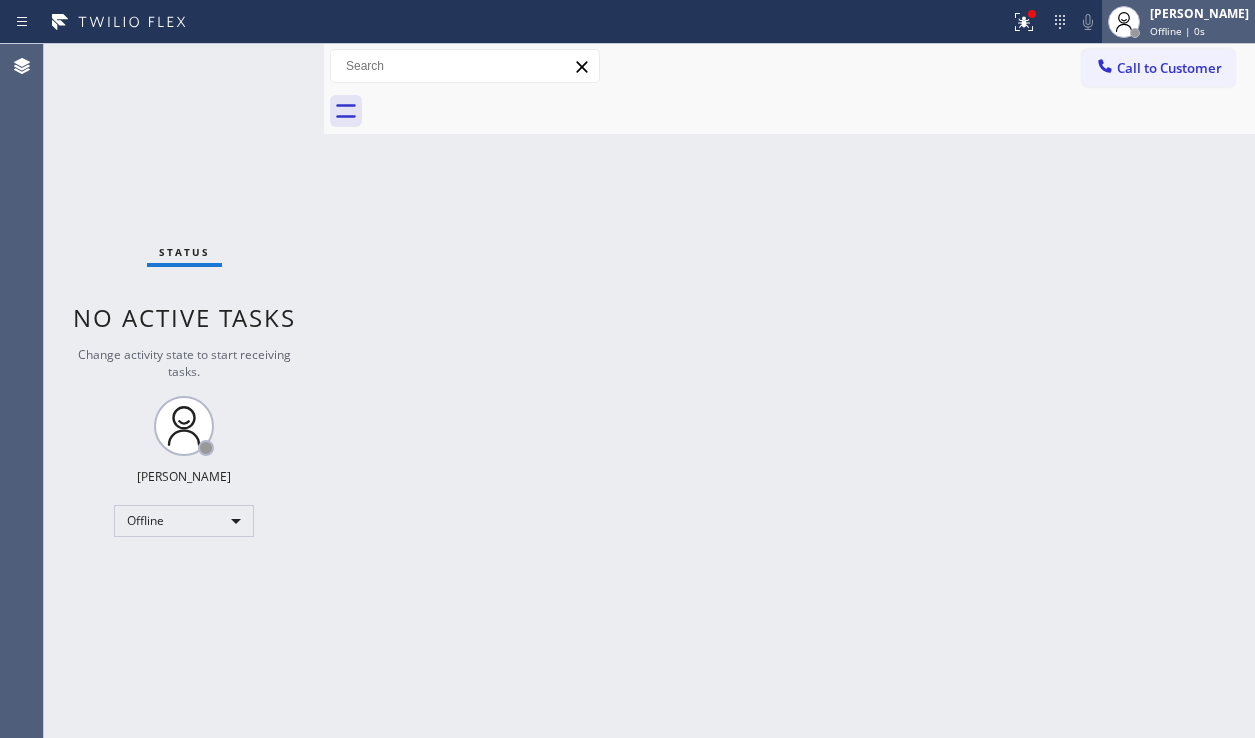click on "Offline | 0s" at bounding box center (1177, 31) 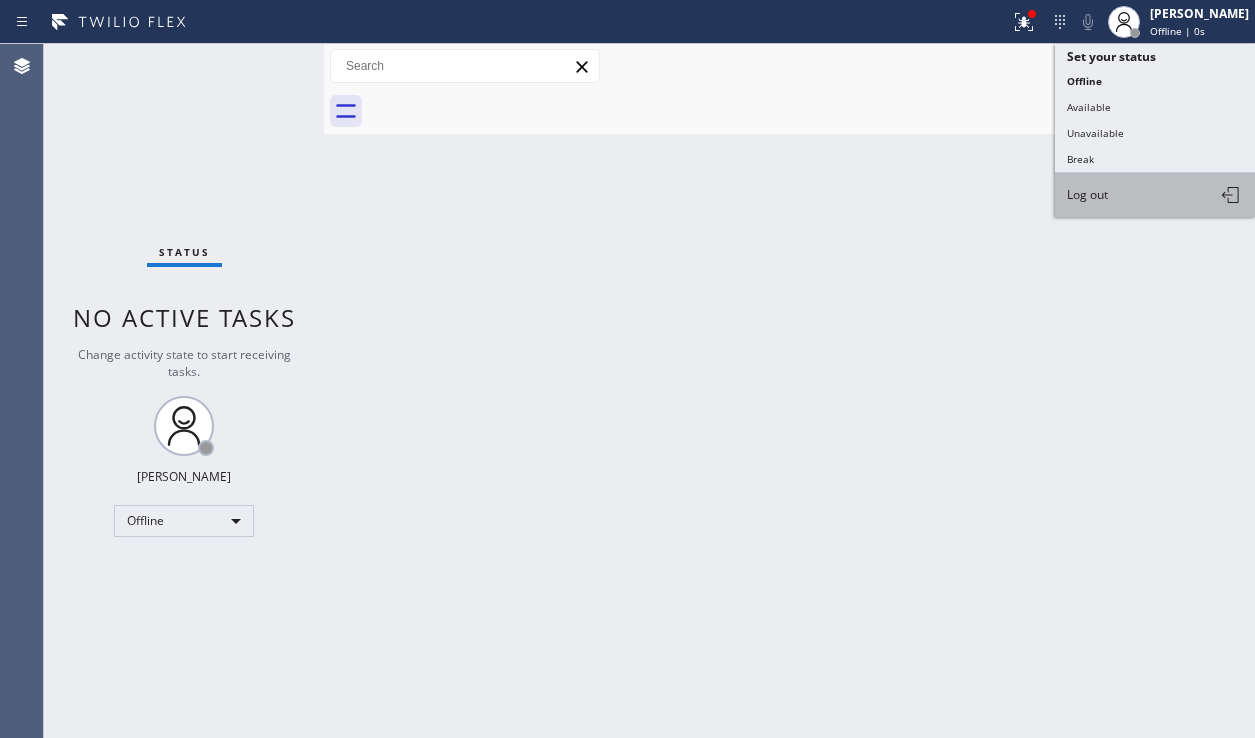 click on "Log out" at bounding box center [1155, 195] 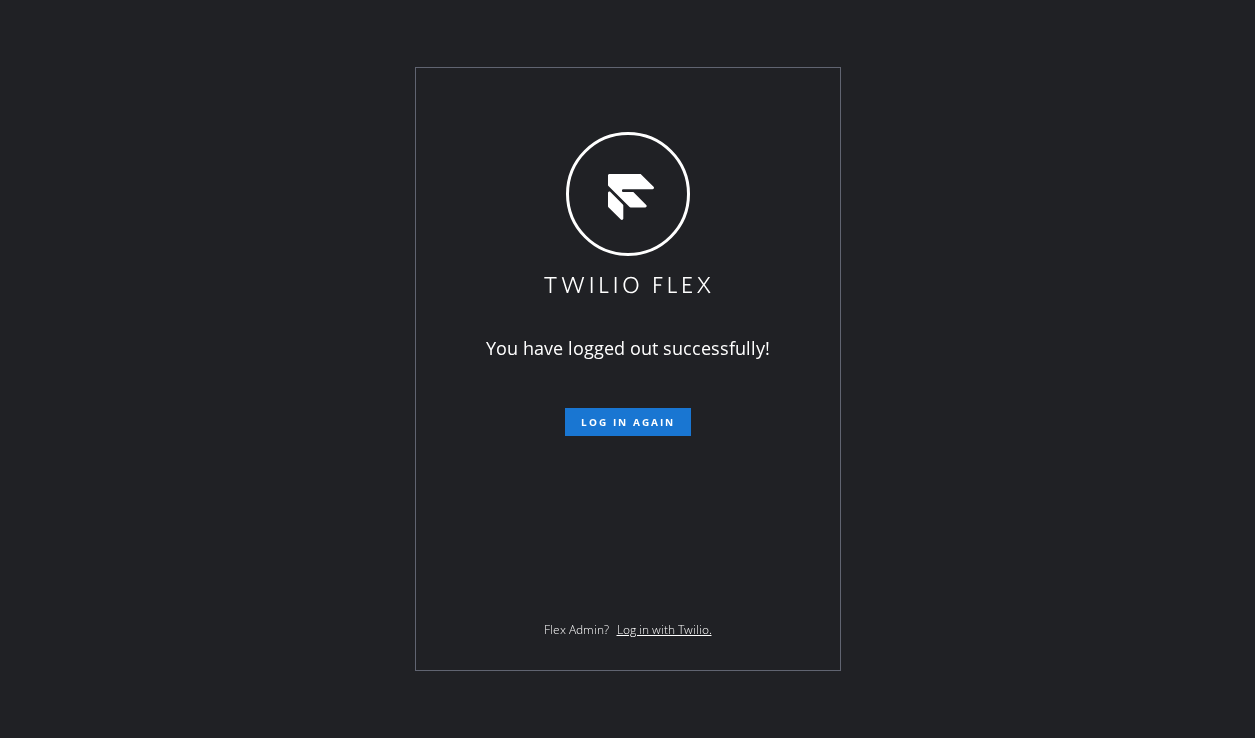 click on "You have logged out successfully! Log in again Flex Admin? Log in with Twilio." at bounding box center [627, 369] 